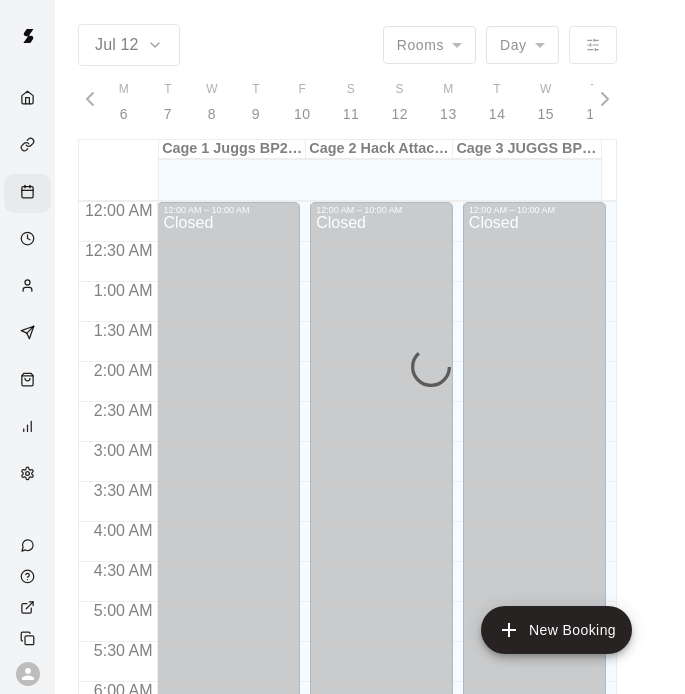 scroll, scrollTop: 0, scrollLeft: 0, axis: both 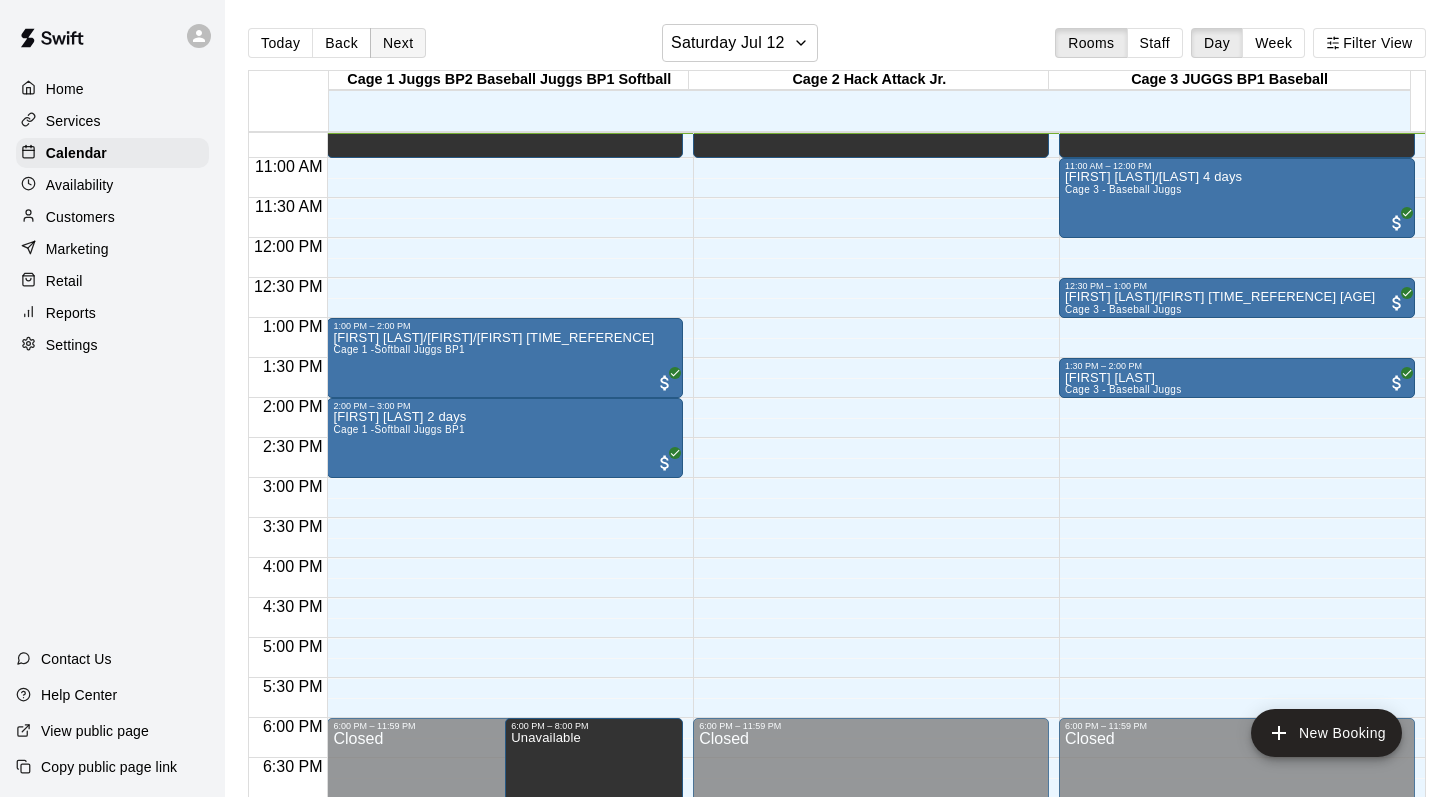 click on "Next" at bounding box center [398, 43] 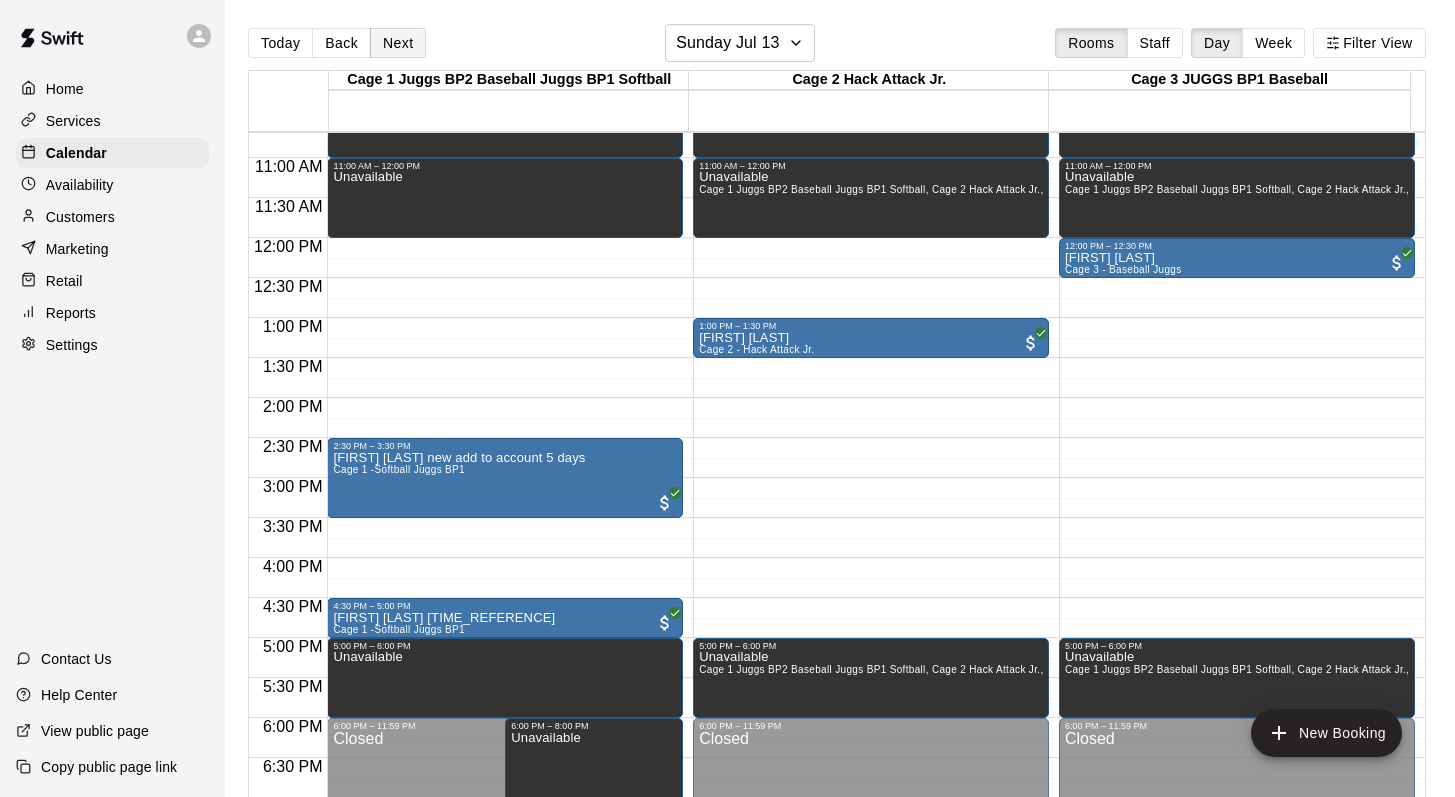 click on "Next" at bounding box center (398, 43) 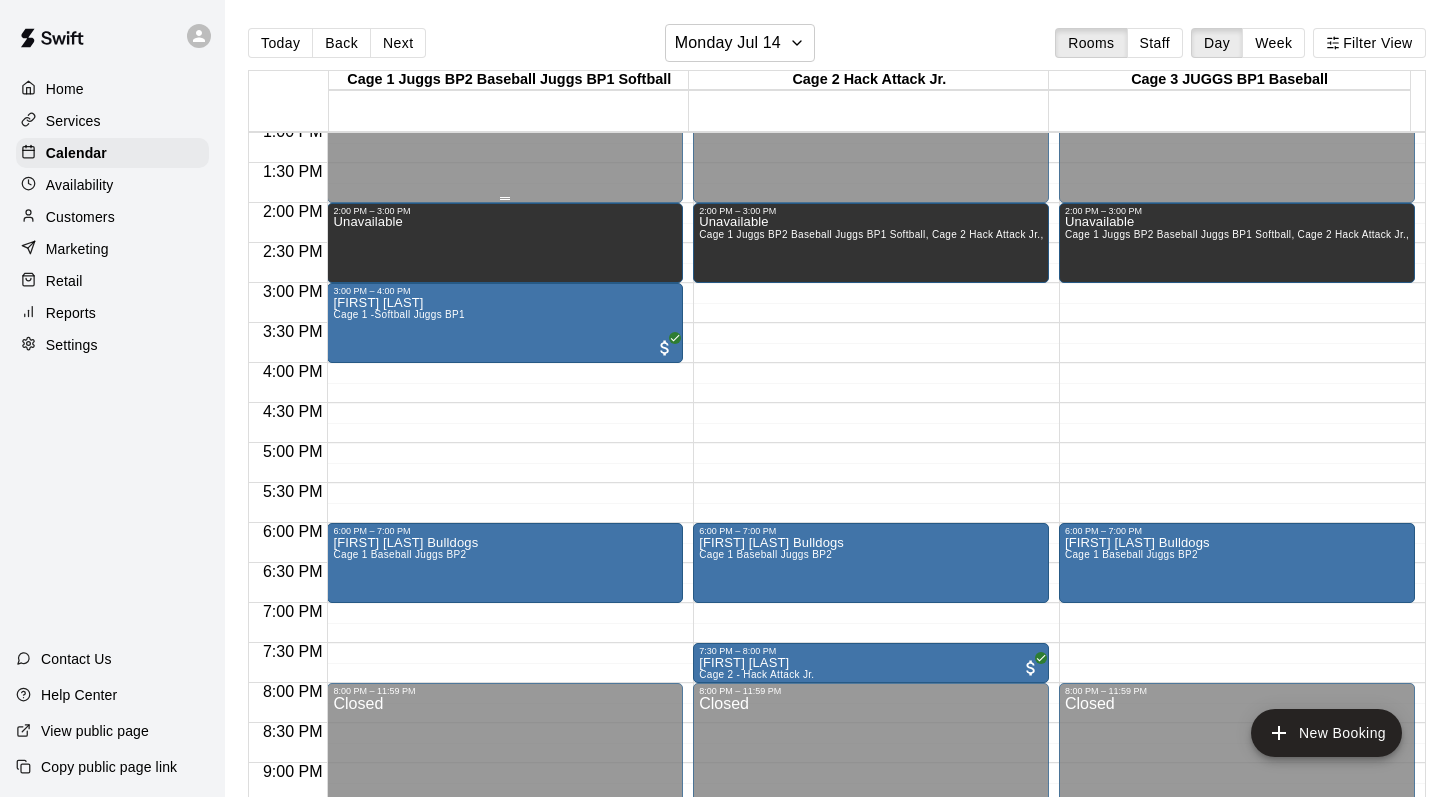 scroll, scrollTop: 1051, scrollLeft: 0, axis: vertical 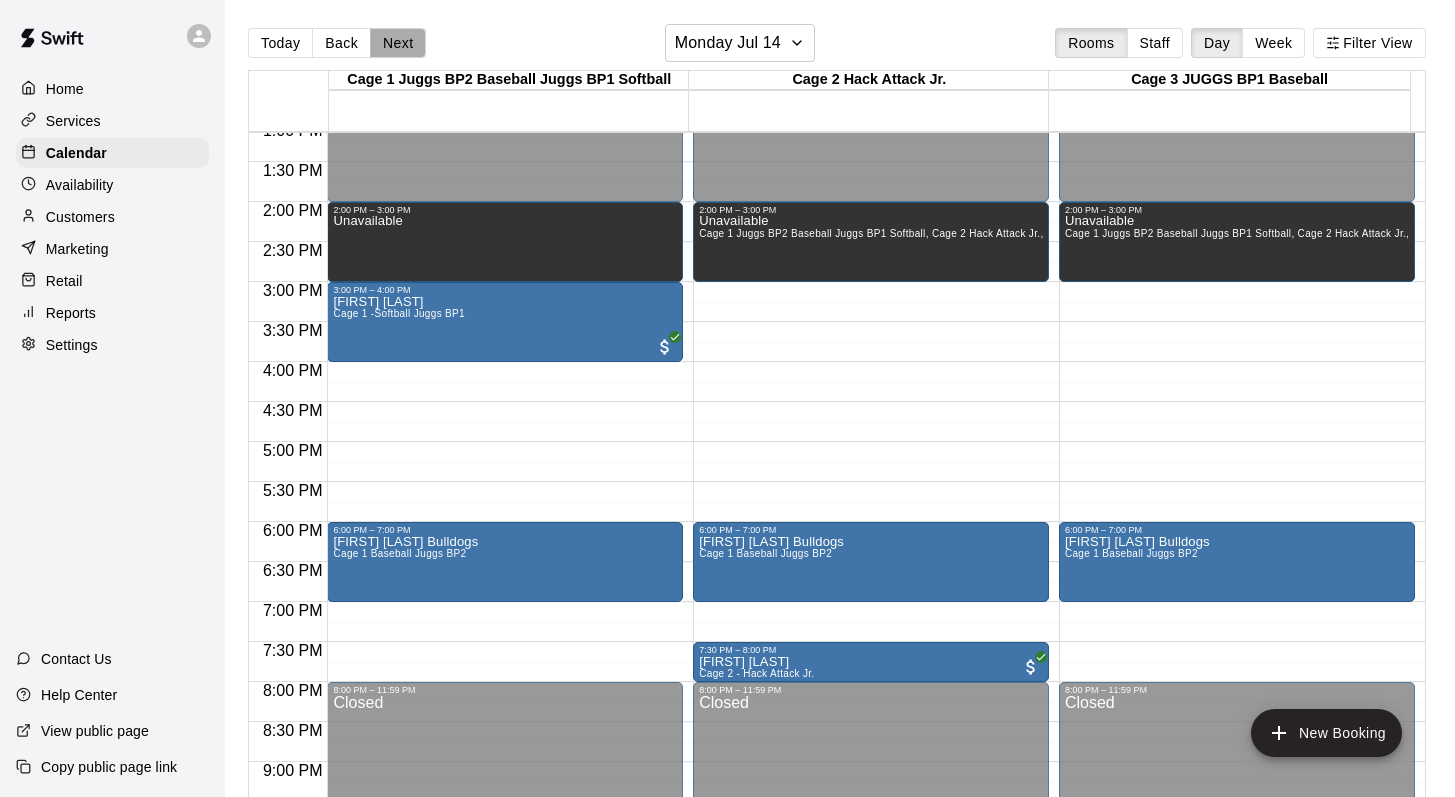 click on "Next" at bounding box center (398, 43) 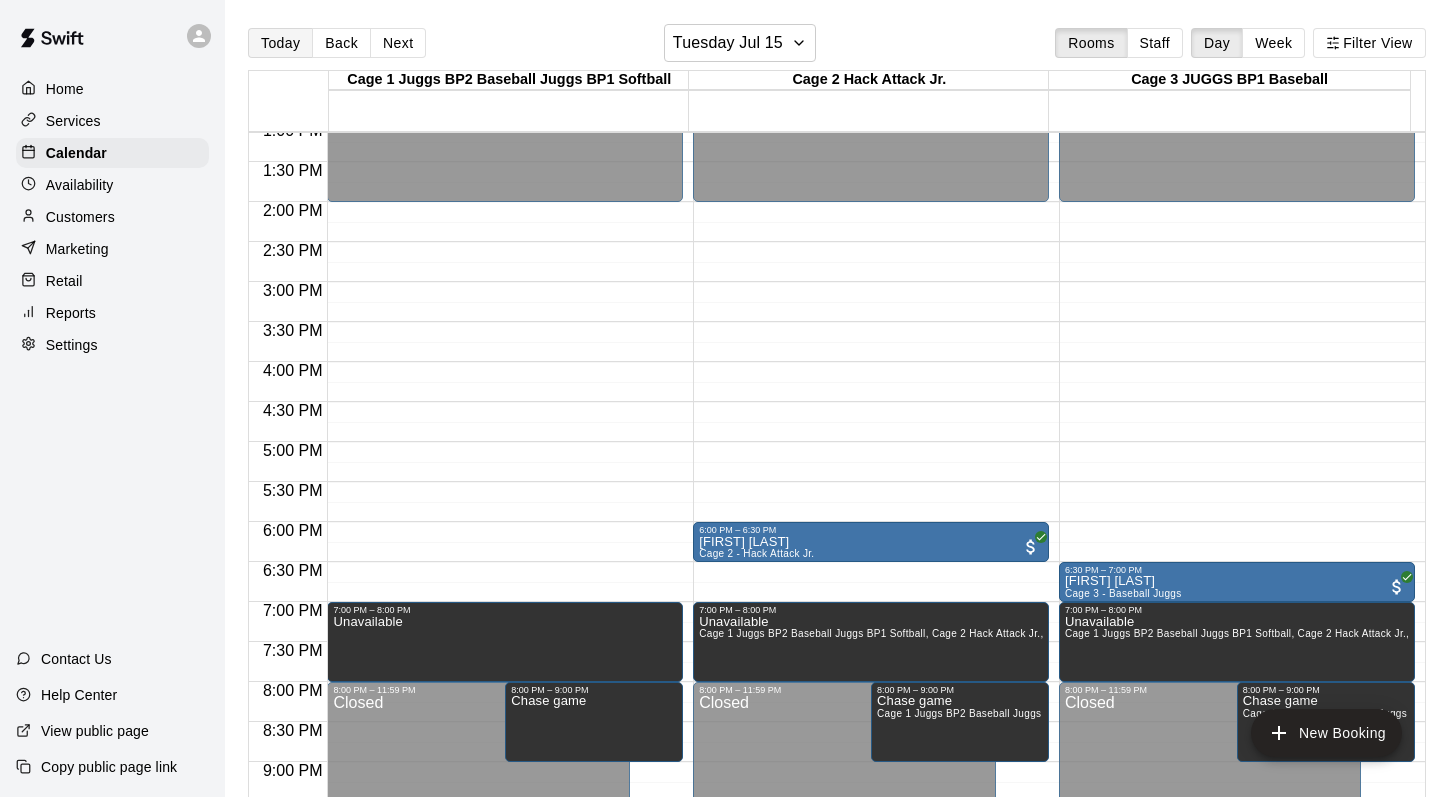 click on "Today" at bounding box center (280, 43) 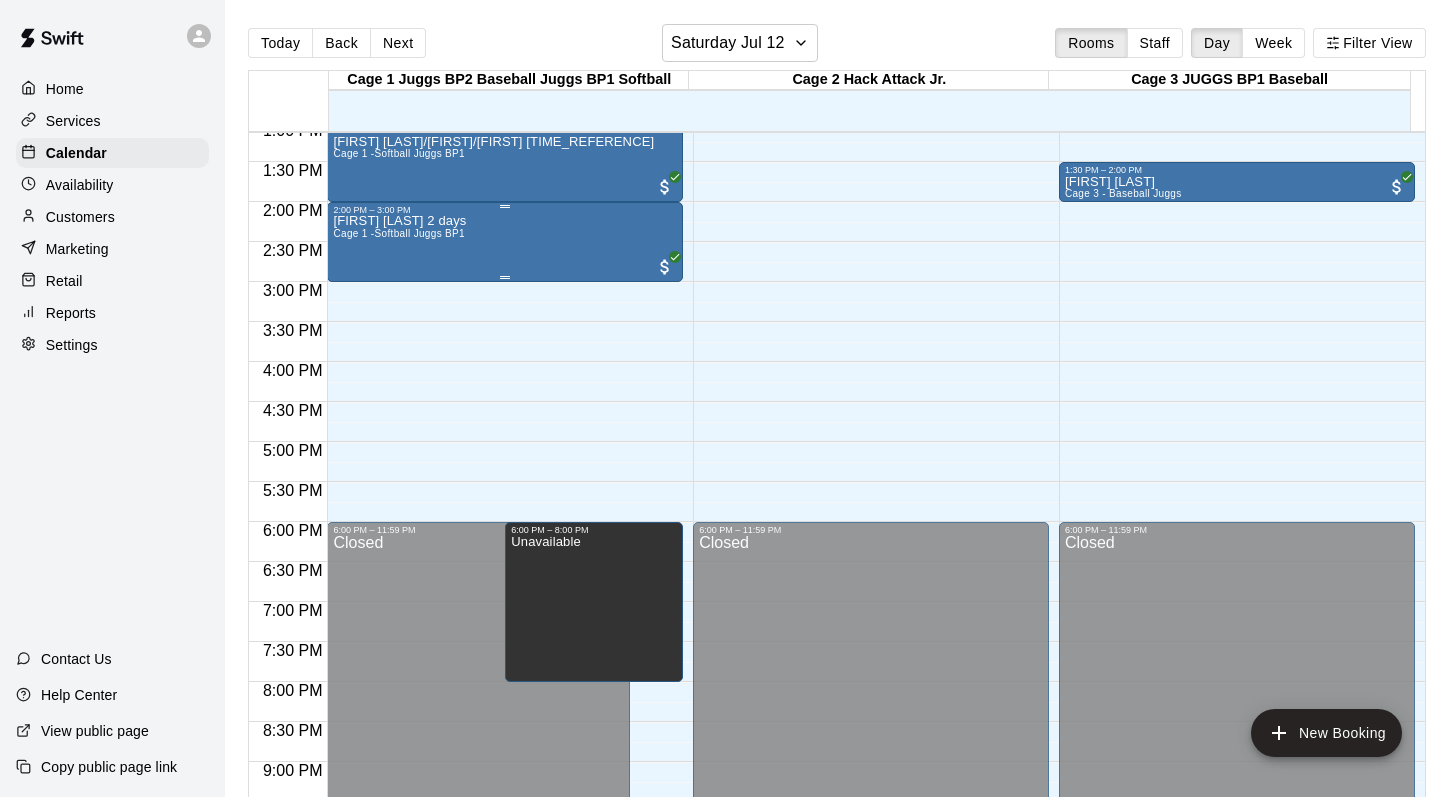 scroll, scrollTop: 838, scrollLeft: 0, axis: vertical 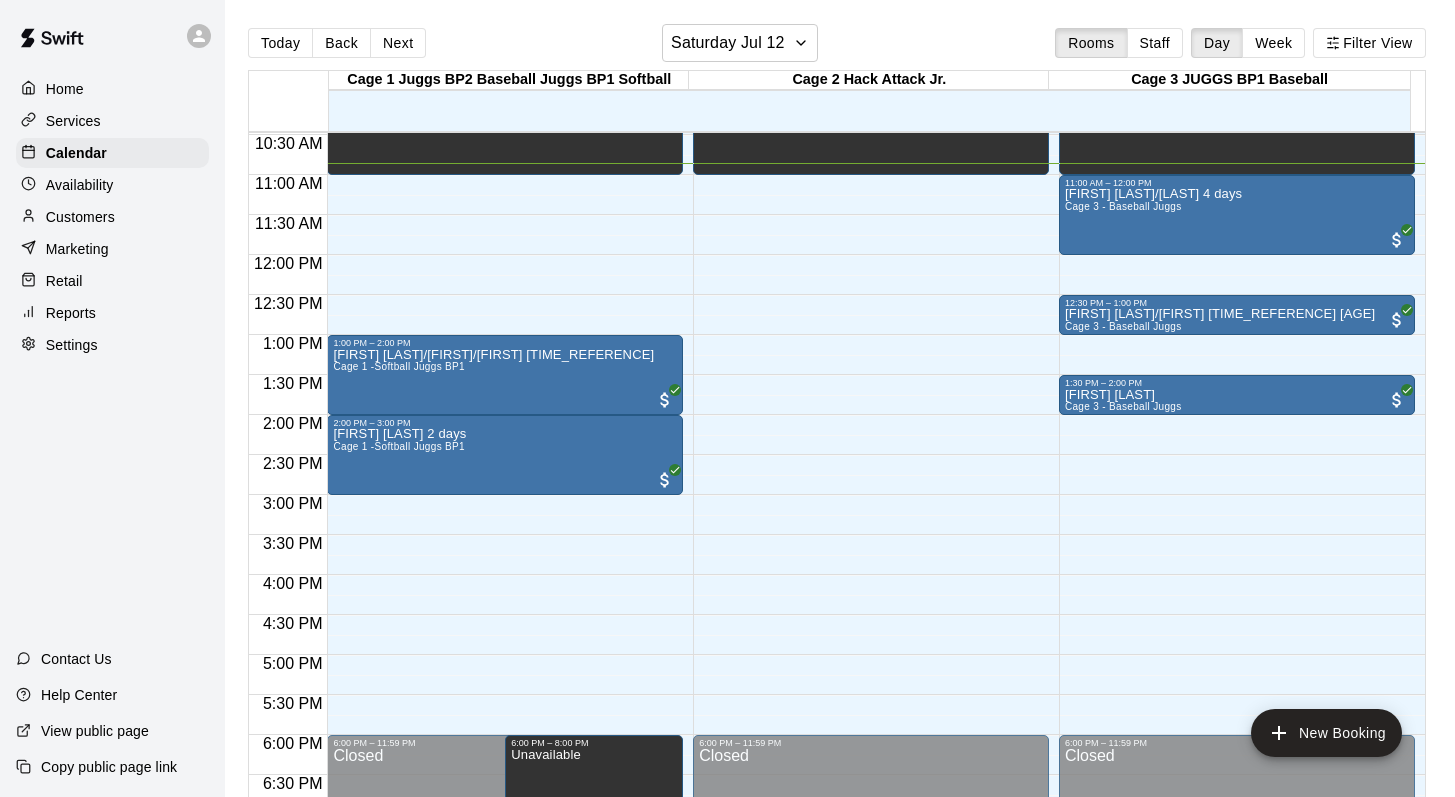click on "Customers" at bounding box center [80, 217] 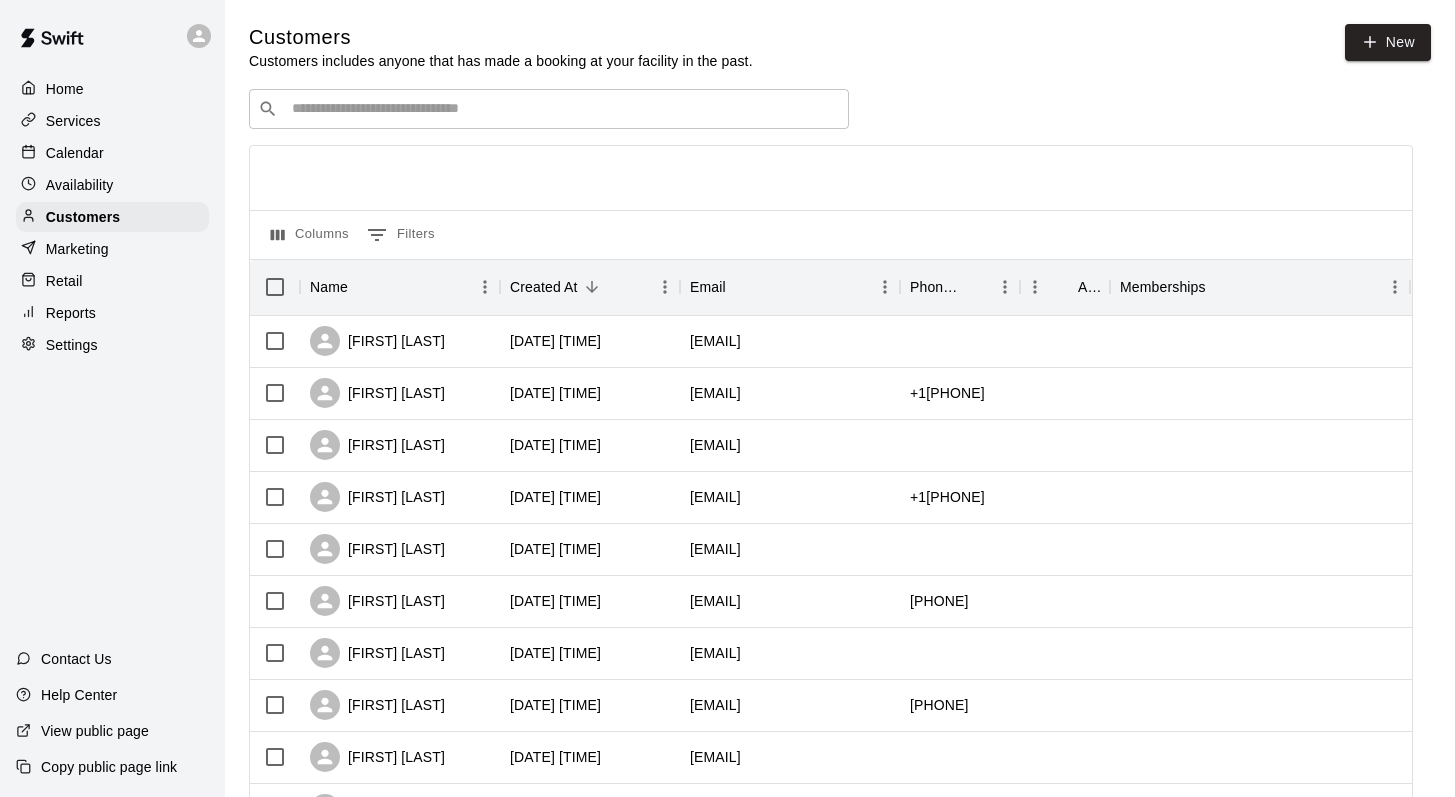 click at bounding box center [563, 109] 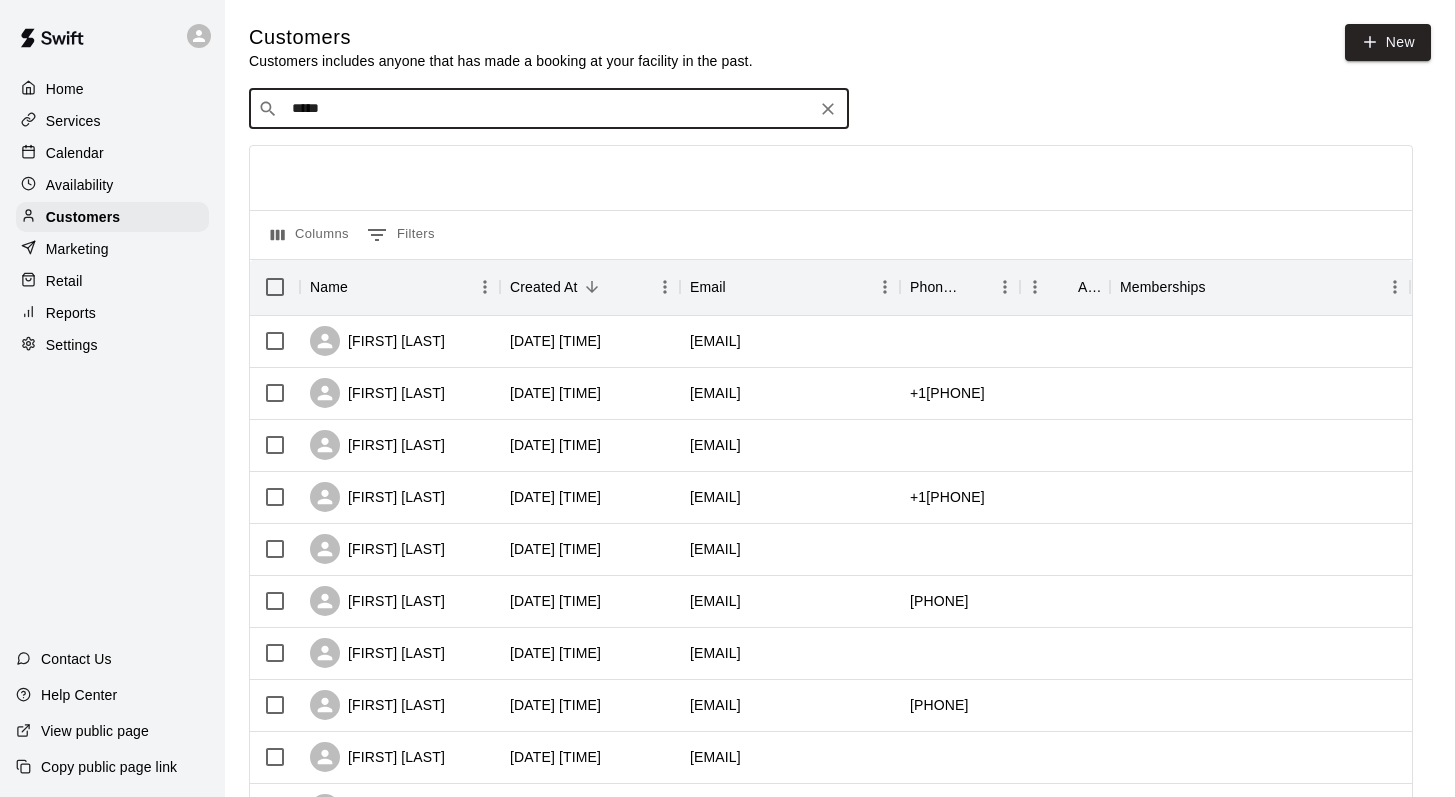 type on "******" 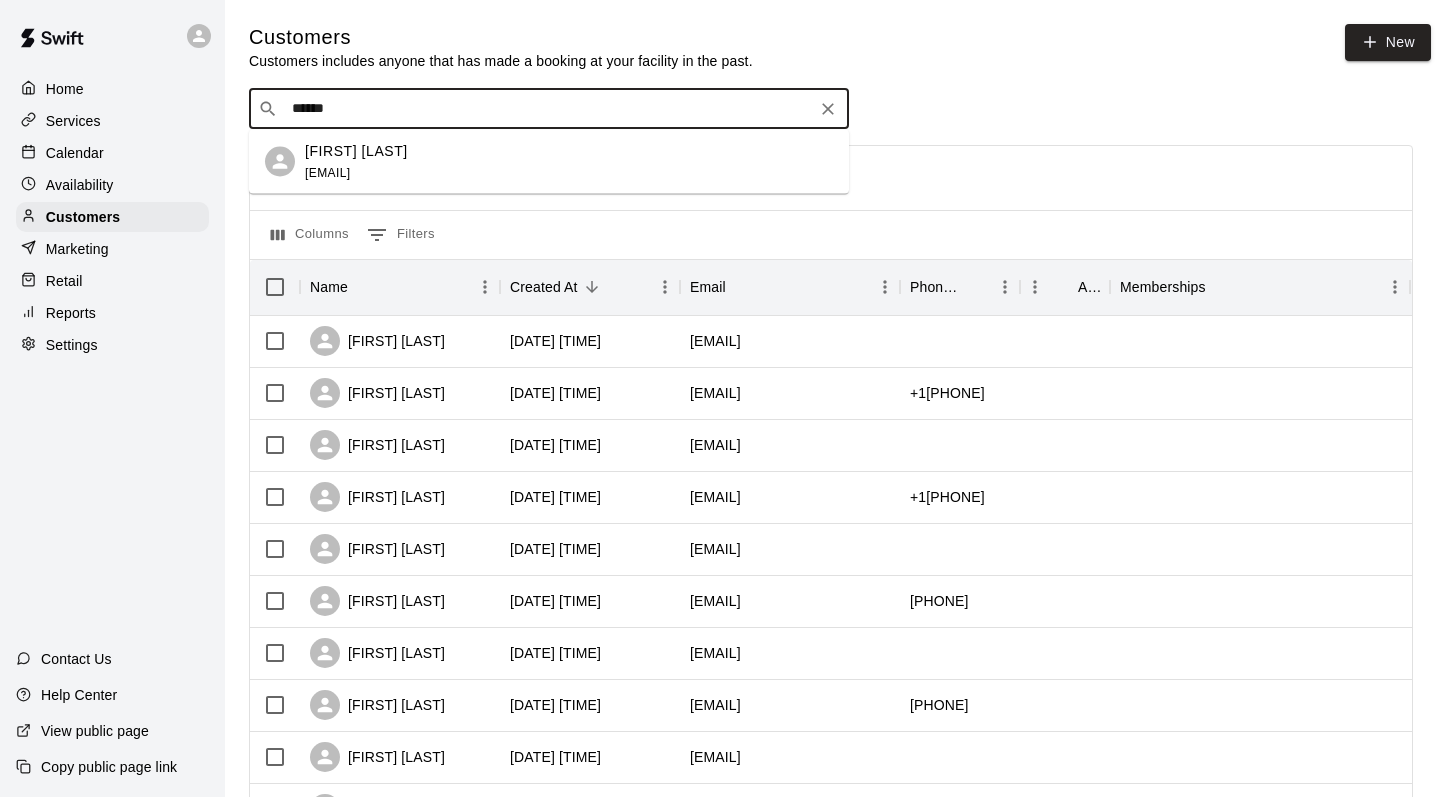 click on "Harding Fraser-Zeitz jenf0308@gmail.com" at bounding box center (356, 161) 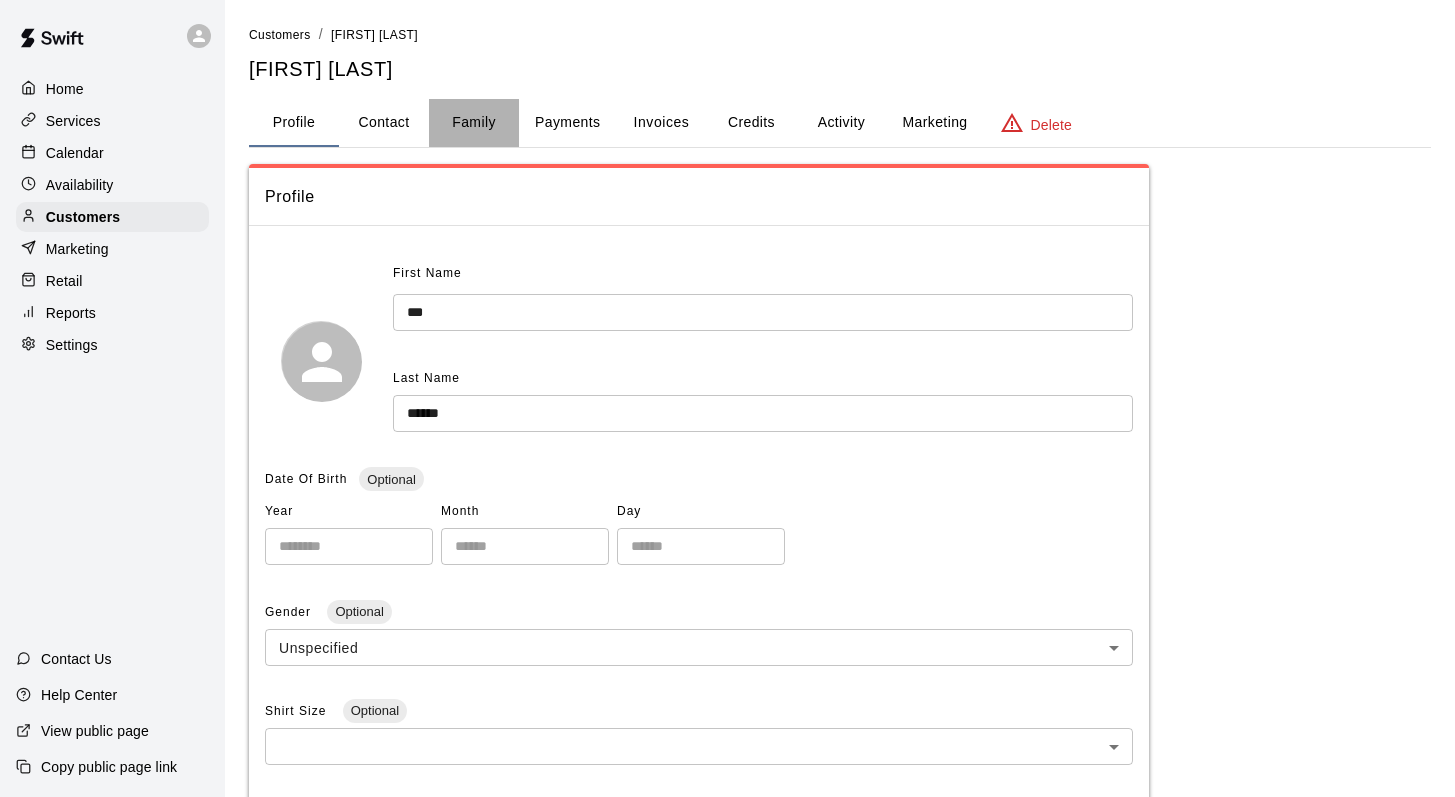 click on "Family" at bounding box center [474, 123] 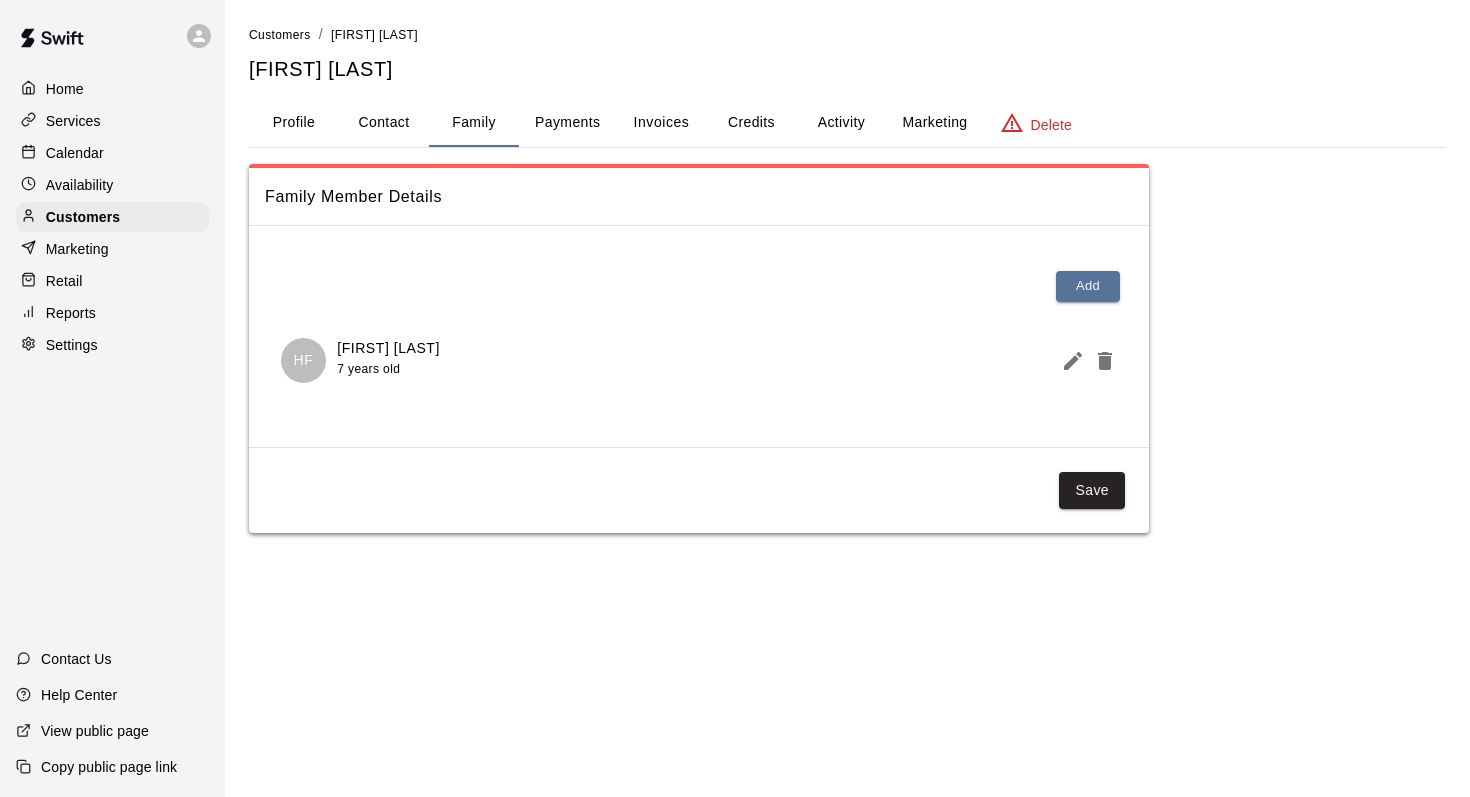 click on "Activity" at bounding box center (841, 123) 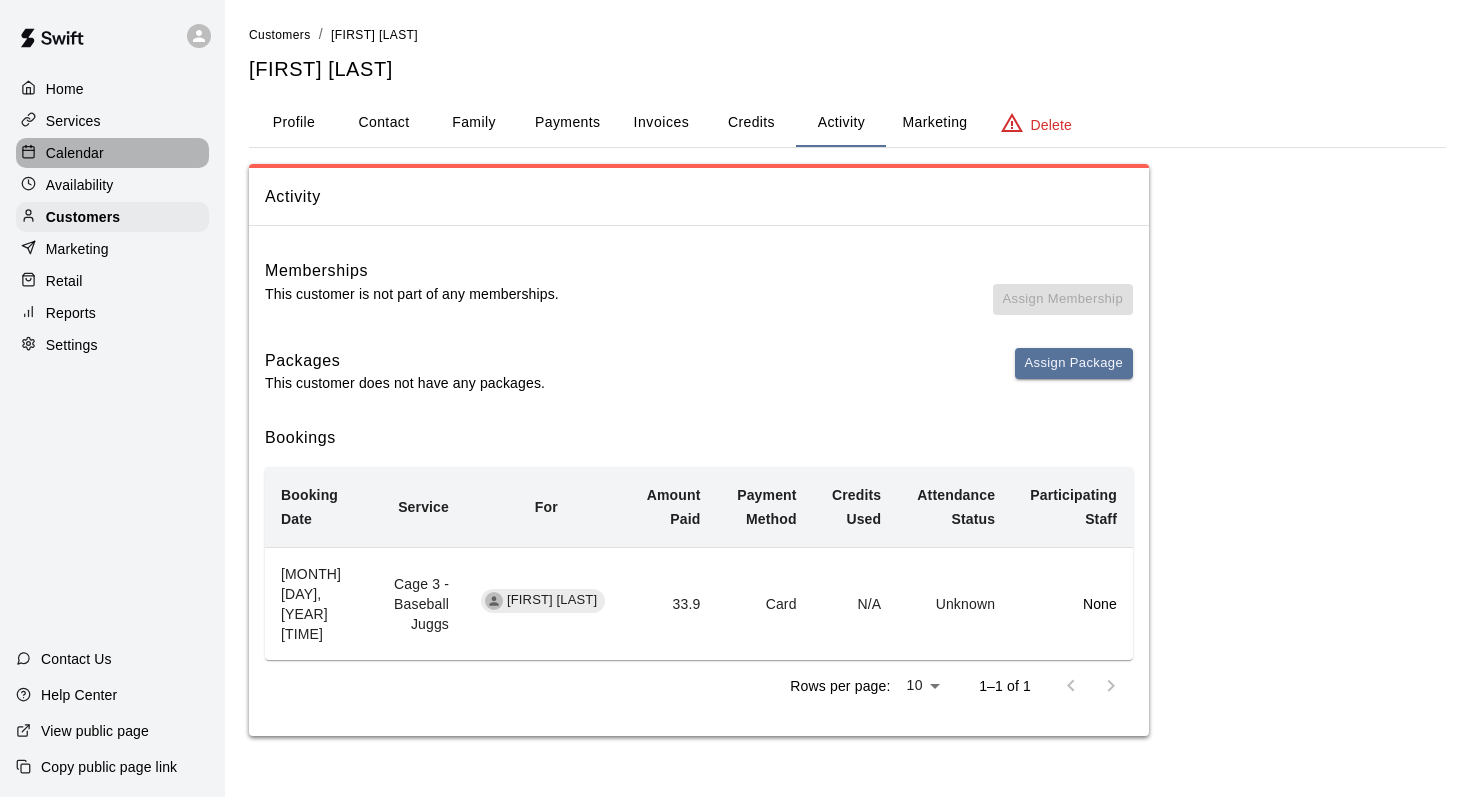 click on "Calendar" at bounding box center (75, 153) 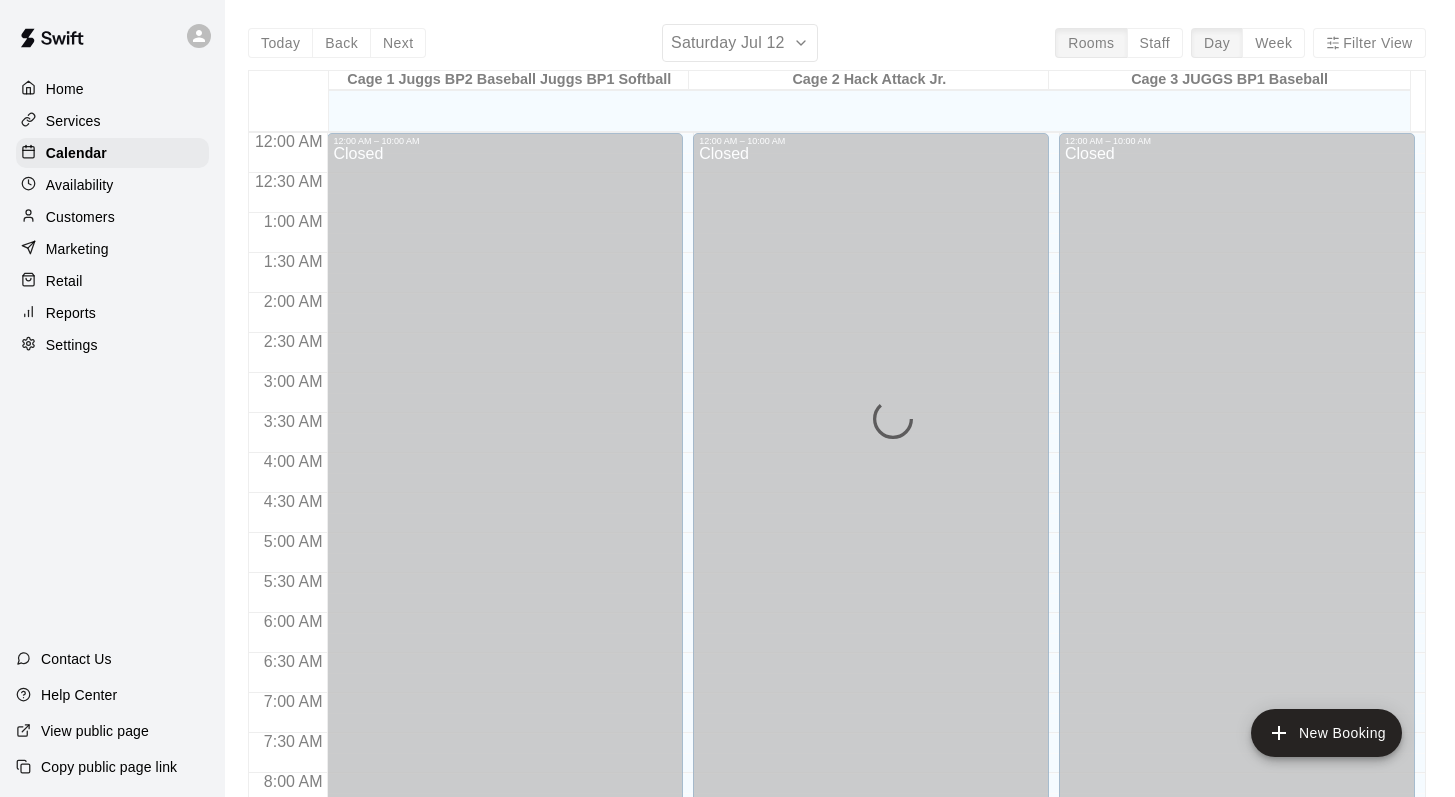 scroll, scrollTop: 870, scrollLeft: 0, axis: vertical 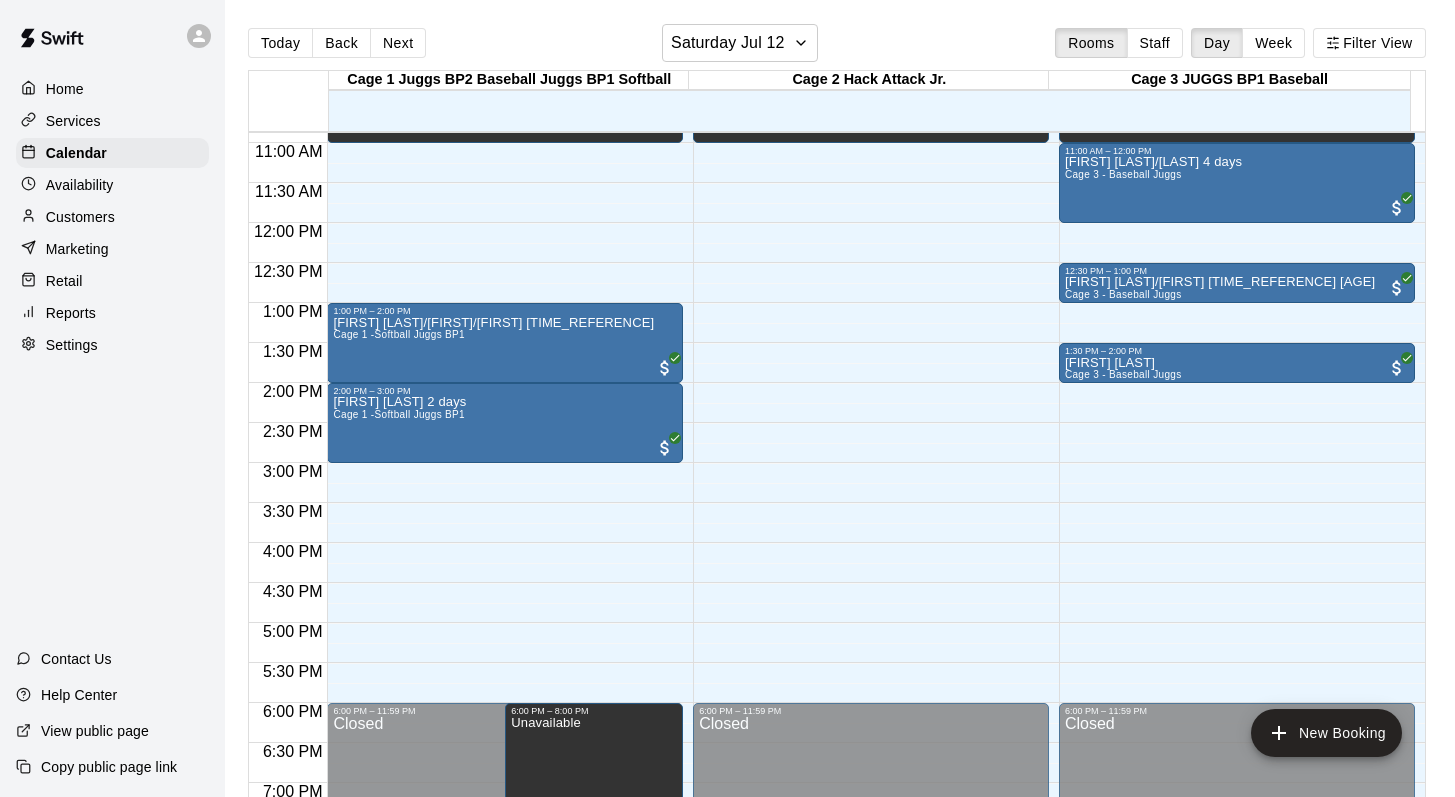 click on "12:00 AM – 10:00 AM Closed 10:00 AM – 11:00 AM Unavailable Cage 1 Juggs BP2 Baseball Juggs BP1 Softball, Cage 2 Hack Attack Jr., Cage 3 JUGGS BP1 Baseball 6:00 PM – 11:59 PM Closed" at bounding box center (871, 223) 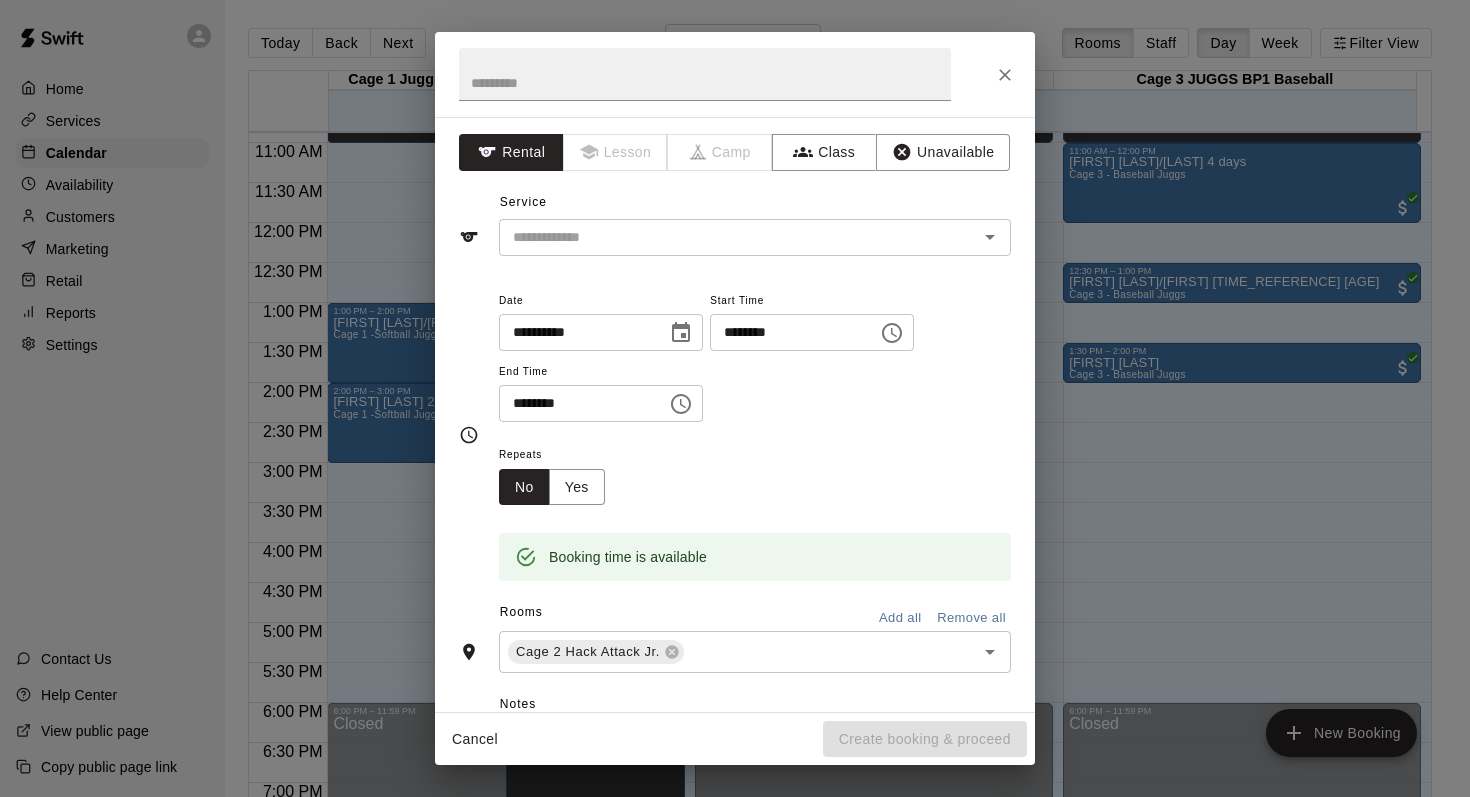 click 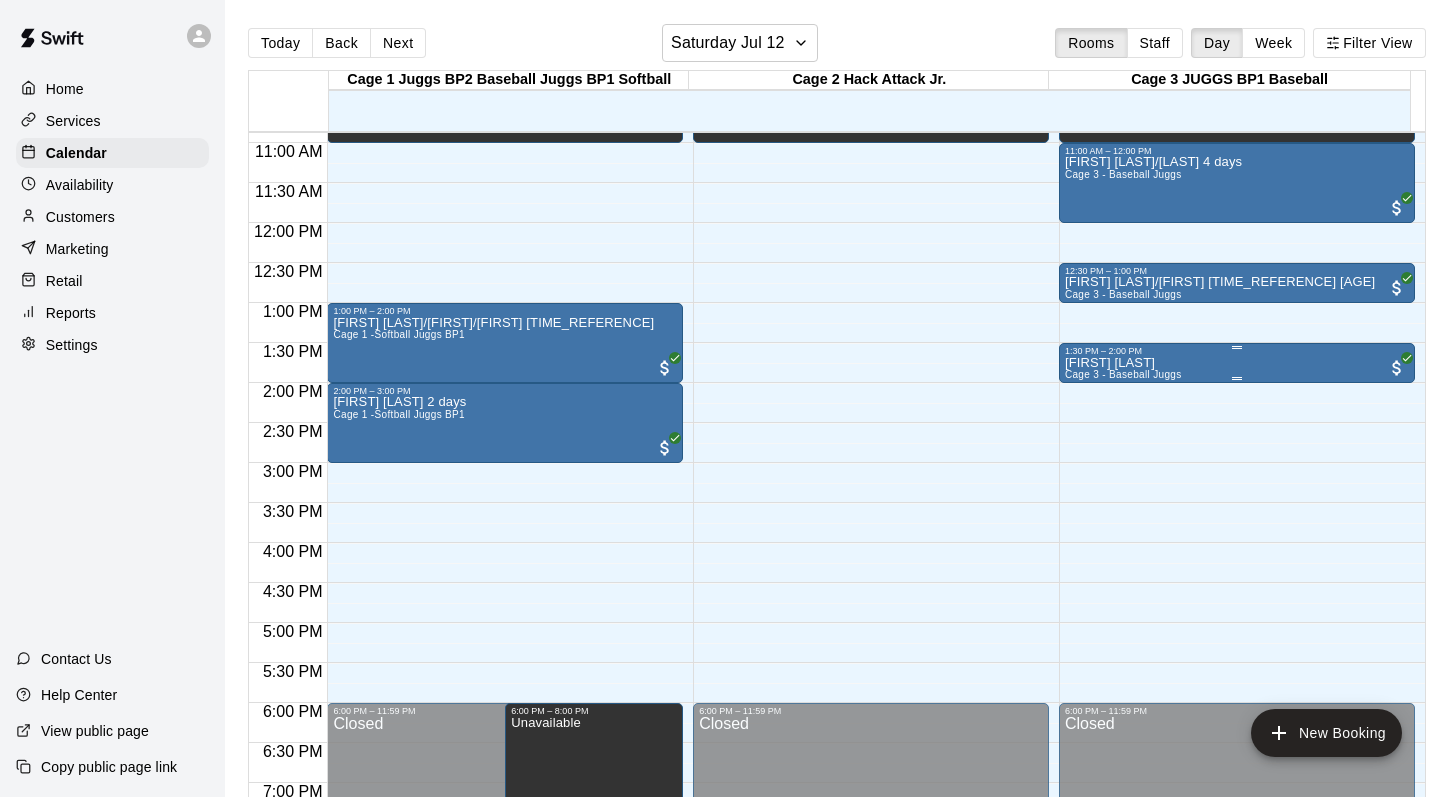 click on "Harding Fraser-Zeitz" at bounding box center (1123, 363) 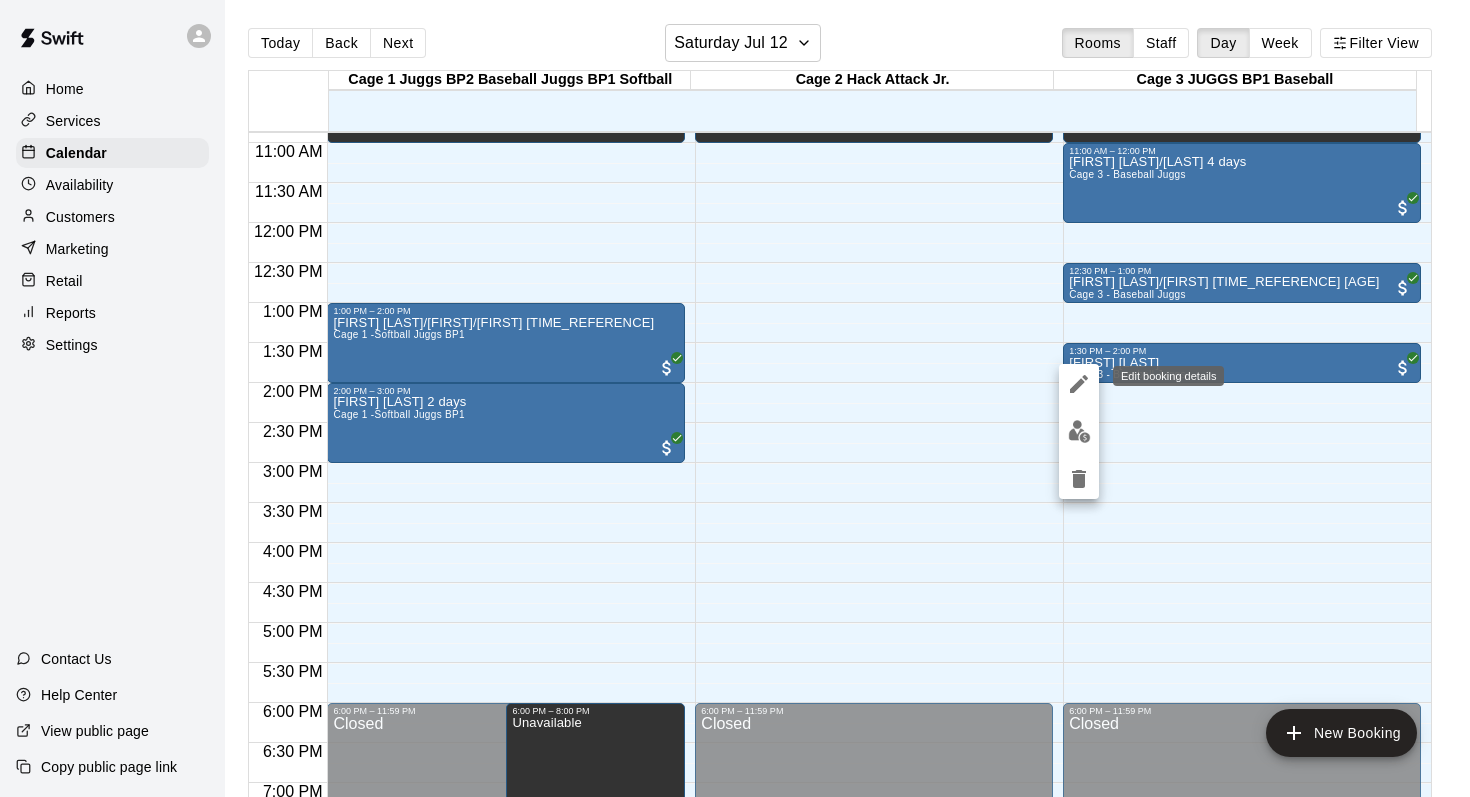 click 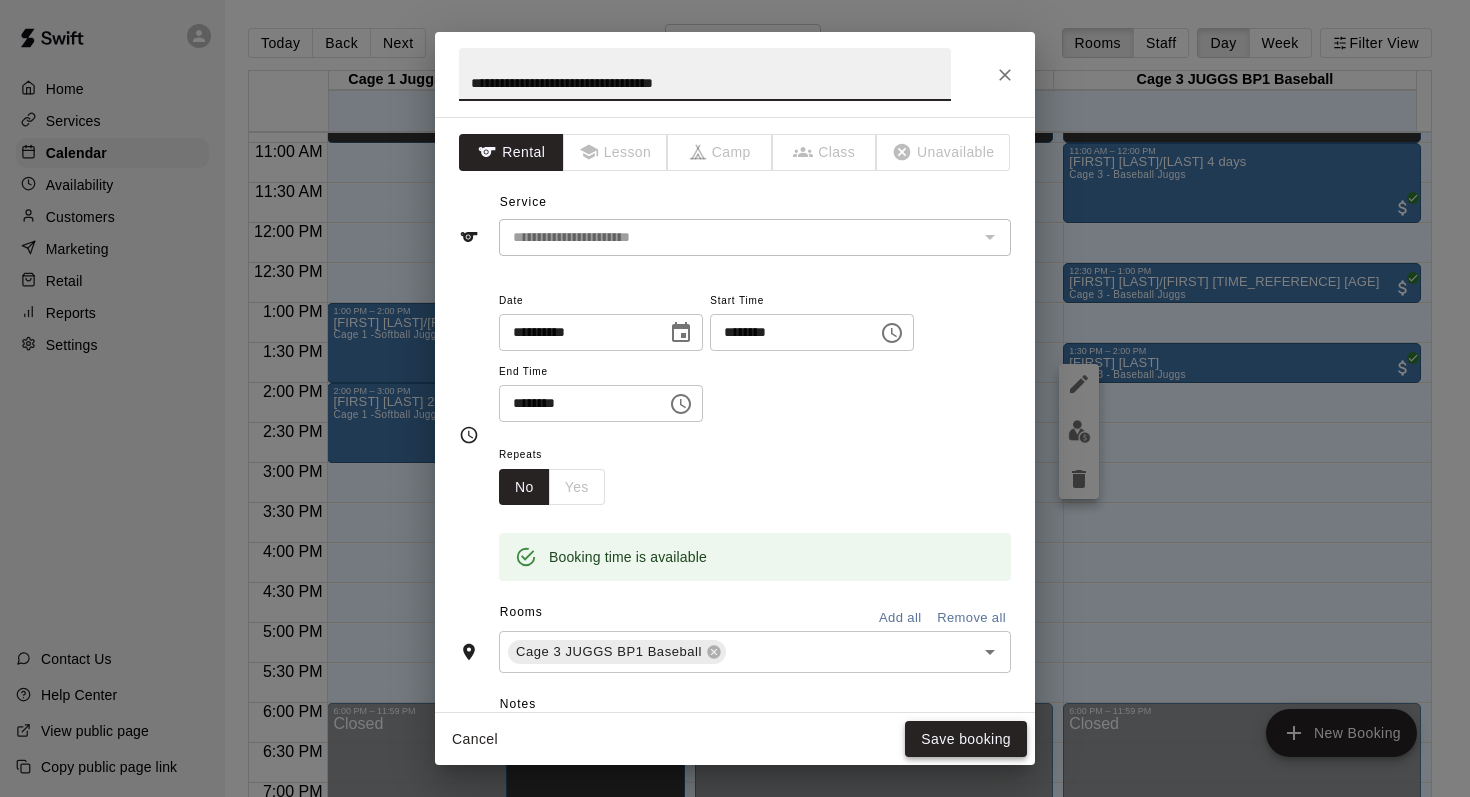 type on "**********" 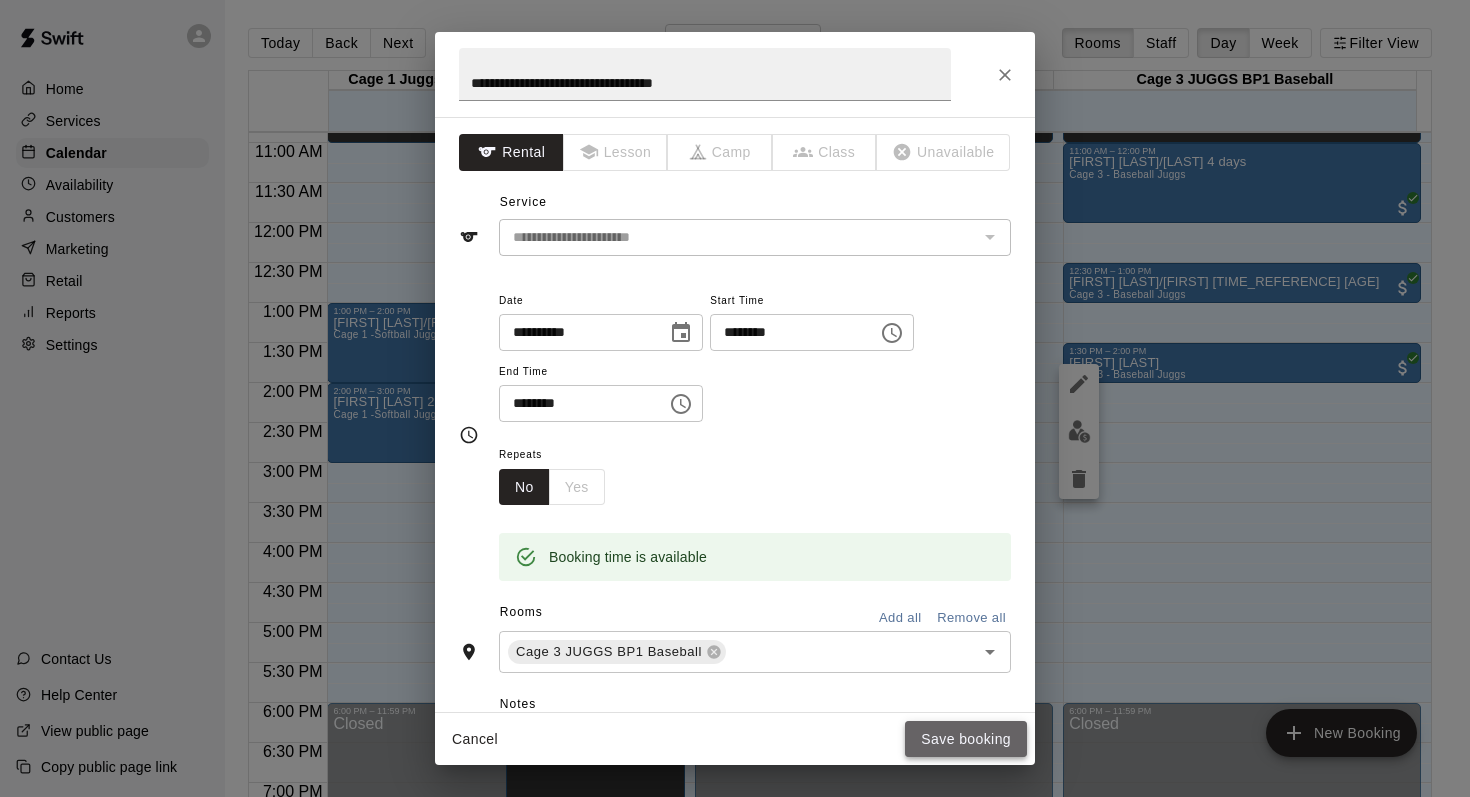 click on "Save booking" at bounding box center (966, 739) 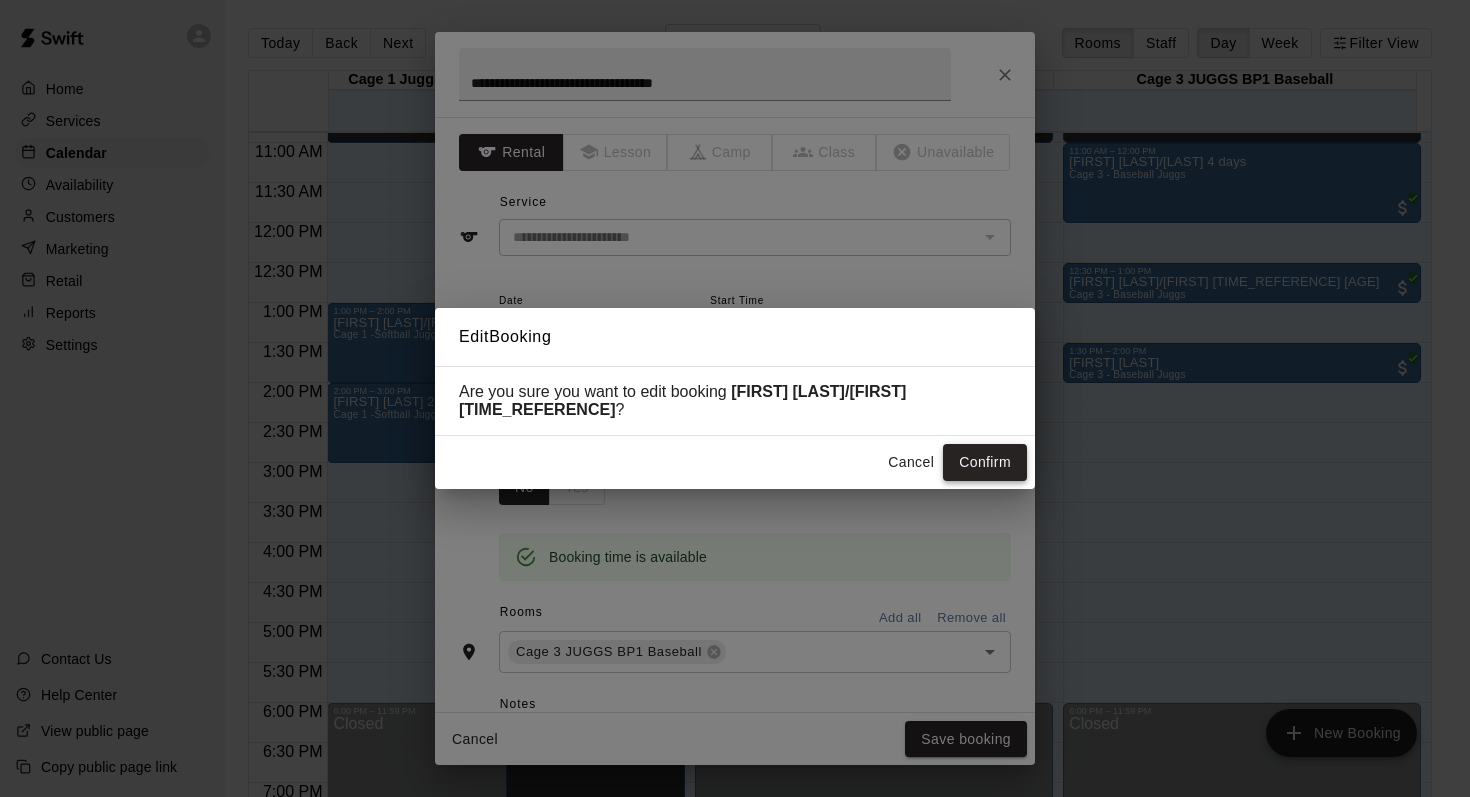 click on "Confirm" at bounding box center [985, 462] 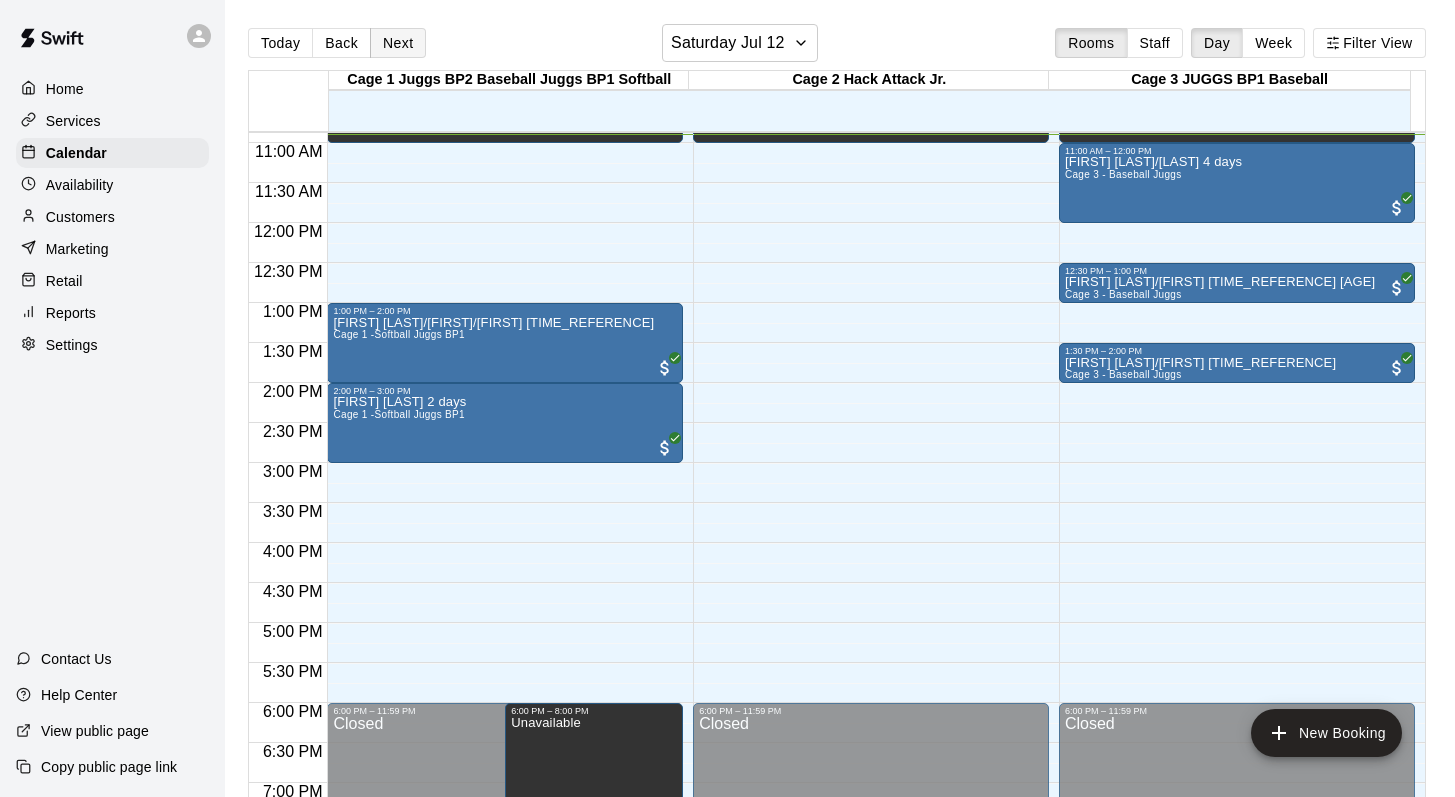 click on "Next" at bounding box center (398, 43) 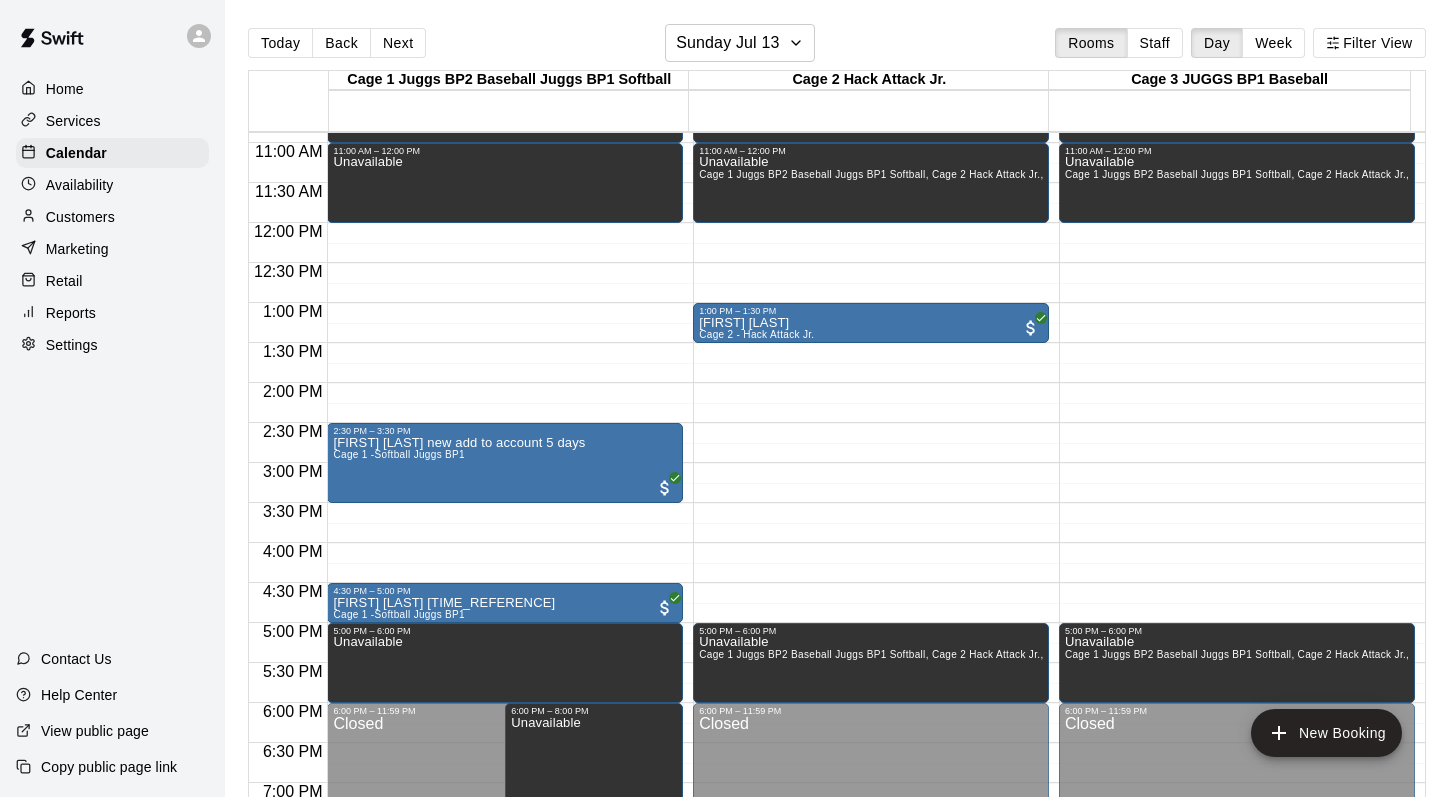 click on "Customers" at bounding box center (80, 217) 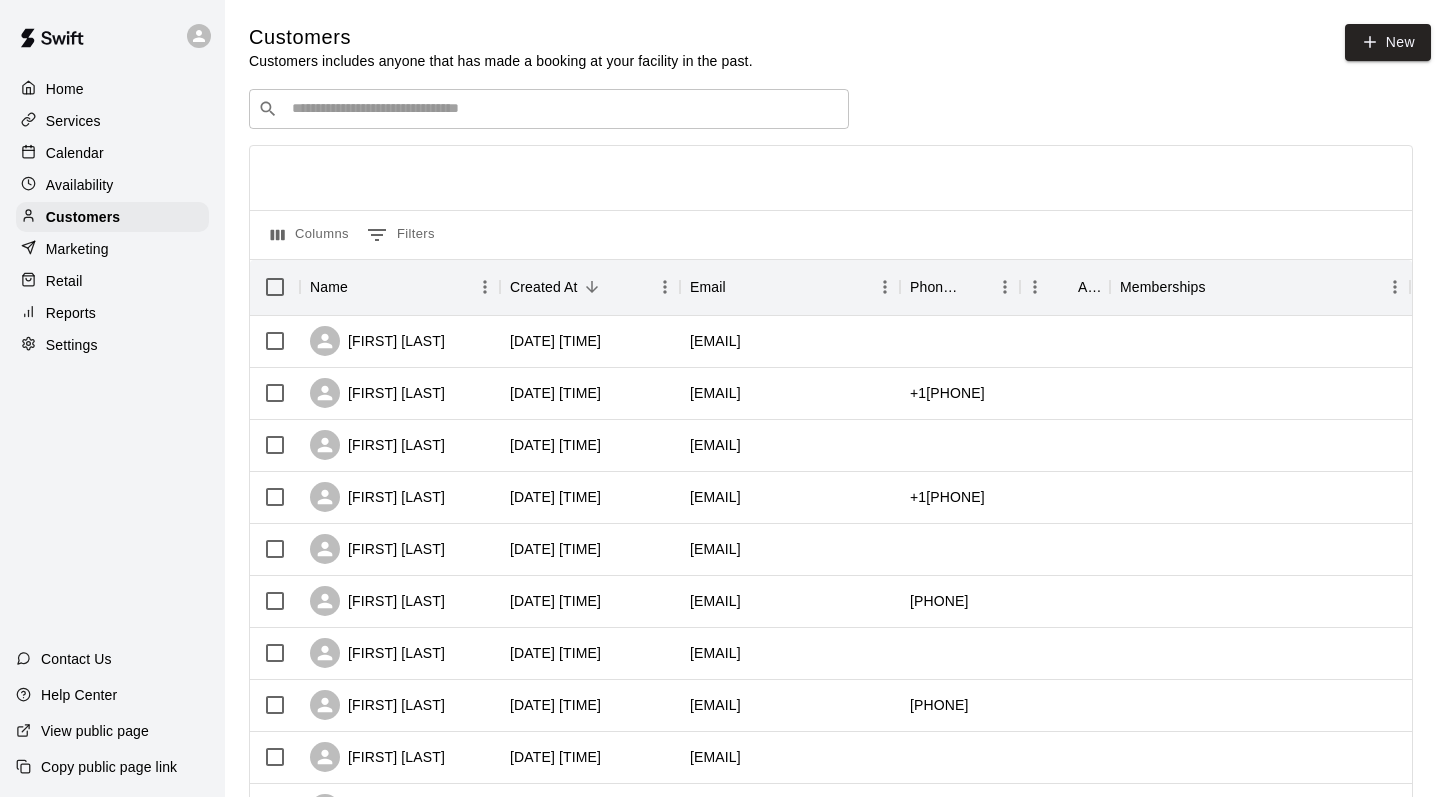 click at bounding box center [563, 109] 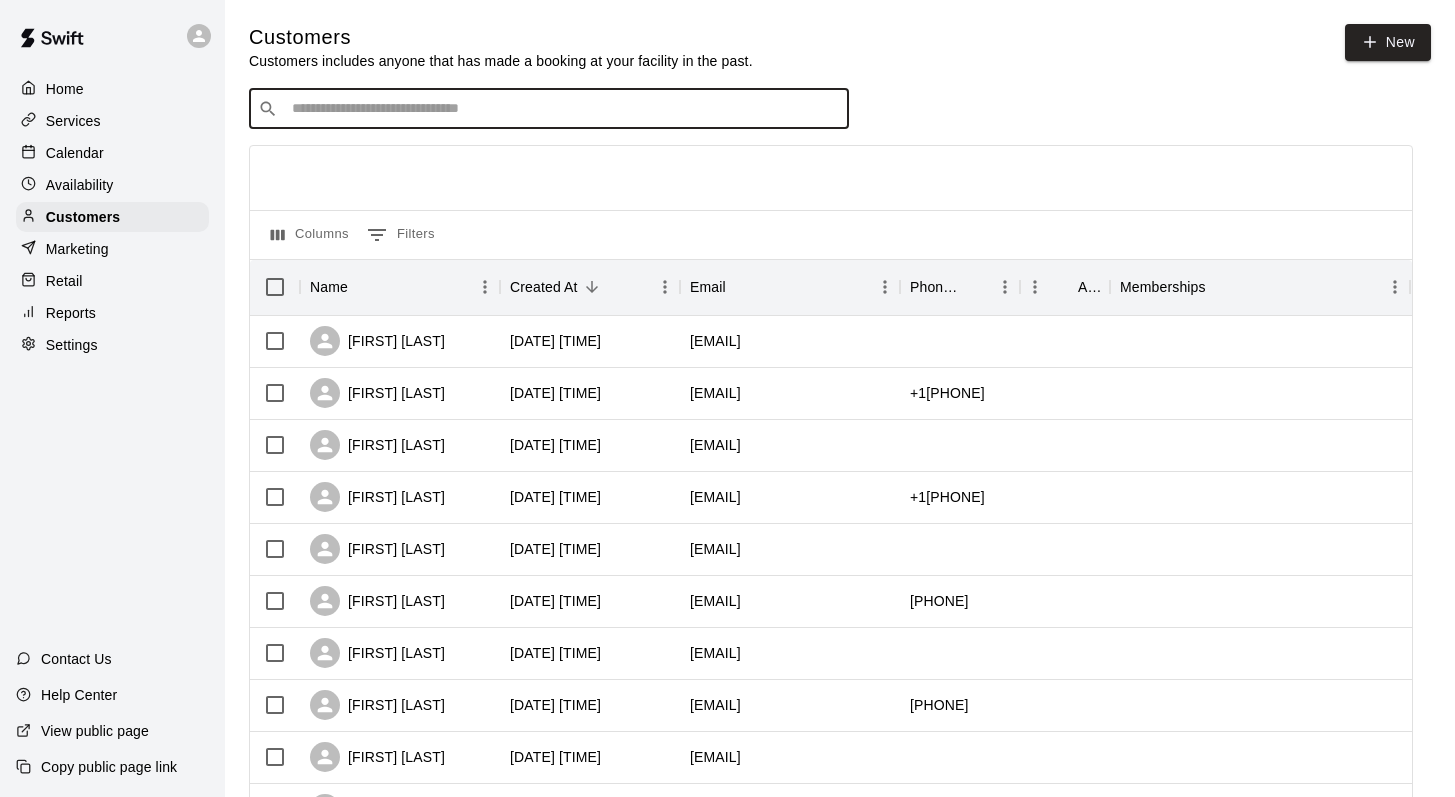 type on "*" 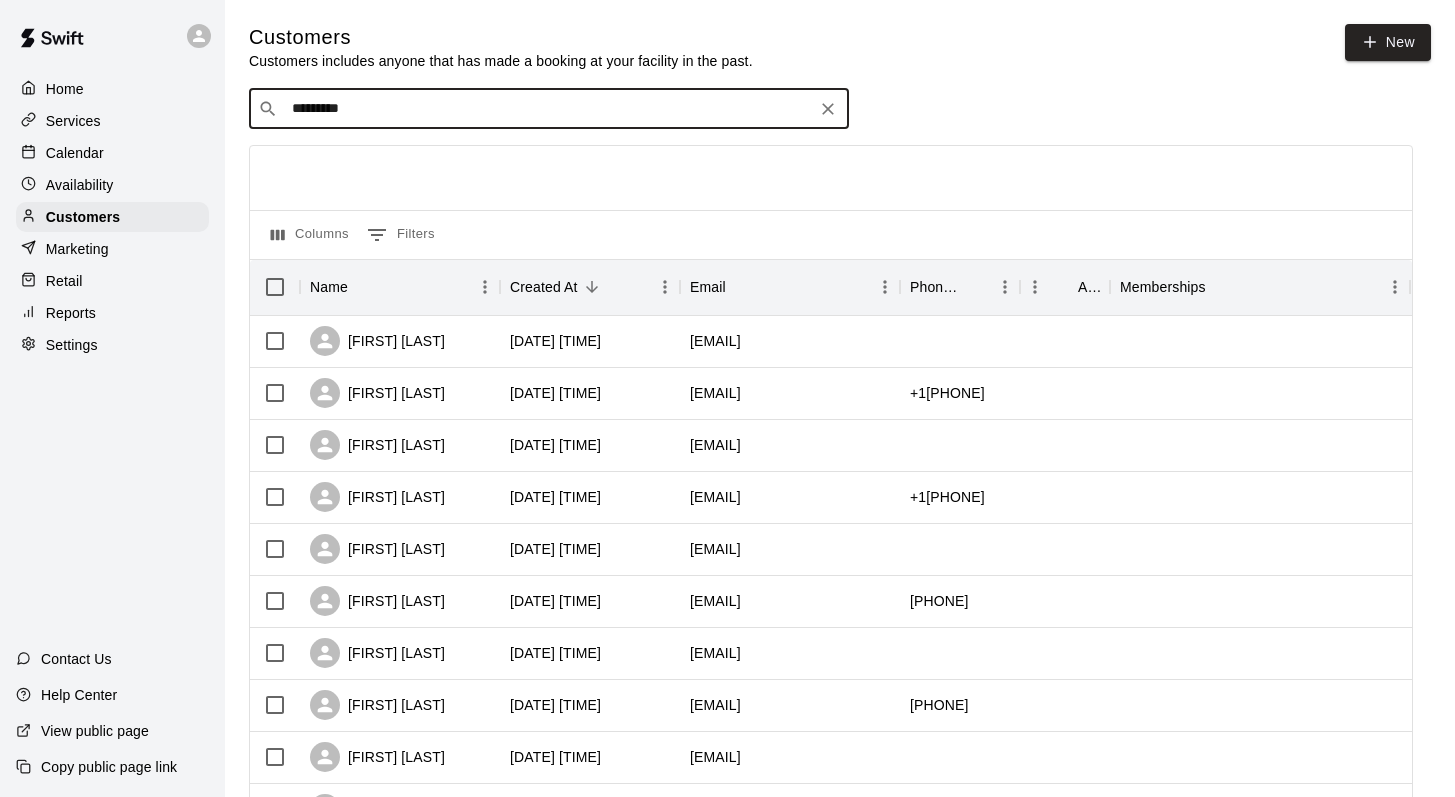 type on "**********" 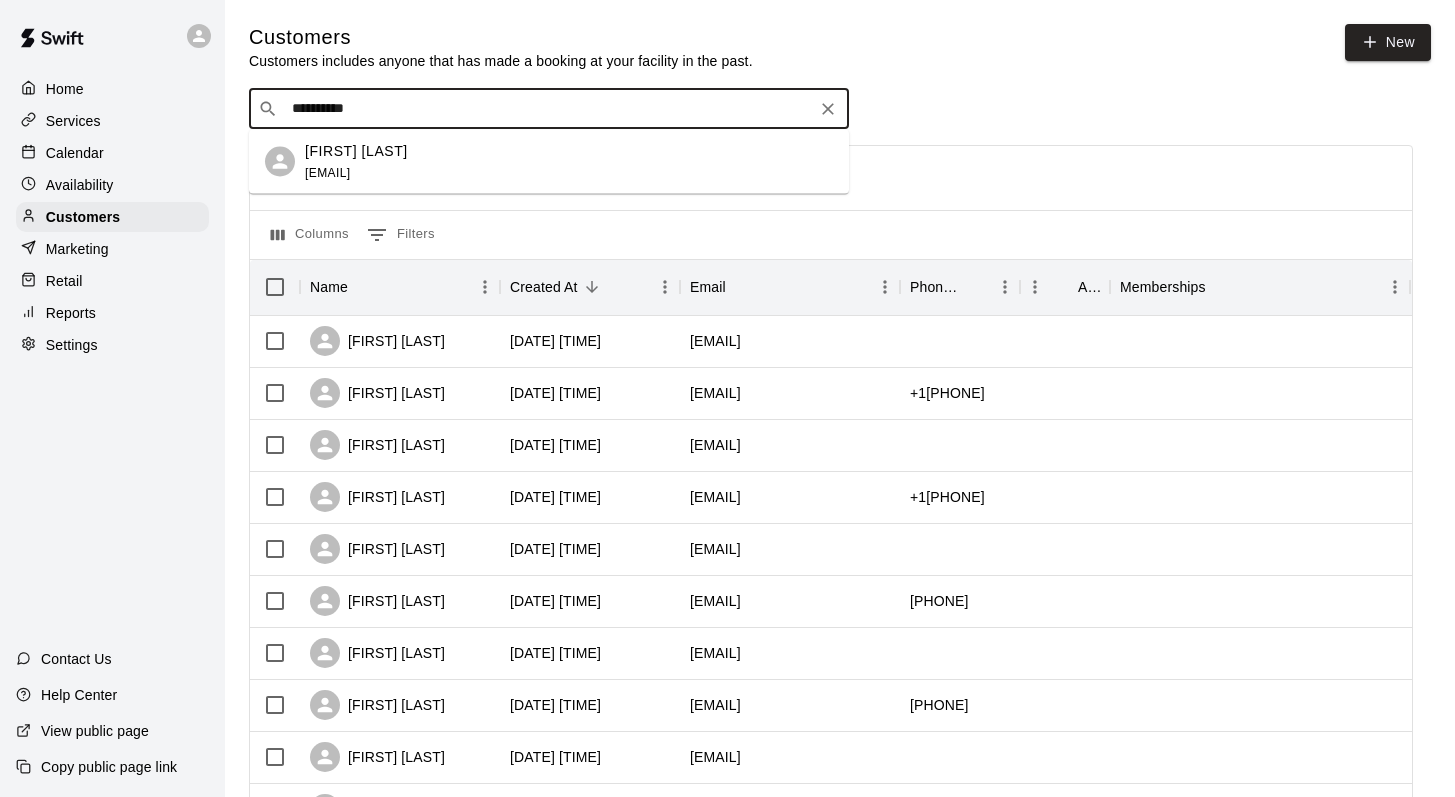 click on "Tyler Lane" at bounding box center [356, 150] 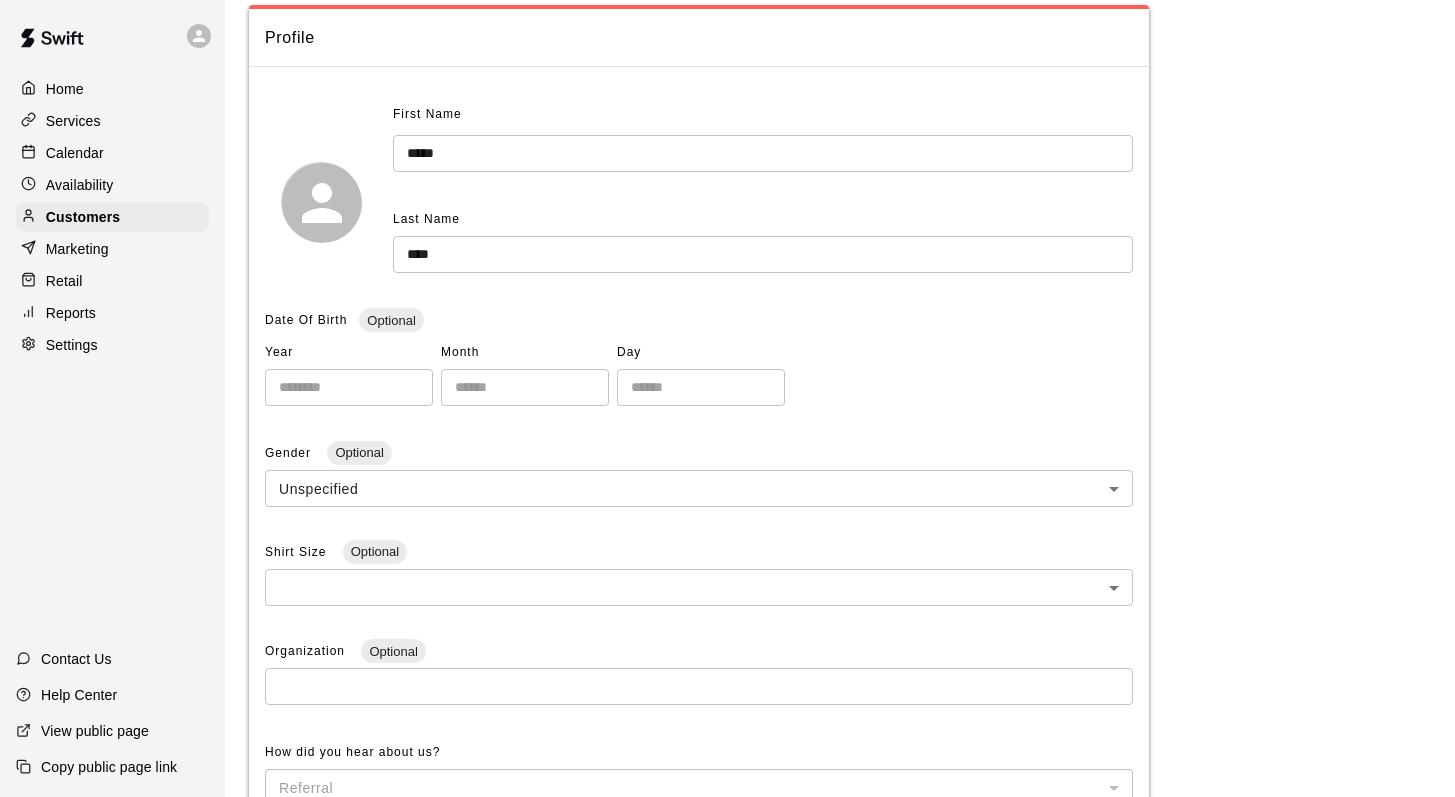 scroll, scrollTop: 0, scrollLeft: 0, axis: both 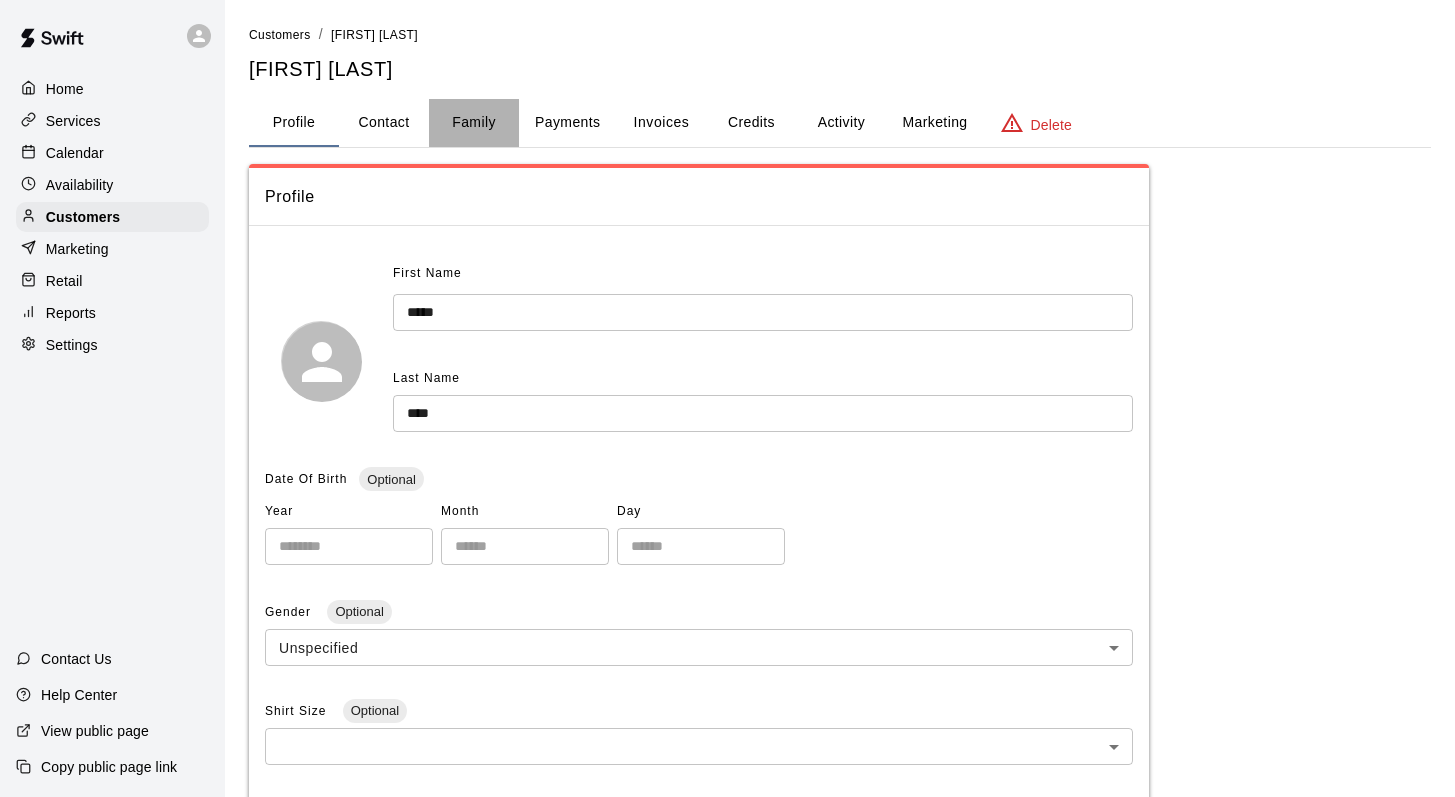 click on "Family" at bounding box center (474, 123) 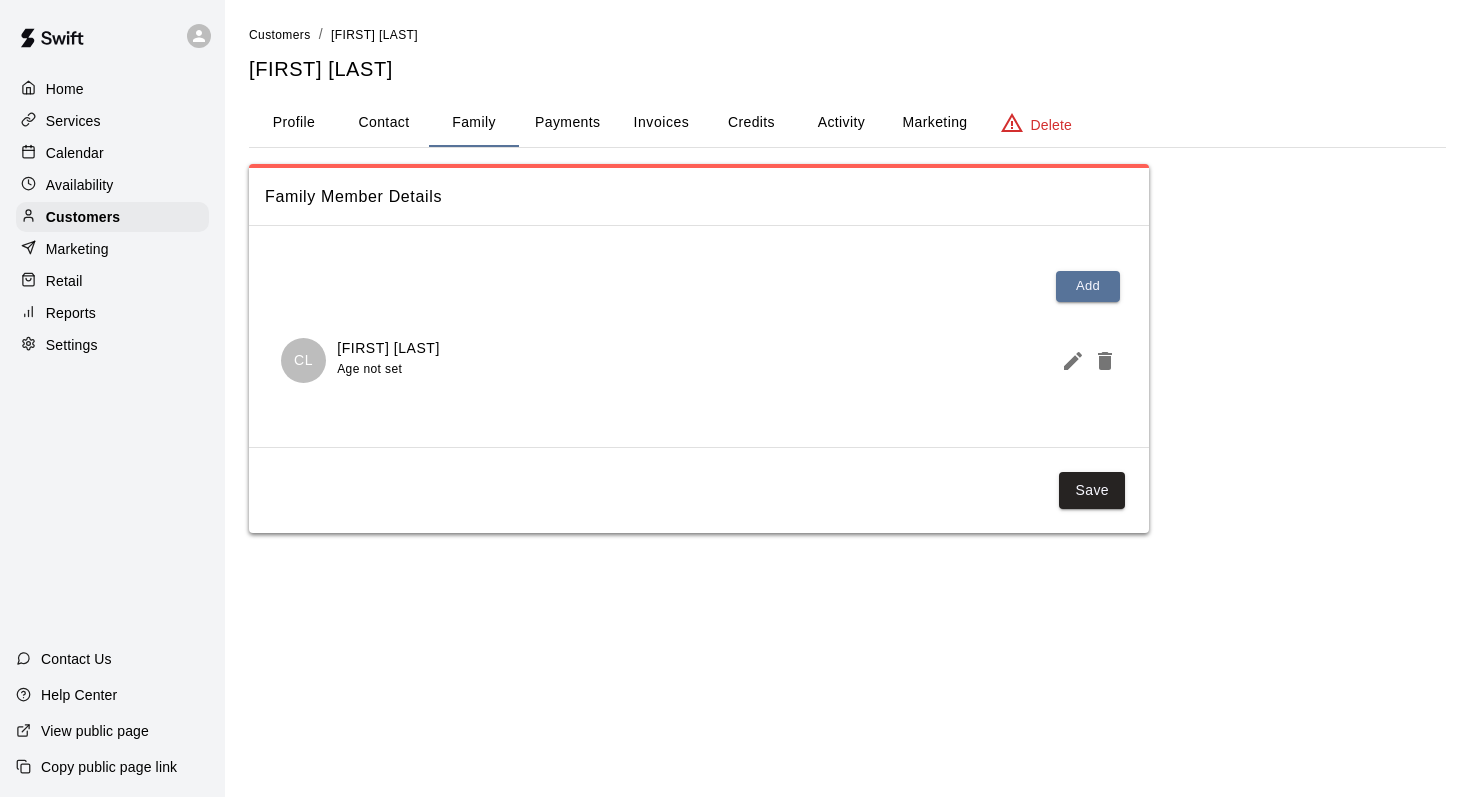 click on "Activity" at bounding box center (841, 123) 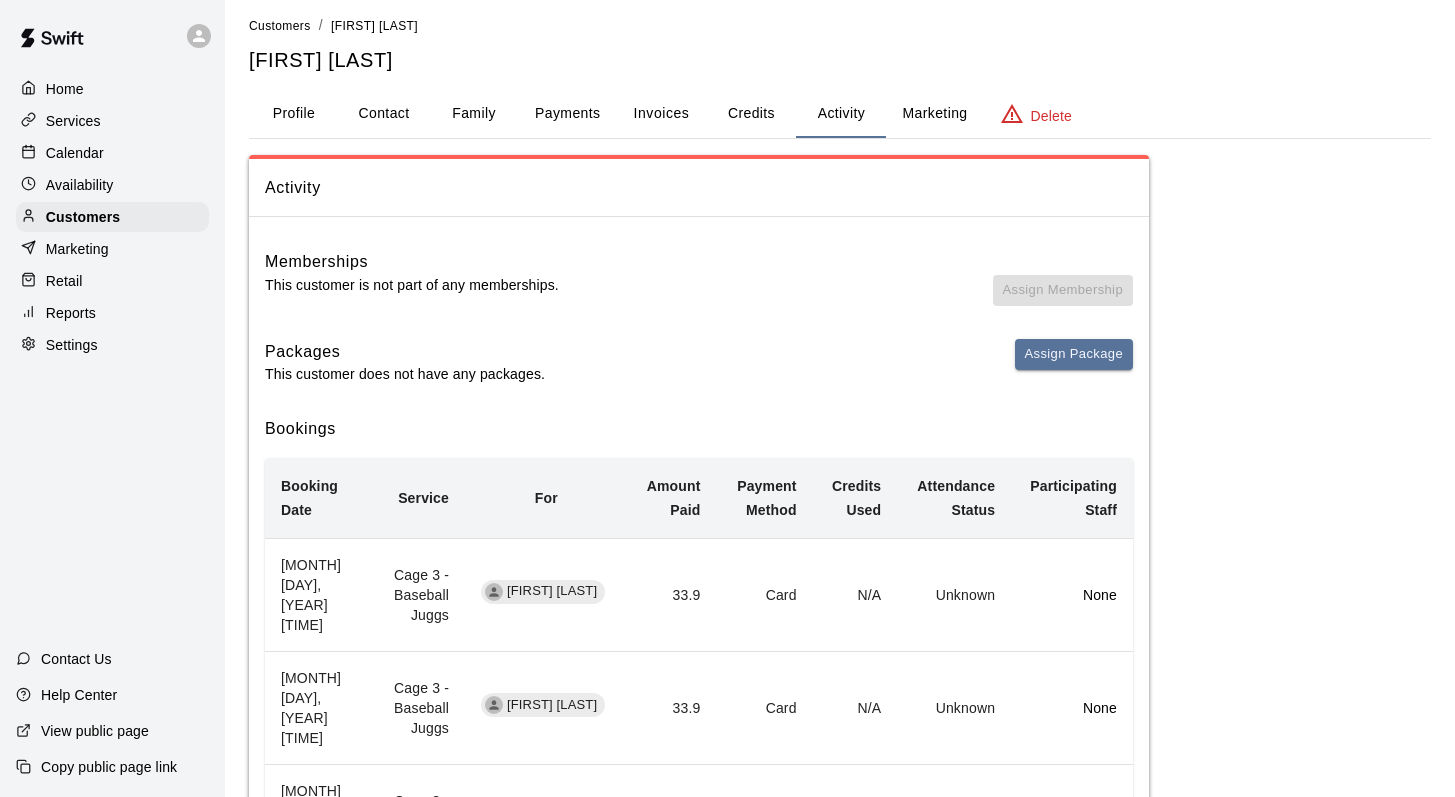 scroll, scrollTop: 8, scrollLeft: 0, axis: vertical 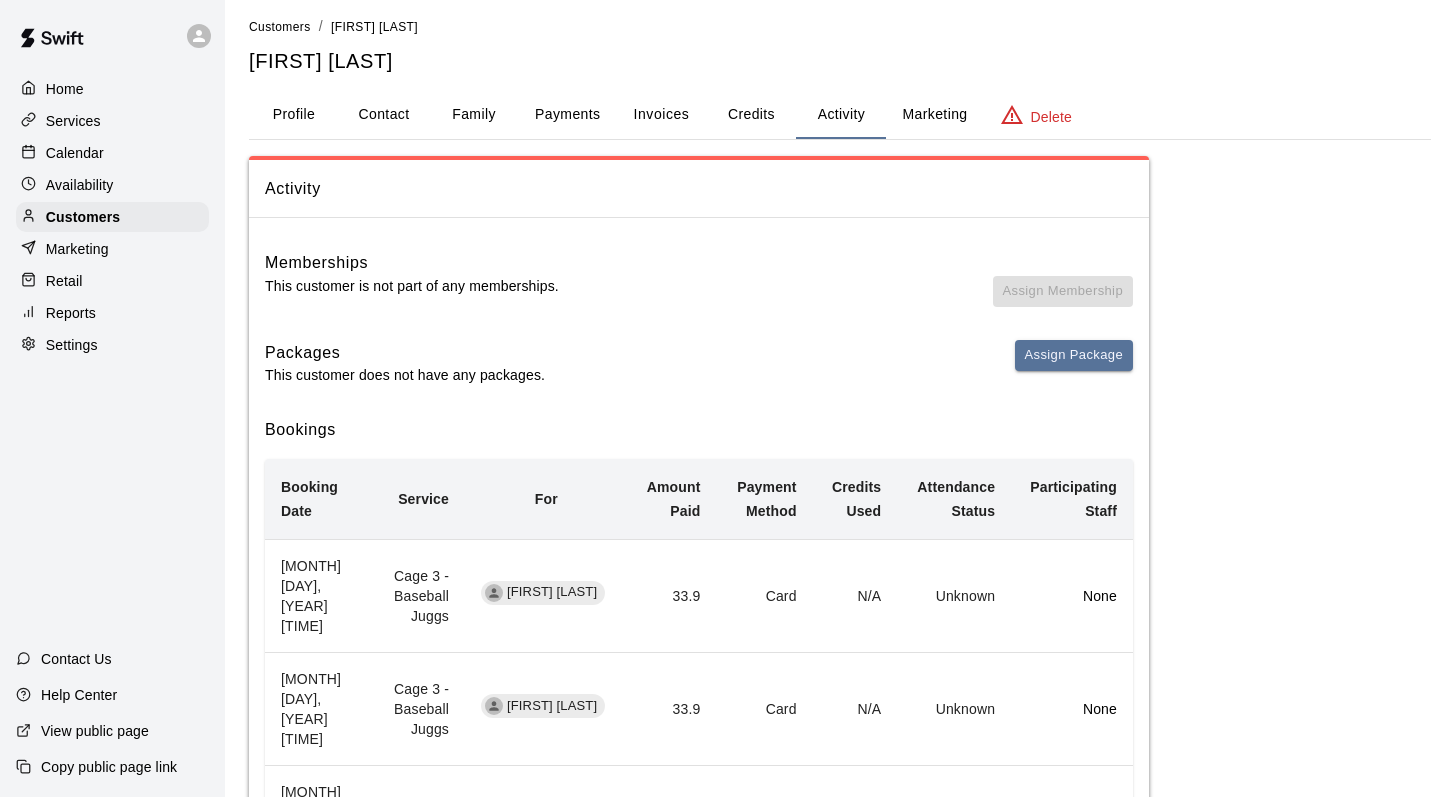 click on "Calendar" at bounding box center (112, 153) 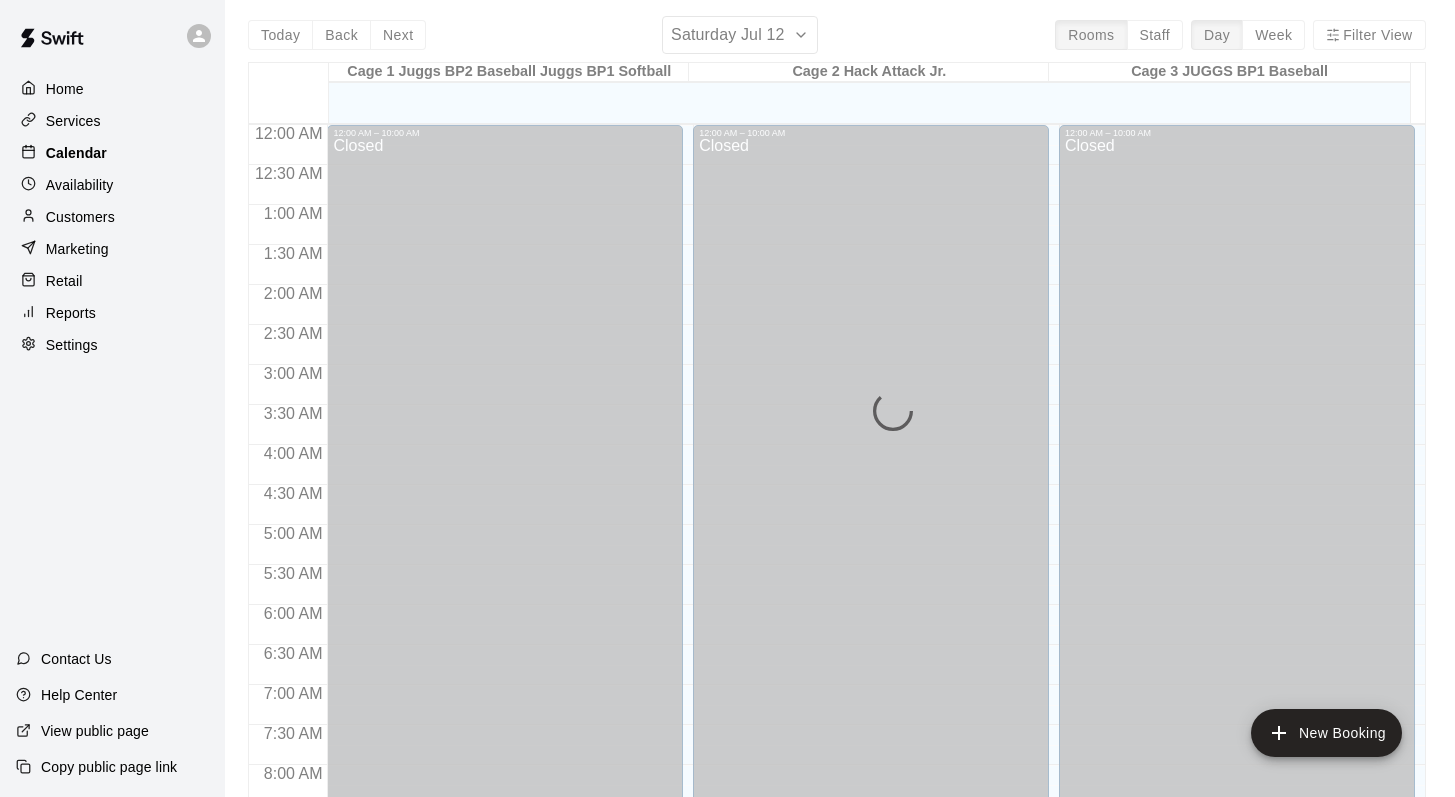 scroll, scrollTop: 0, scrollLeft: 0, axis: both 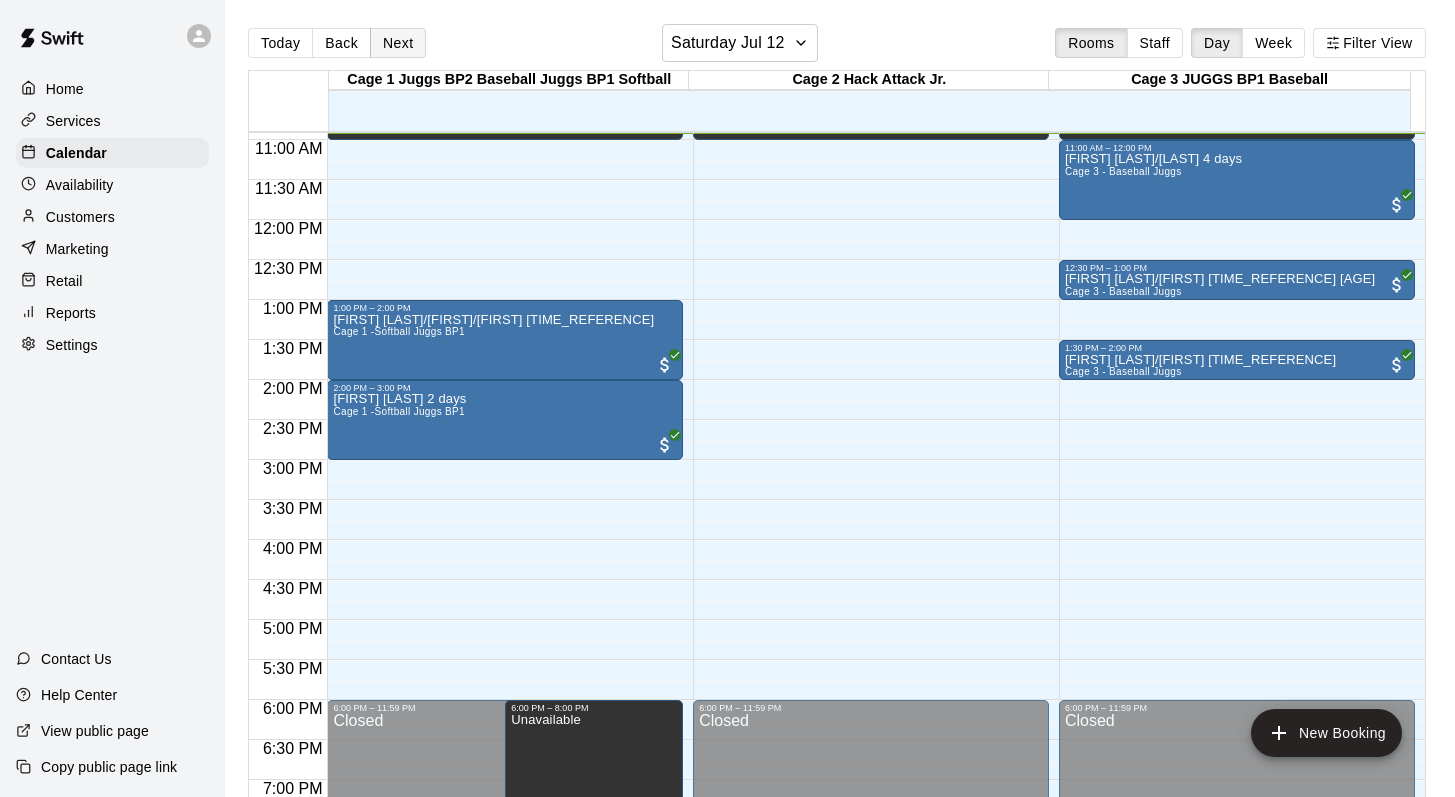 click on "Next" at bounding box center (398, 43) 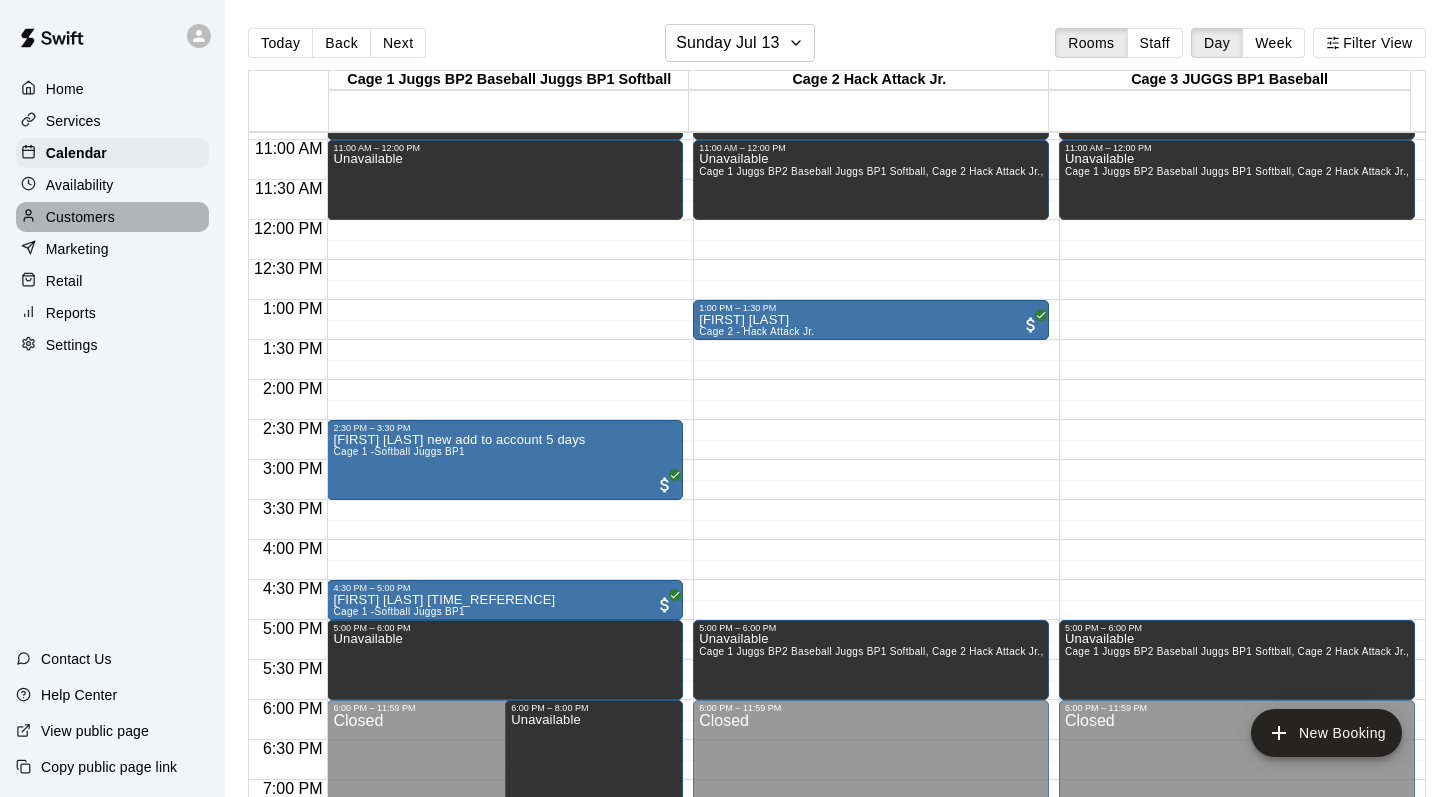 click on "Customers" at bounding box center (80, 217) 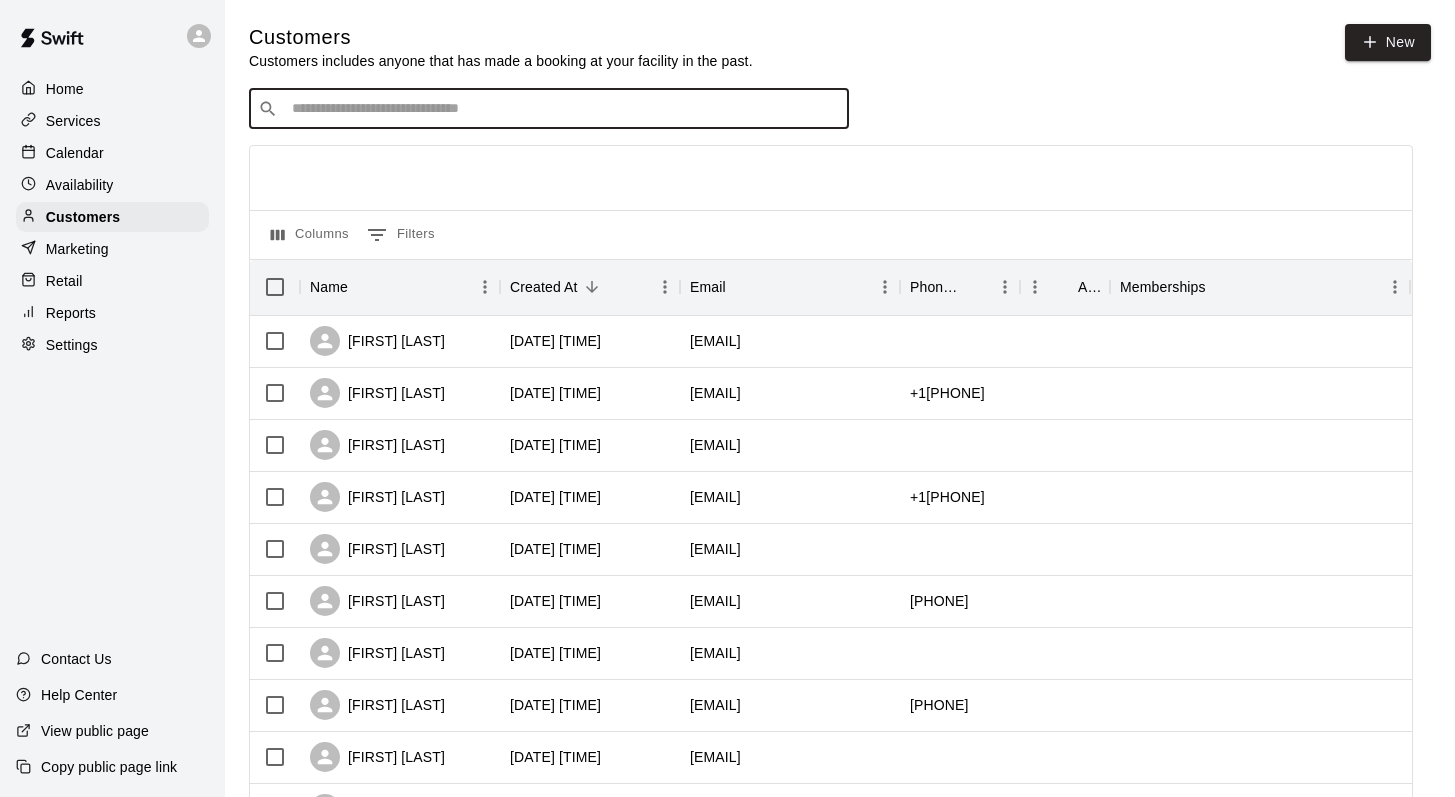click at bounding box center [563, 109] 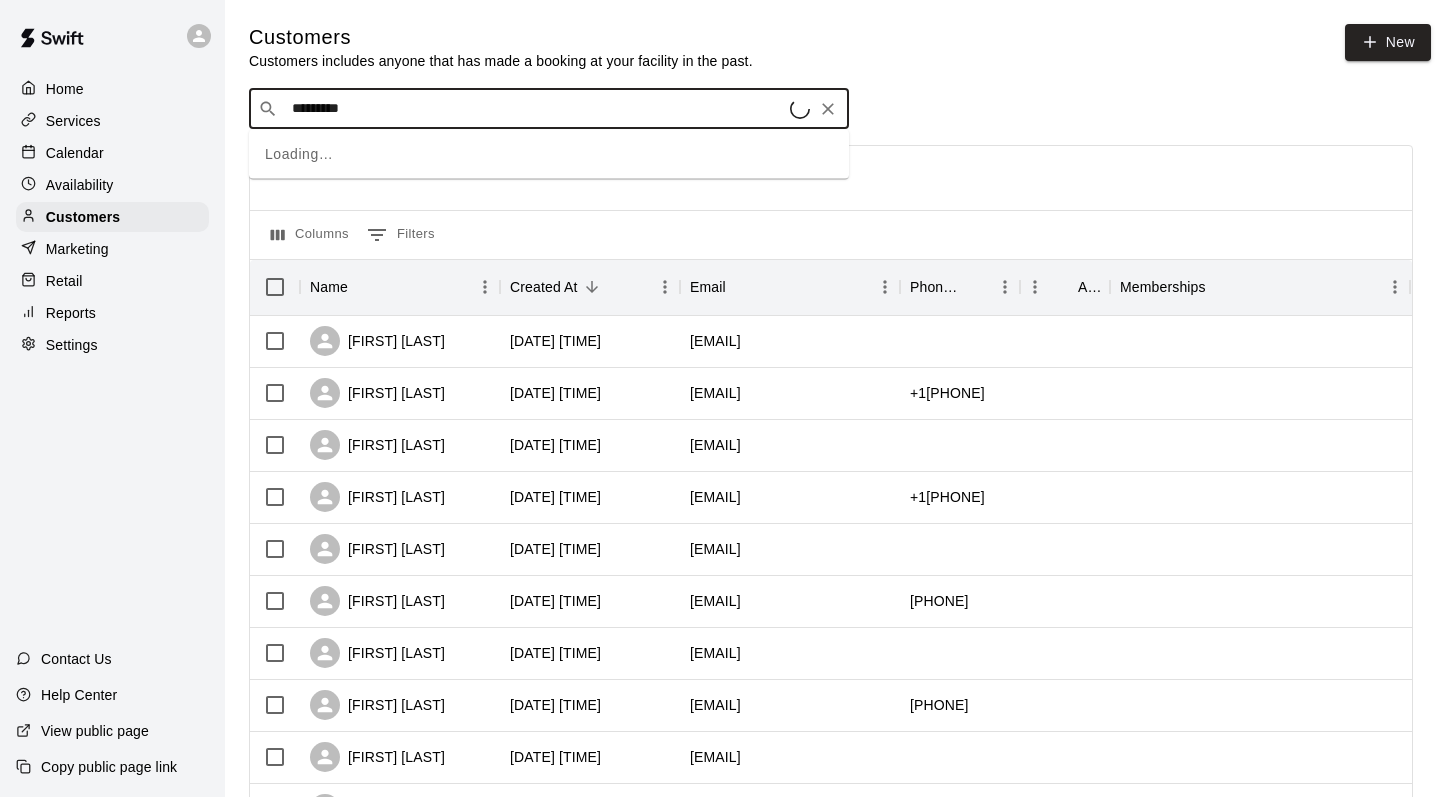 type on "**********" 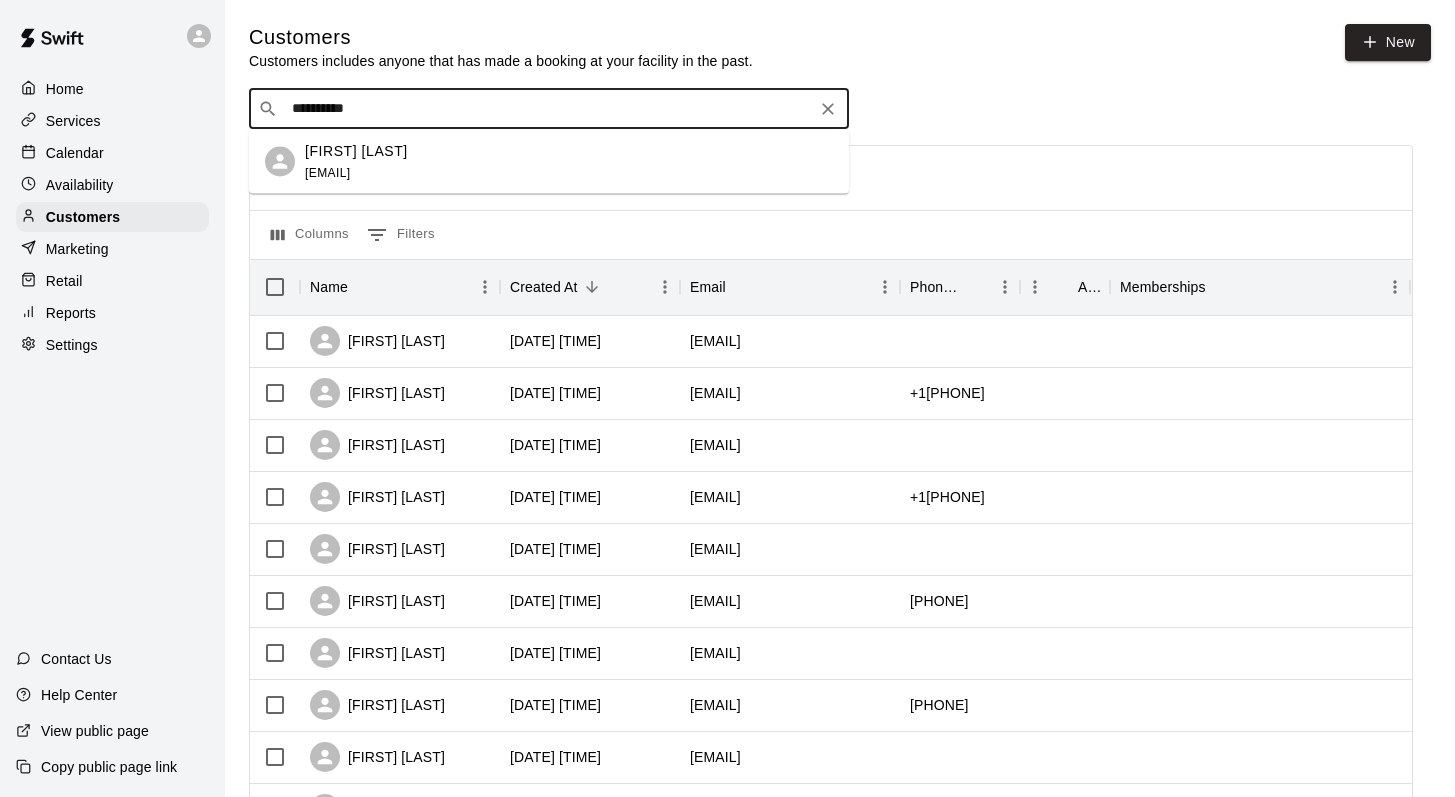 click on "Tyler Lane" at bounding box center (356, 150) 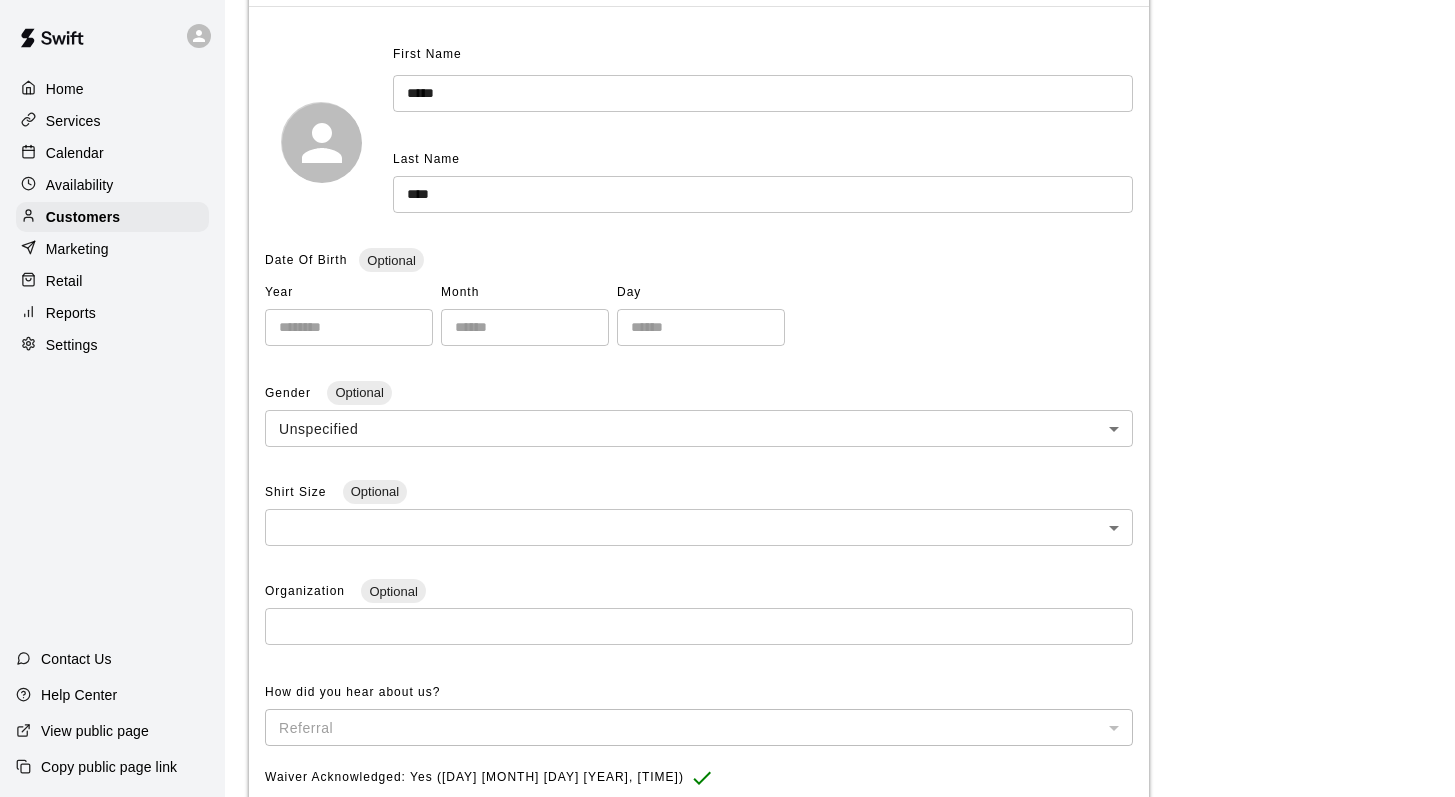 scroll, scrollTop: 0, scrollLeft: 0, axis: both 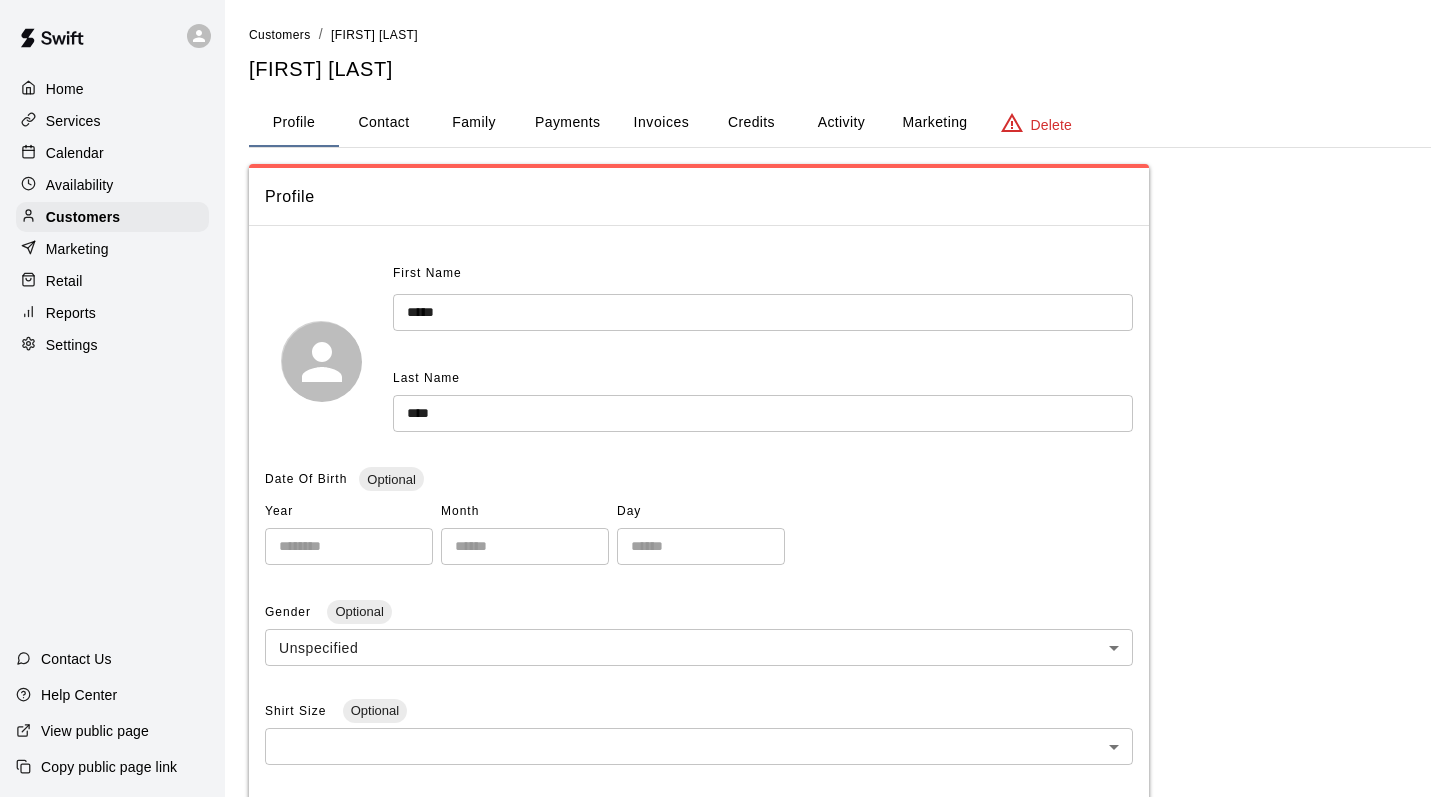 click on "Payments" at bounding box center [567, 123] 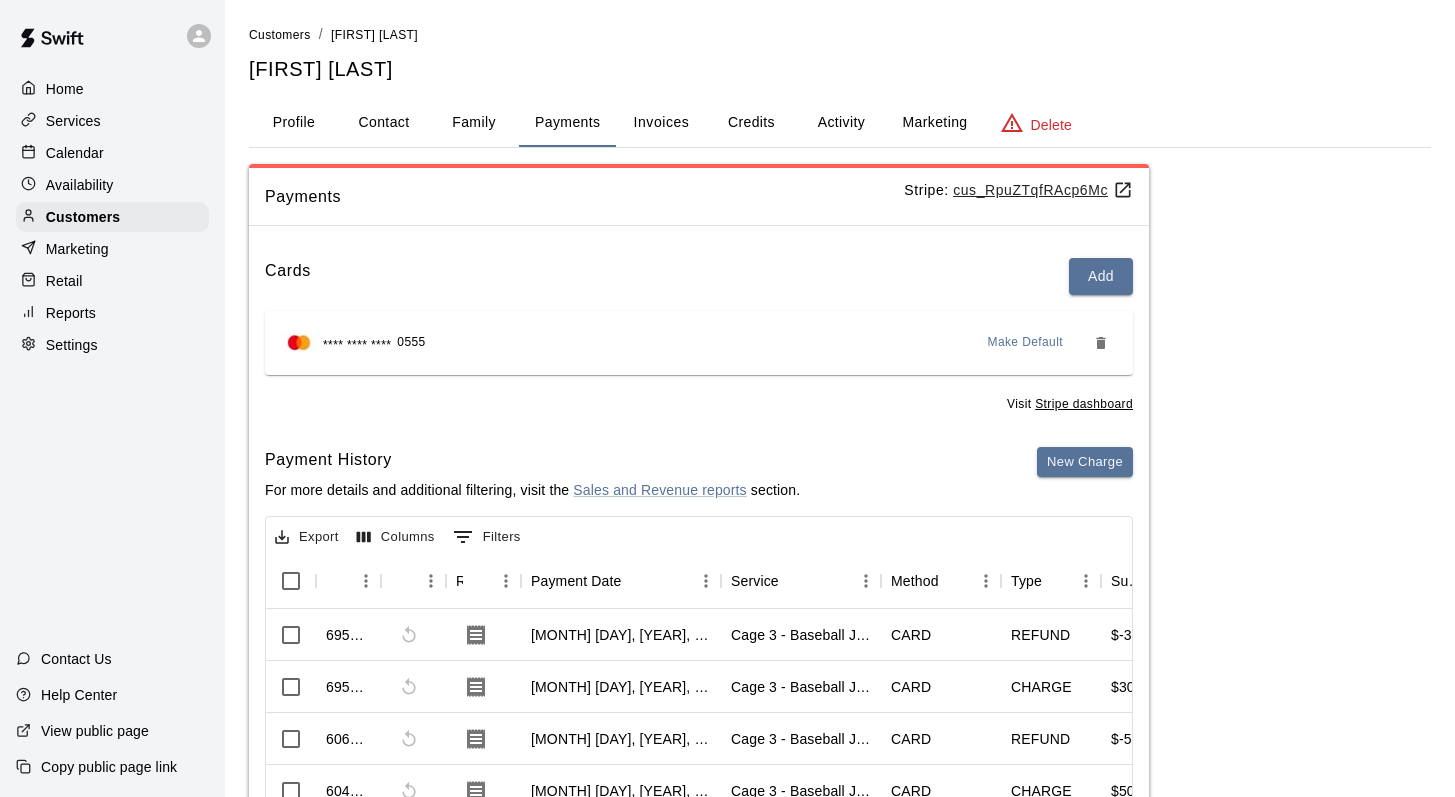 click on "Calendar" at bounding box center [112, 153] 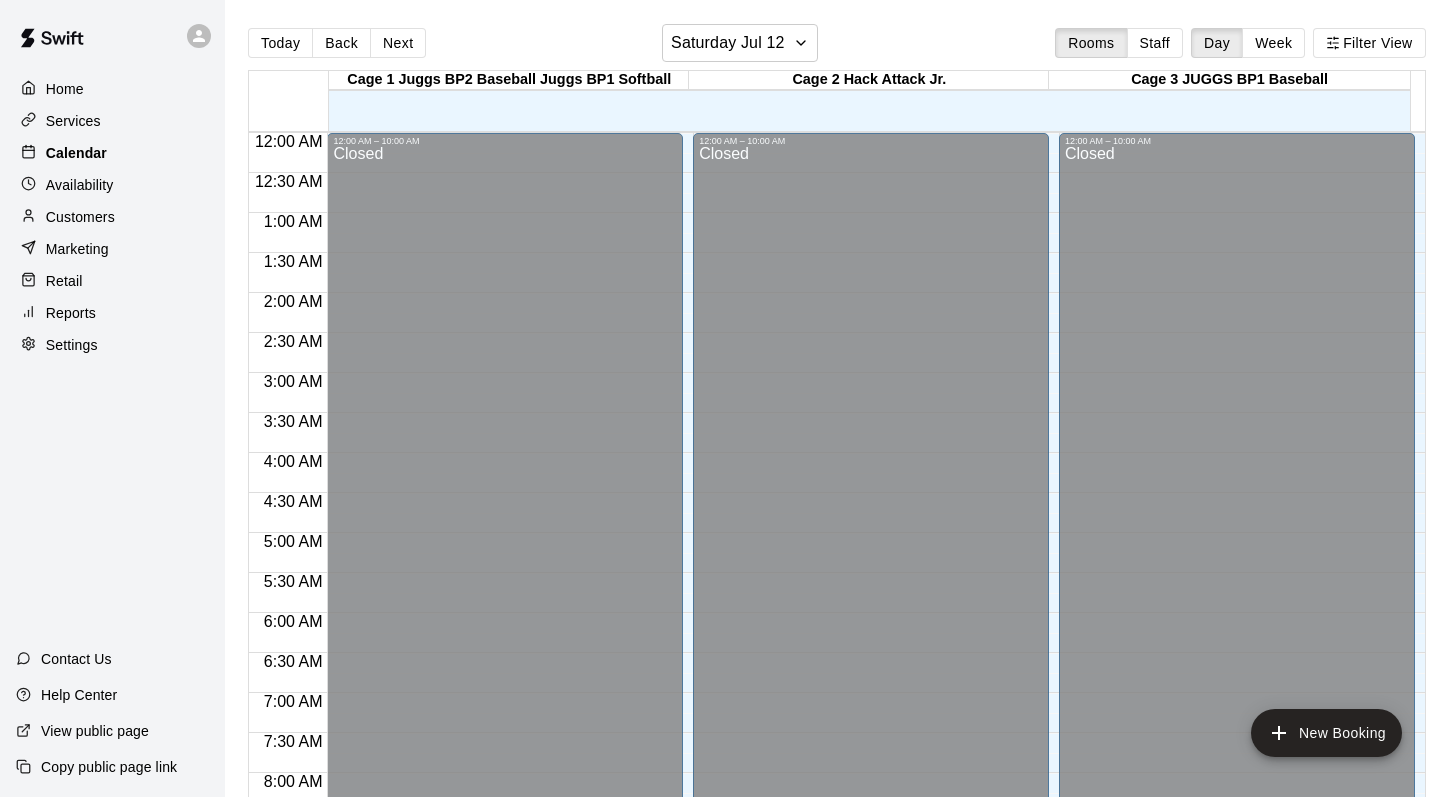 scroll, scrollTop: 874, scrollLeft: 0, axis: vertical 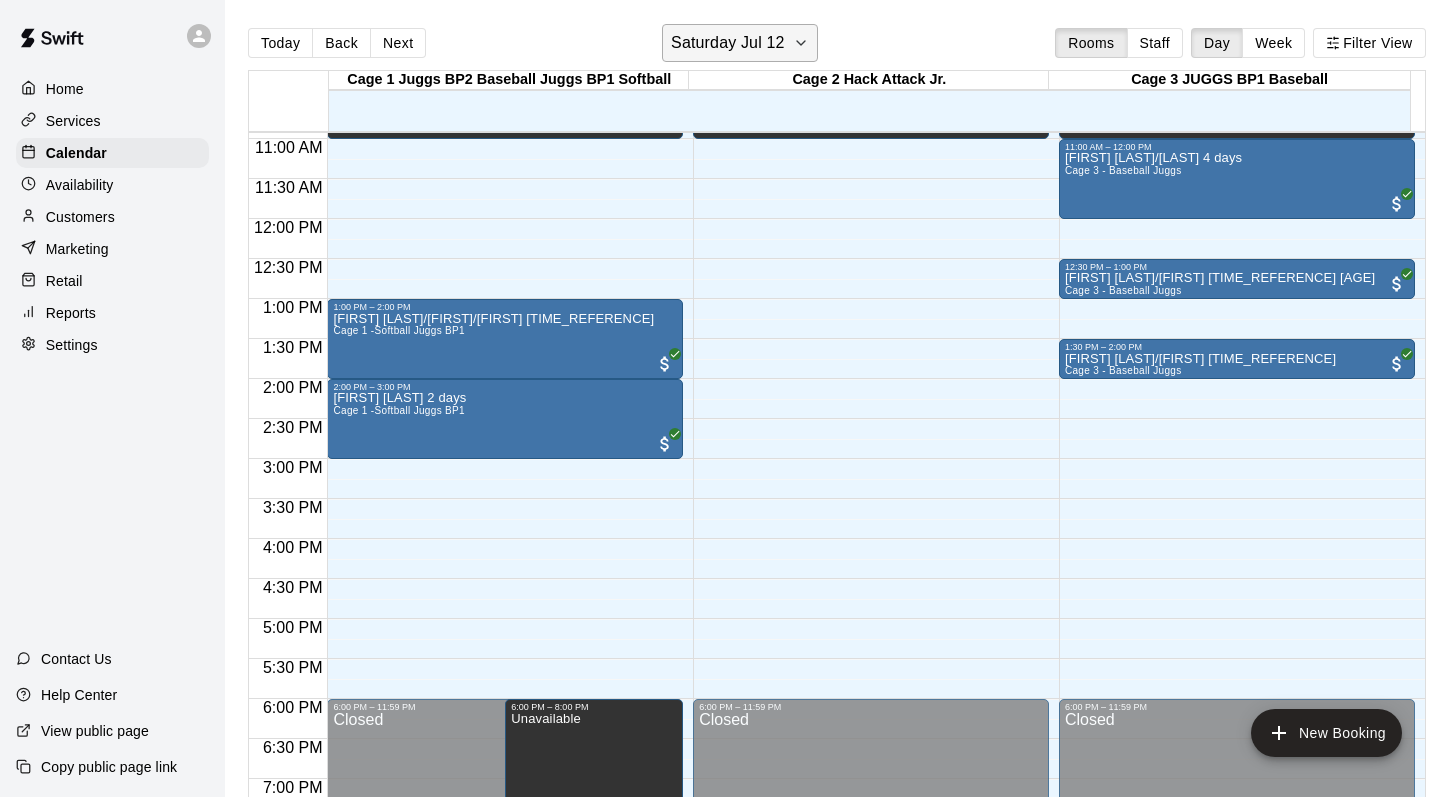 click on "Saturday Jul 12" at bounding box center [739, 43] 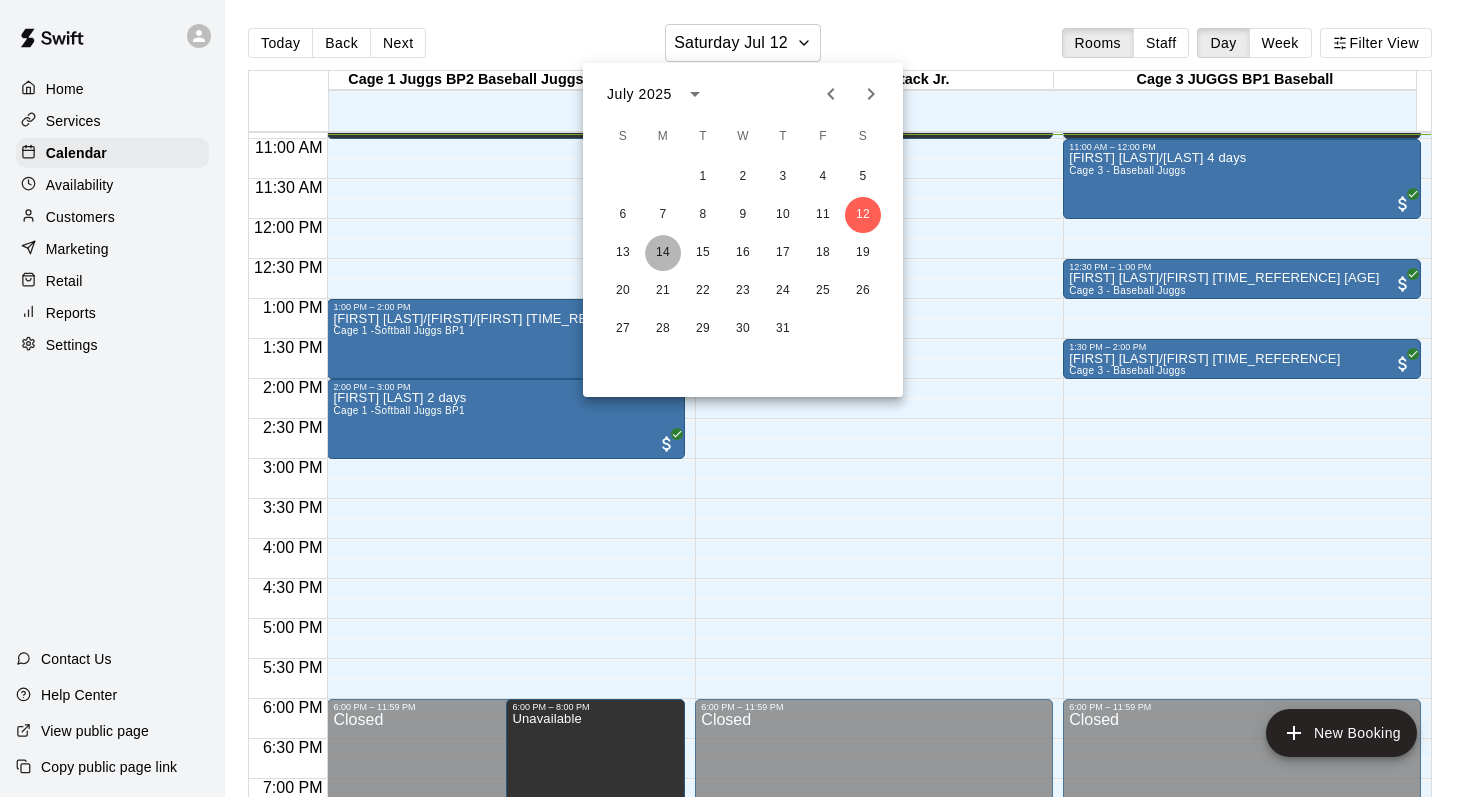 click on "14" at bounding box center (663, 253) 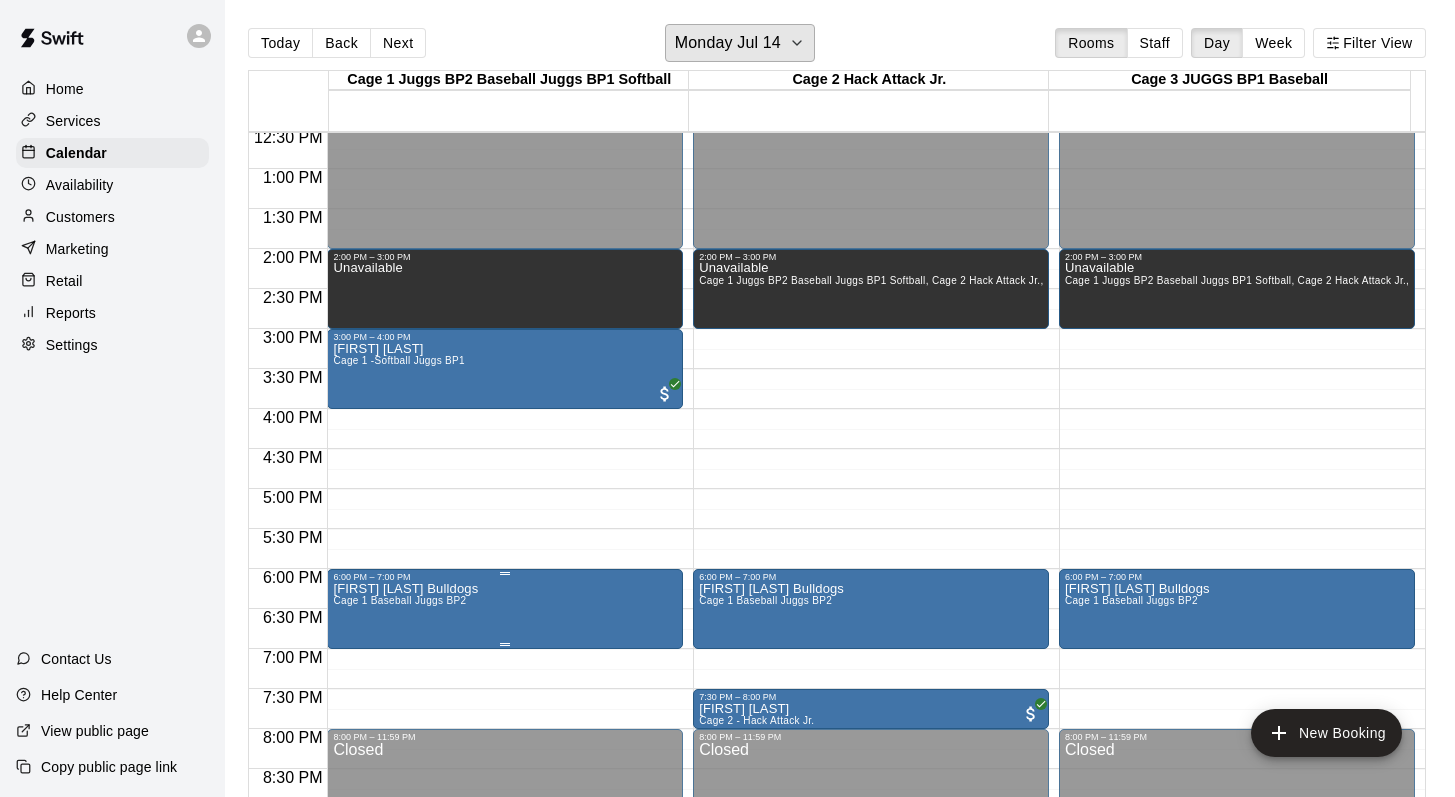 scroll, scrollTop: 1005, scrollLeft: 0, axis: vertical 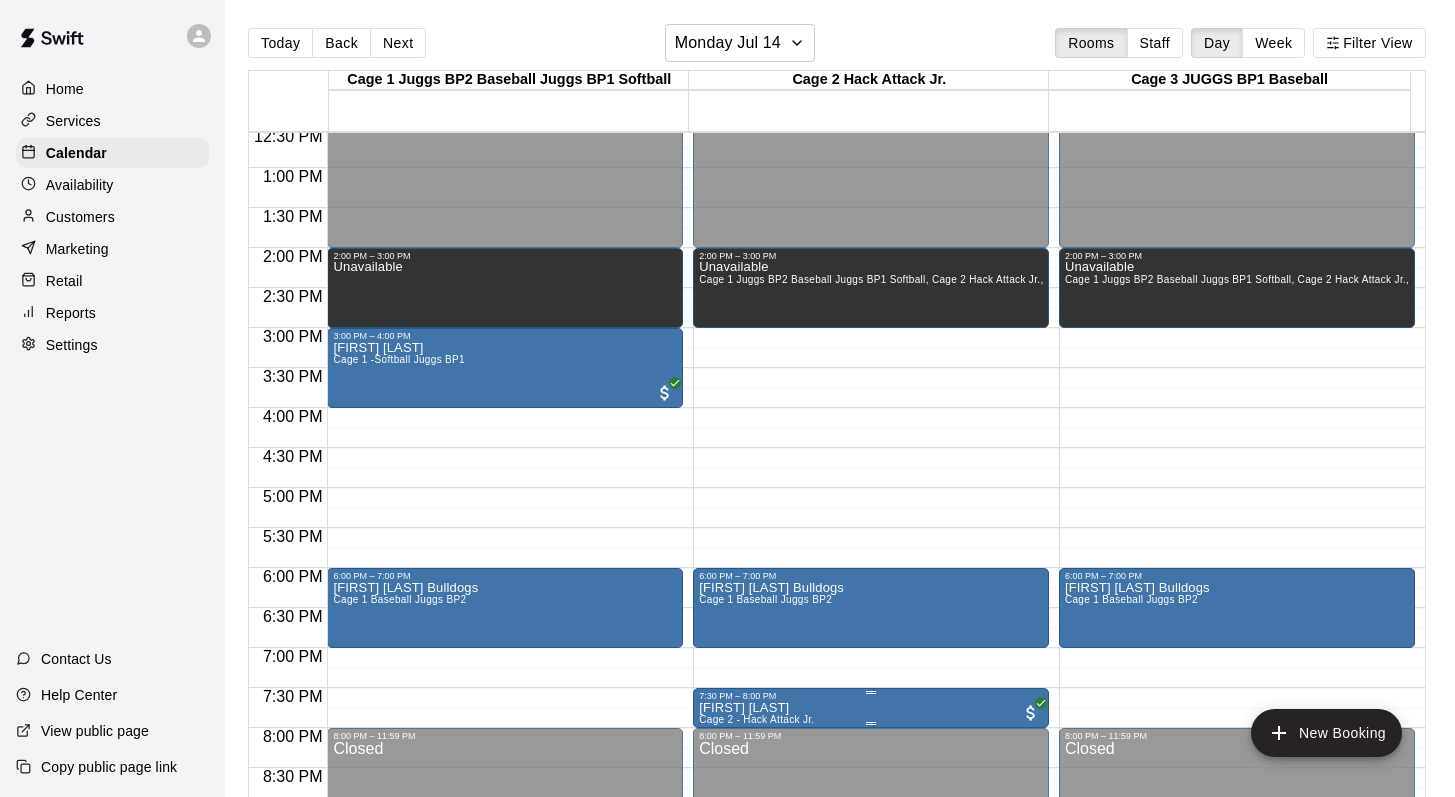 click on "Jordan Bhojani" at bounding box center [756, 708] 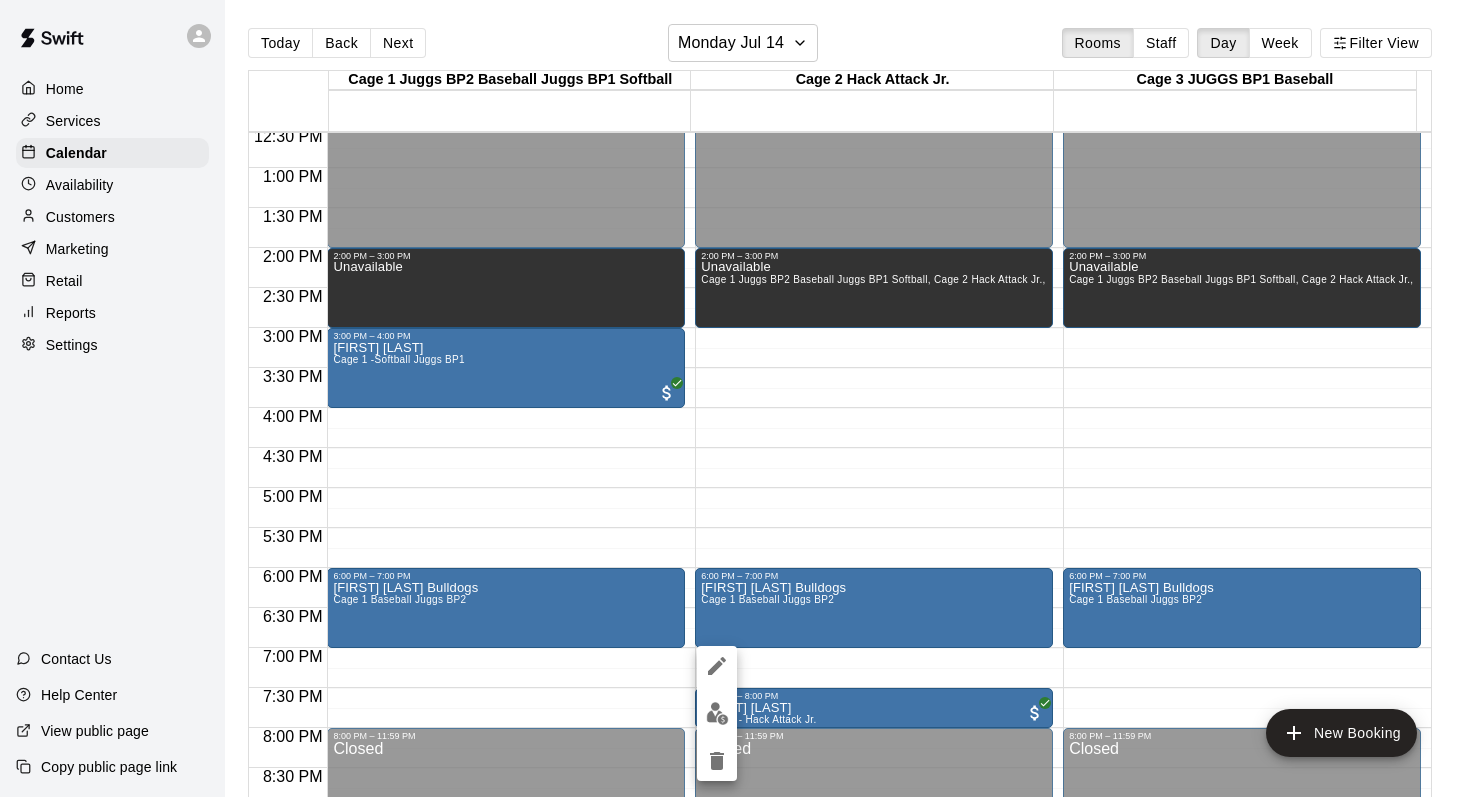 click 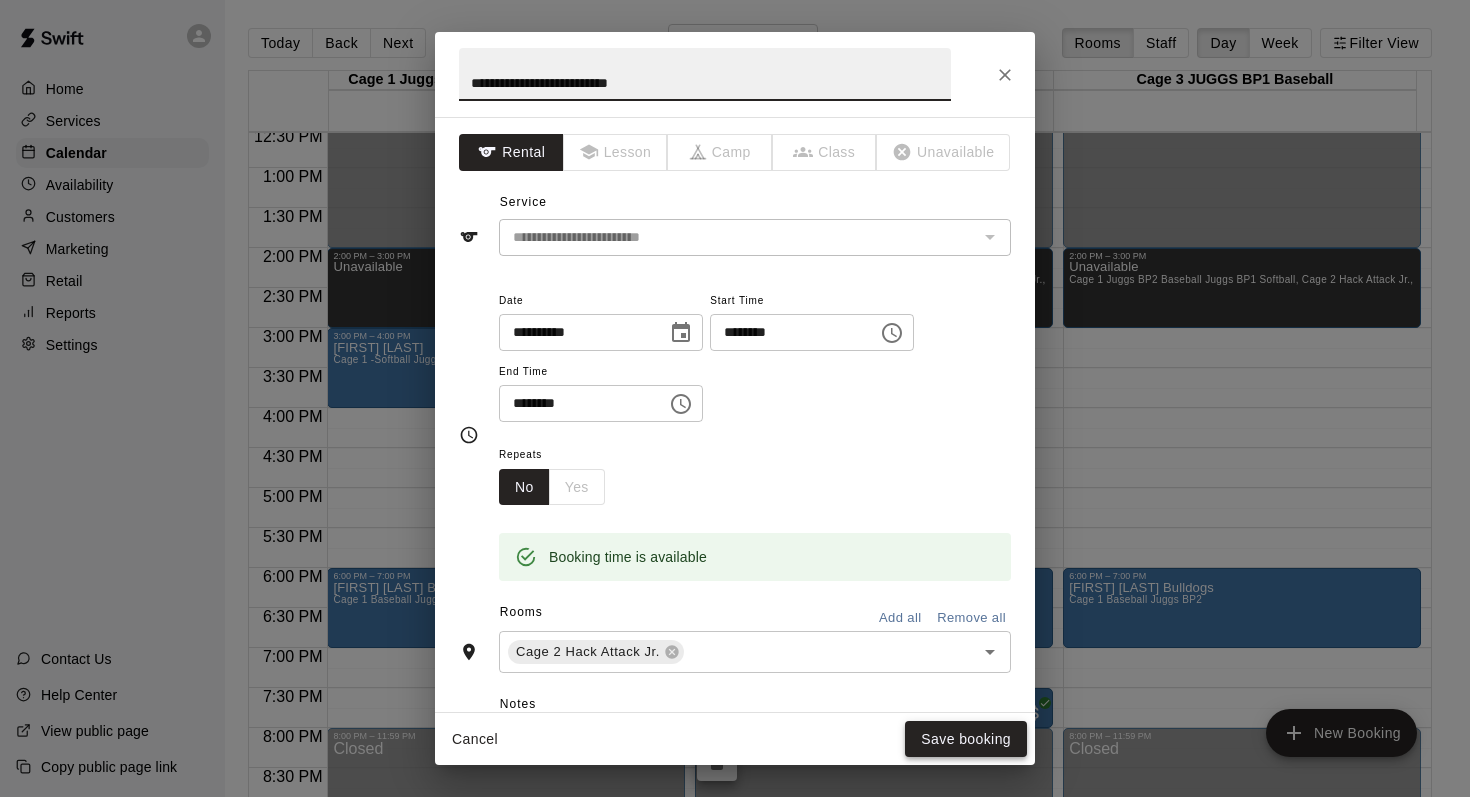 type on "**********" 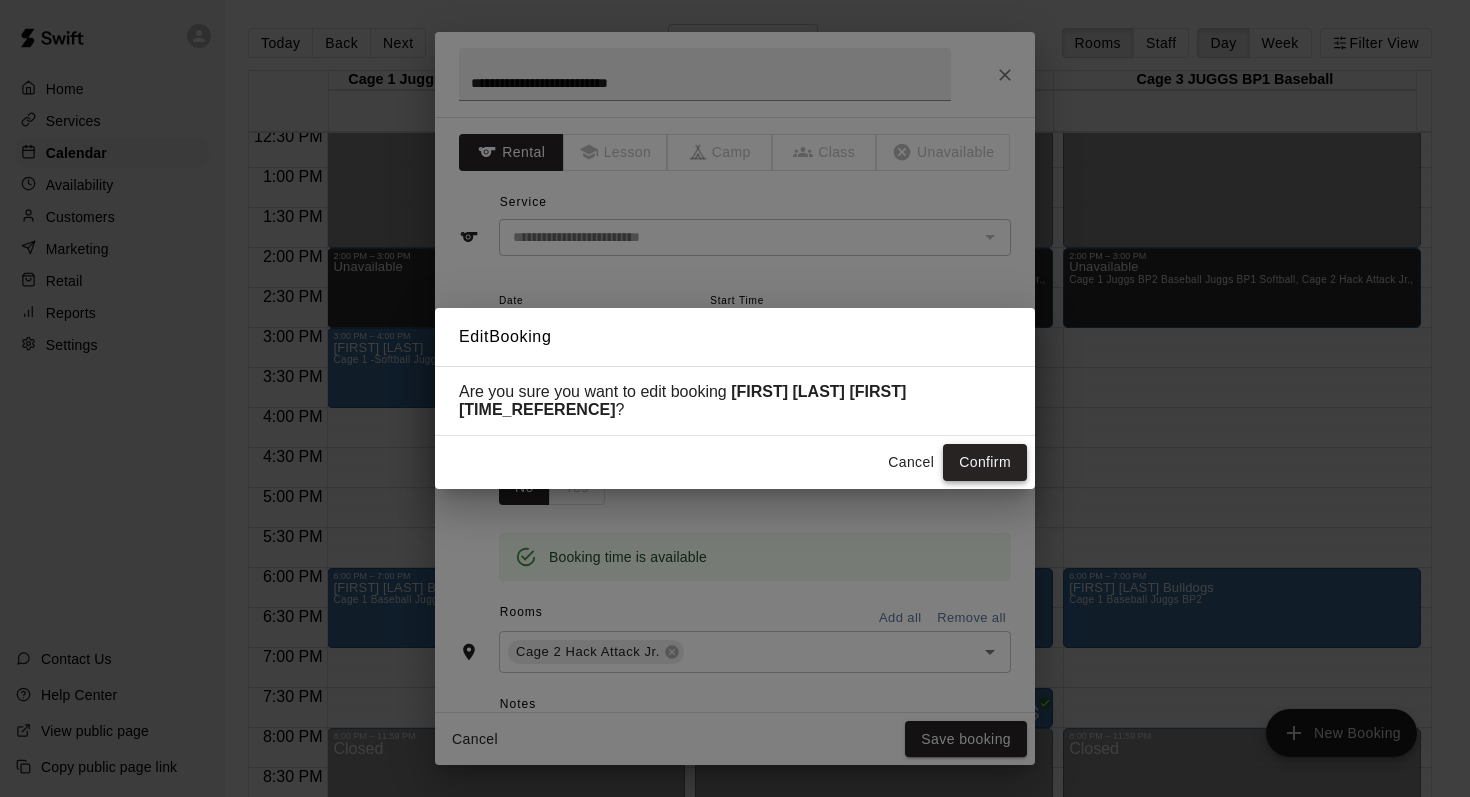 click on "Confirm" at bounding box center [985, 462] 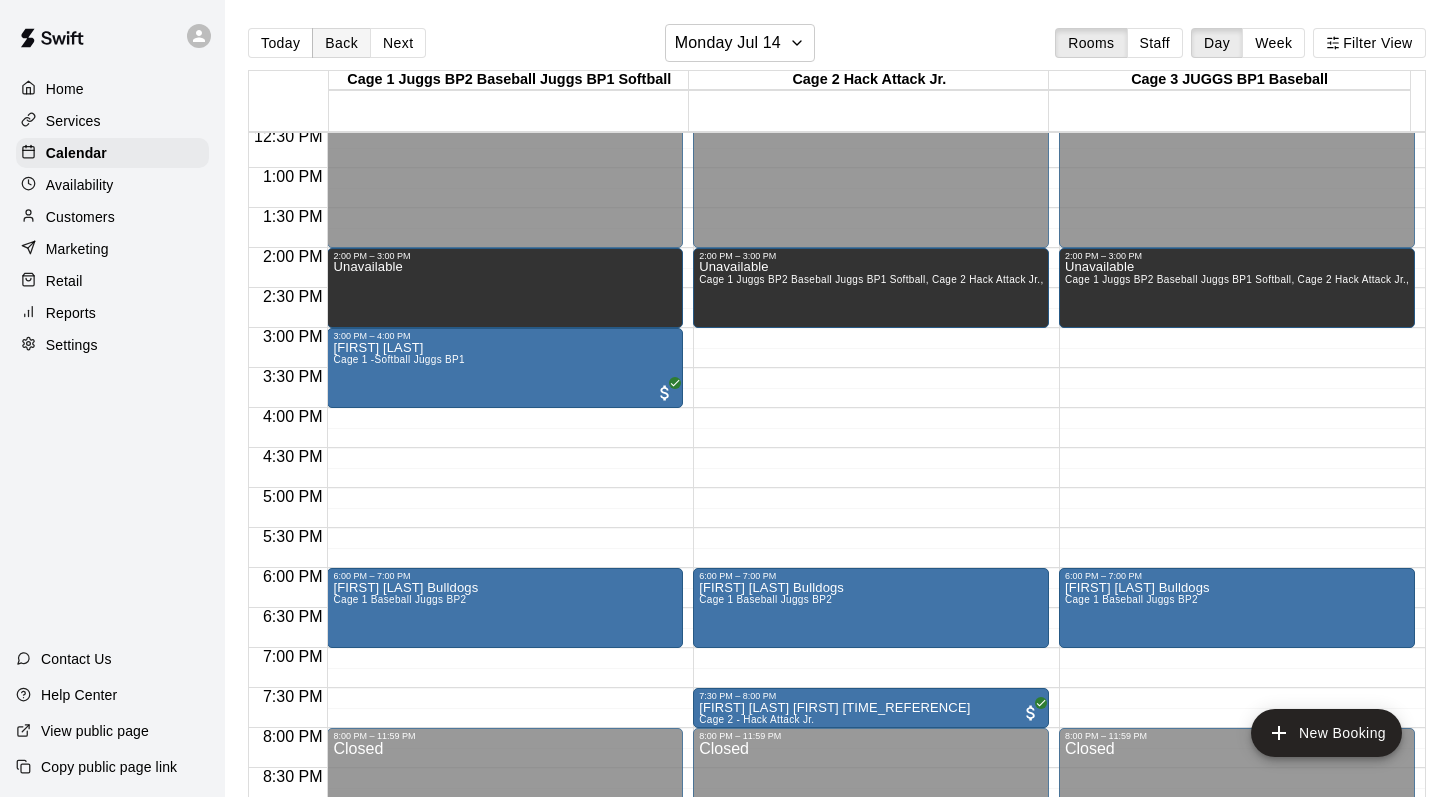 click on "Back" at bounding box center (341, 43) 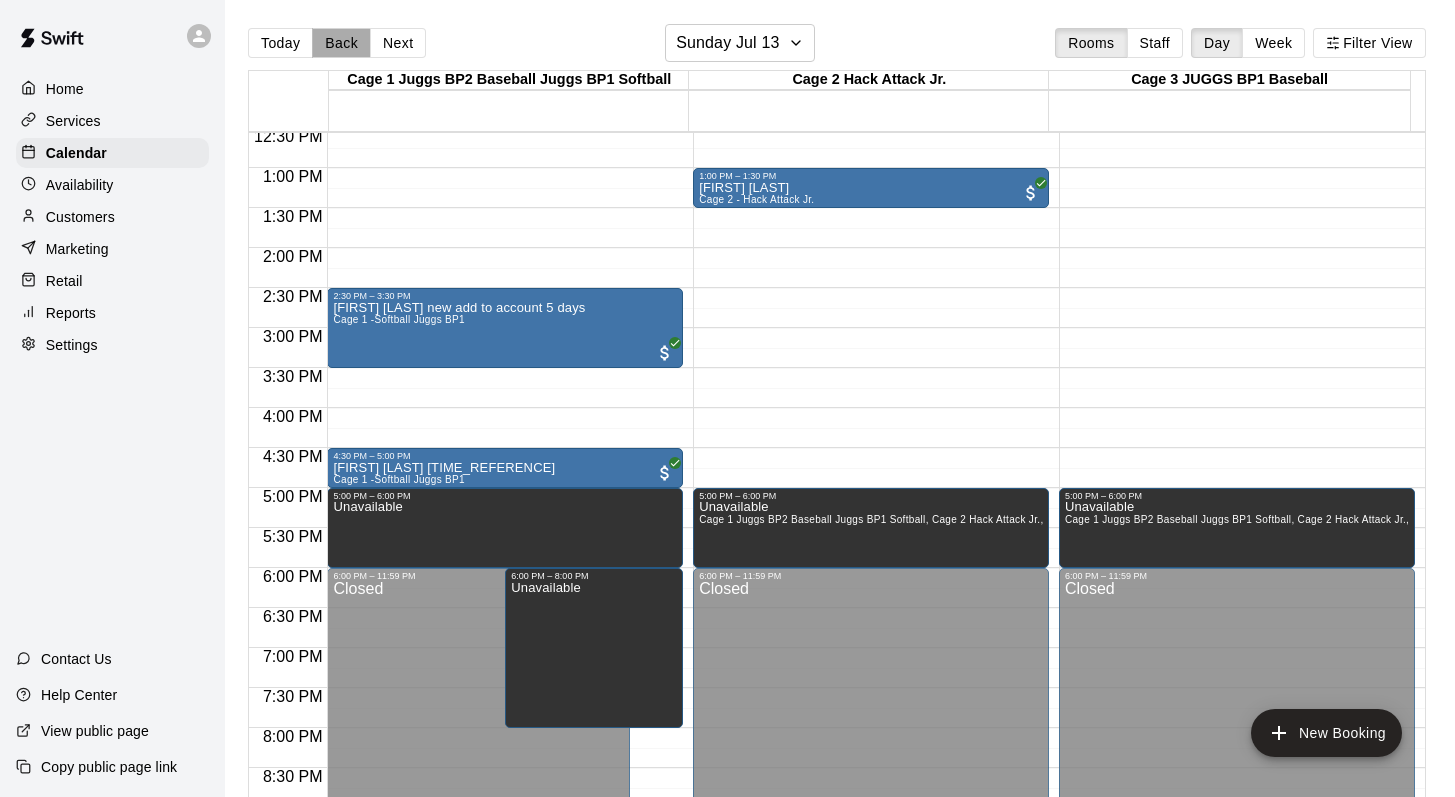 click on "Back" at bounding box center (341, 43) 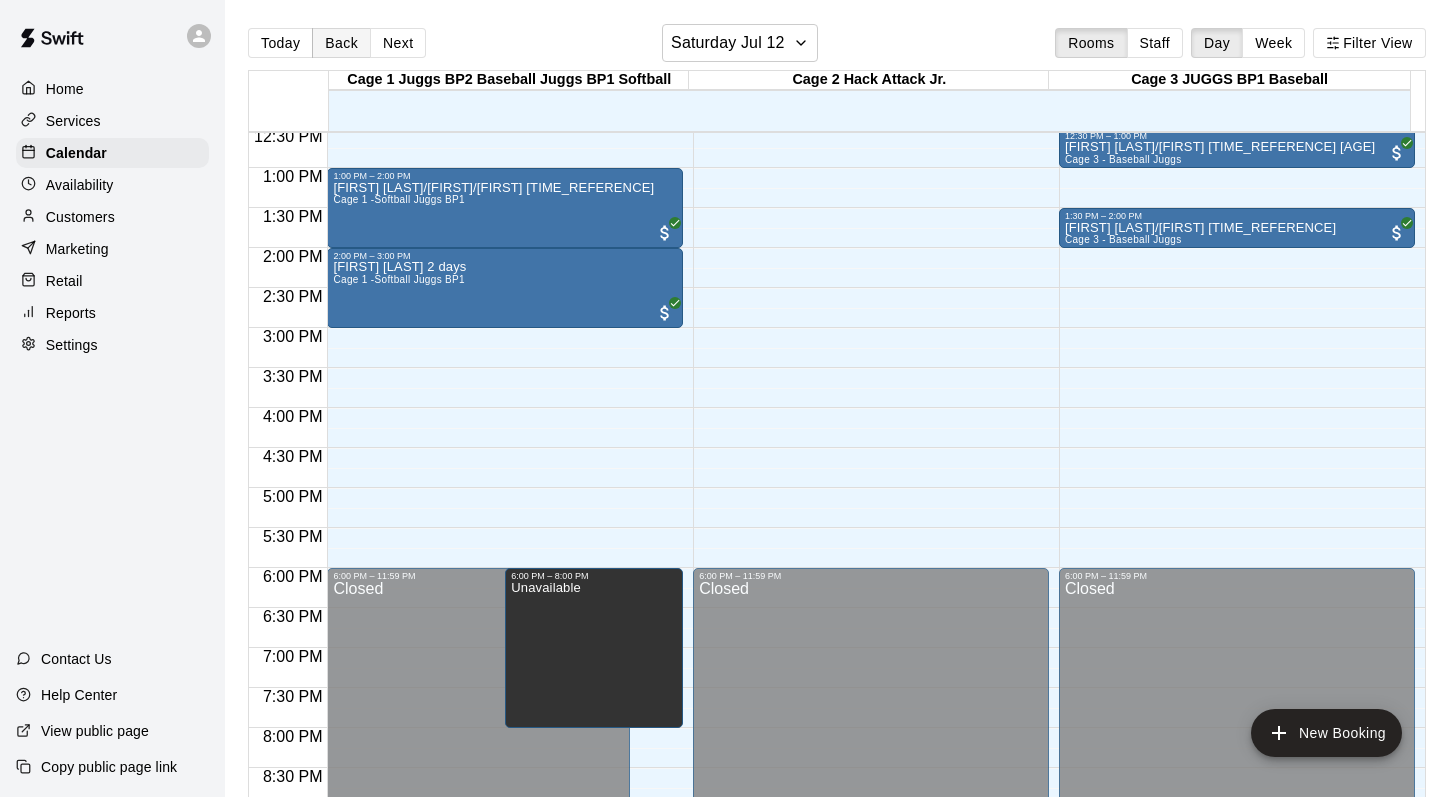 click on "Back" at bounding box center (341, 43) 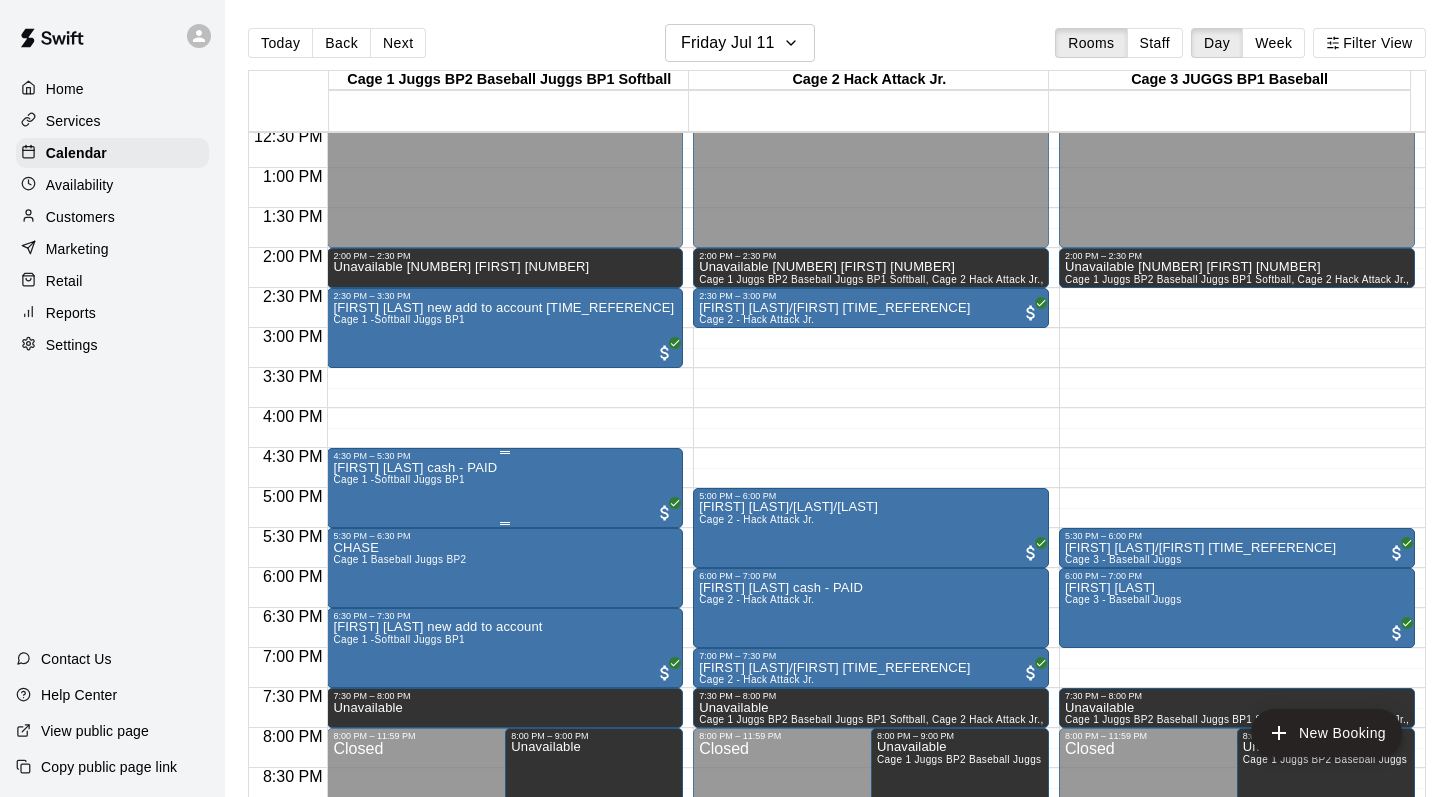 click on "Joe Gaudio cash - PAID Cage 1 -Softball  Juggs BP1" at bounding box center (415, 859) 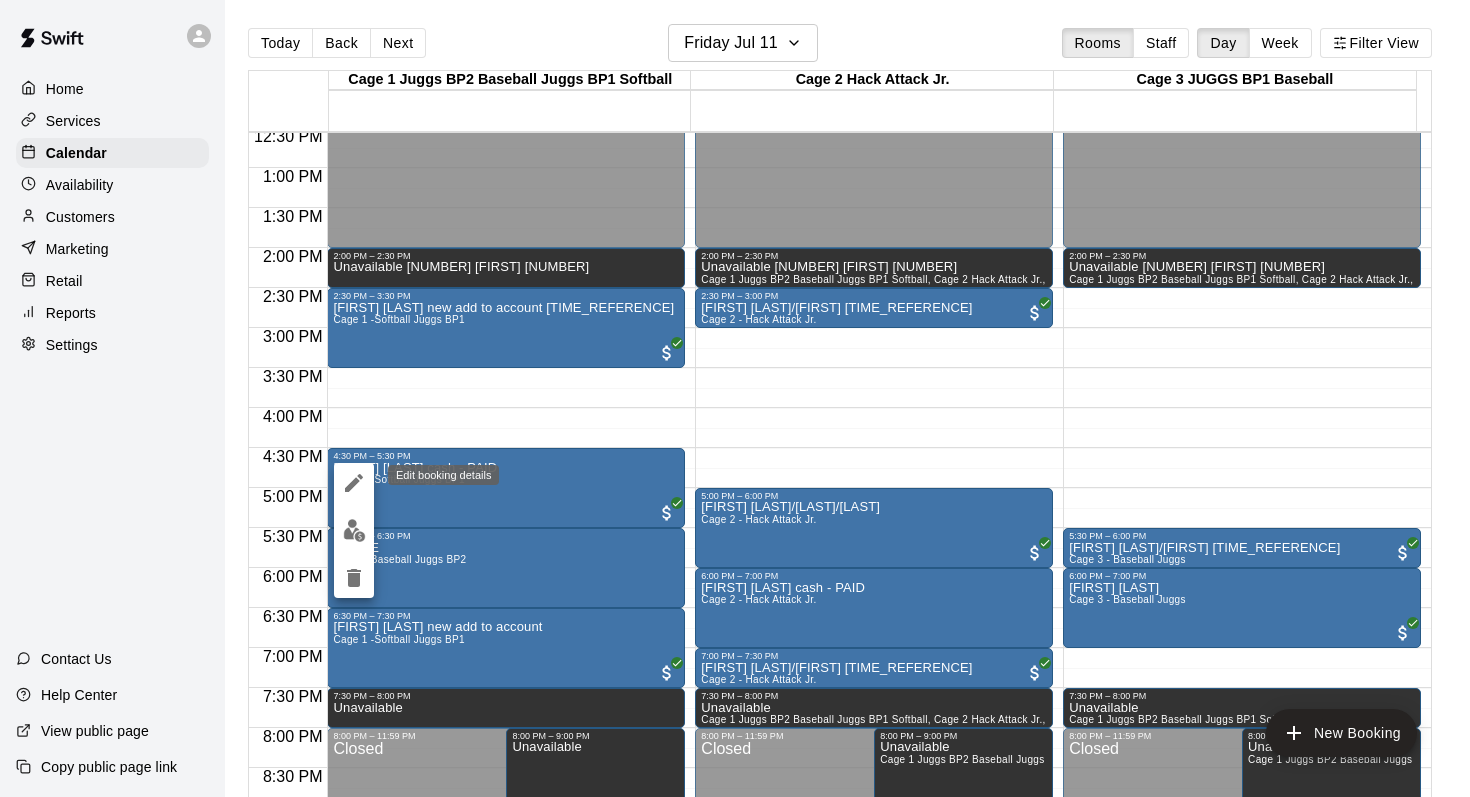 click 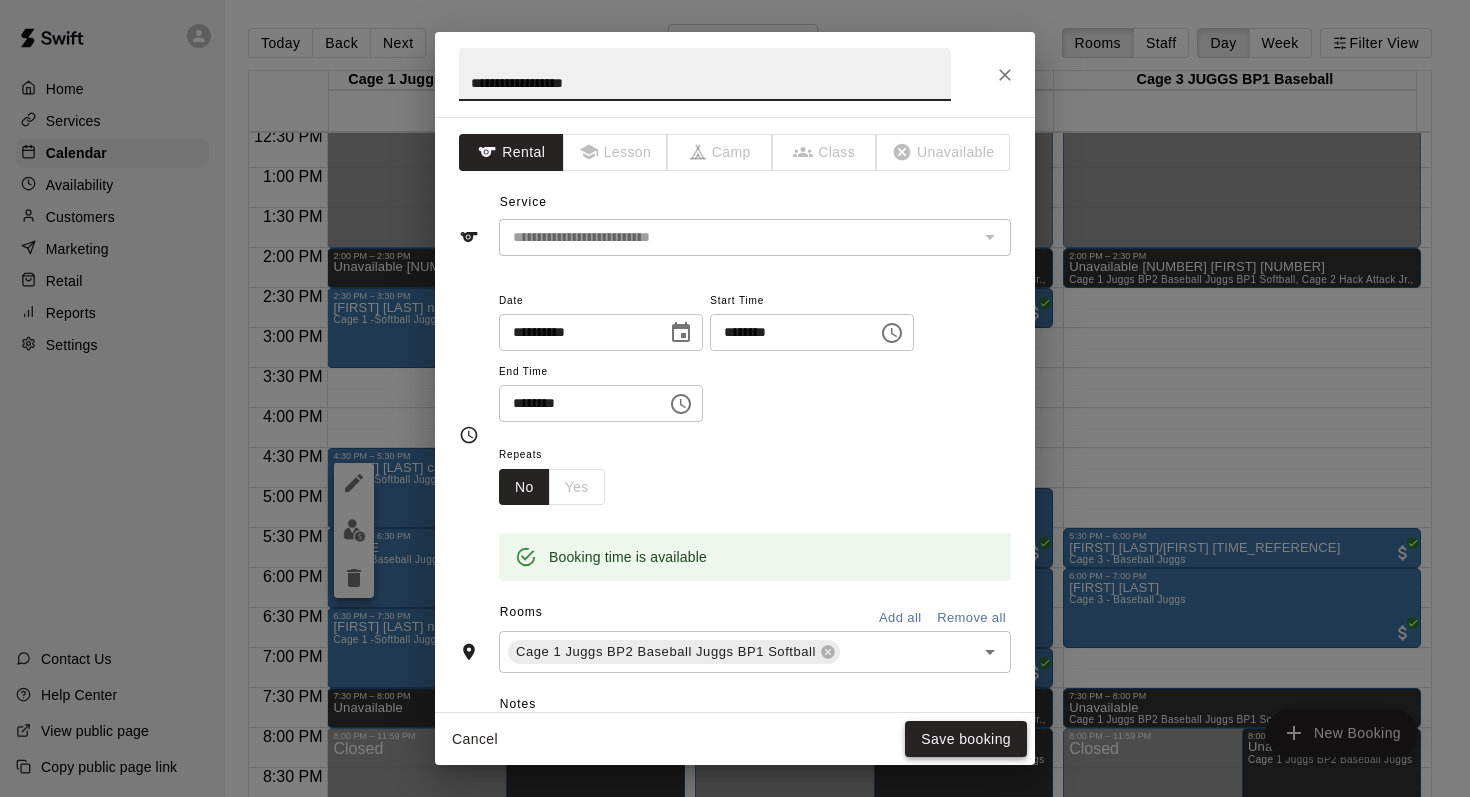 type on "**********" 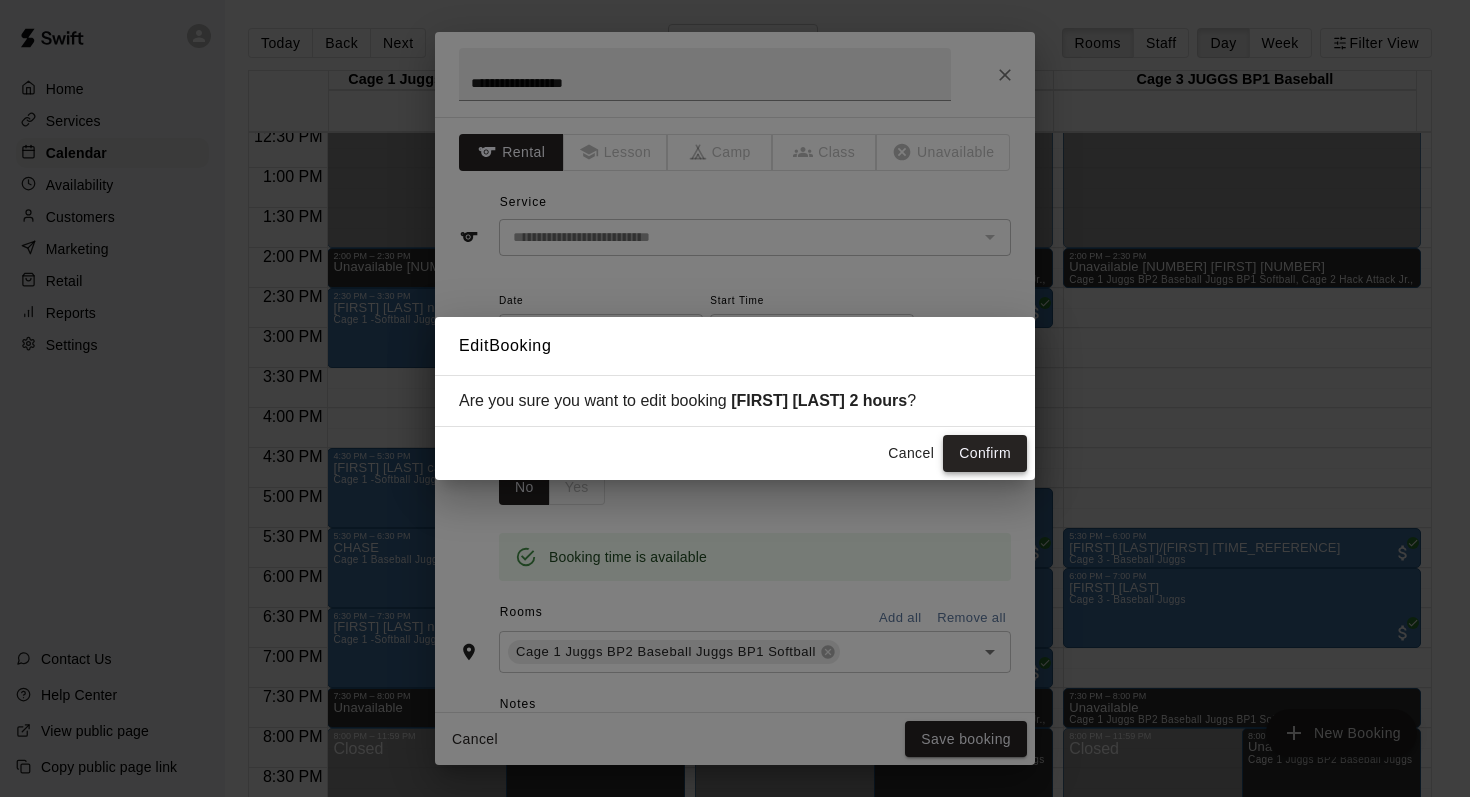 click on "Confirm" at bounding box center (985, 453) 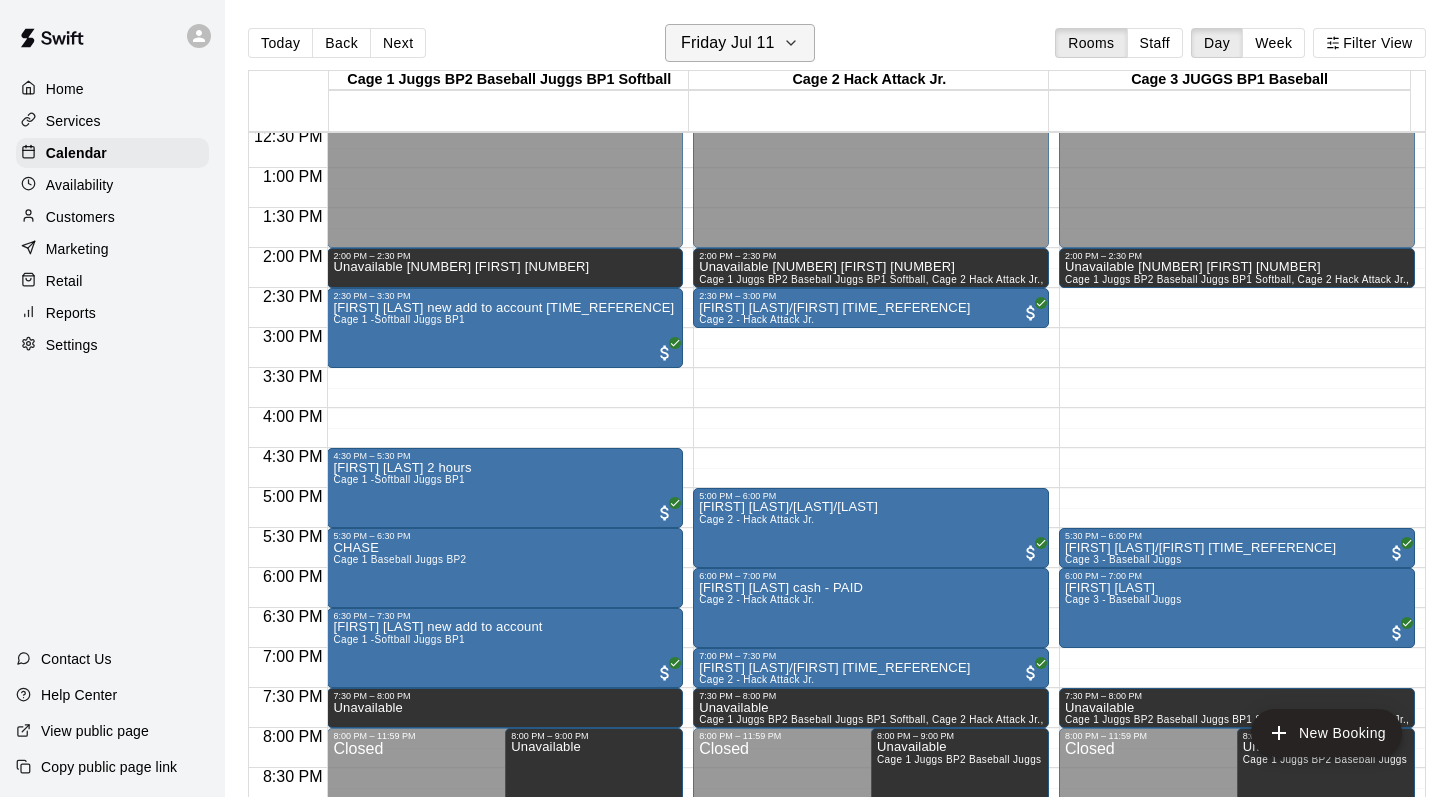click 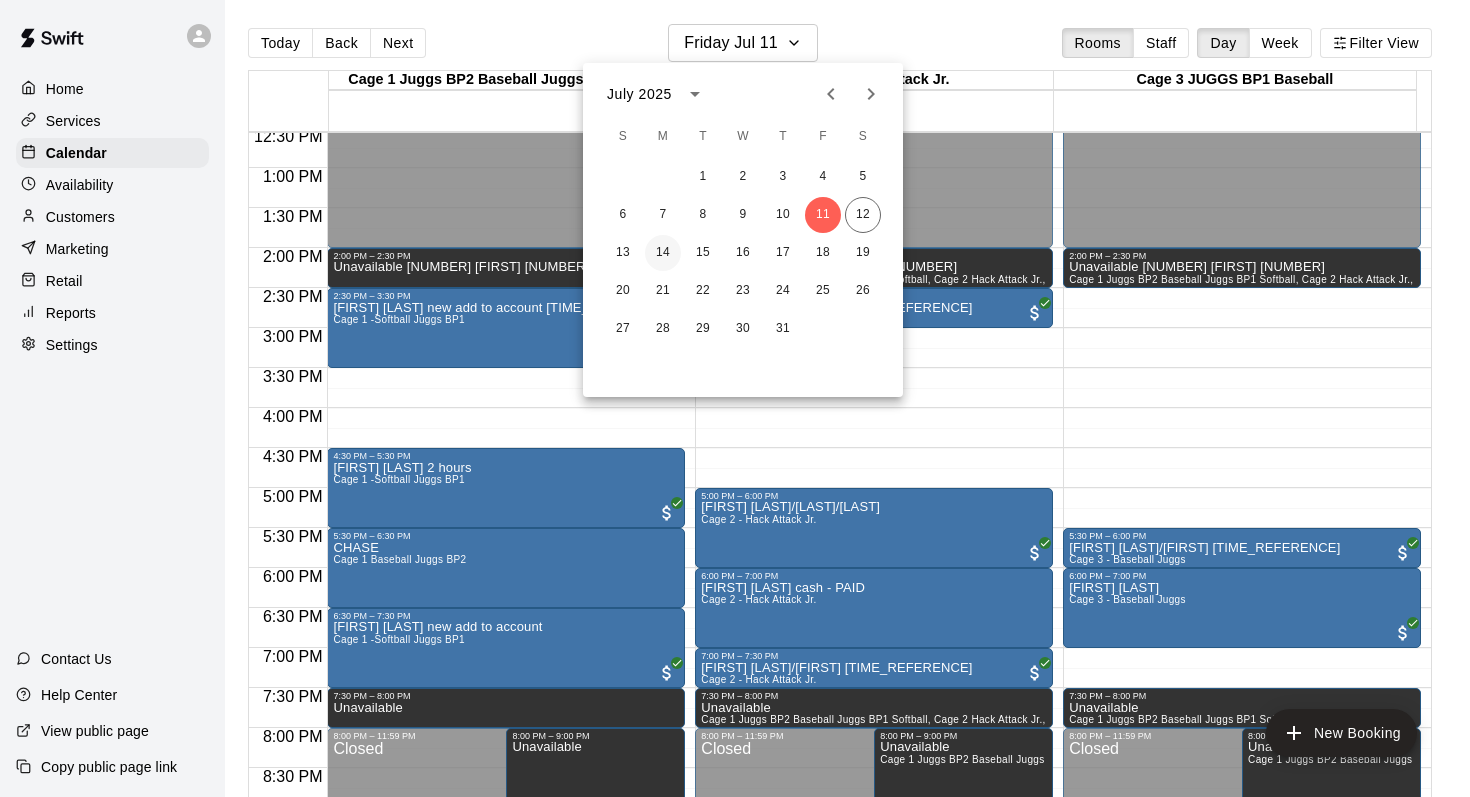 click on "14" at bounding box center [663, 253] 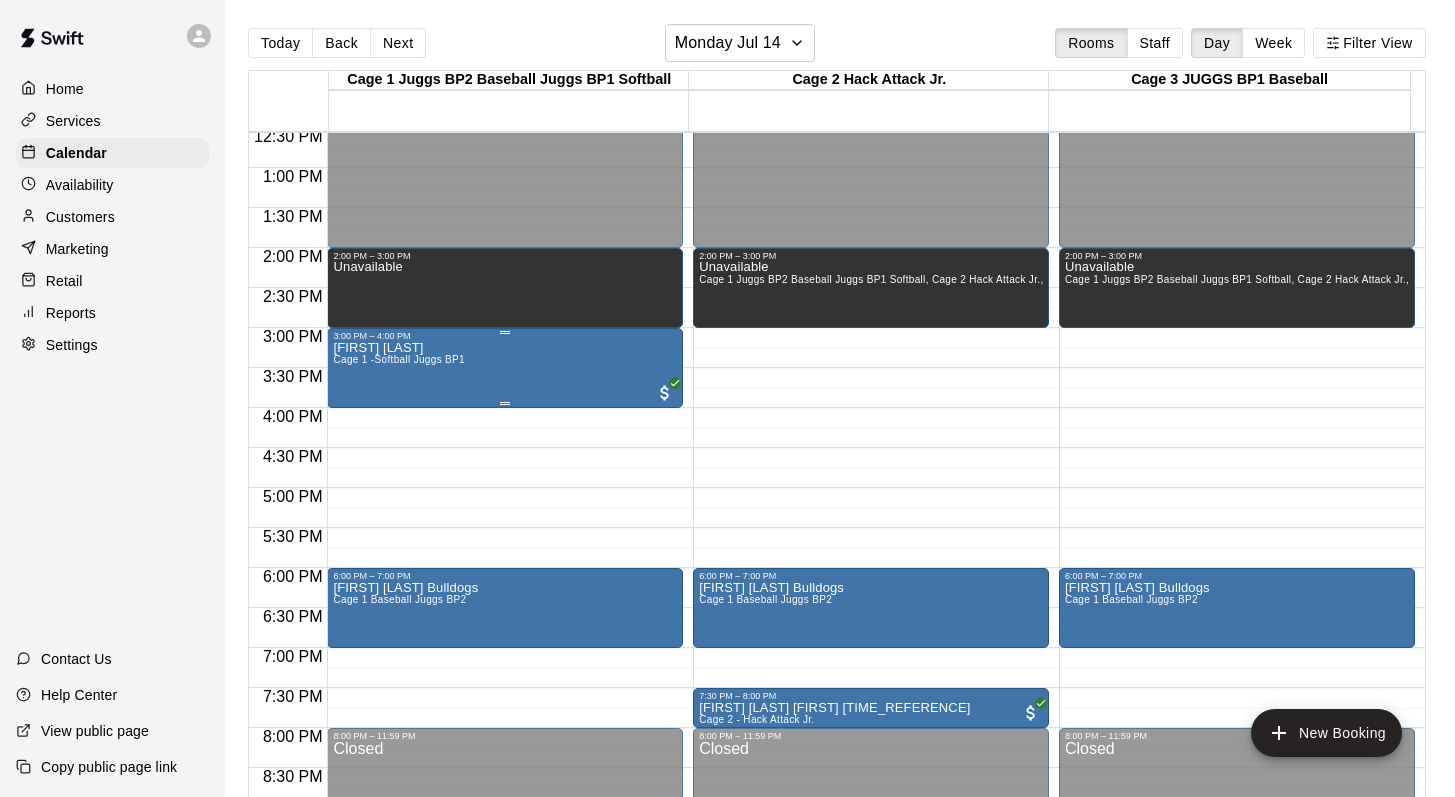 click on "Nathan Schuyler Cage 1 -Softball  Juggs BP1" at bounding box center [399, 739] 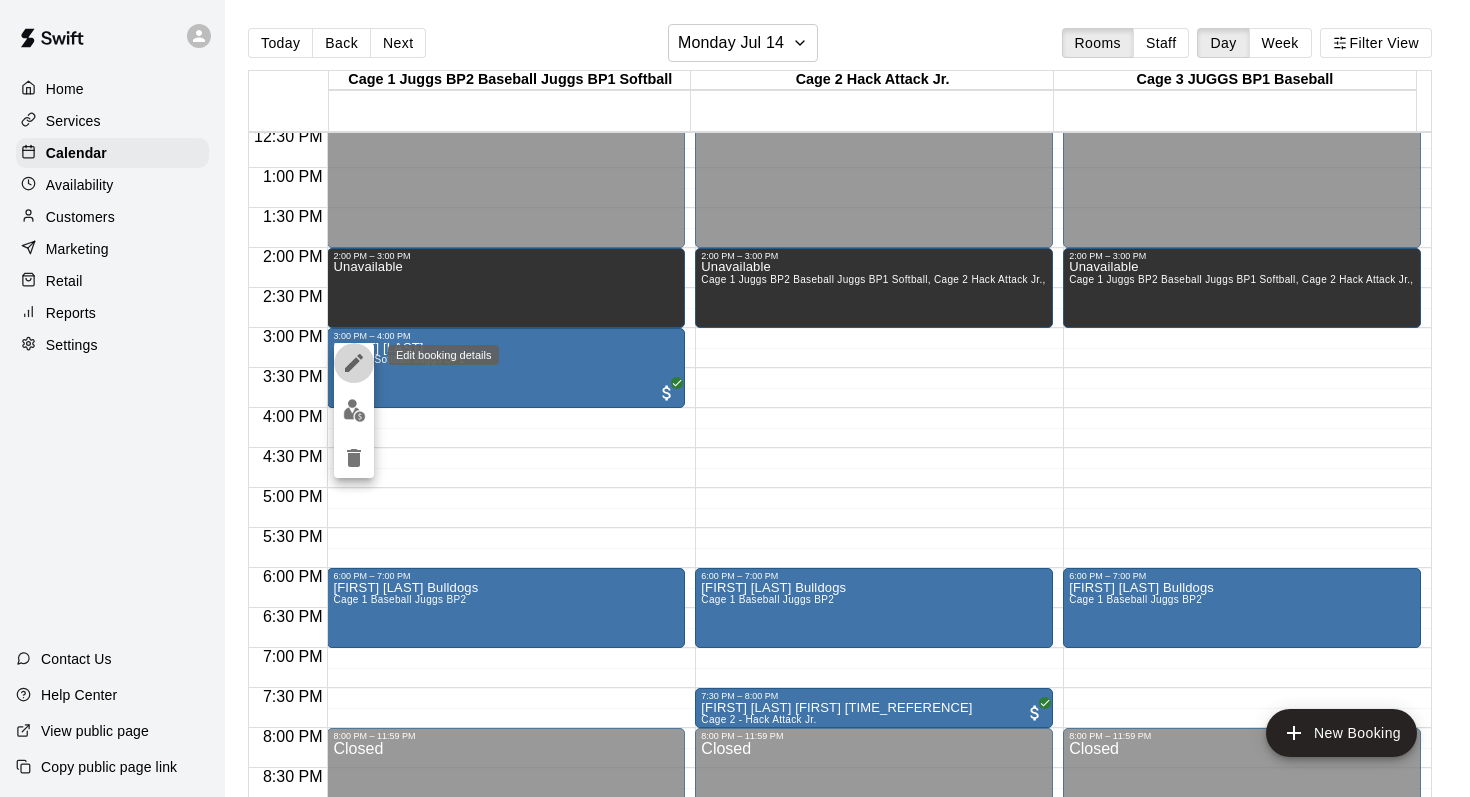 click 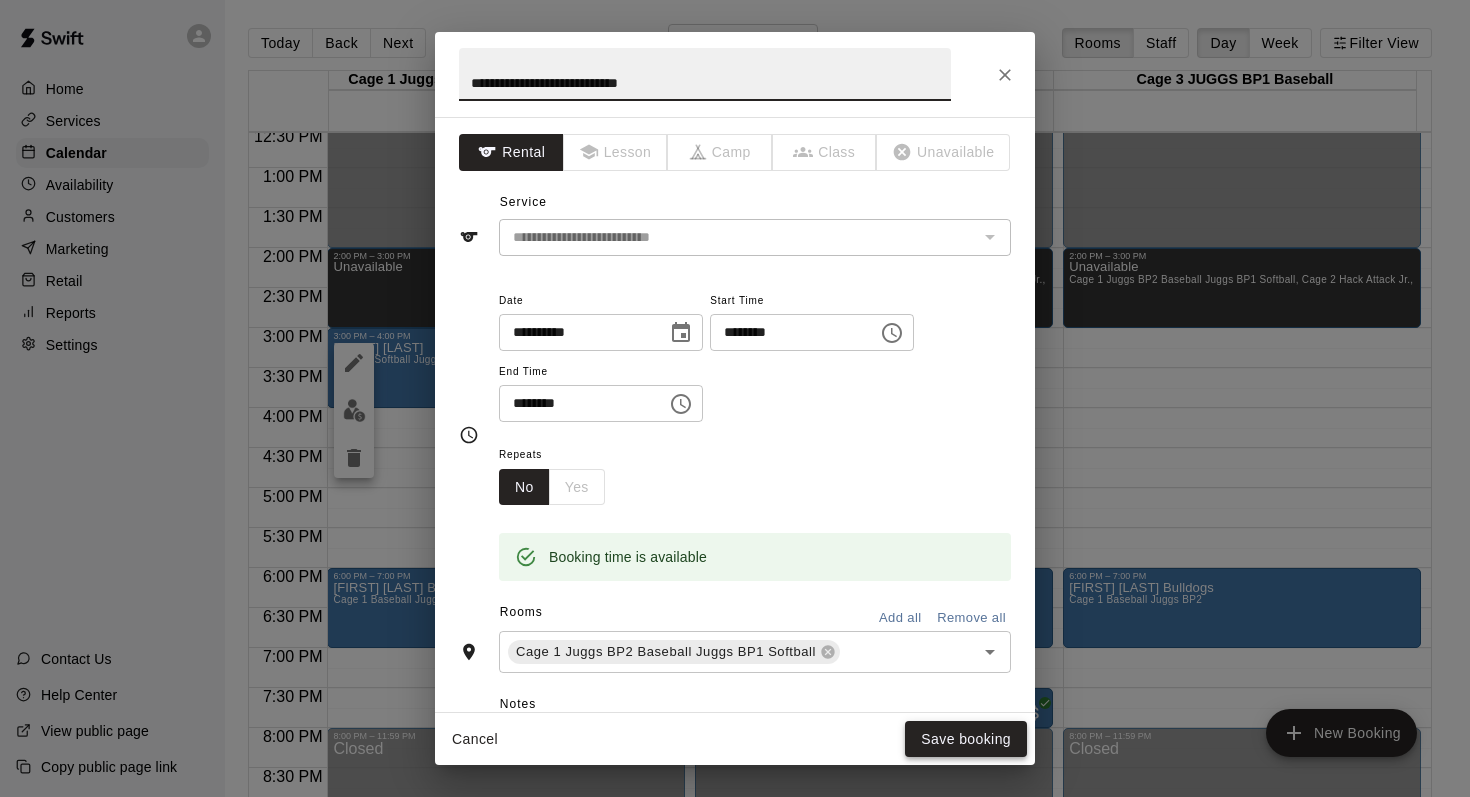 type on "**********" 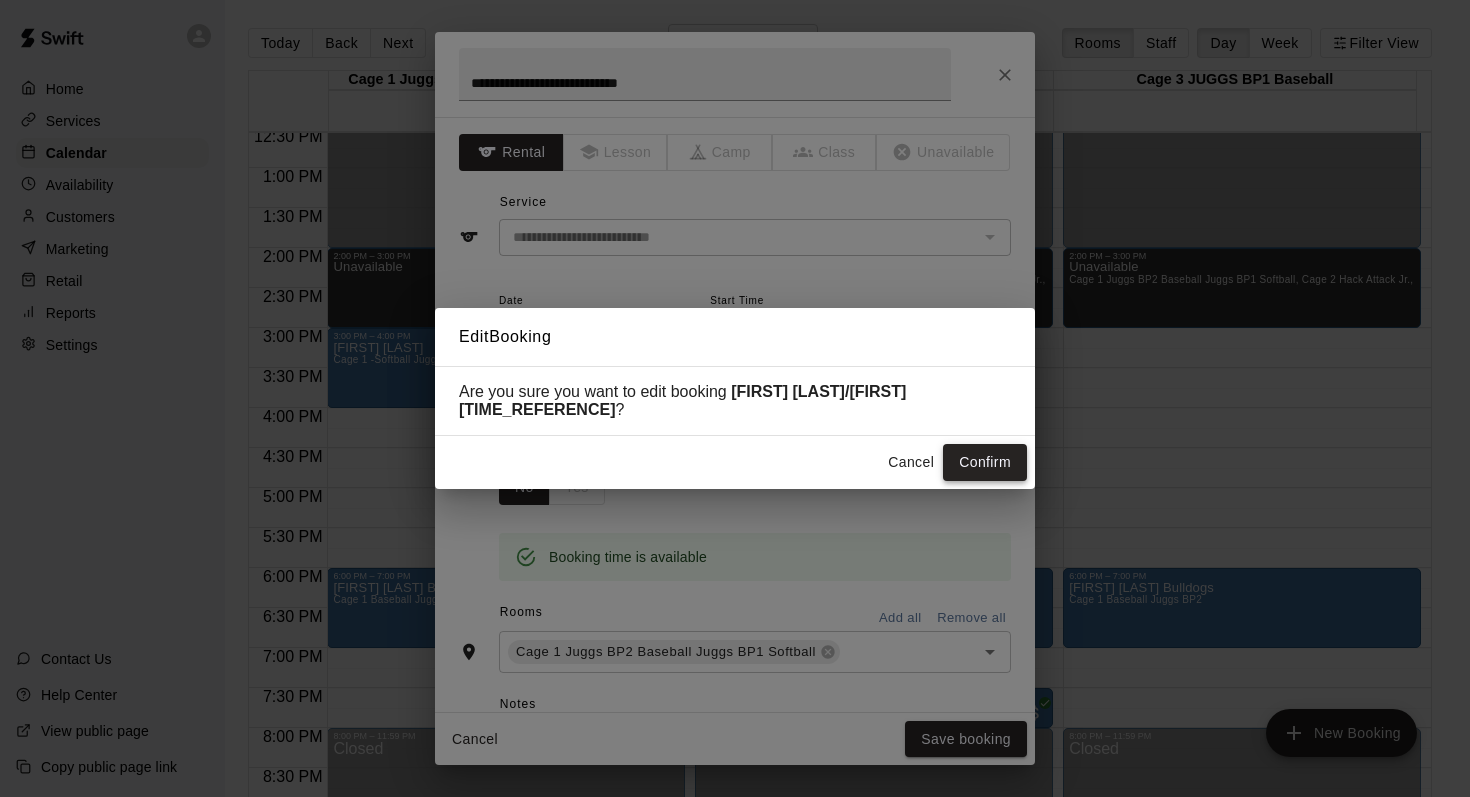 click on "Confirm" at bounding box center (985, 462) 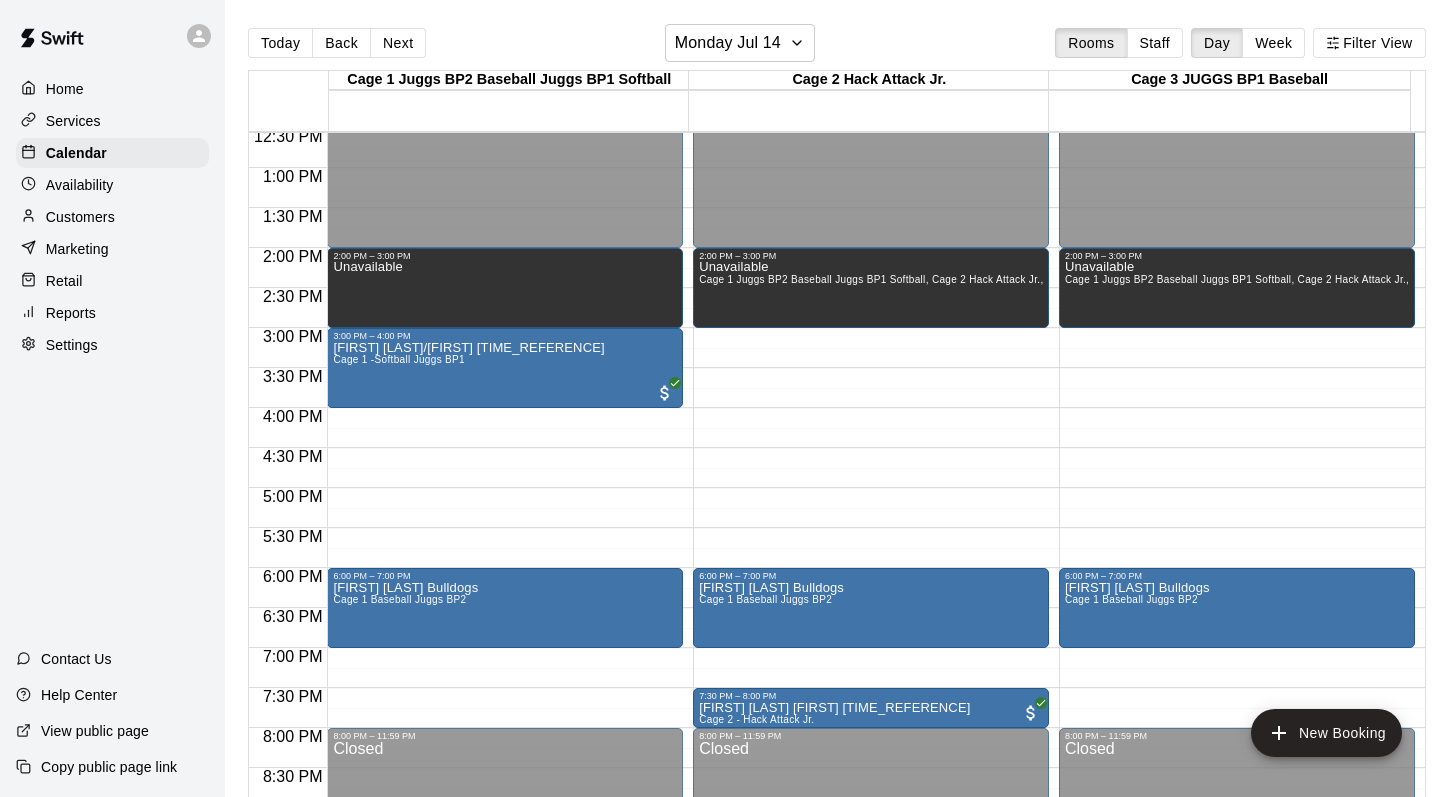 click on "Customers" at bounding box center [80, 217] 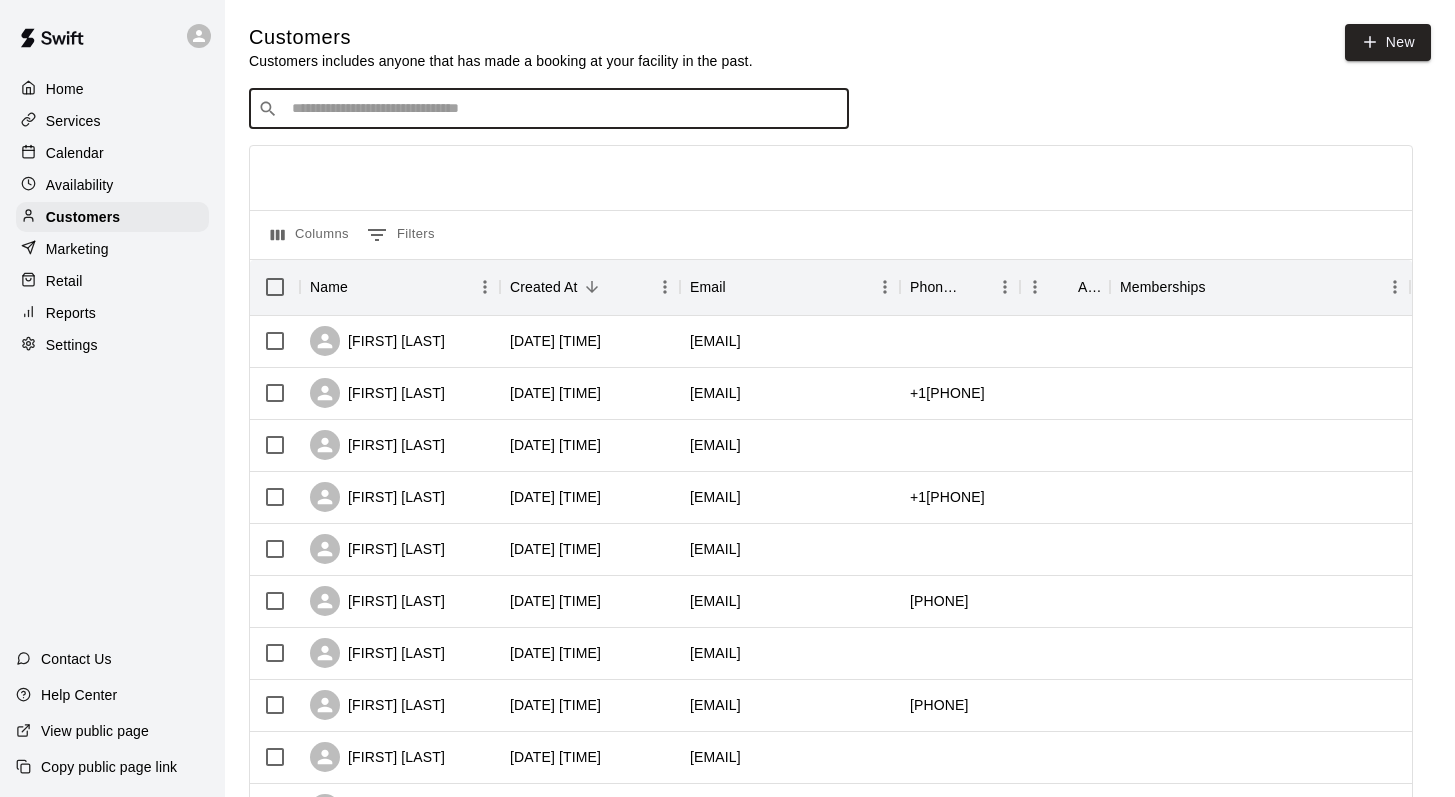 click at bounding box center [563, 109] 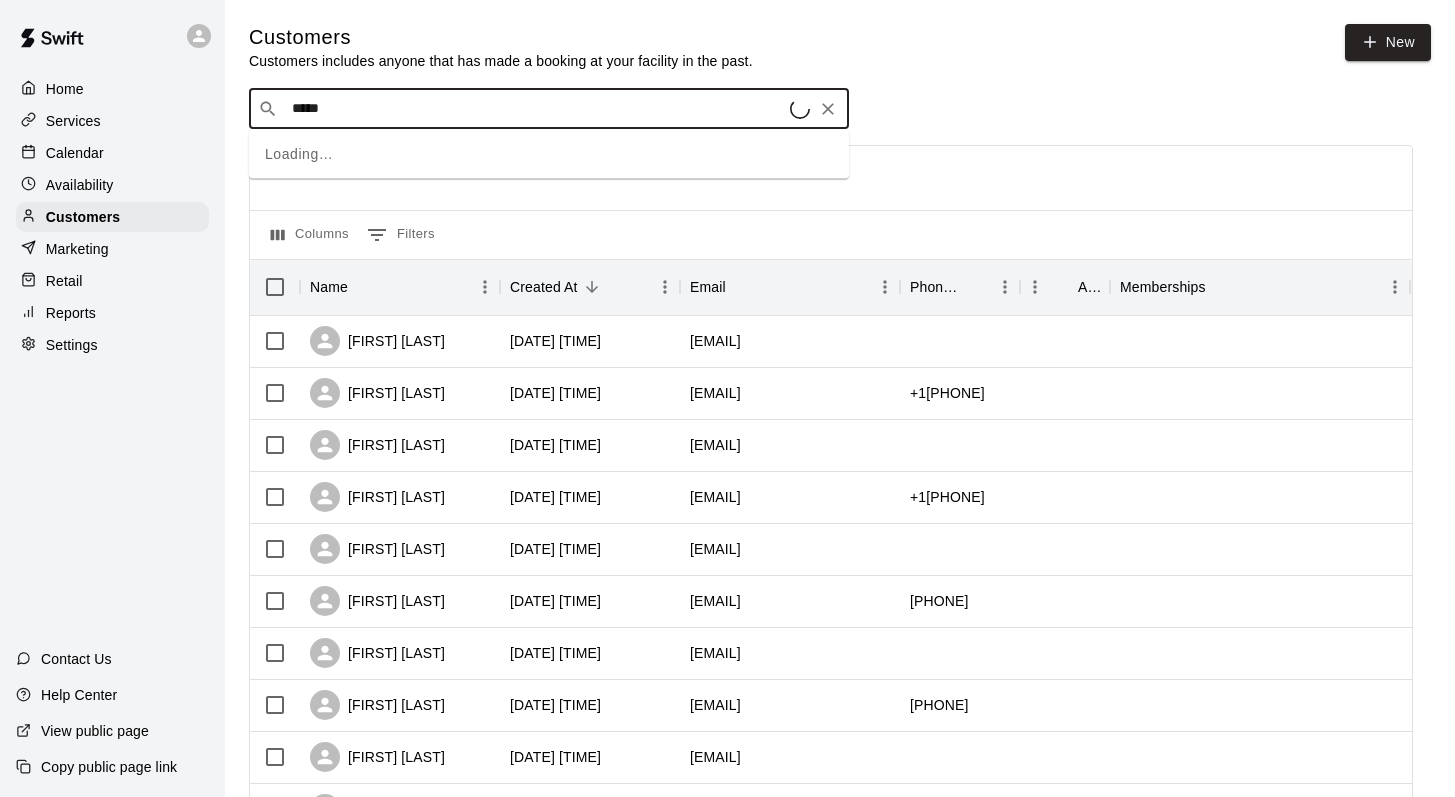 type on "******" 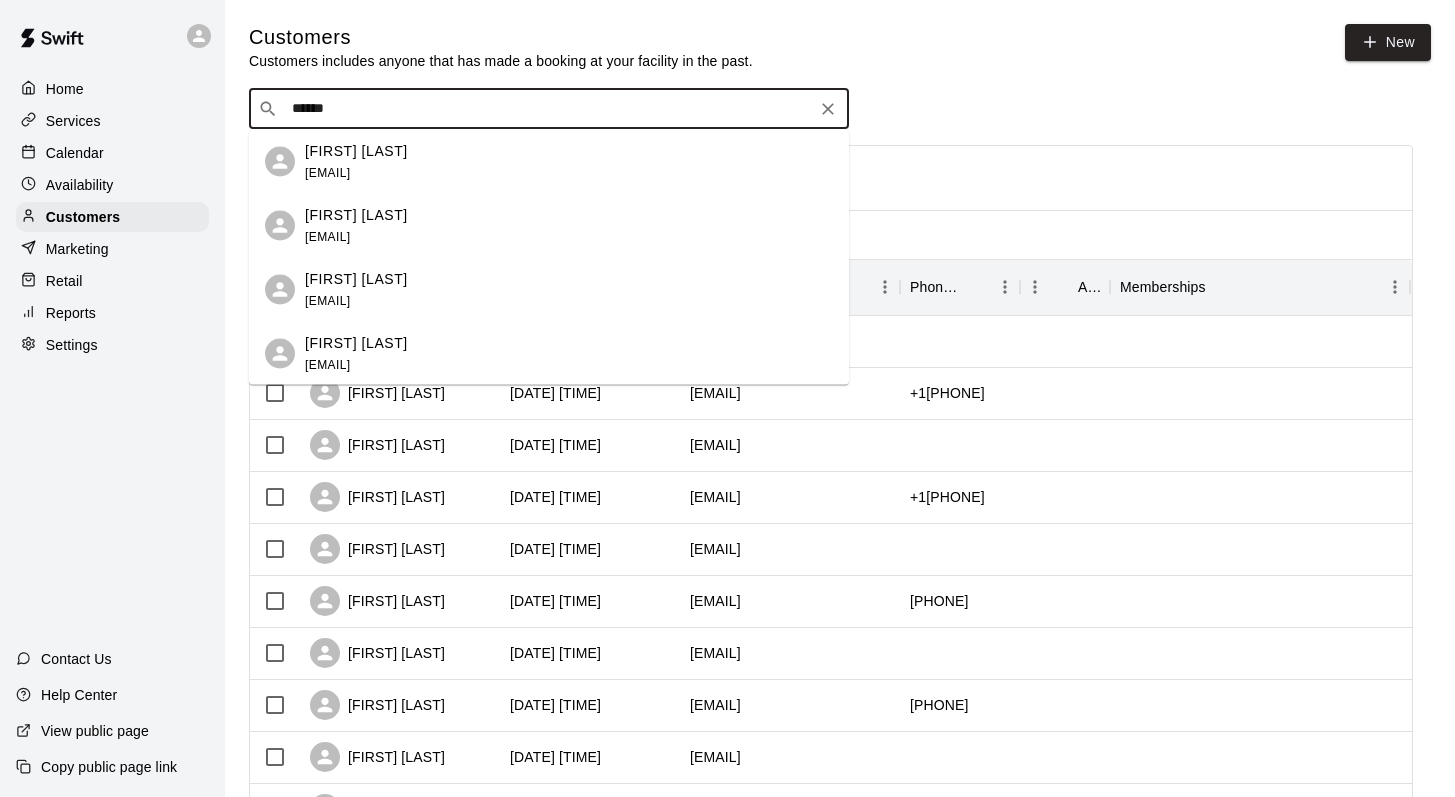 click on "Laurie Schuyler laurieschuyler2014@gmail.com" at bounding box center [356, 161] 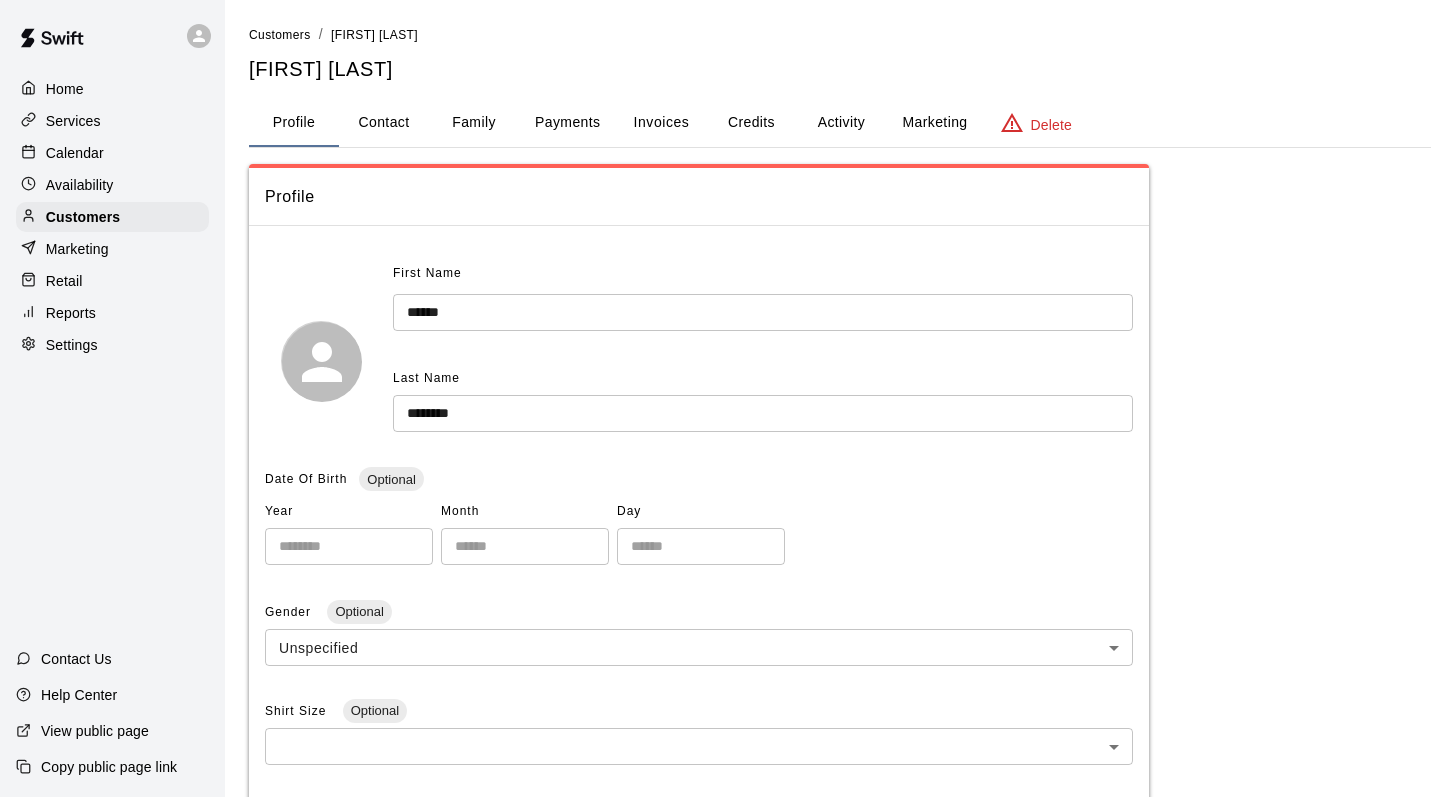 click on "Family" at bounding box center (474, 123) 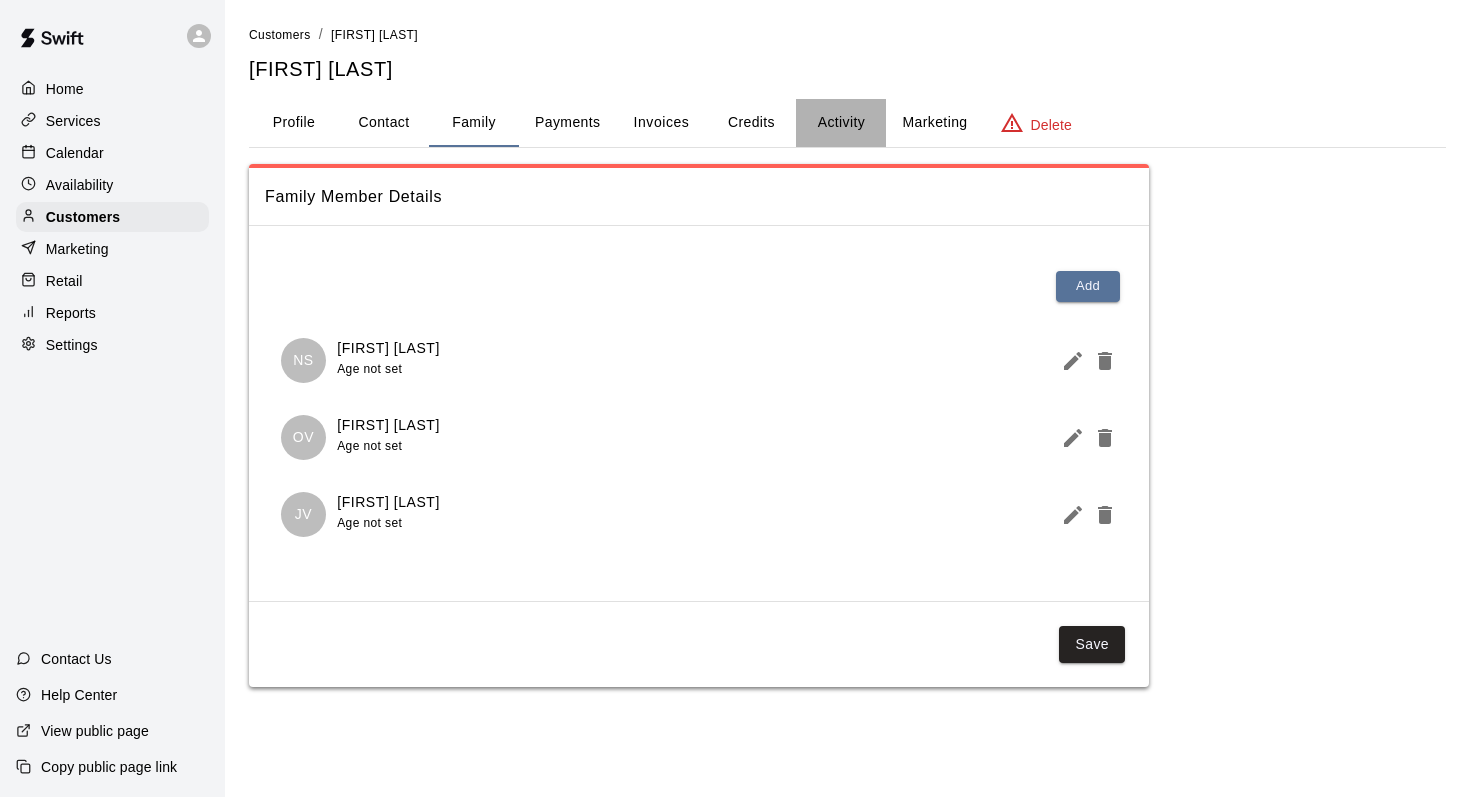 click on "Activity" at bounding box center (841, 123) 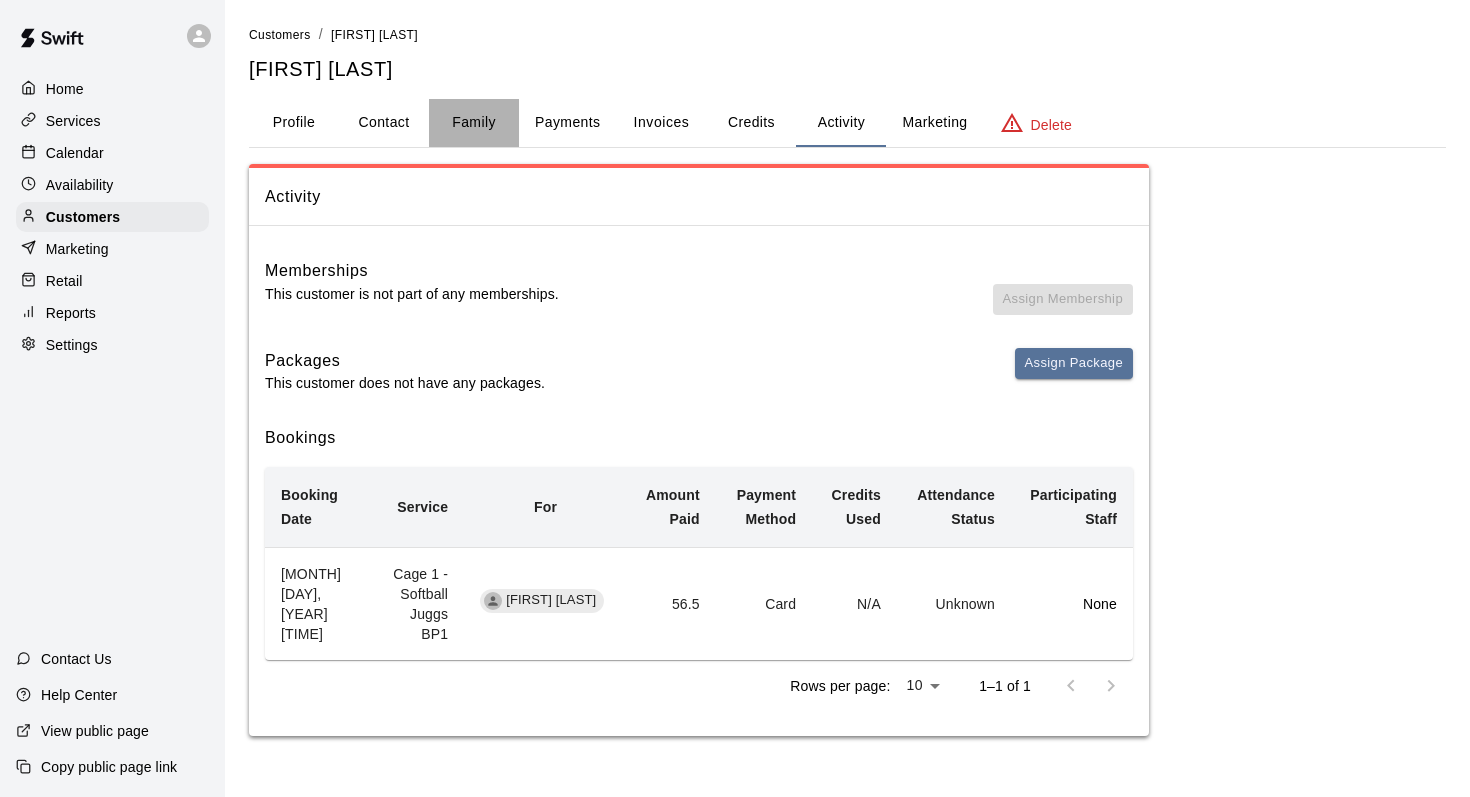 click on "Family" at bounding box center [474, 123] 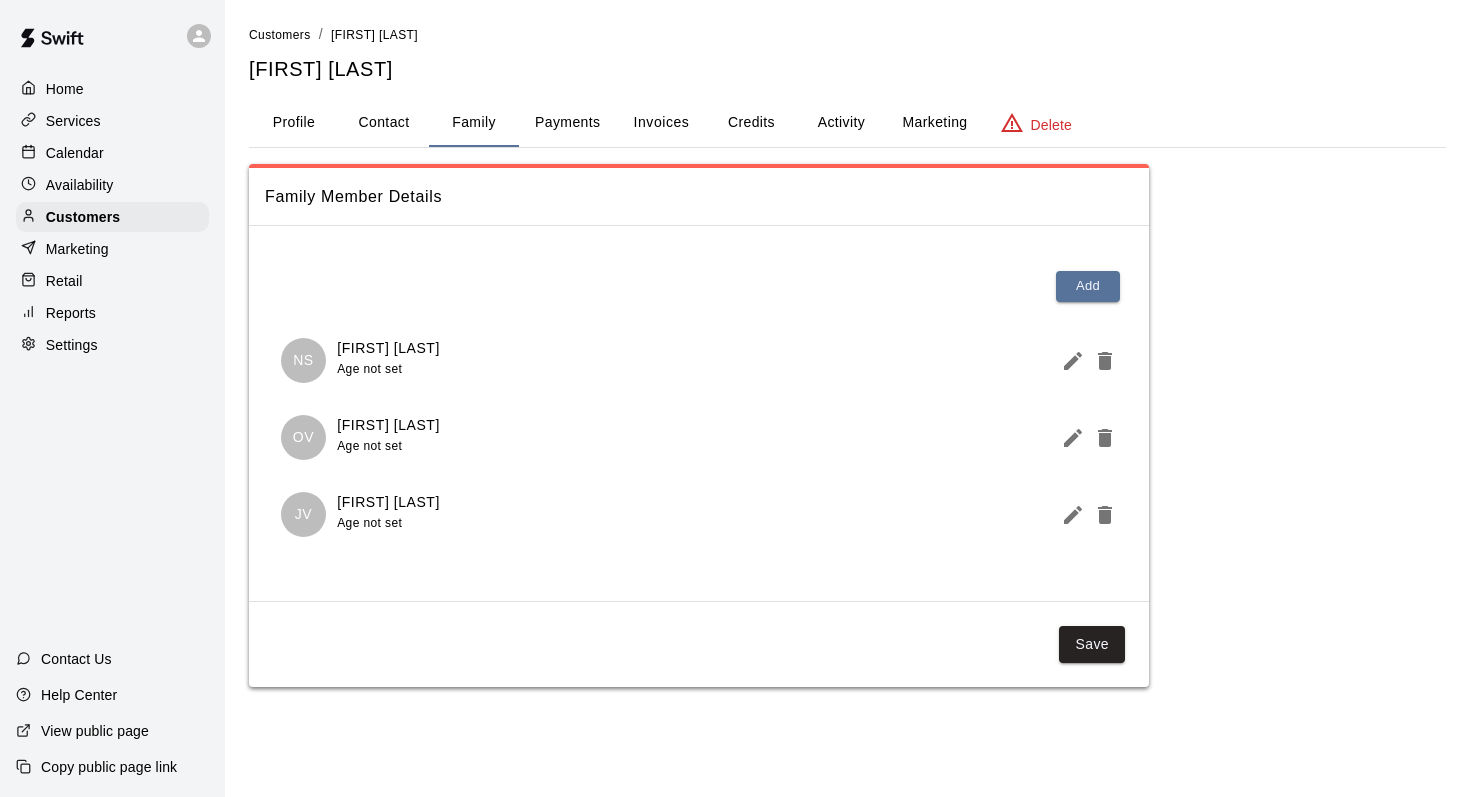 click on "Calendar" at bounding box center [112, 153] 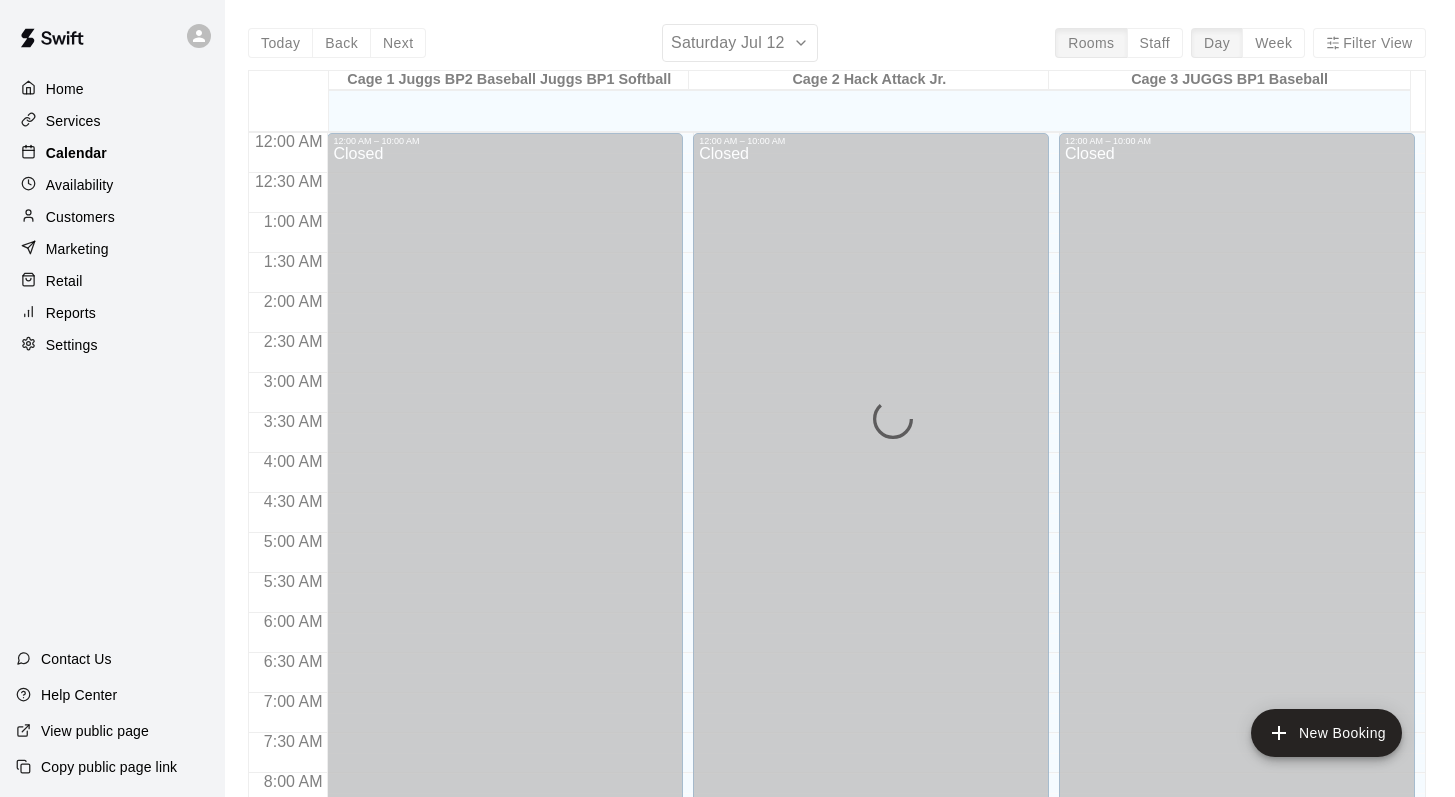 scroll, scrollTop: 880, scrollLeft: 0, axis: vertical 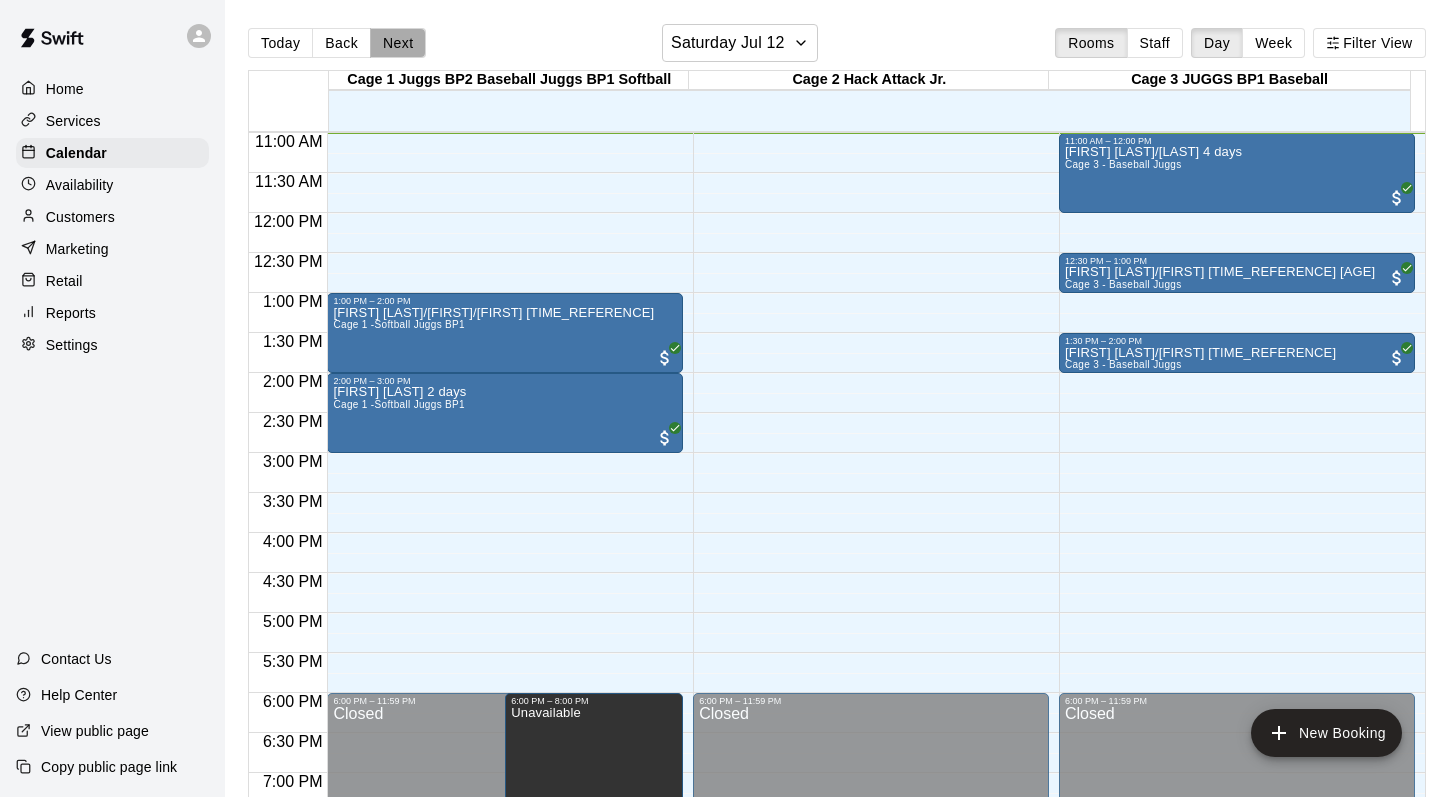 click on "Next" at bounding box center (398, 43) 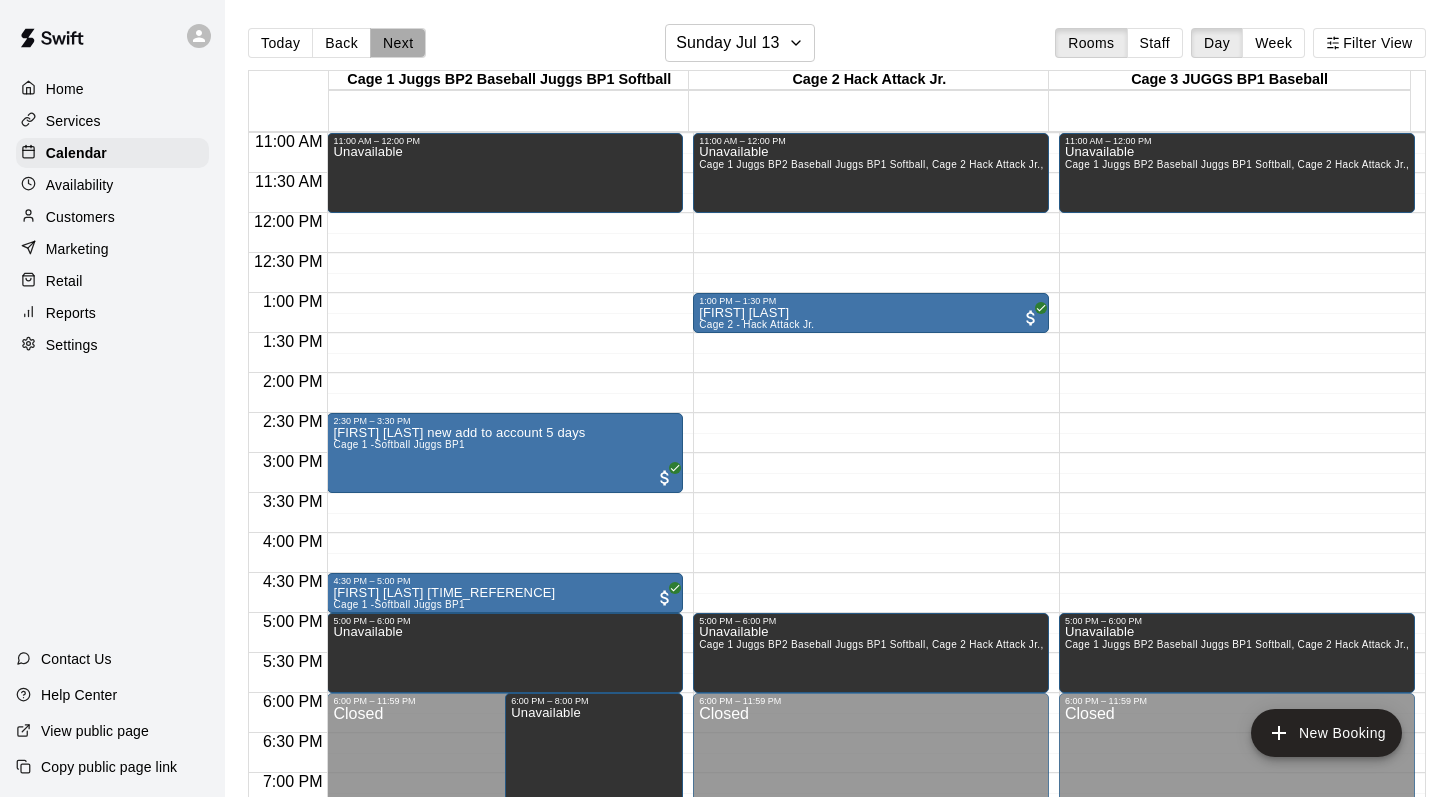 click on "Next" at bounding box center (398, 43) 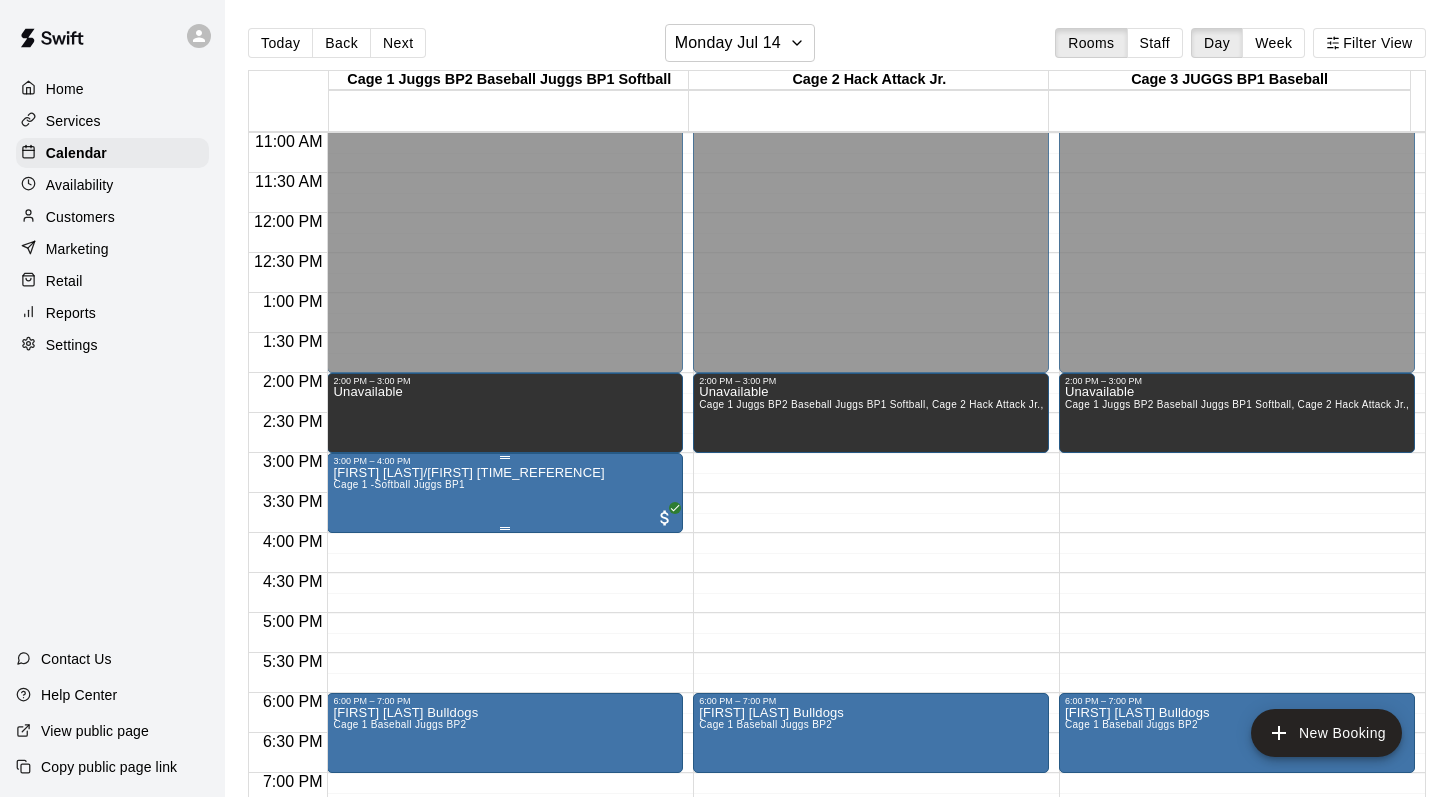 click on "Nathan Schuyler/Laurie 3 days Cage 1 -Softball  Juggs BP1" at bounding box center (468, 864) 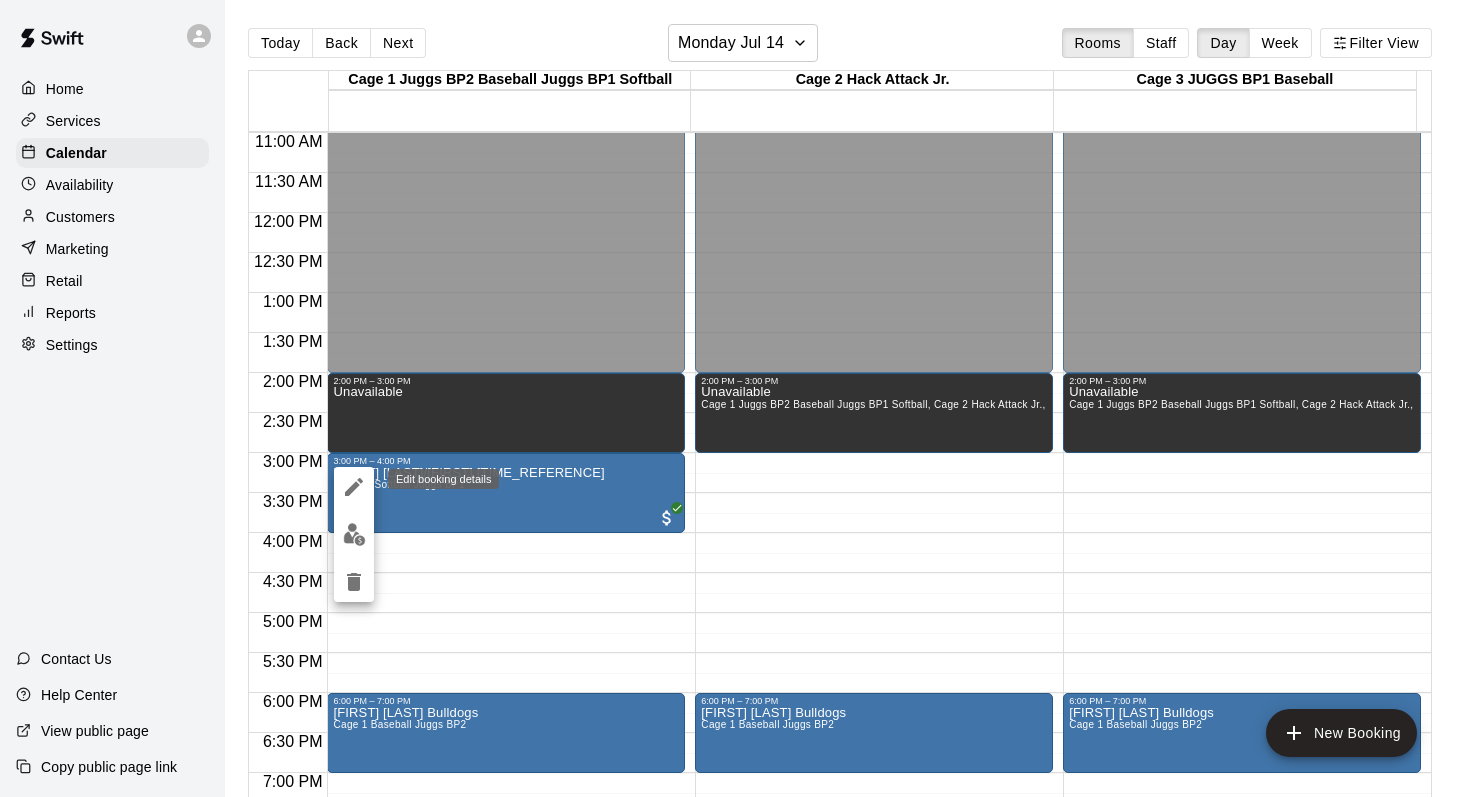 click 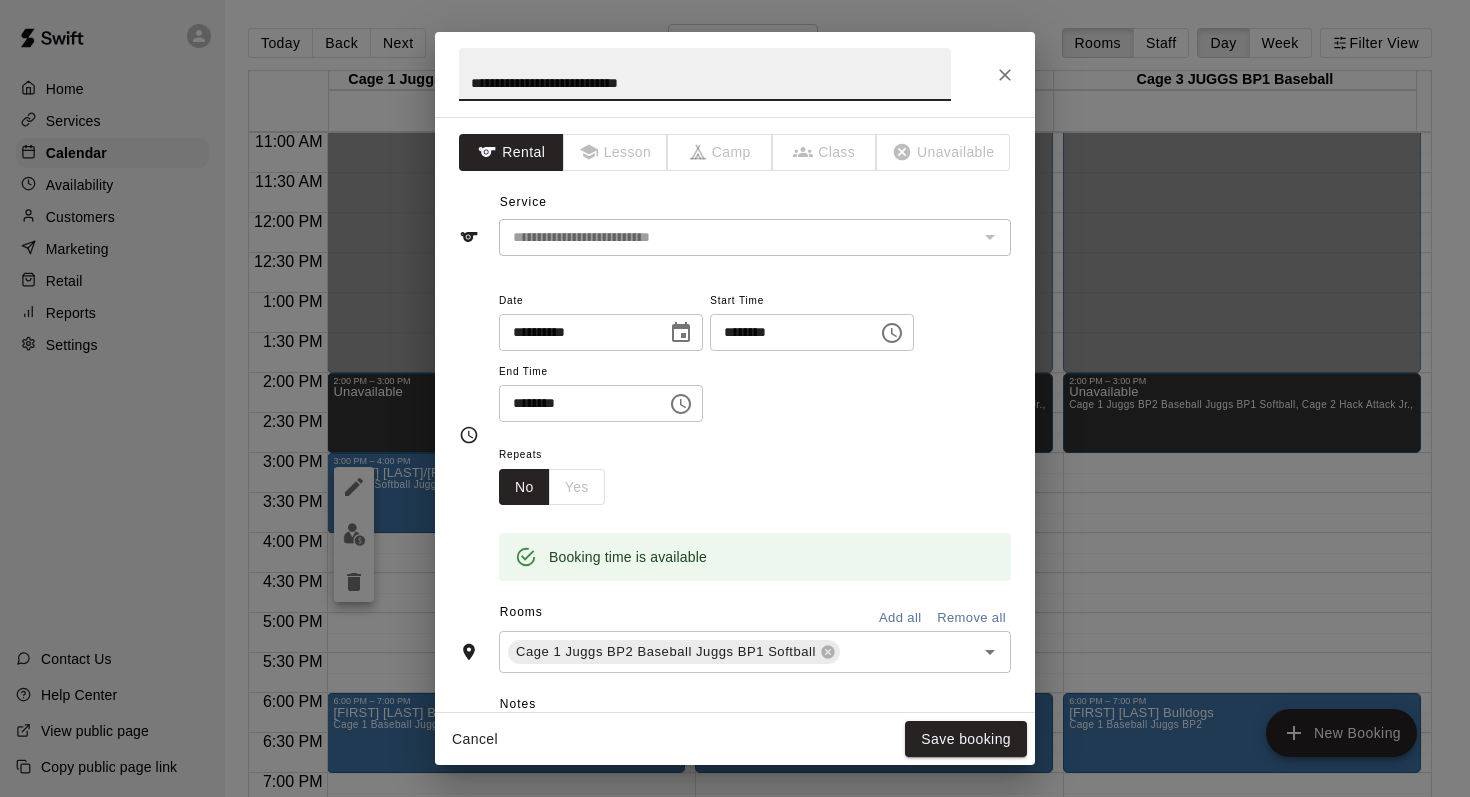click on "**********" at bounding box center (705, 74) 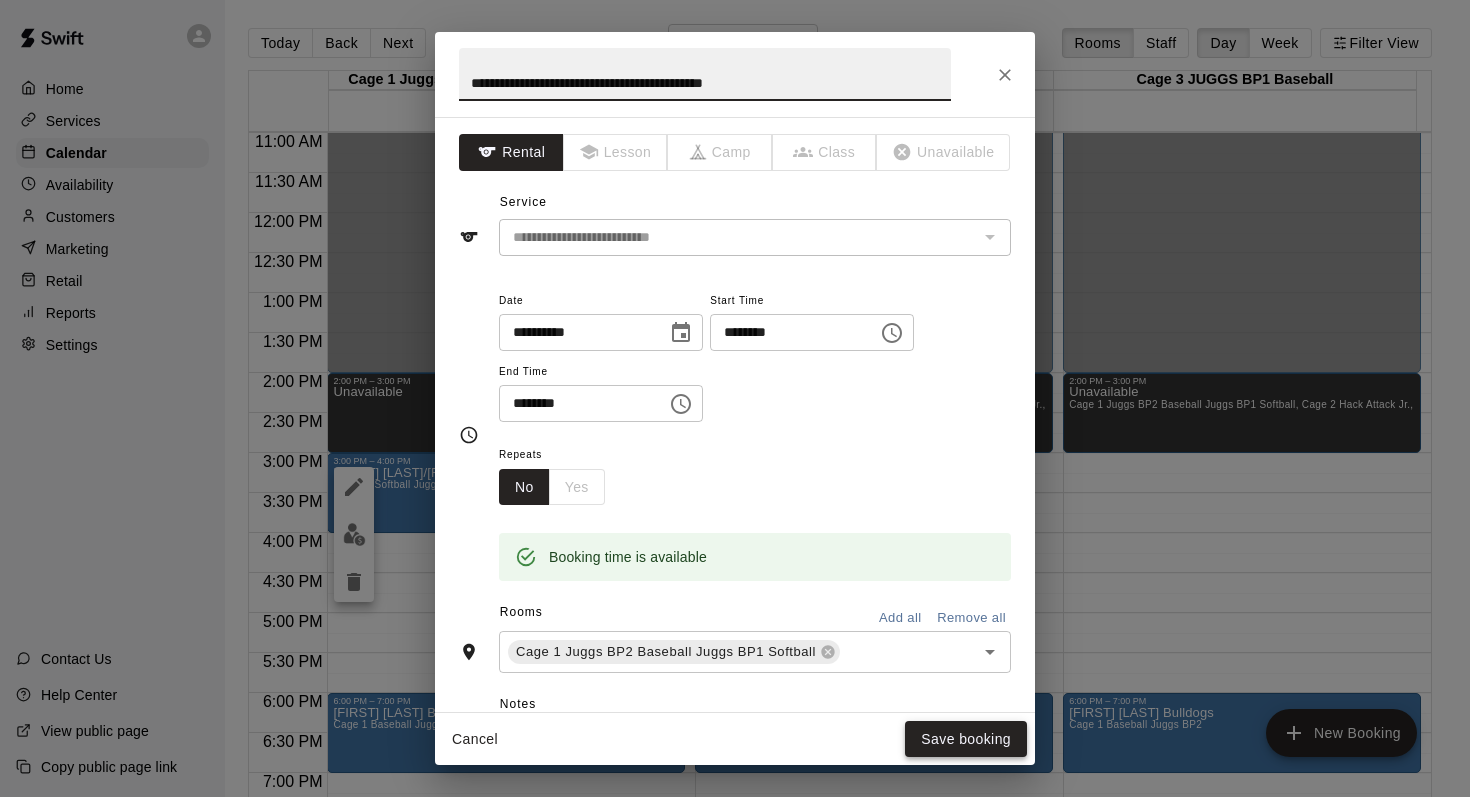 type on "**********" 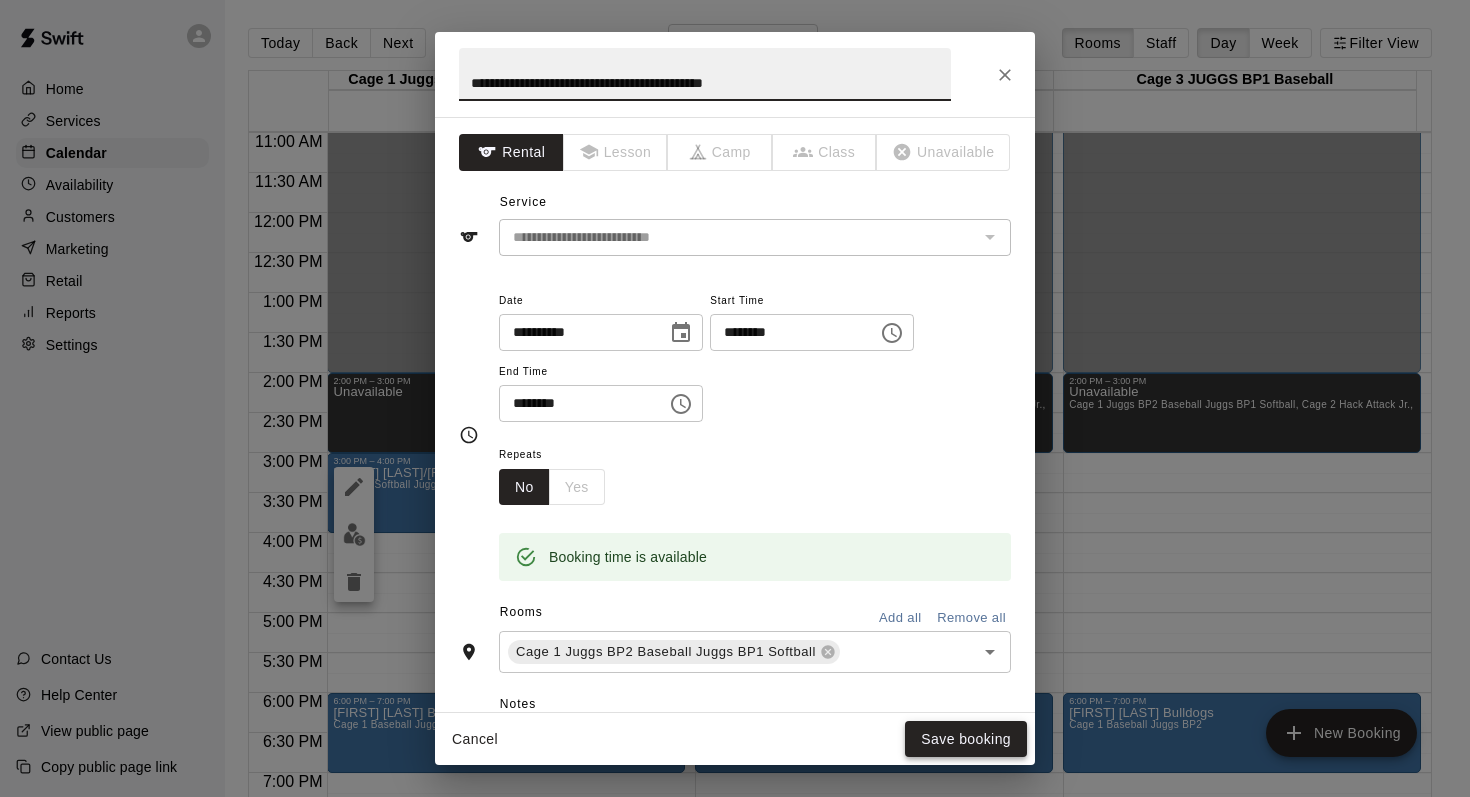 click on "Save booking" at bounding box center (966, 739) 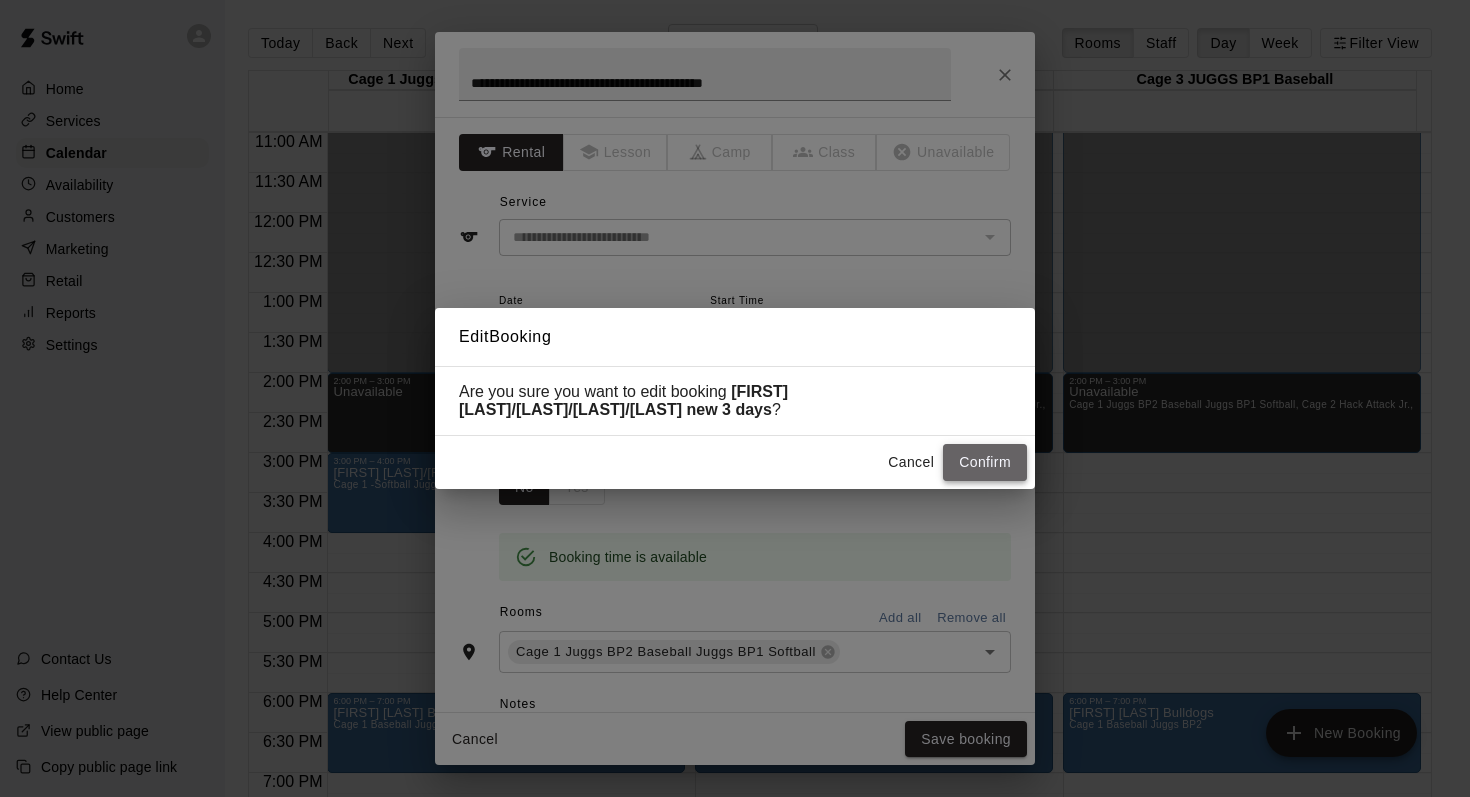 click on "Confirm" at bounding box center [985, 462] 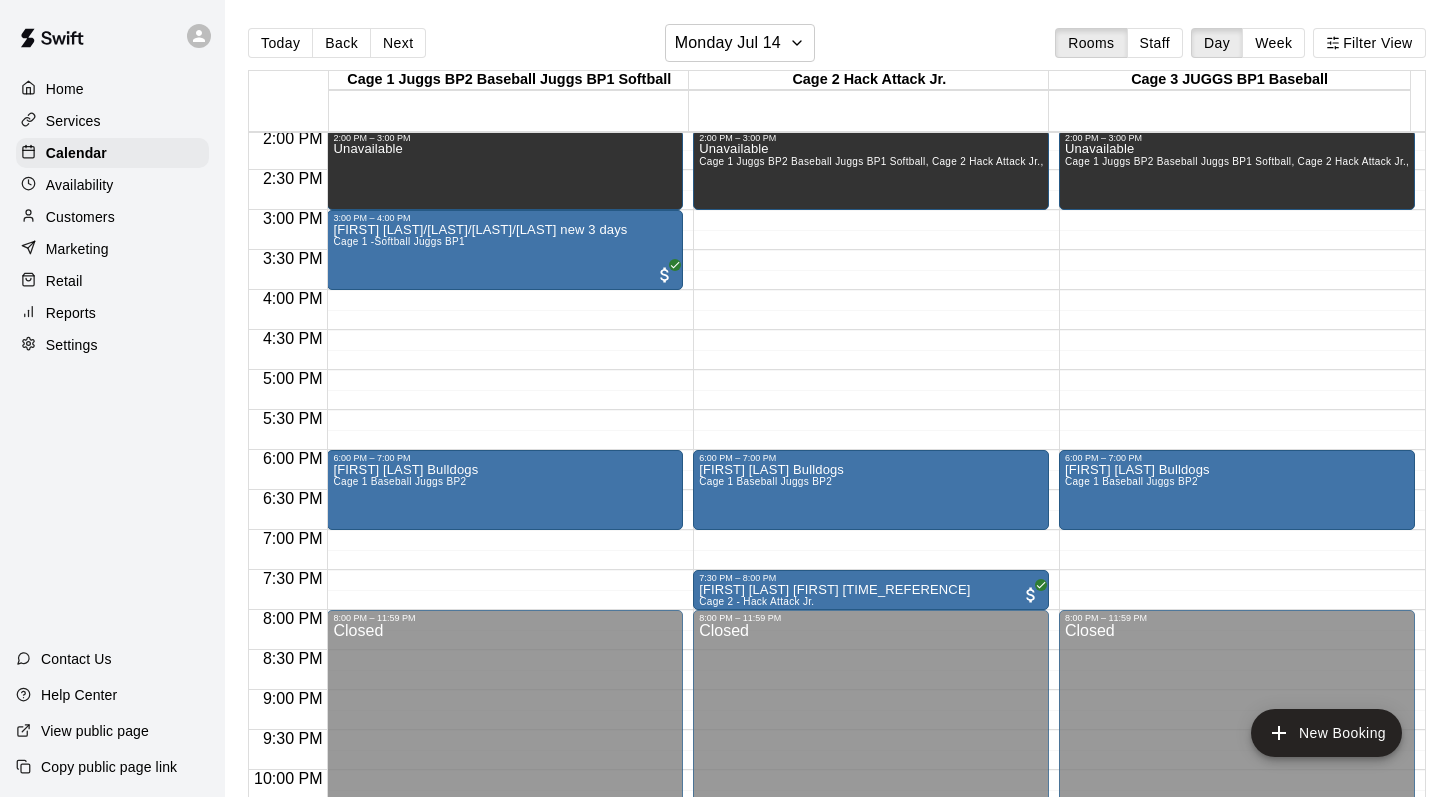 scroll, scrollTop: 1216, scrollLeft: 0, axis: vertical 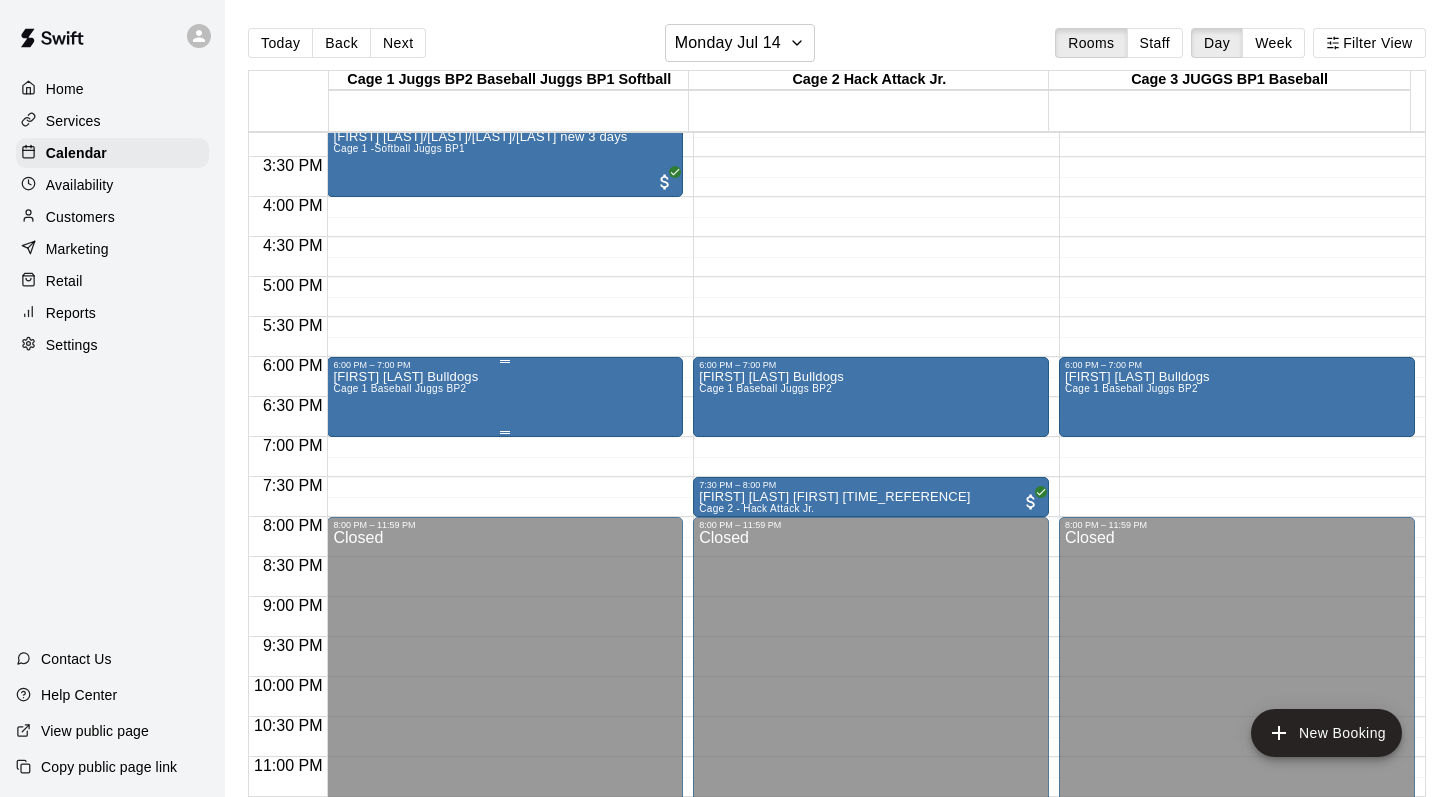 click on "Cage 1 Baseball Juggs BP2" at bounding box center [399, 388] 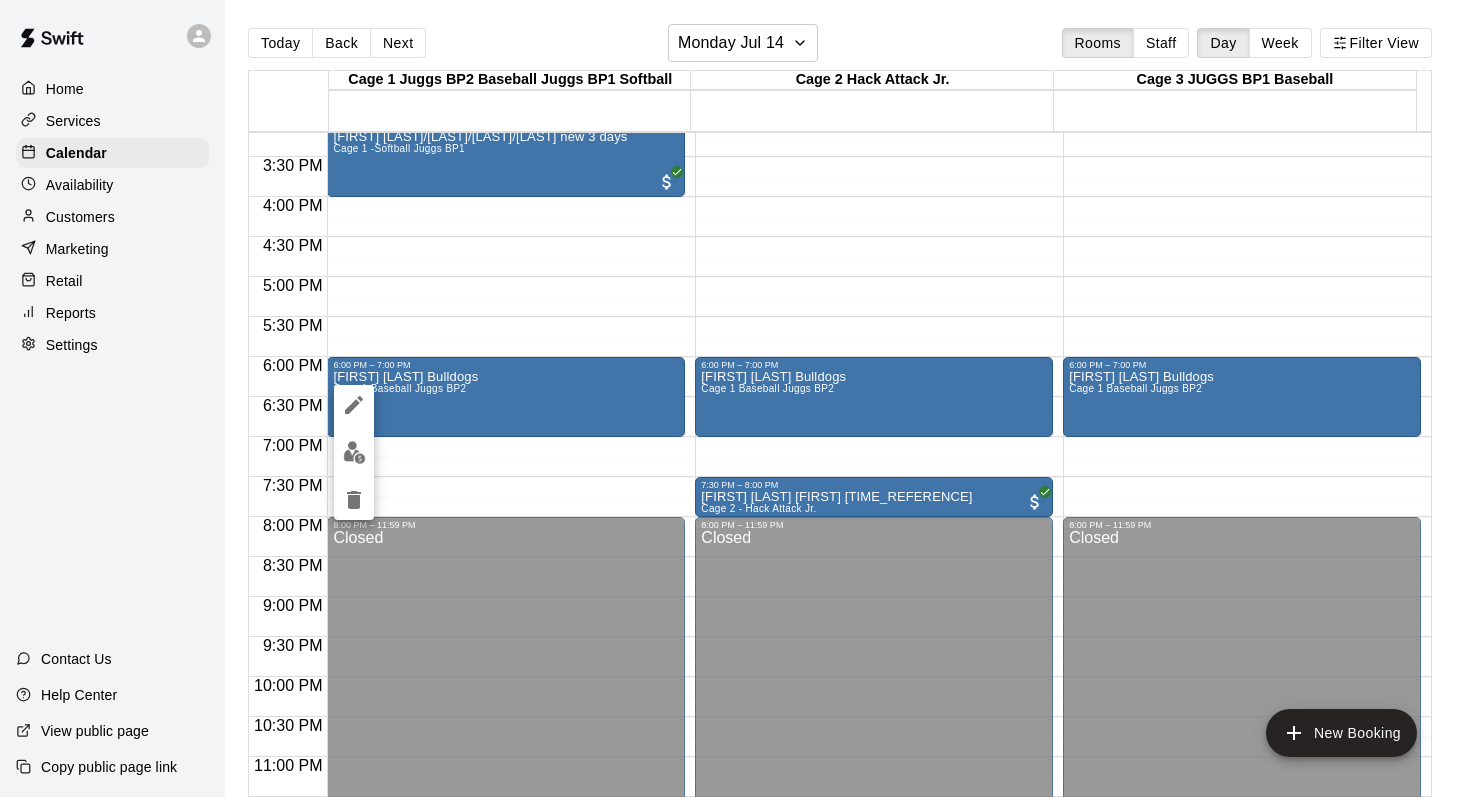 click at bounding box center (354, 405) 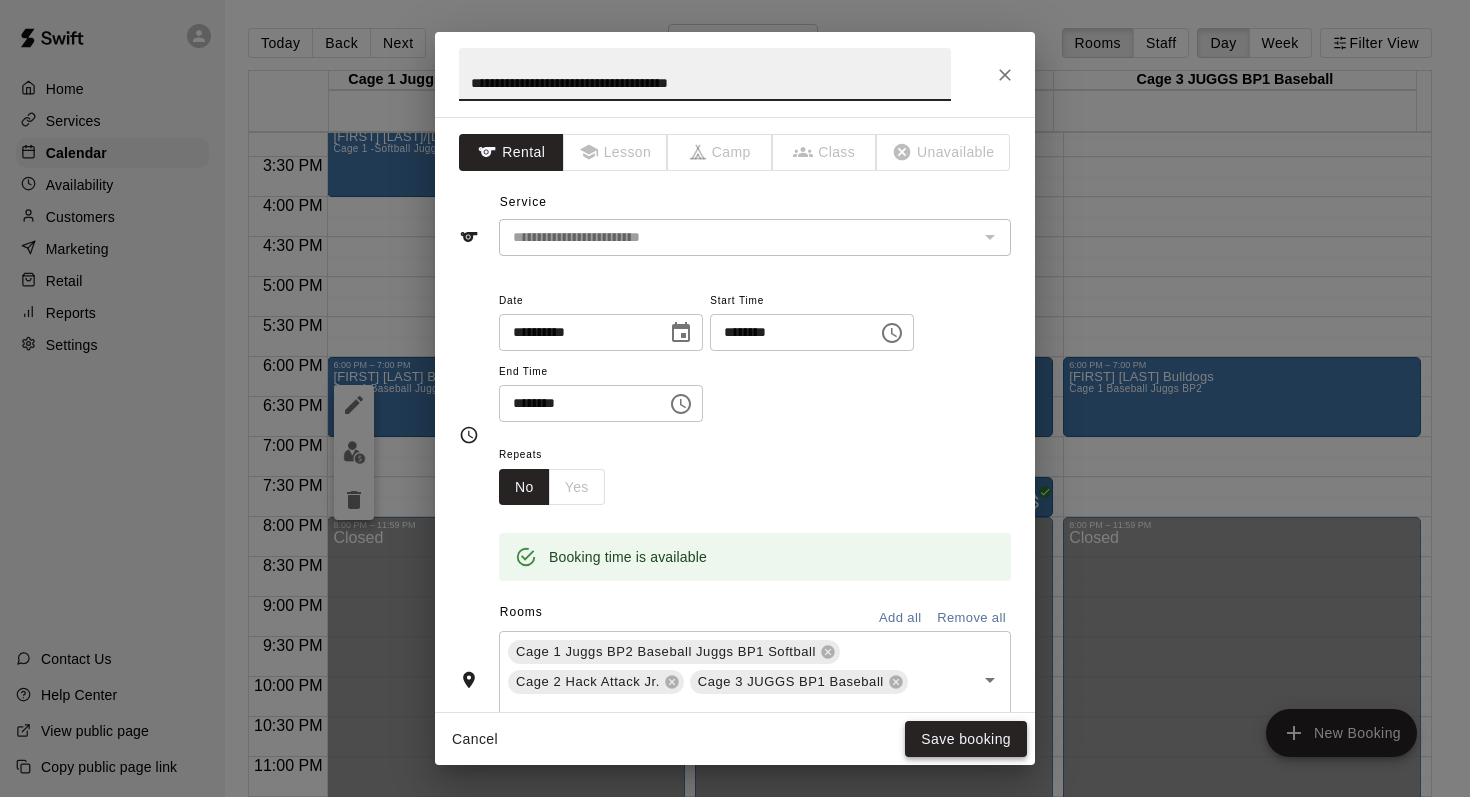 type on "**********" 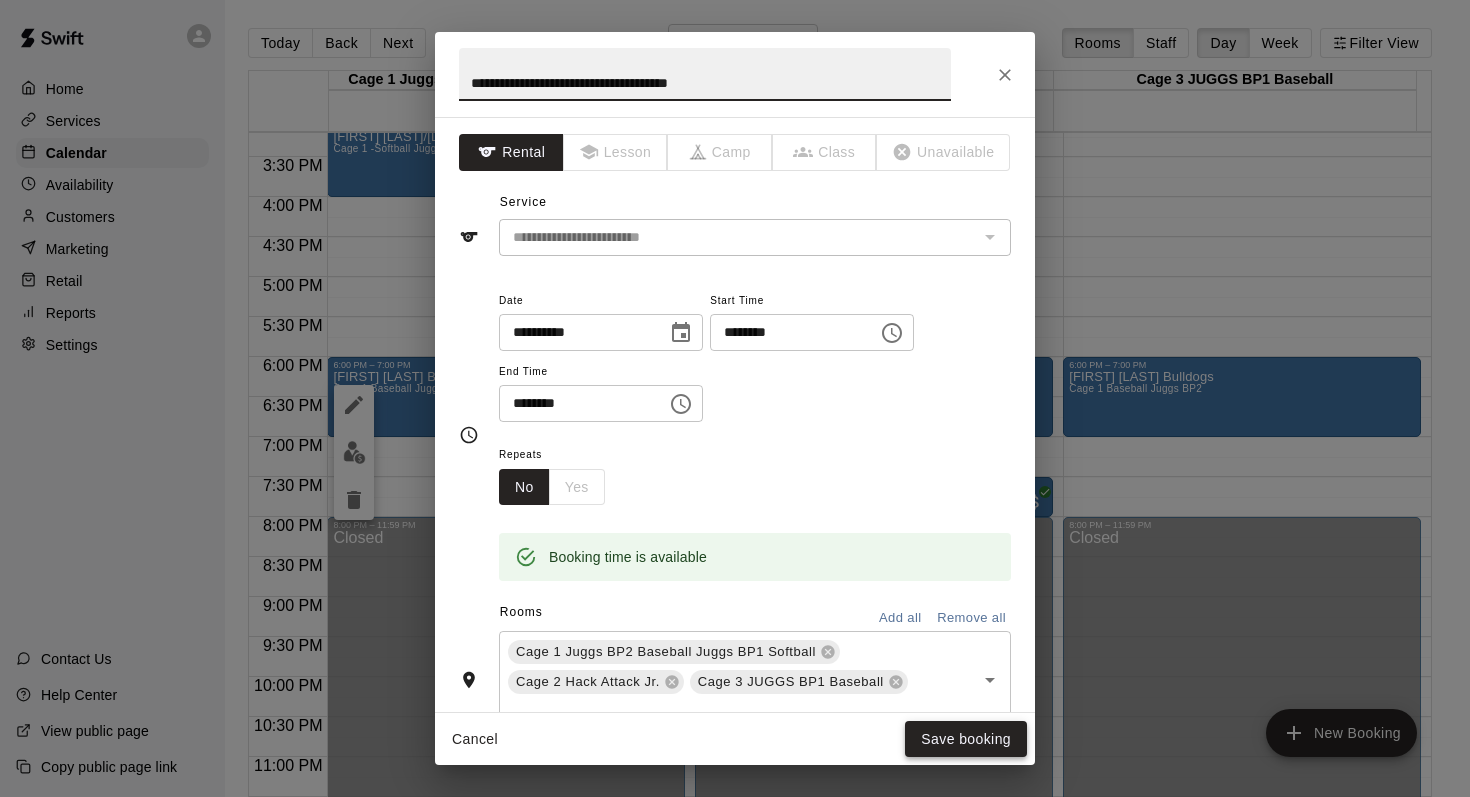 click on "Save booking" at bounding box center [966, 739] 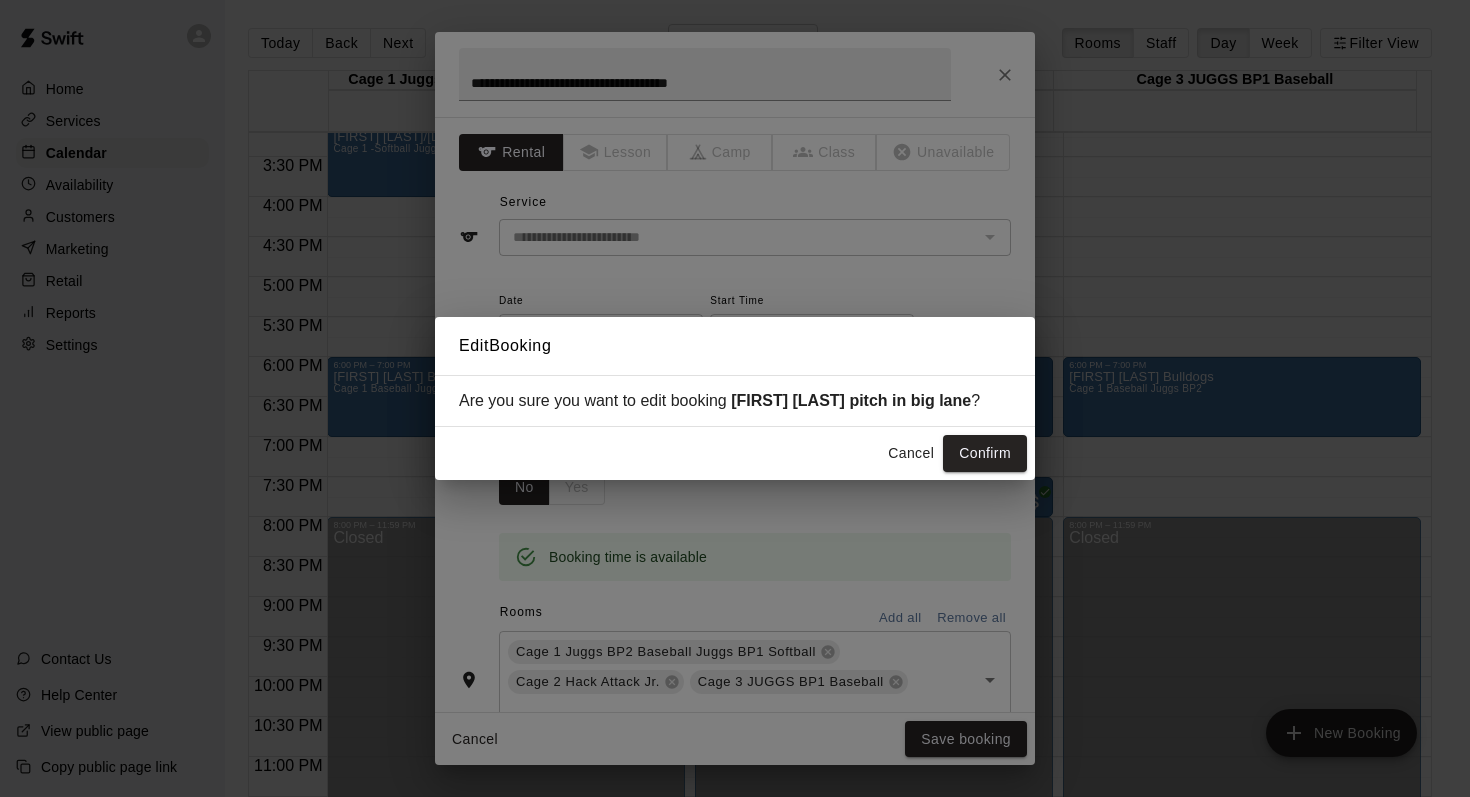 click on "Edit  Booking Are you sure you want to edit   booking   Mike Cudmore Bulldogs pitch in big lane ? Cancel Confirm" at bounding box center [735, 398] 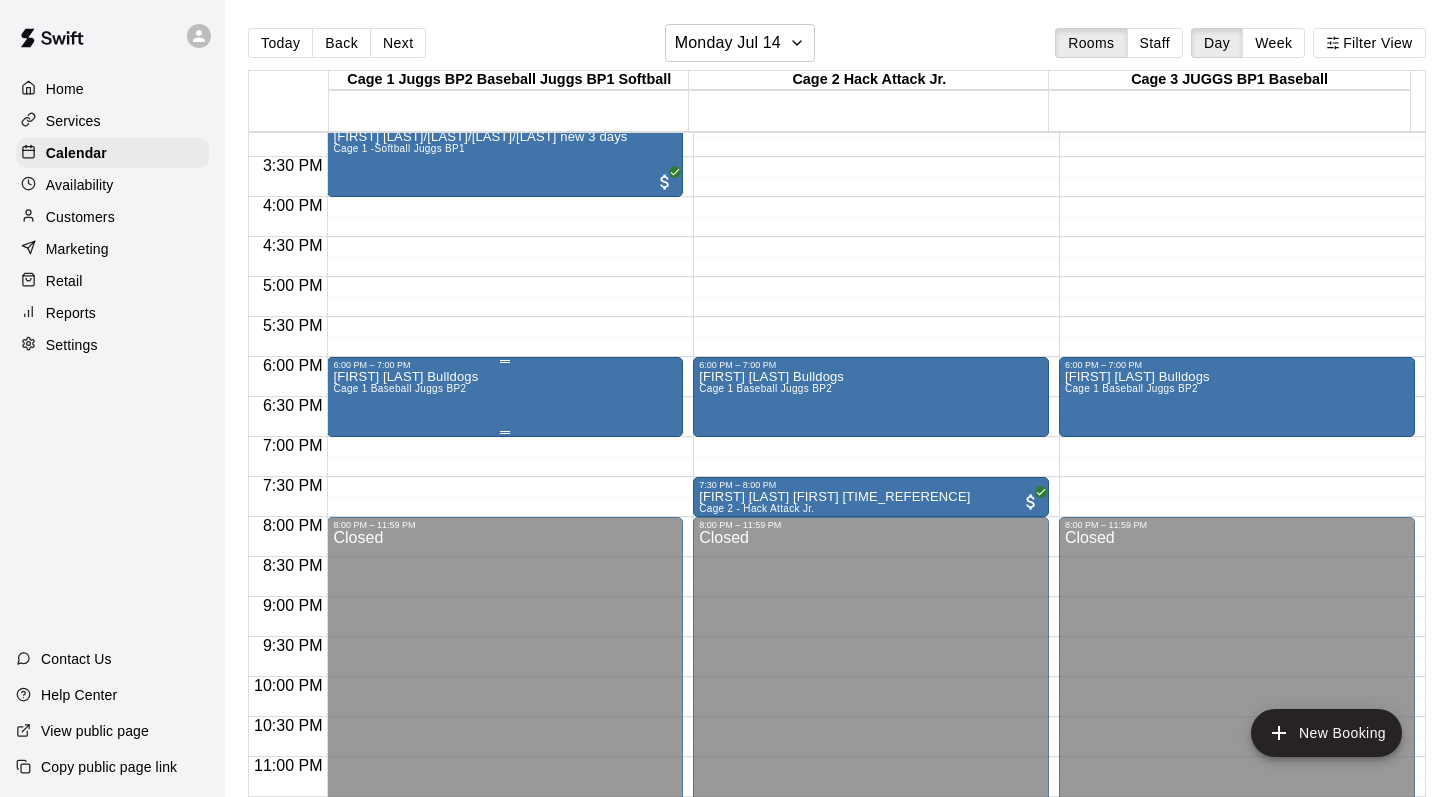 click on "Cage 1 Baseball Juggs BP2" at bounding box center (399, 388) 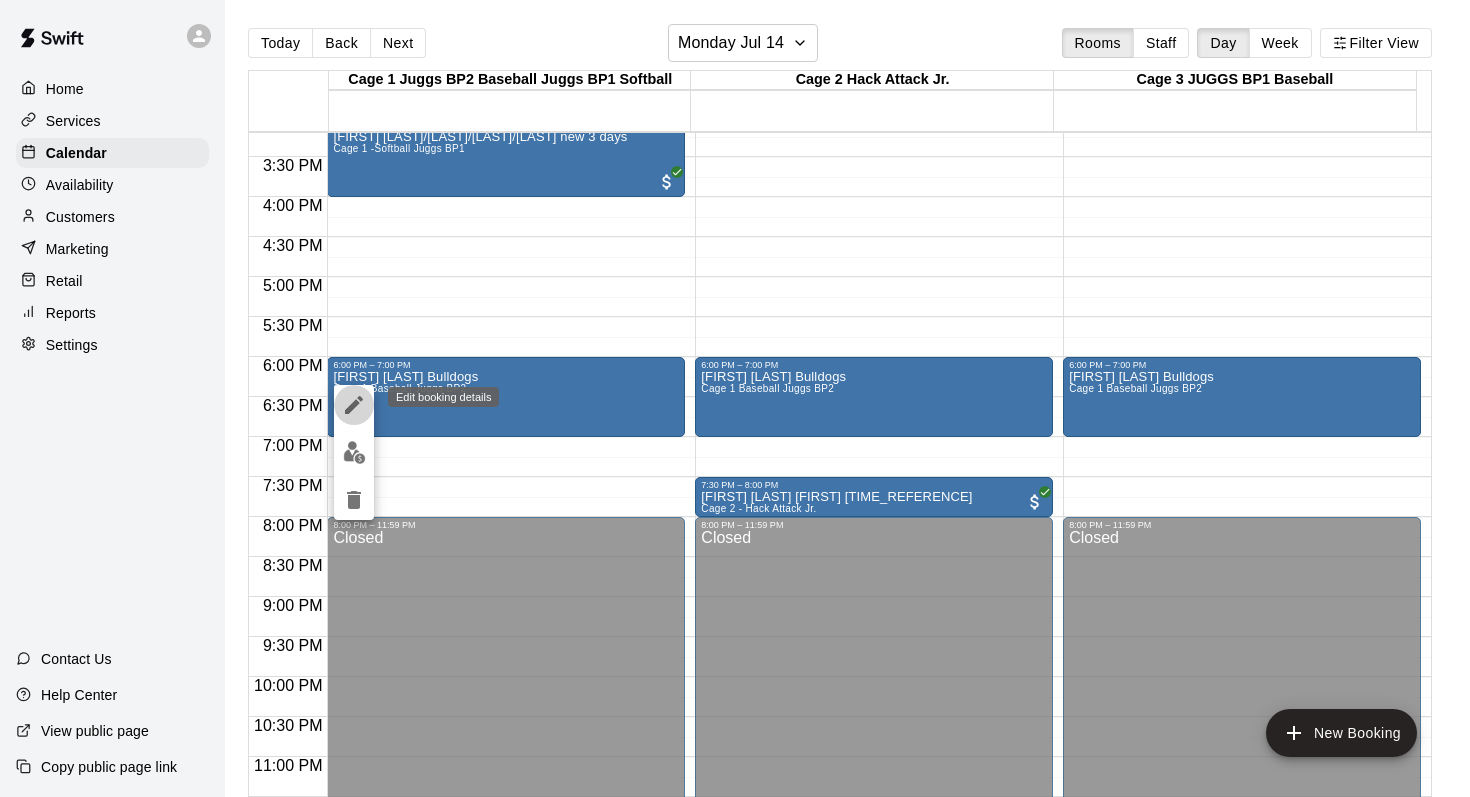 click 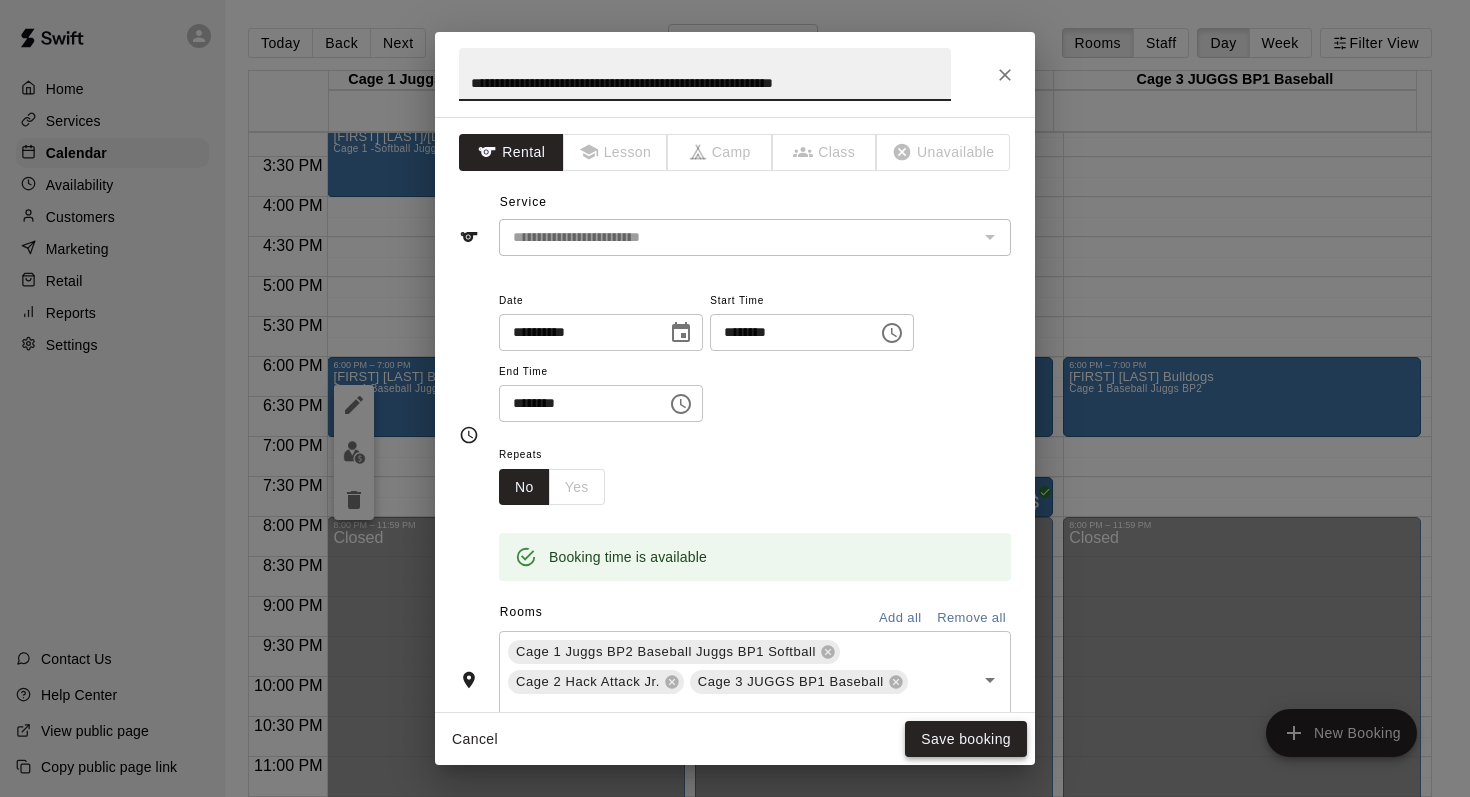 type on "**********" 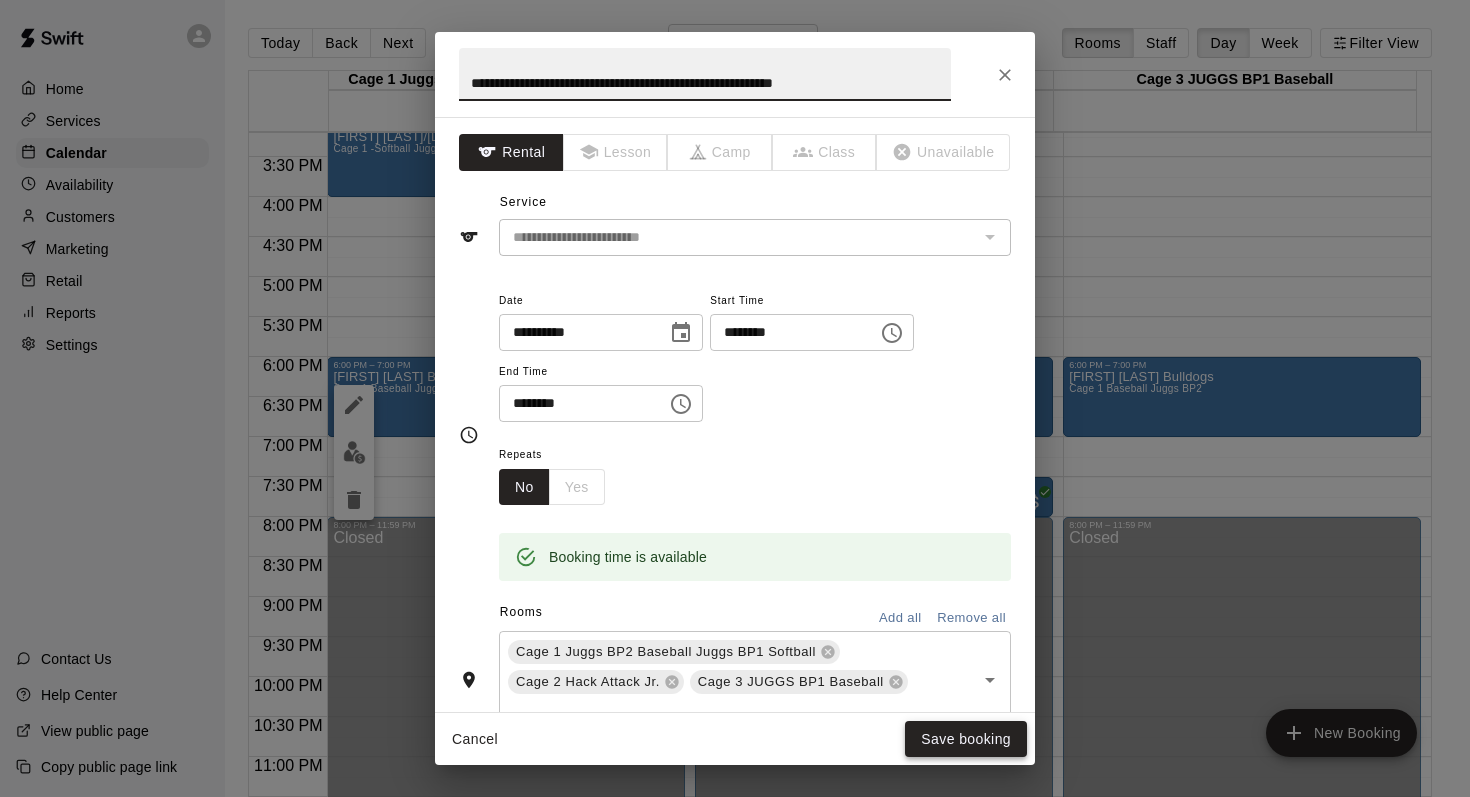 click on "Save booking" at bounding box center [966, 739] 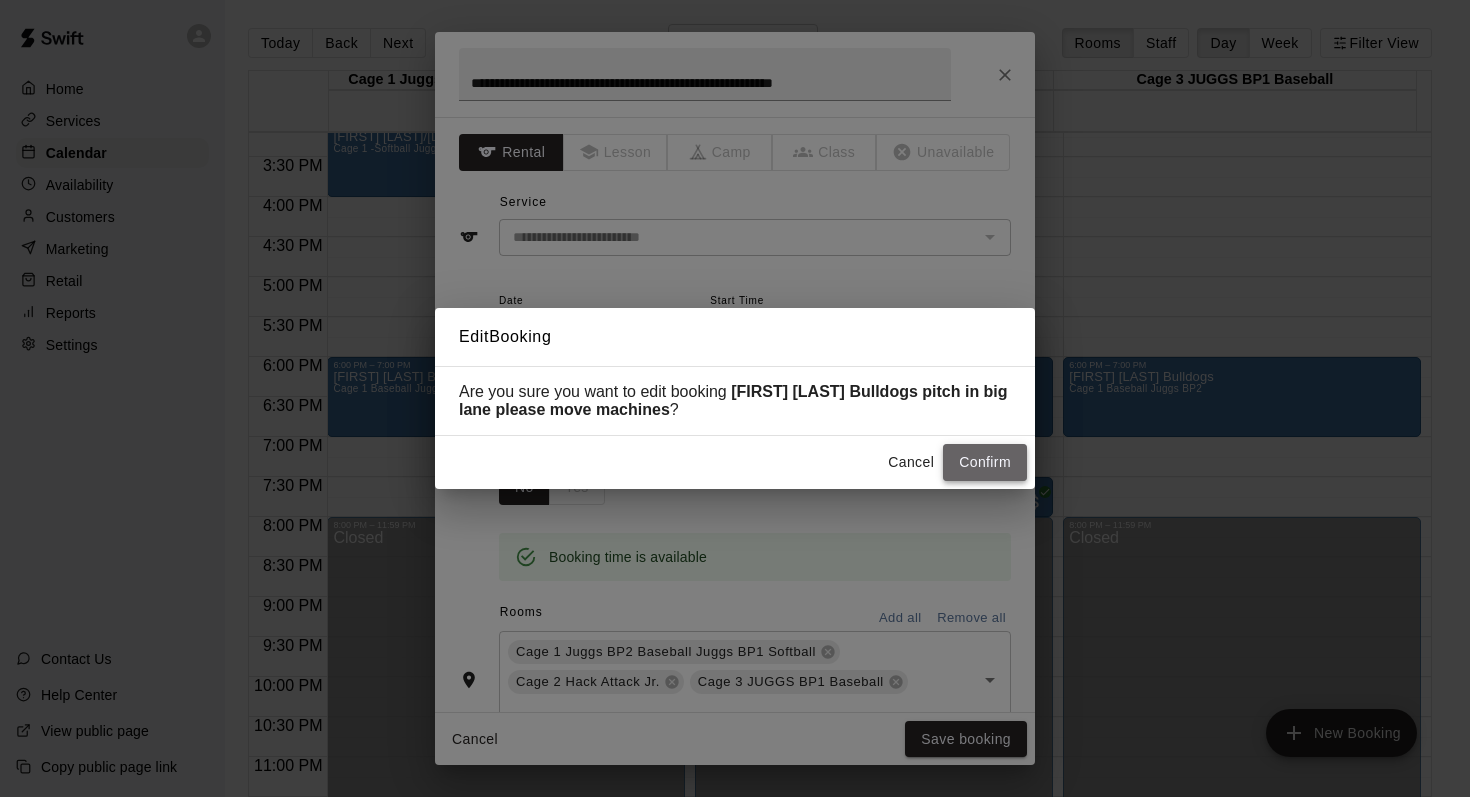 click on "Confirm" at bounding box center (985, 462) 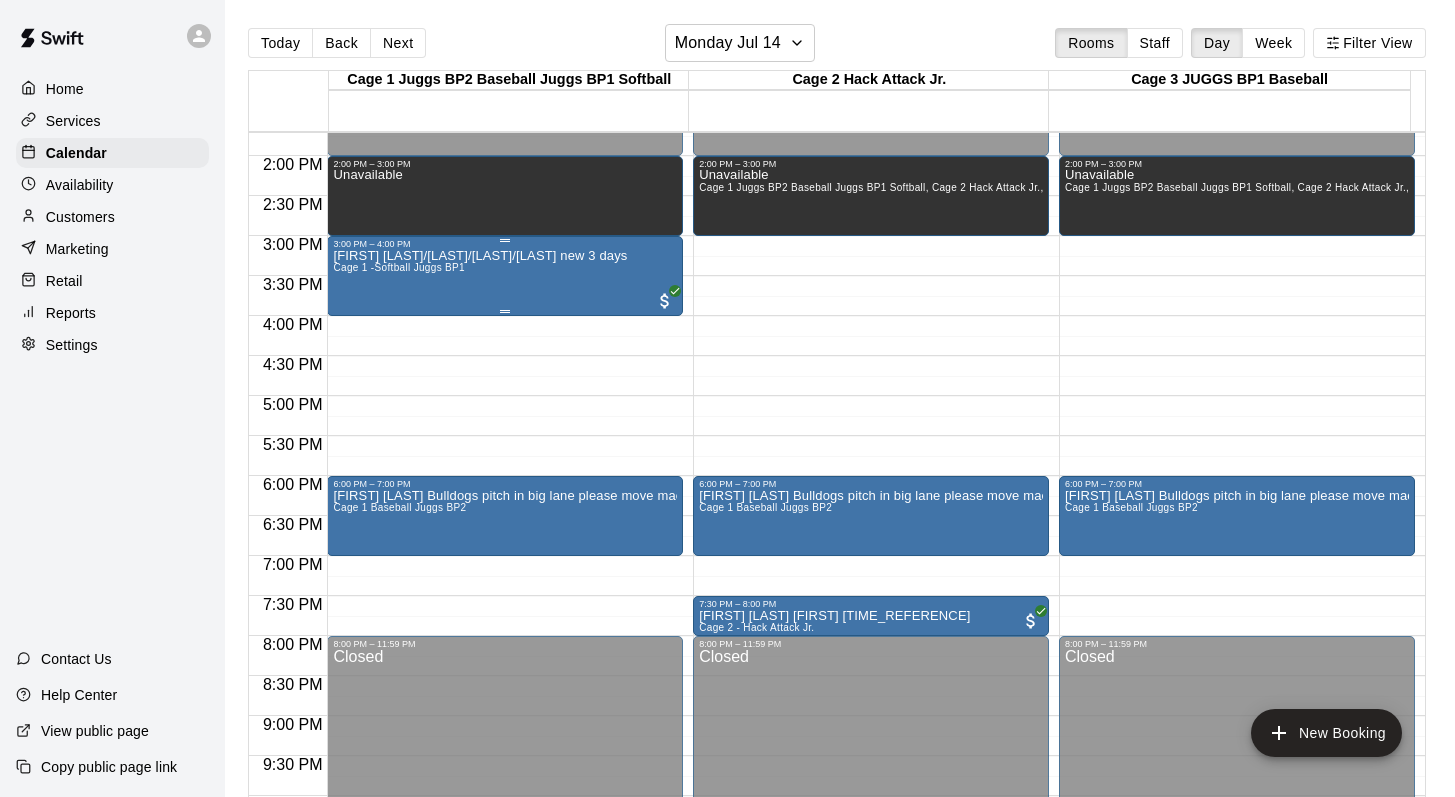 scroll, scrollTop: 1064, scrollLeft: 0, axis: vertical 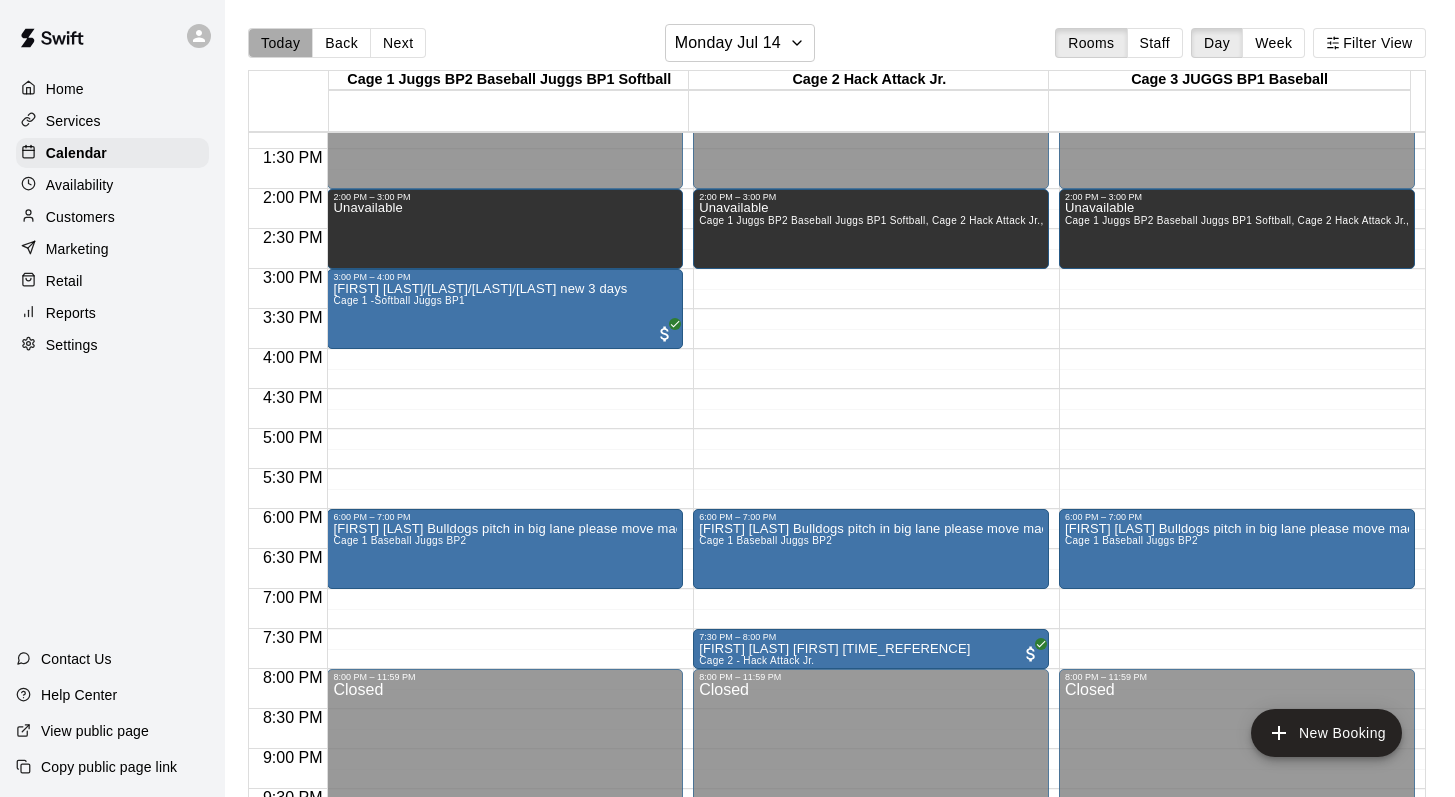 click on "Today" at bounding box center [280, 43] 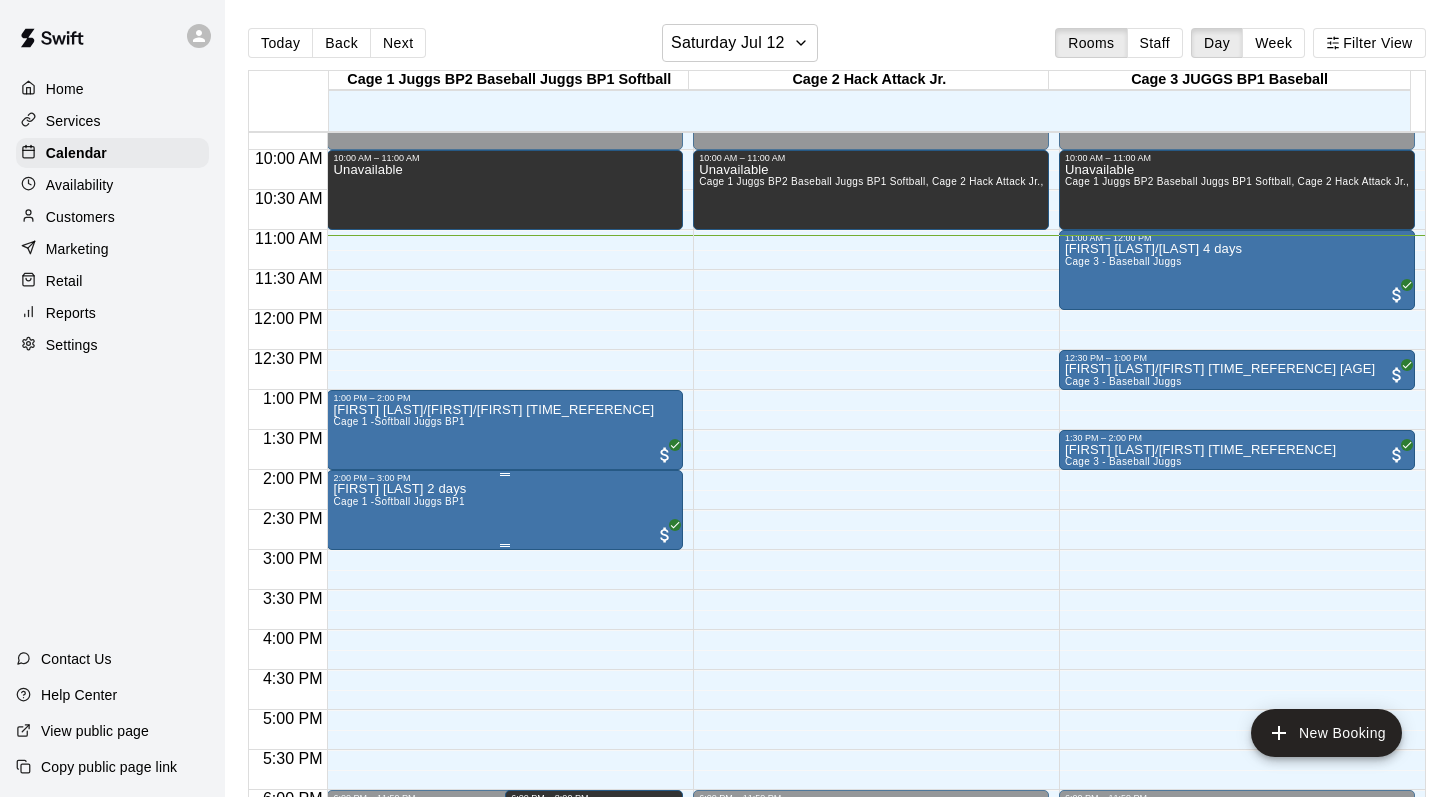 scroll, scrollTop: 765, scrollLeft: 0, axis: vertical 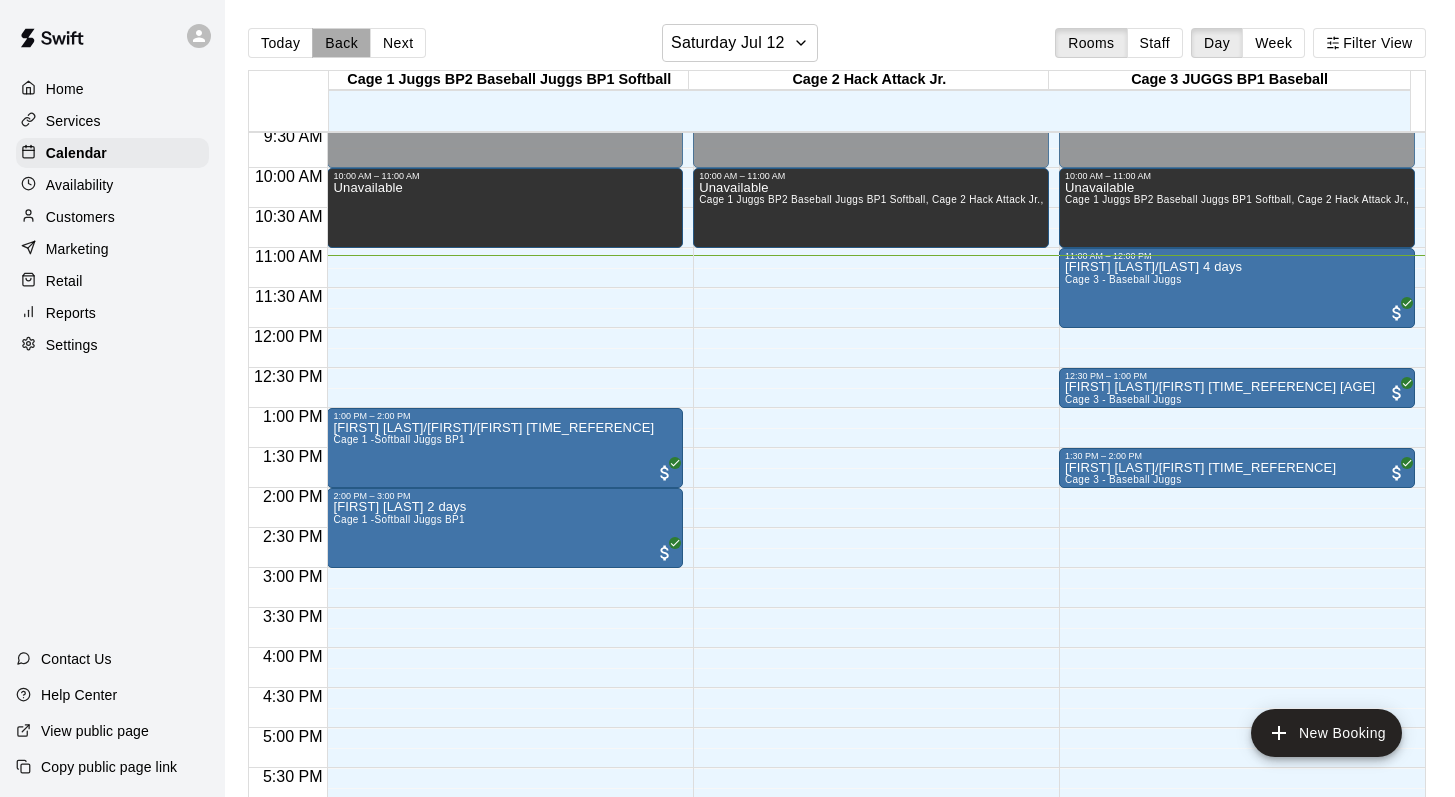 click on "Back" at bounding box center (341, 43) 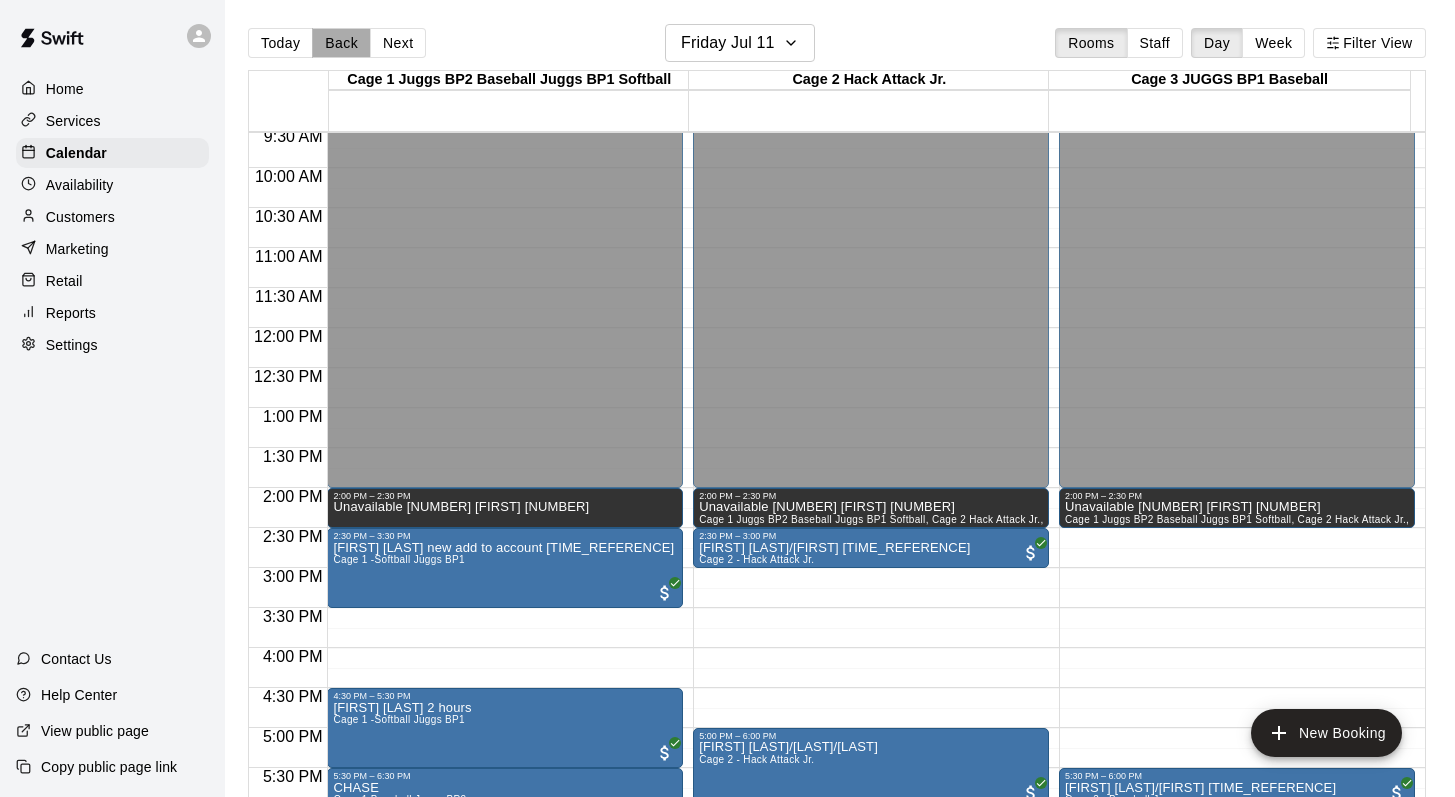 click on "Back" at bounding box center [341, 43] 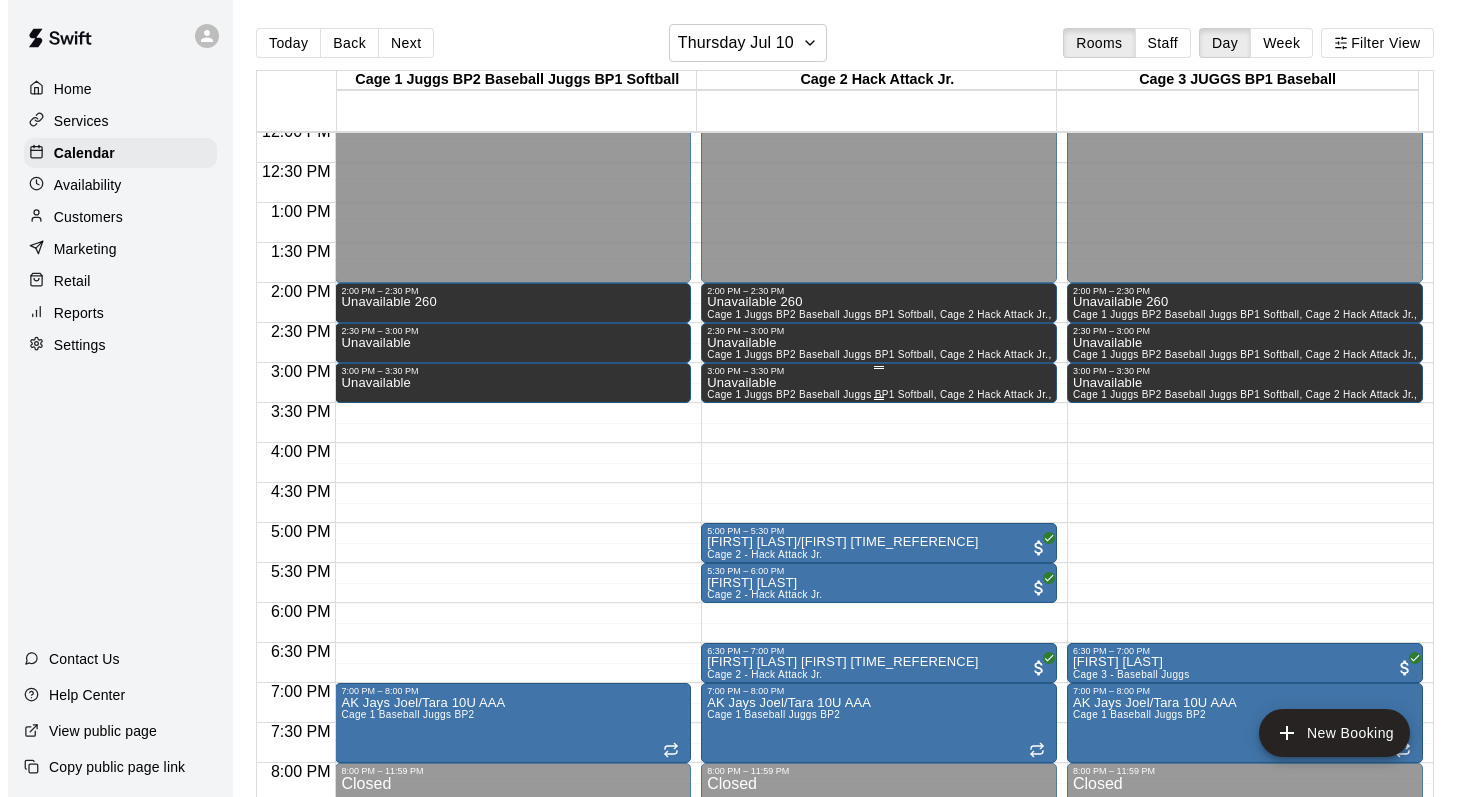 scroll, scrollTop: 1077, scrollLeft: 0, axis: vertical 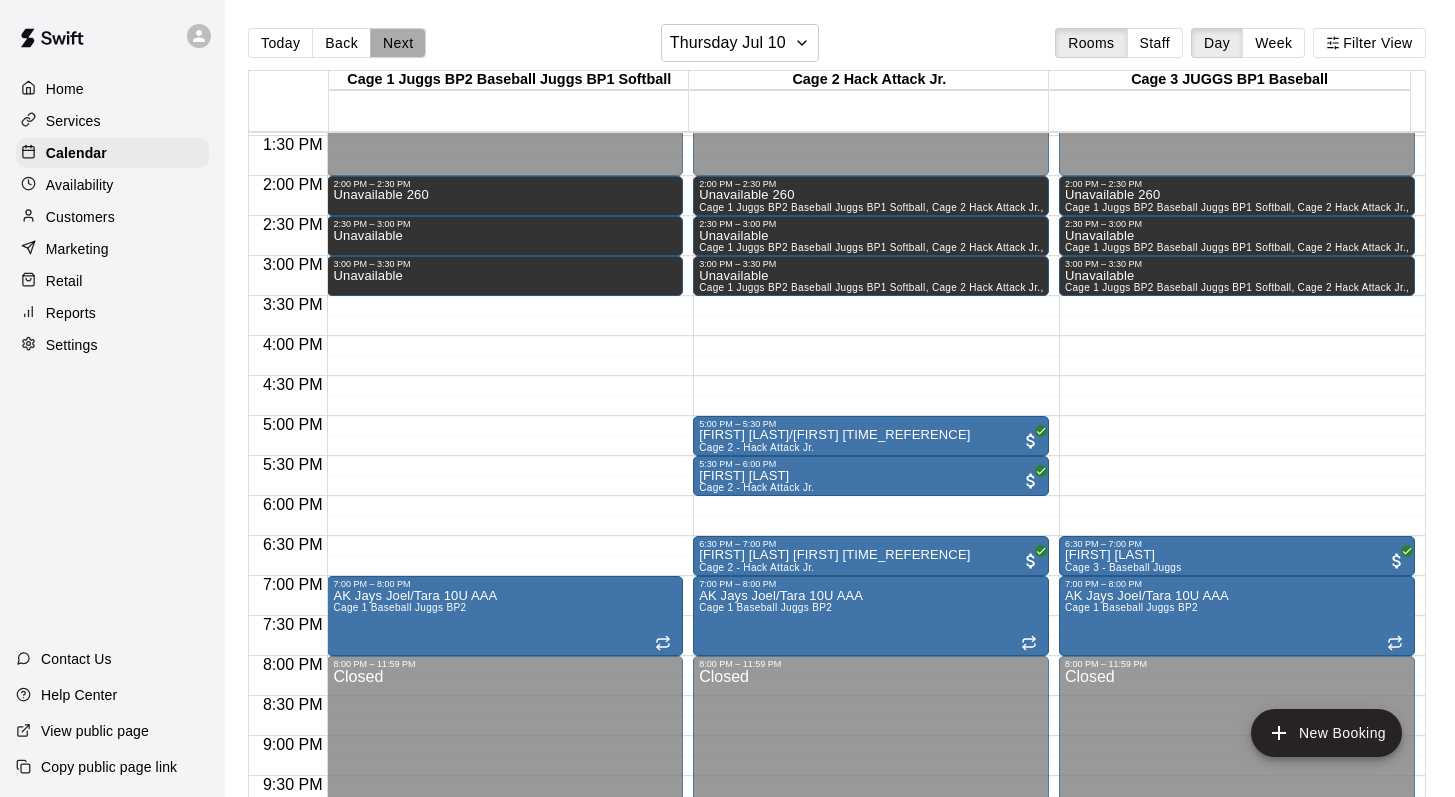 click on "Next" at bounding box center [398, 43] 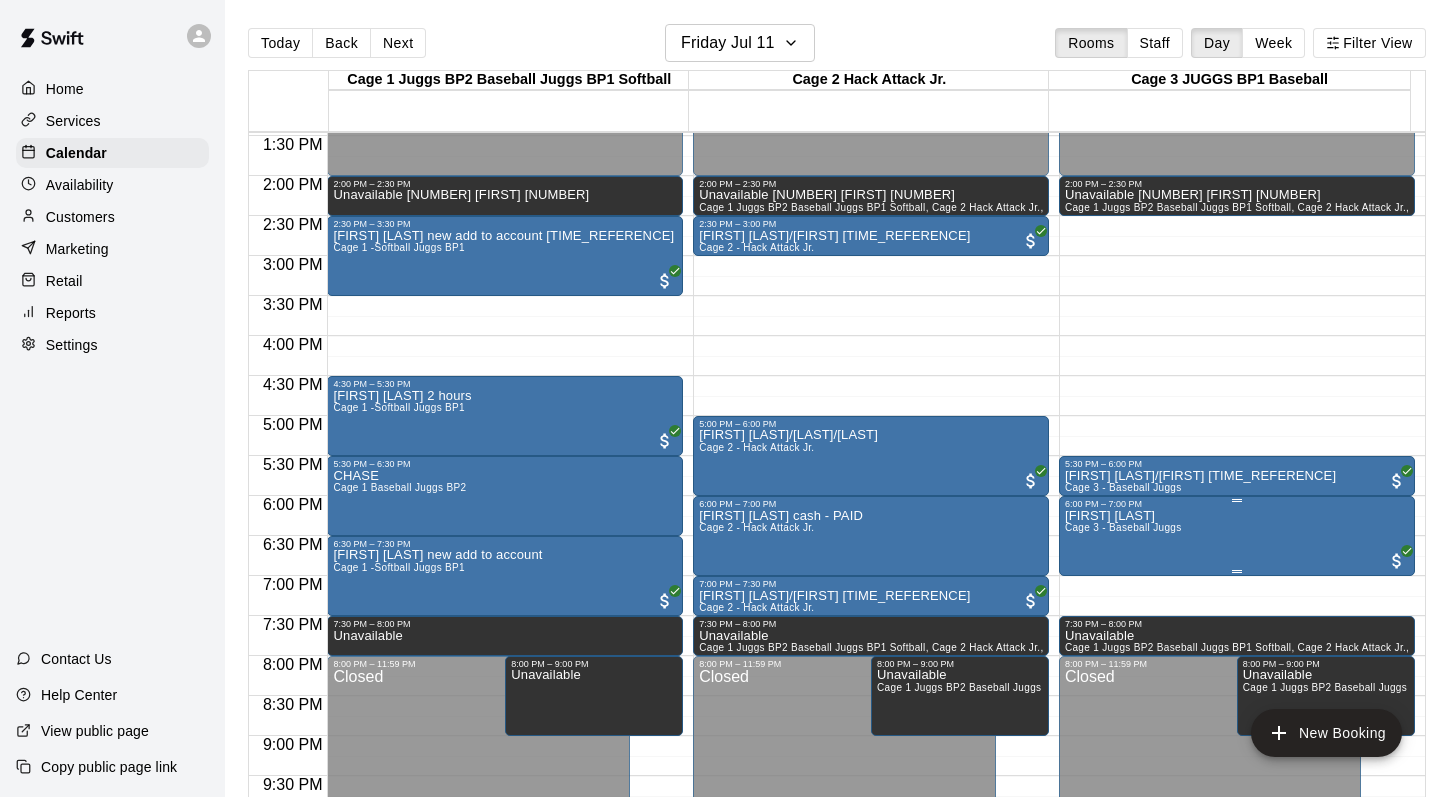 click on "Cage 3 - Baseball Juggs" at bounding box center (1123, 527) 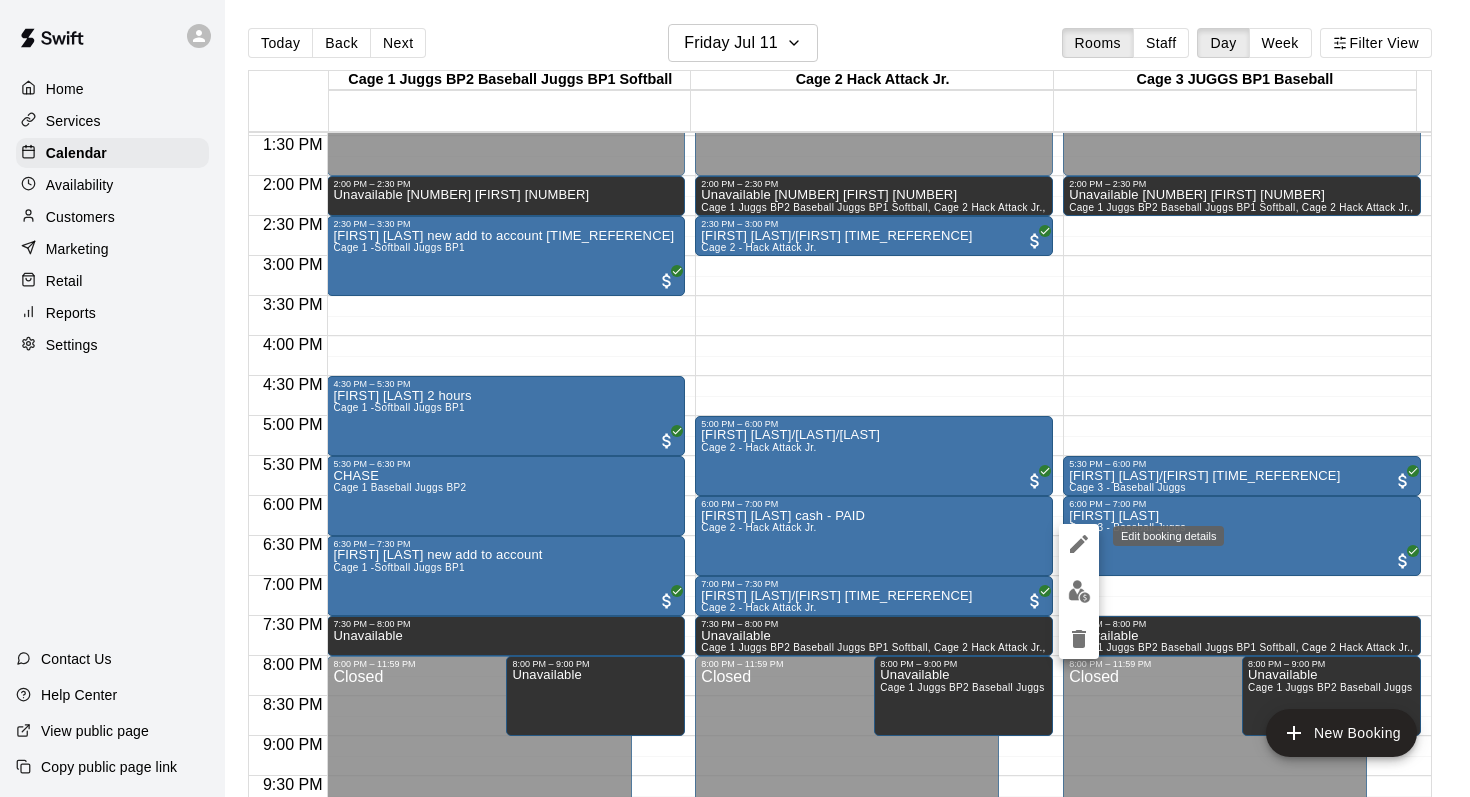 click 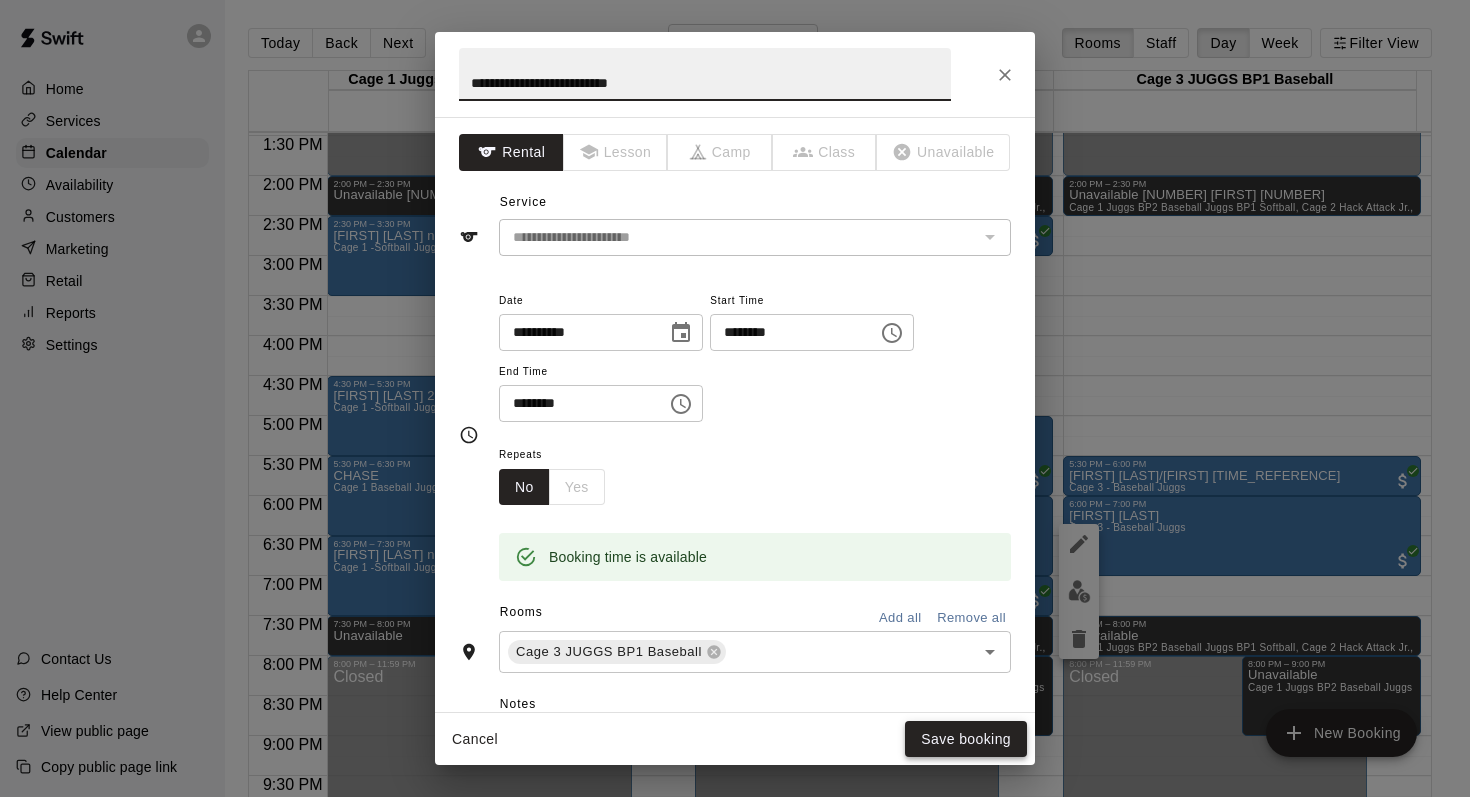 type on "**********" 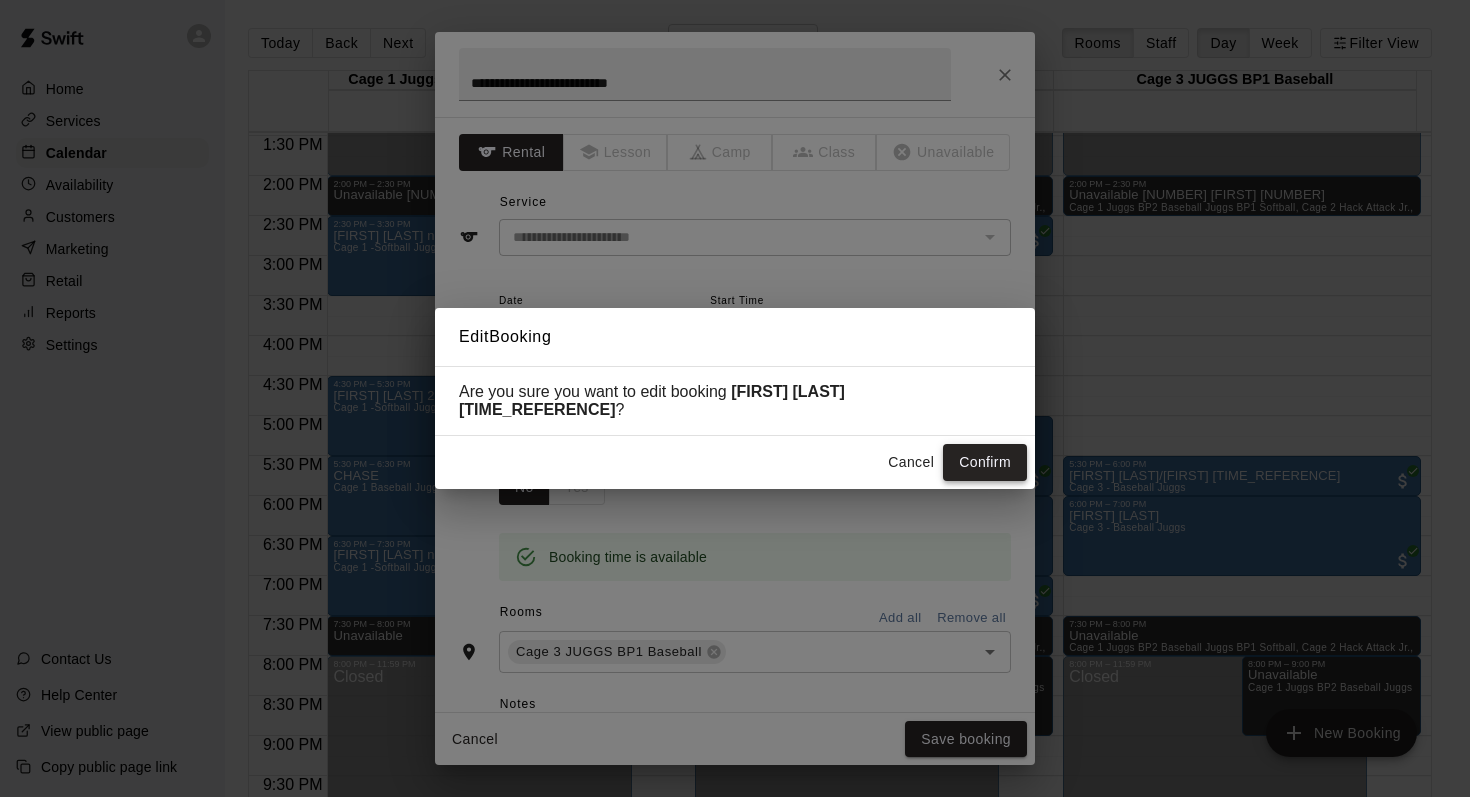 click on "Confirm" at bounding box center [985, 462] 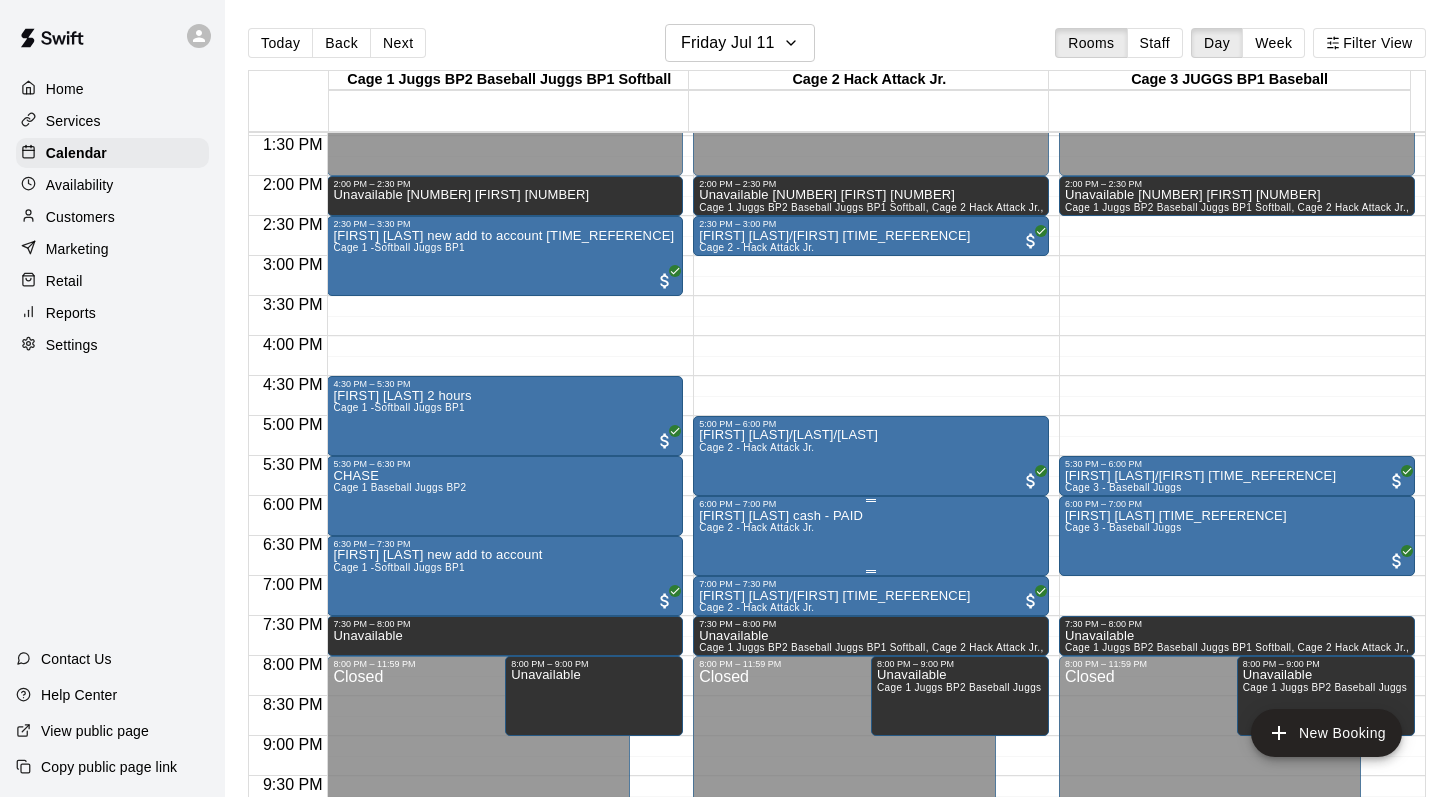 click on "Sean Colangelo cash - PAID Cage 2 - Hack Attack Jr." at bounding box center (781, 907) 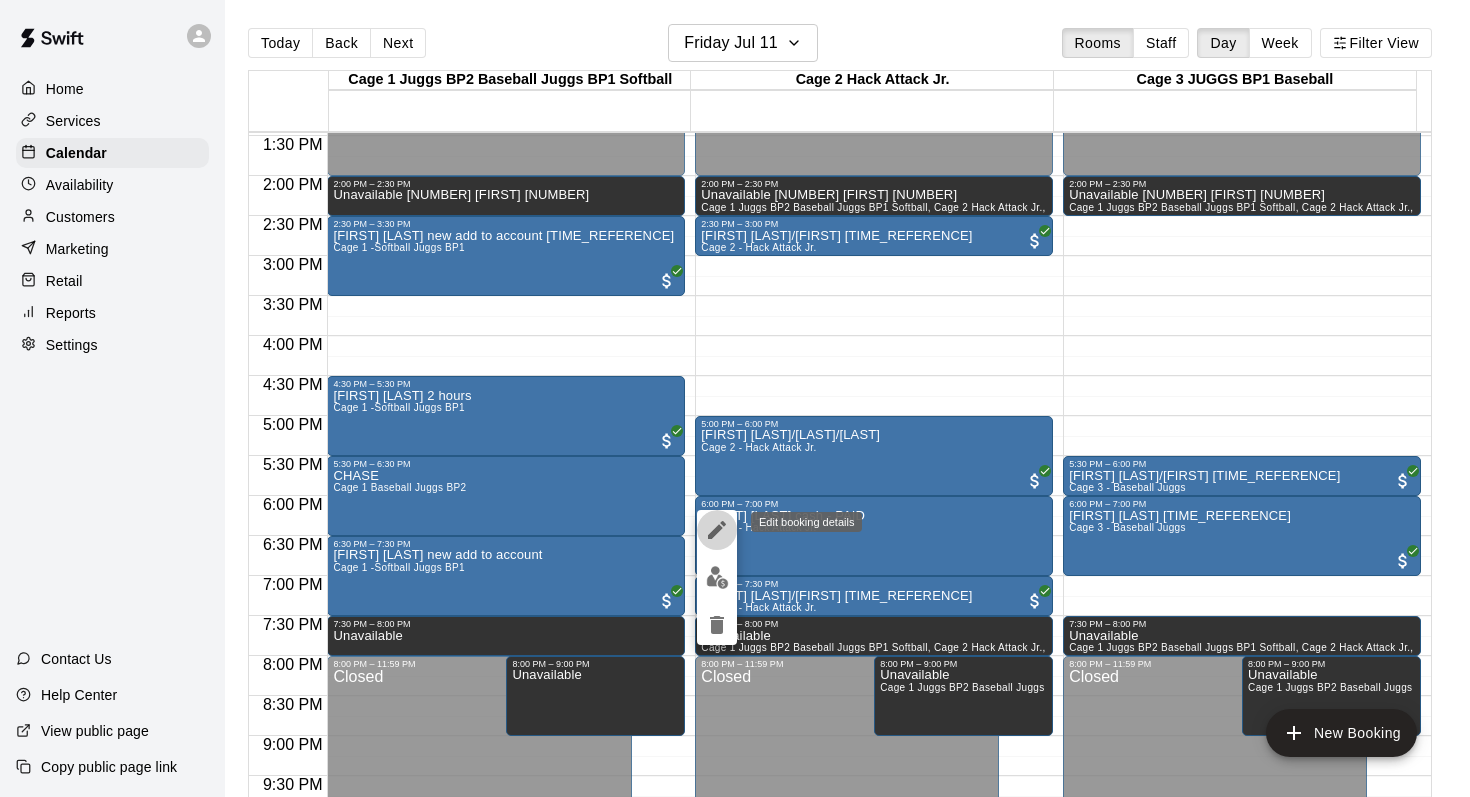 click 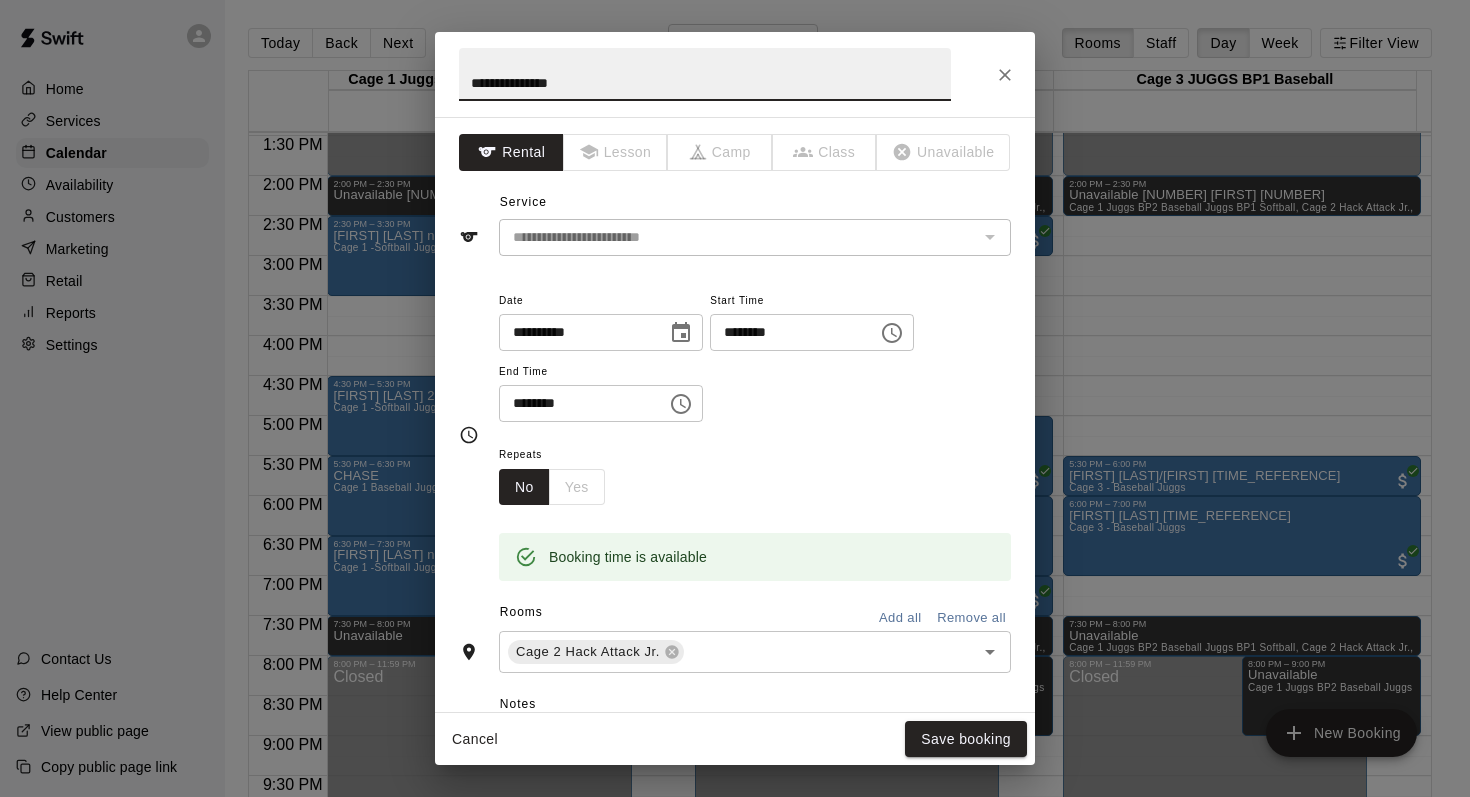 type on "**********" 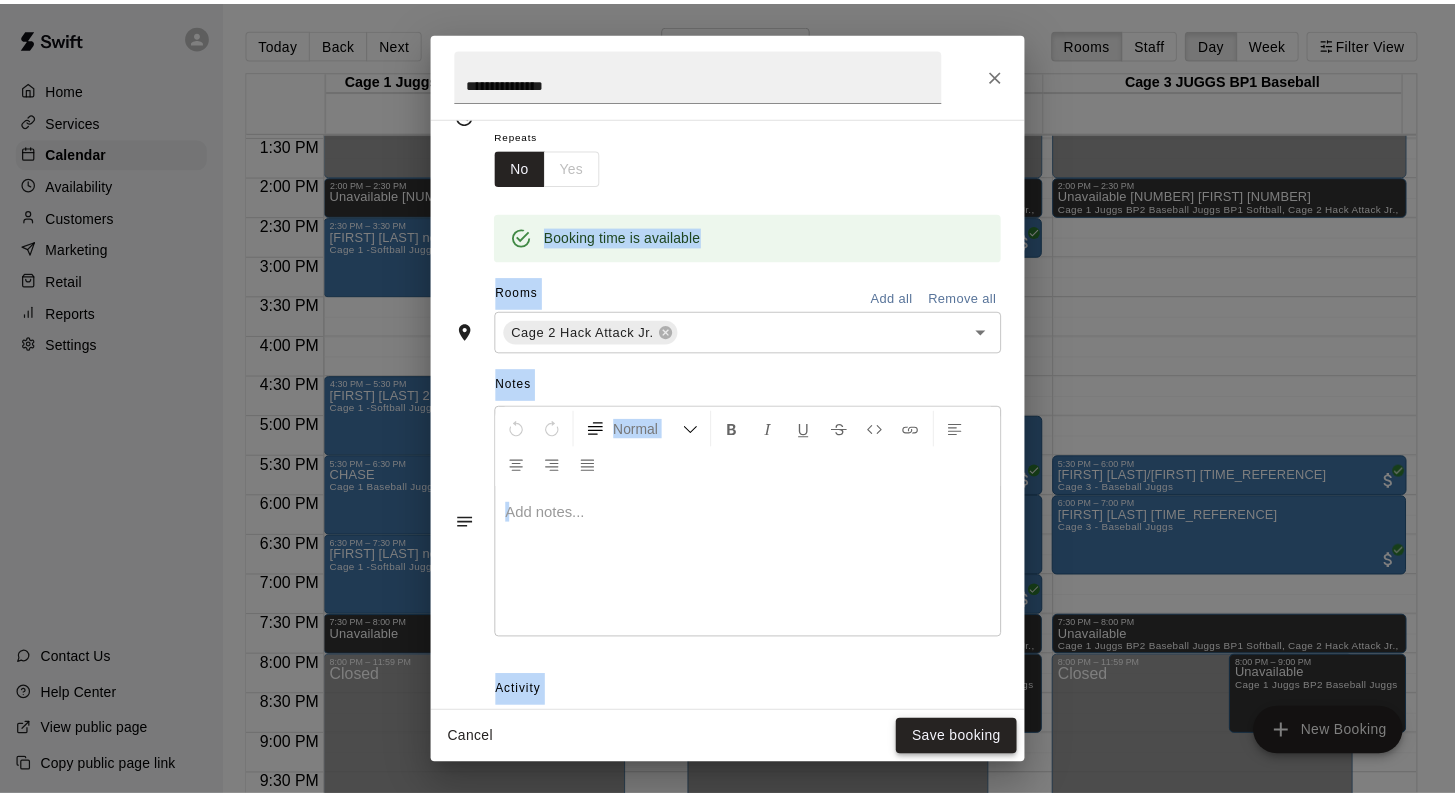 scroll, scrollTop: 414, scrollLeft: 0, axis: vertical 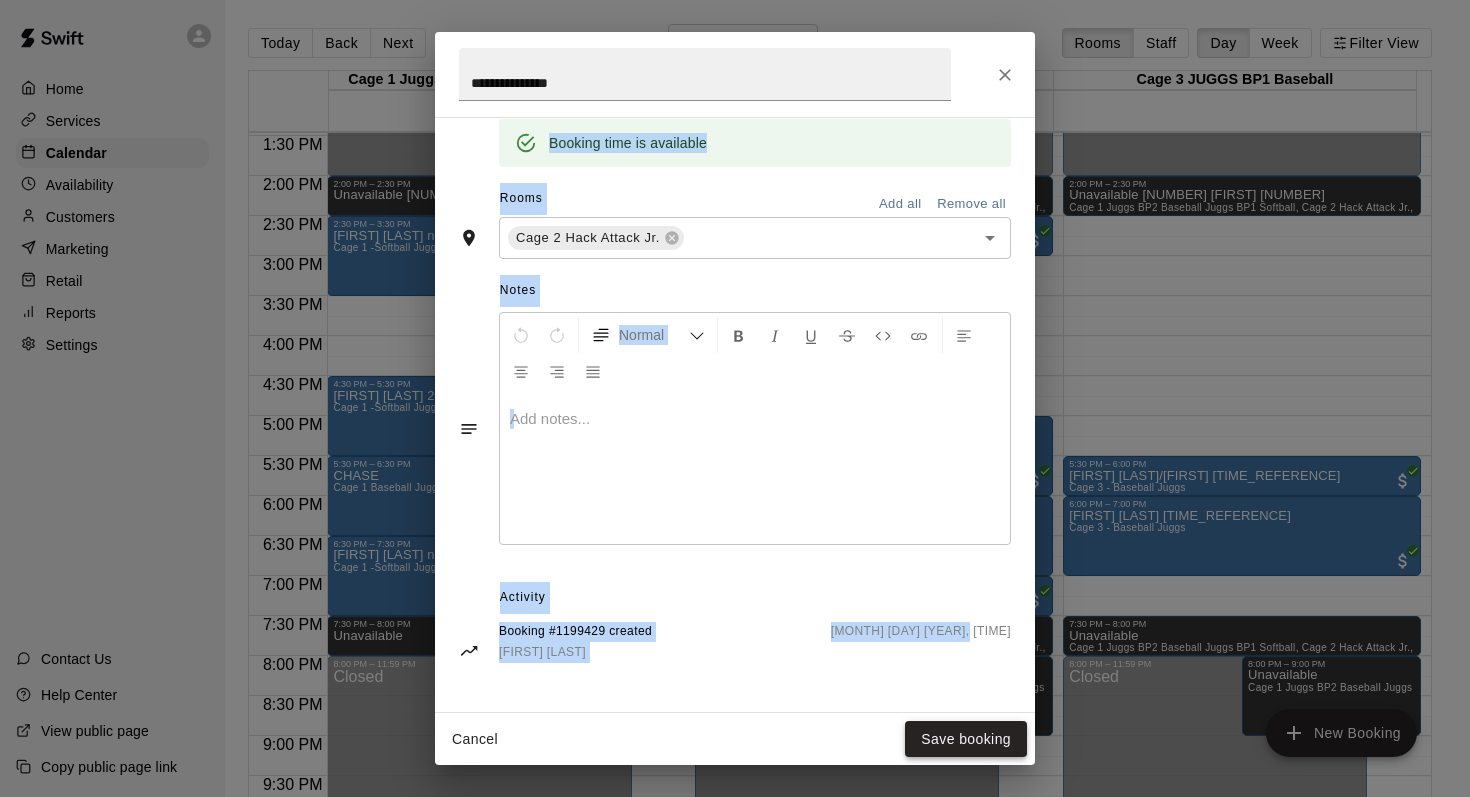 drag, startPoint x: 726, startPoint y: 523, endPoint x: 945, endPoint y: 733, distance: 303.41556 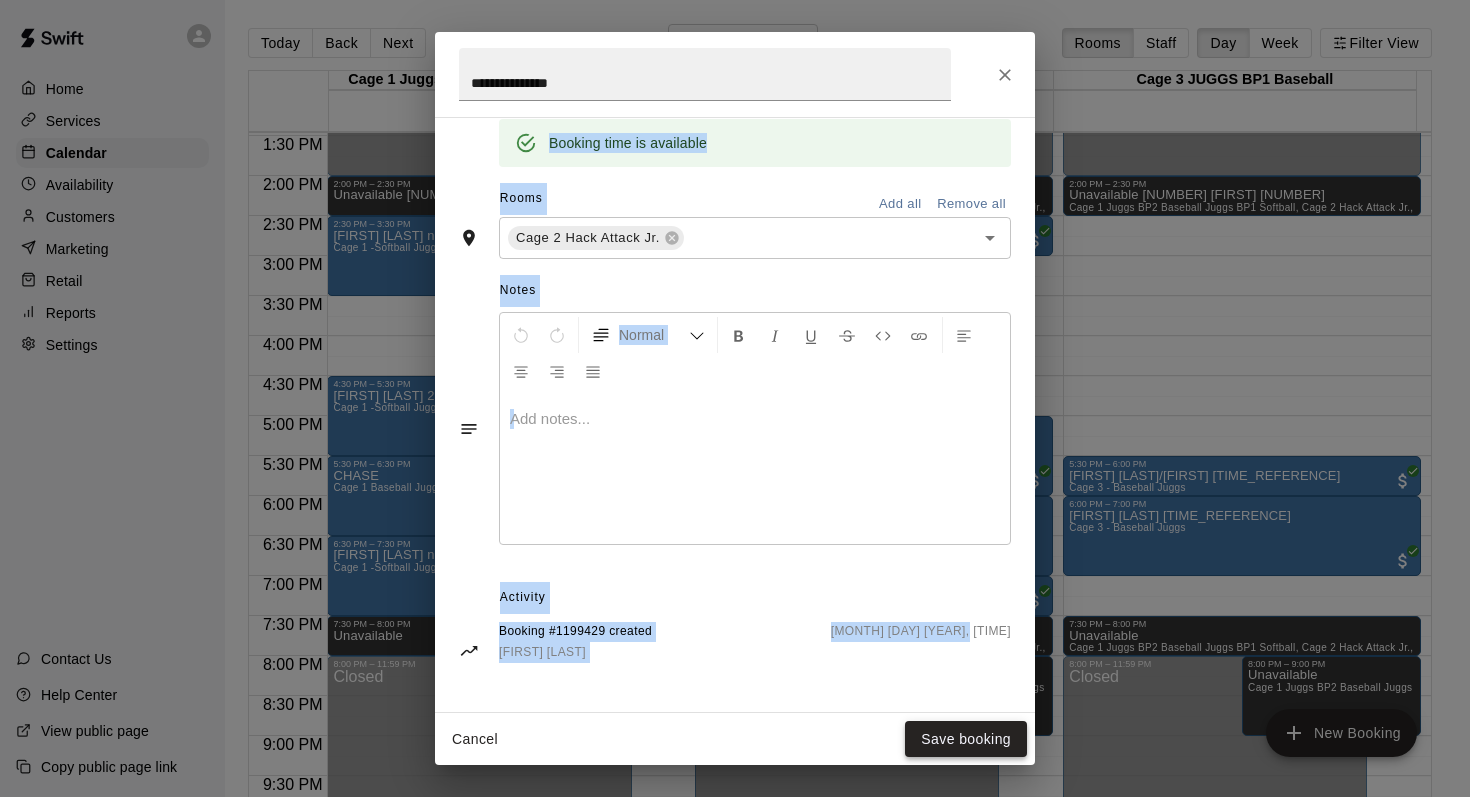 click on "Save booking" at bounding box center (966, 739) 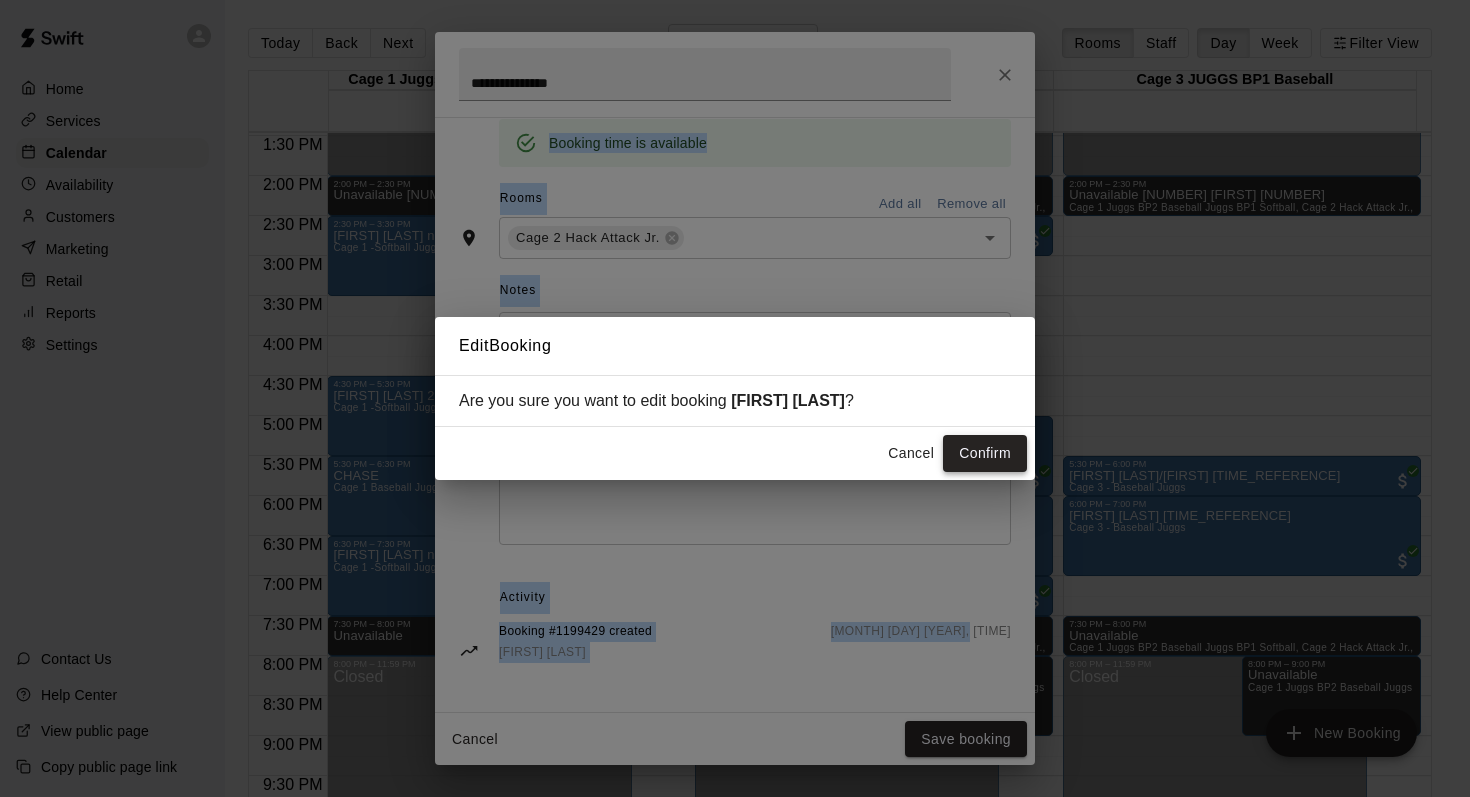 click on "Confirm" at bounding box center (985, 453) 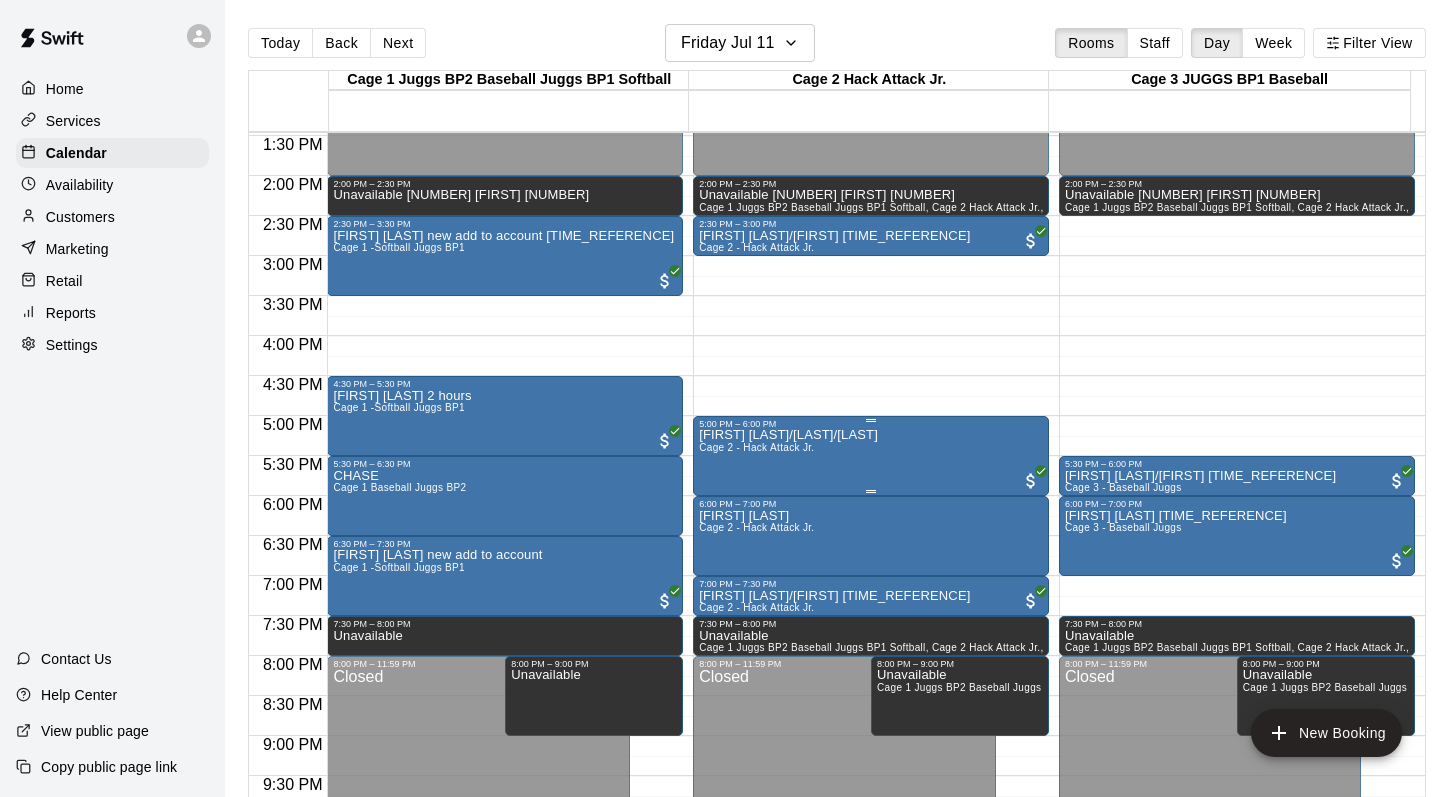 click on "Cage 2 - Hack Attack Jr." at bounding box center [756, 447] 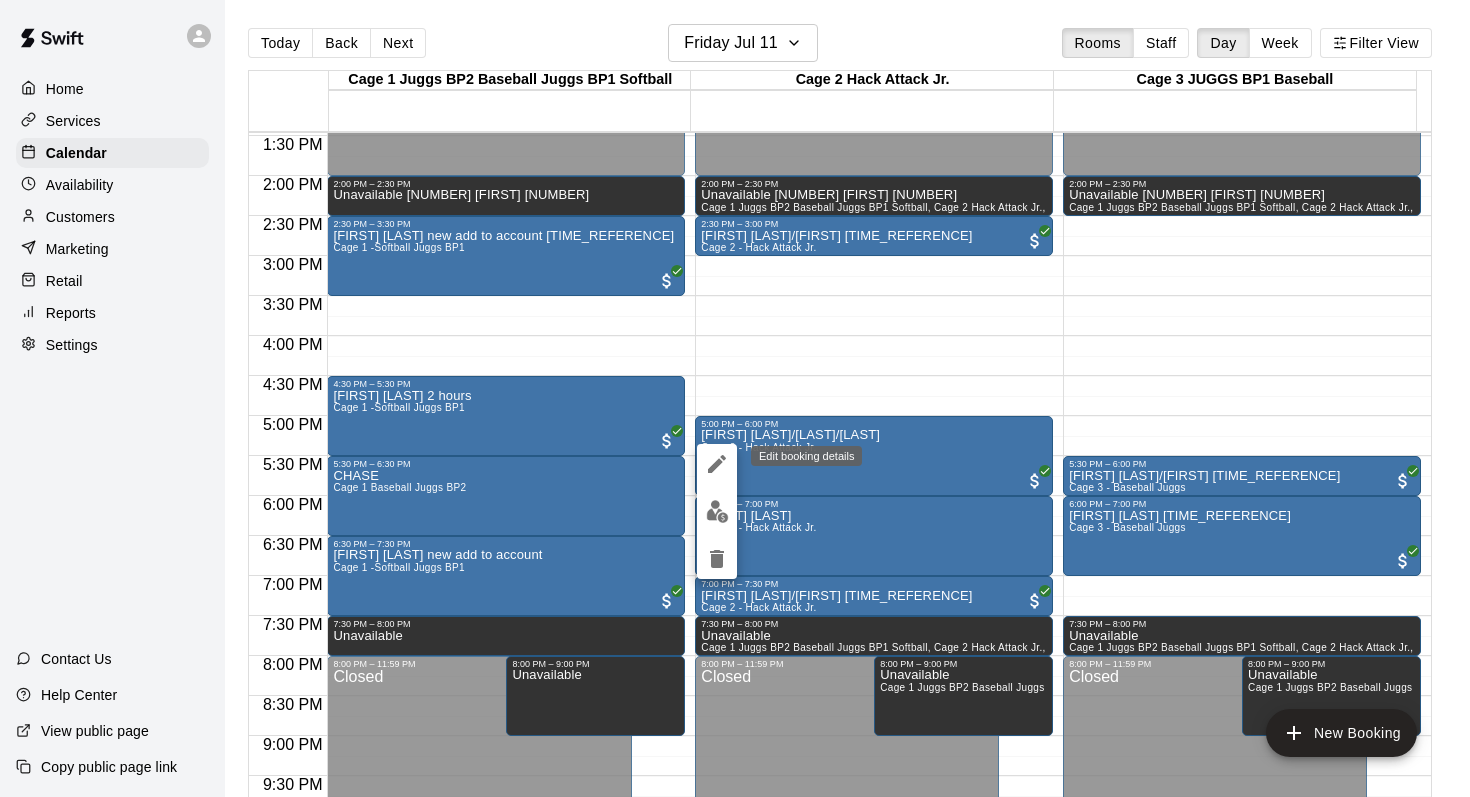 click 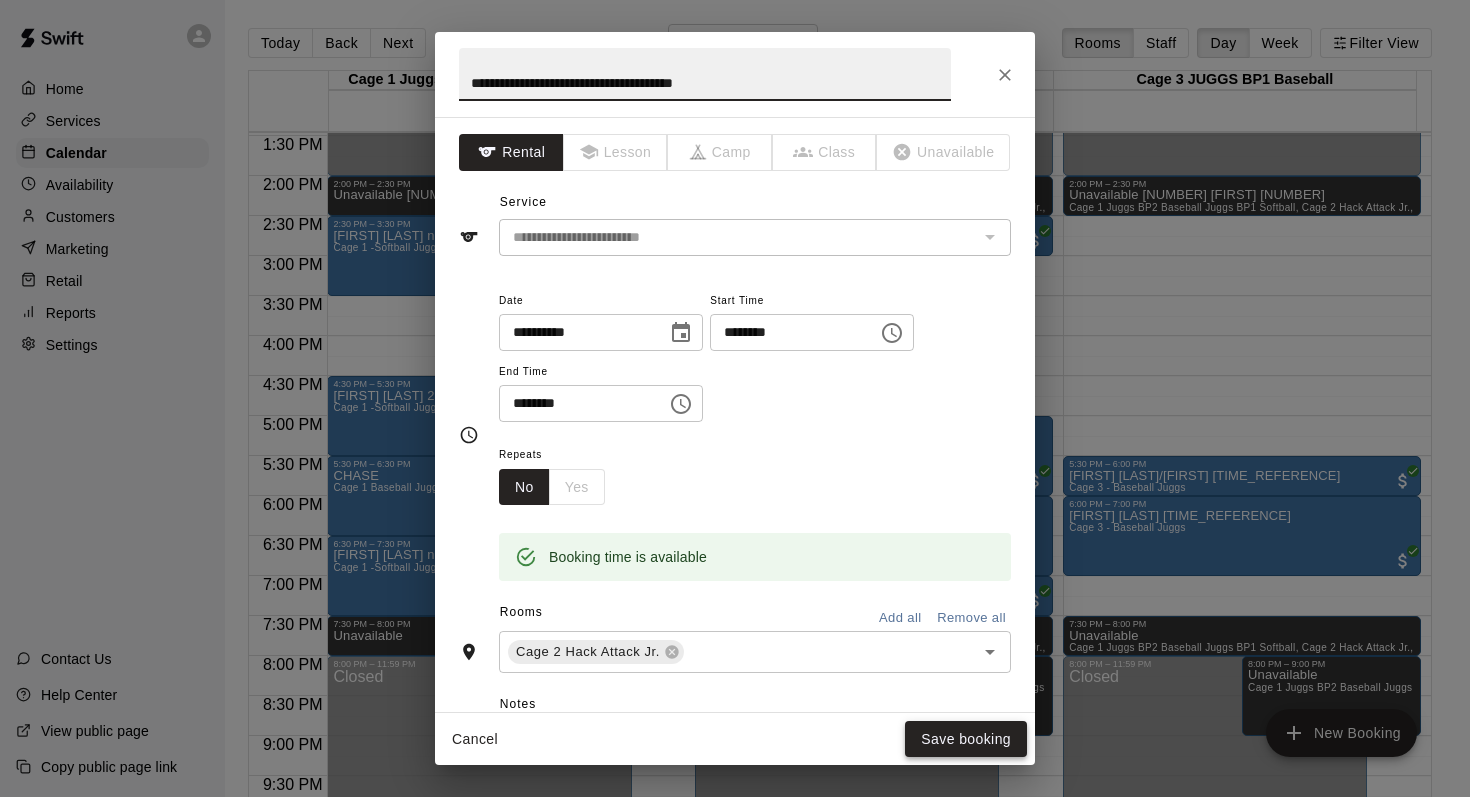 type on "**********" 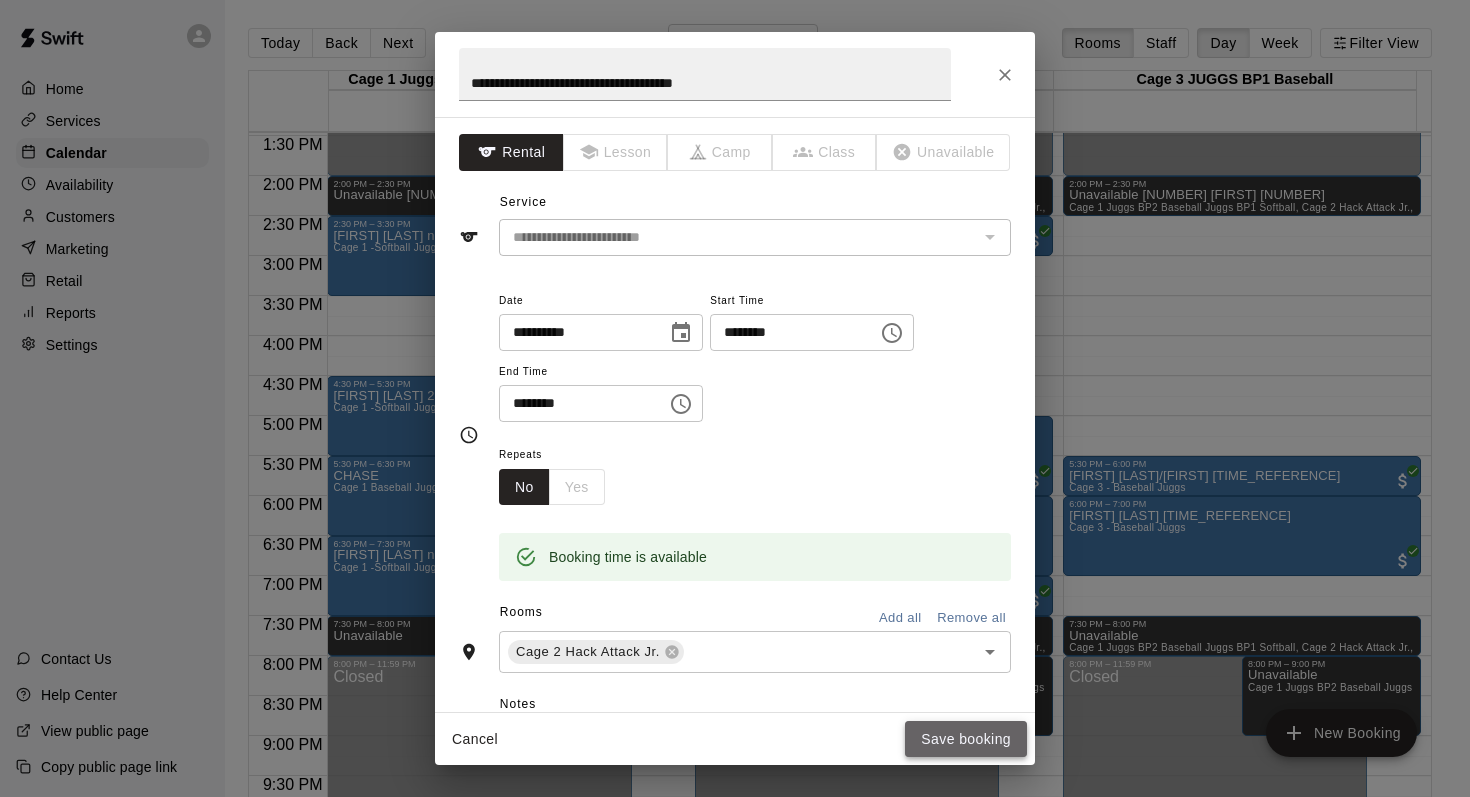 click on "Save booking" at bounding box center (966, 739) 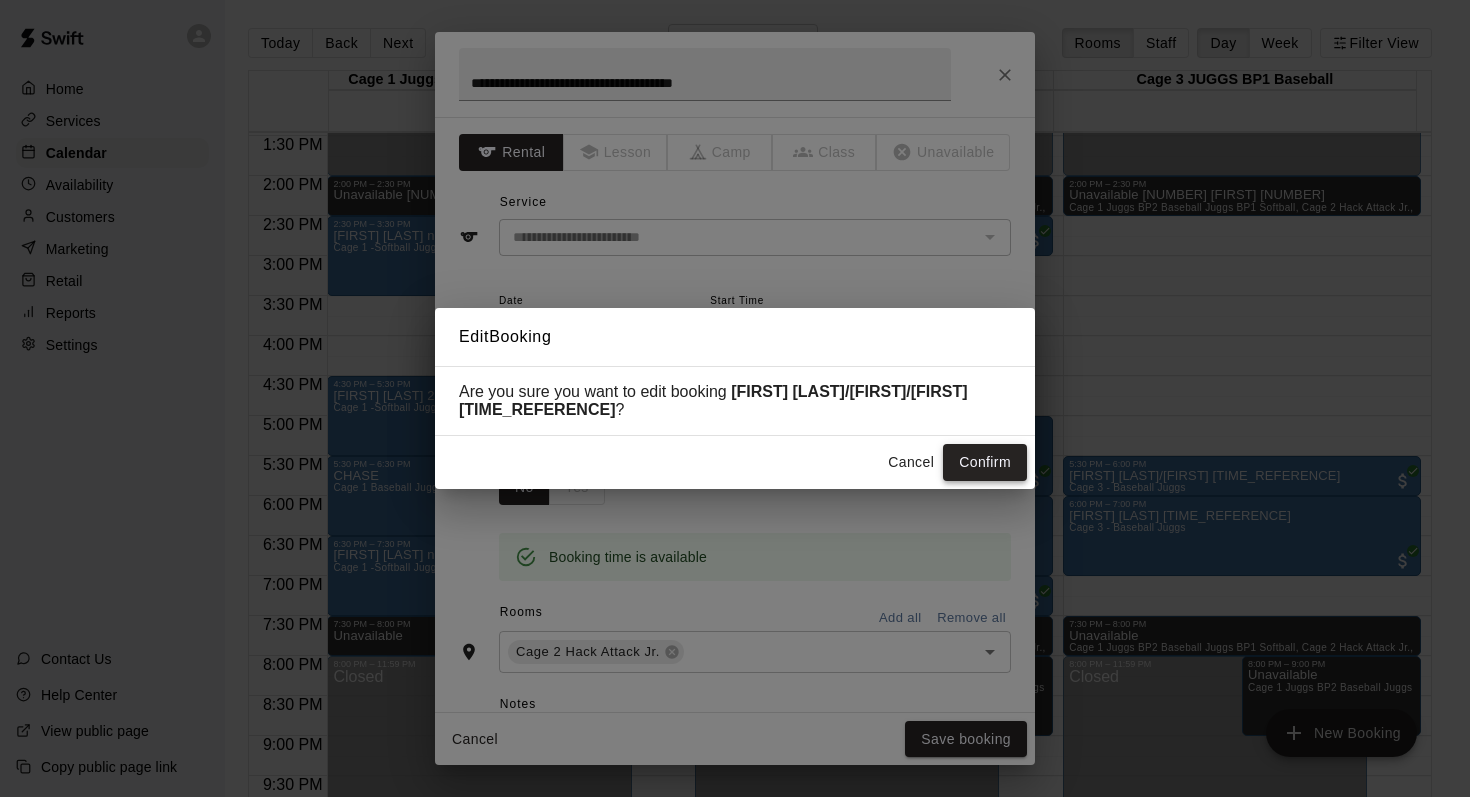 click on "Confirm" at bounding box center (985, 462) 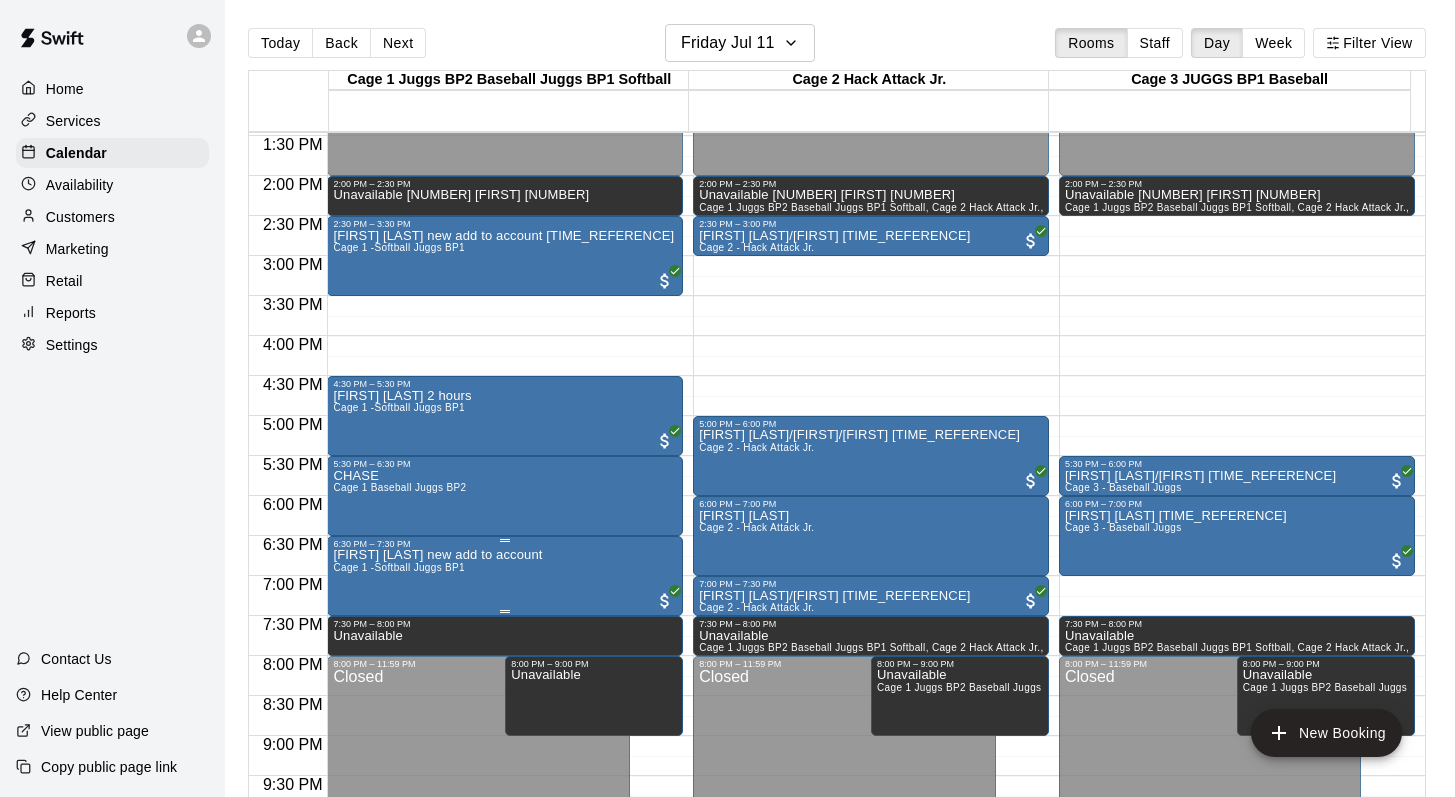 click on "Cage 1 -Softball  Juggs BP1" at bounding box center (399, 567) 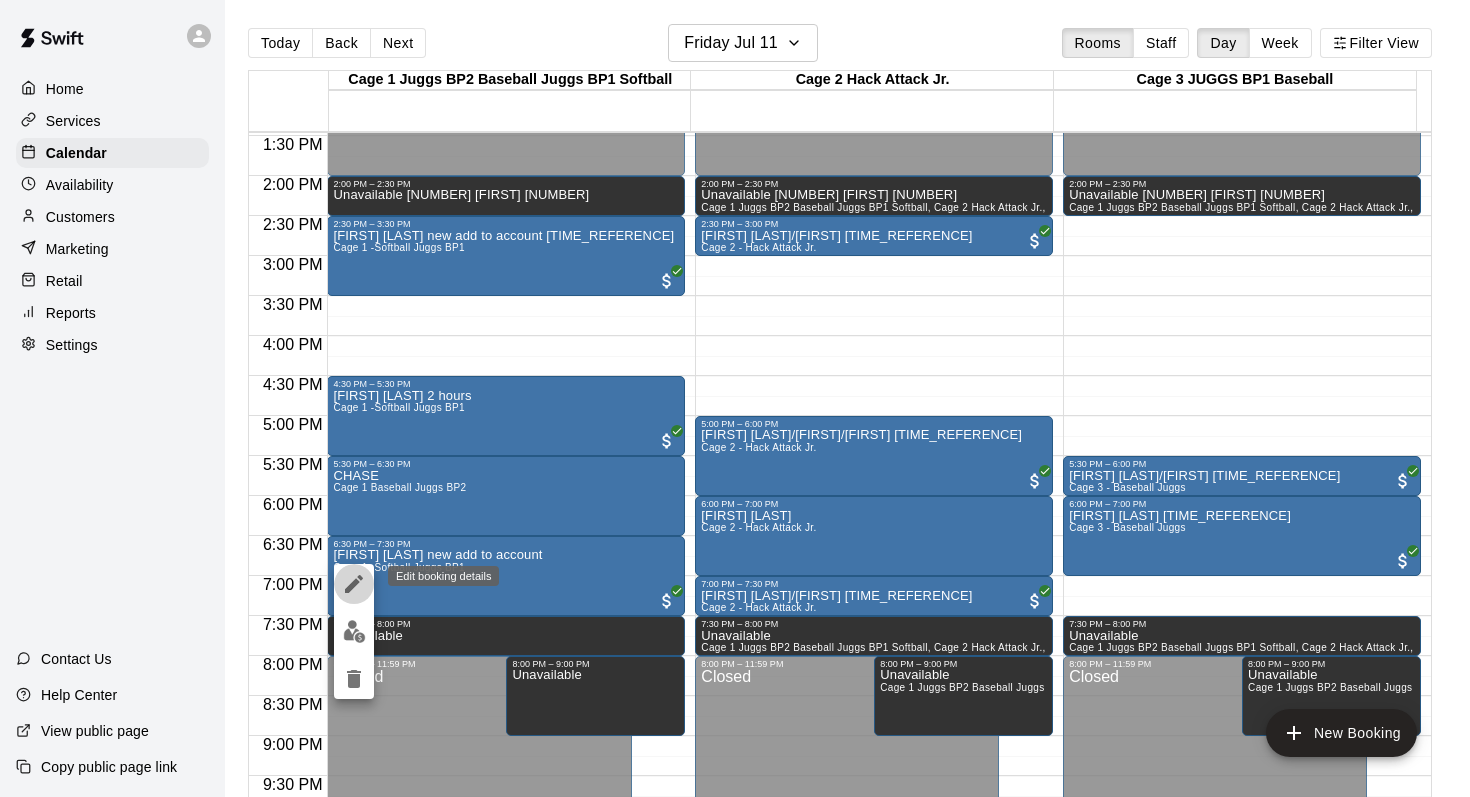 click 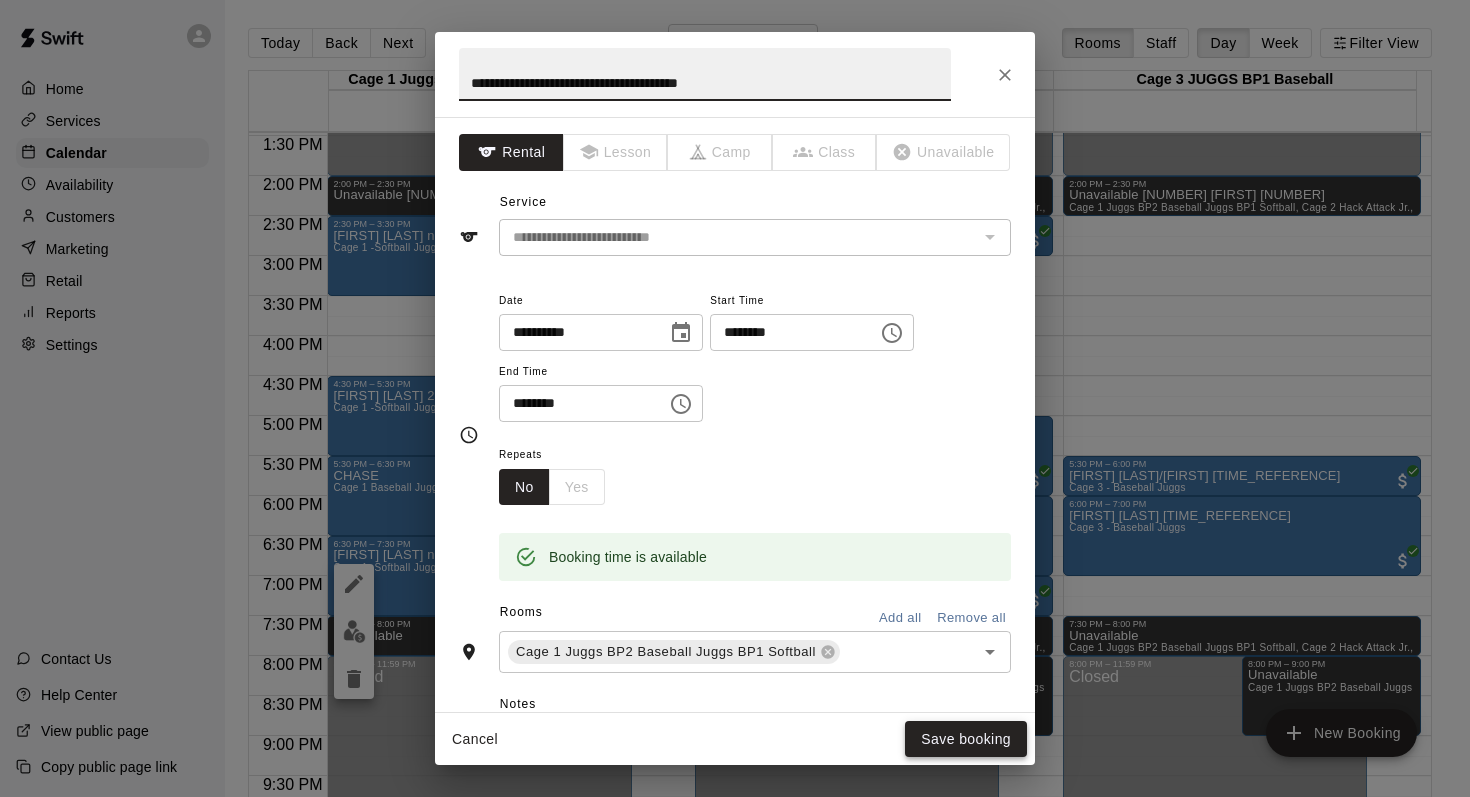 type on "**********" 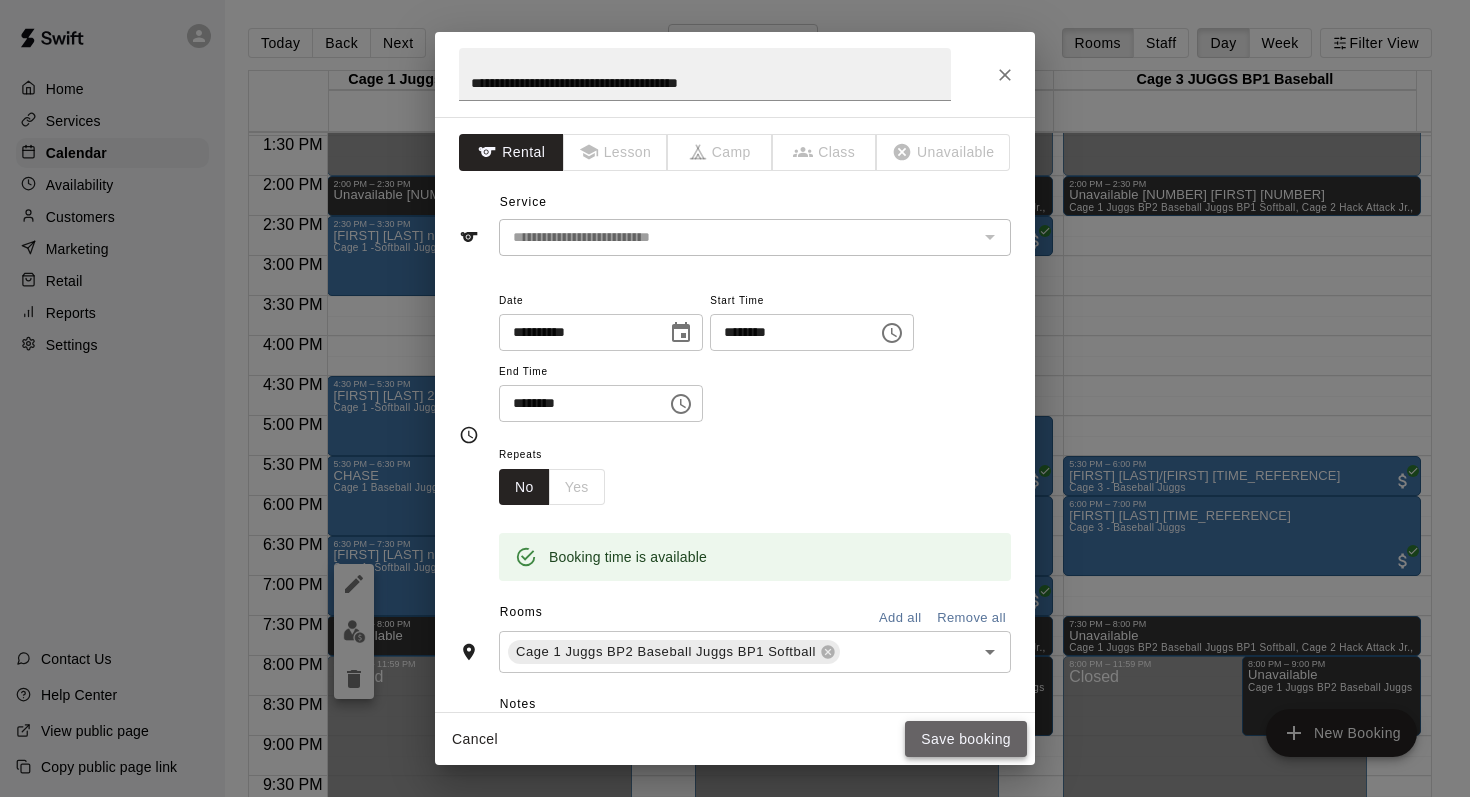 click on "Save booking" at bounding box center [966, 739] 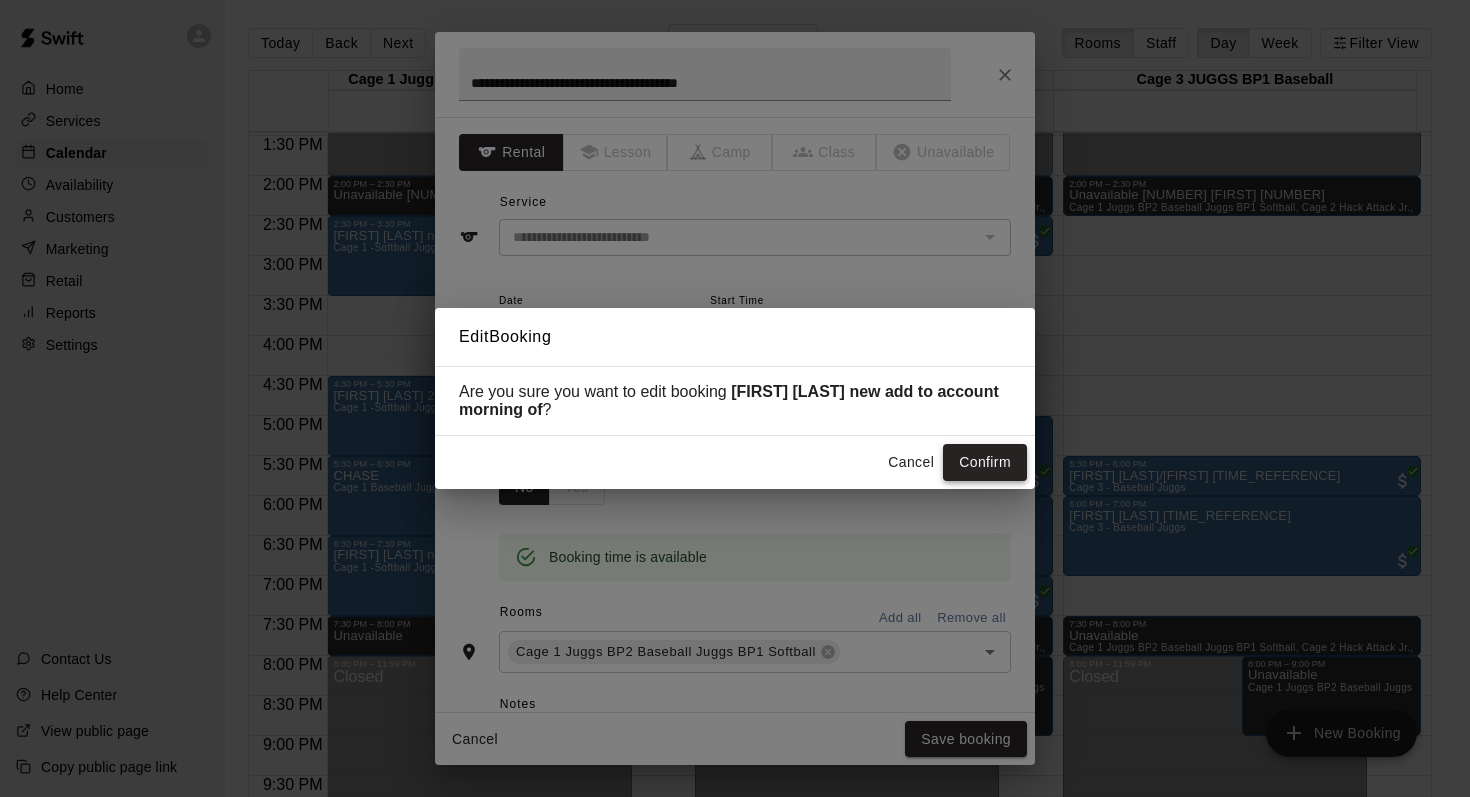 click on "Confirm" at bounding box center (985, 462) 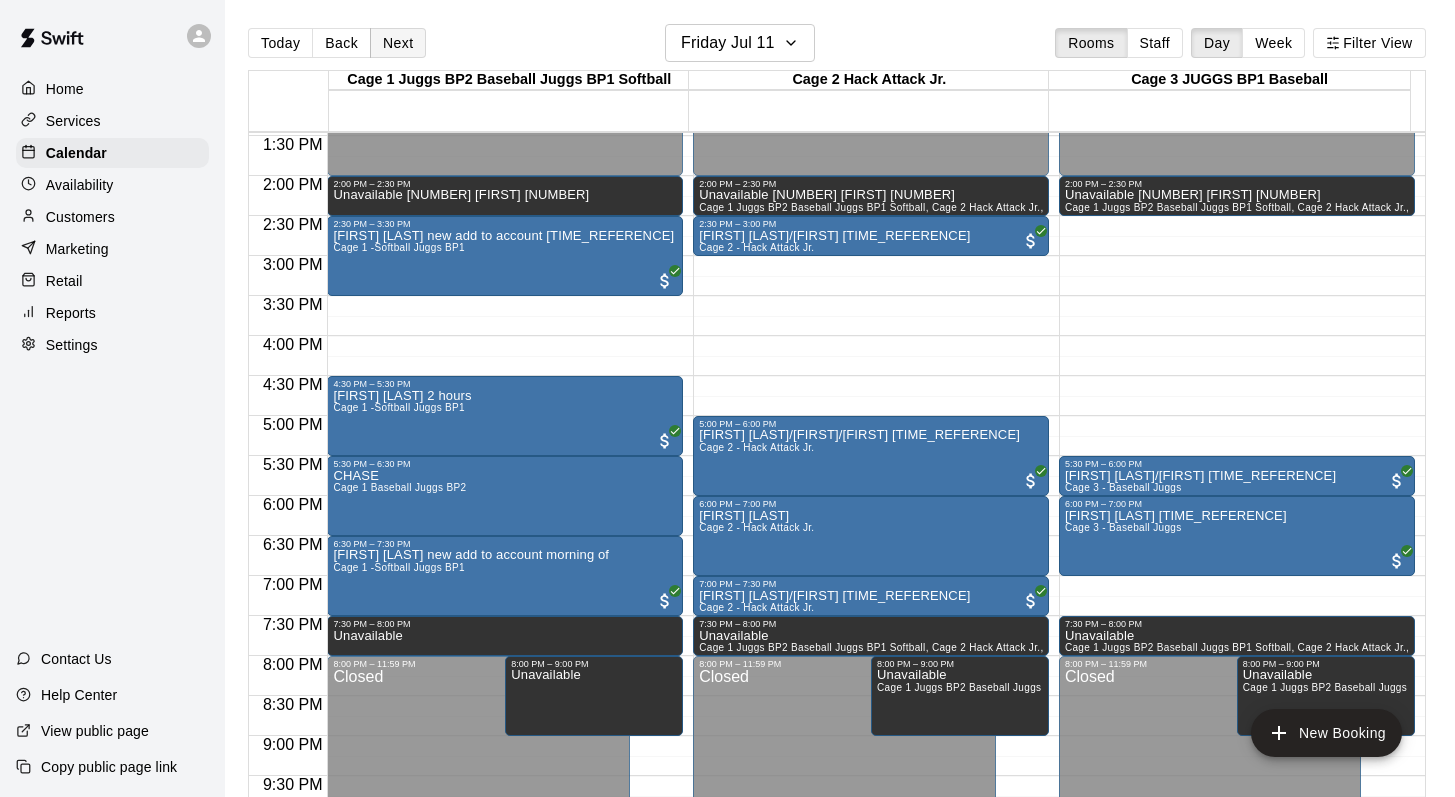 click on "Next" at bounding box center [398, 43] 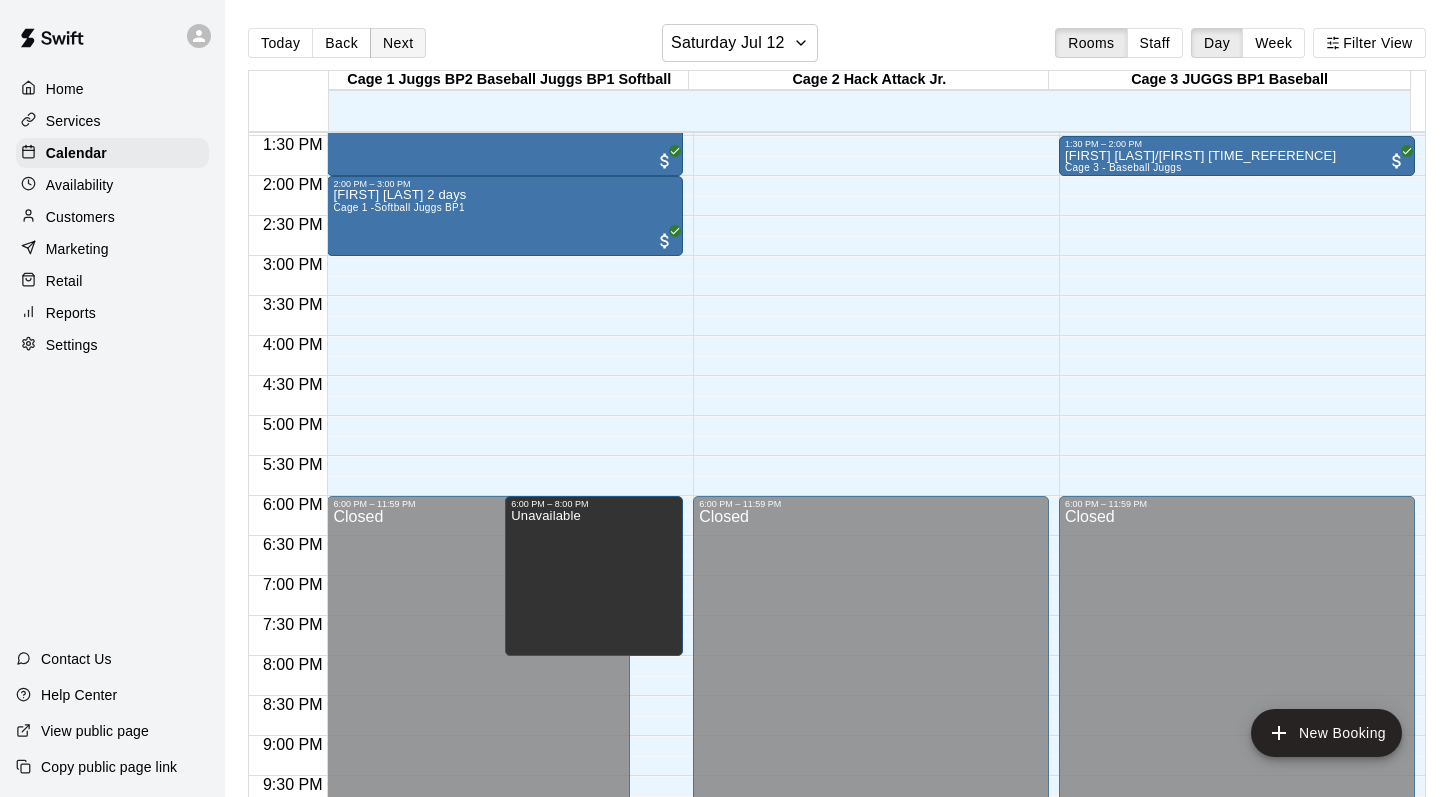 click on "Next" at bounding box center [398, 43] 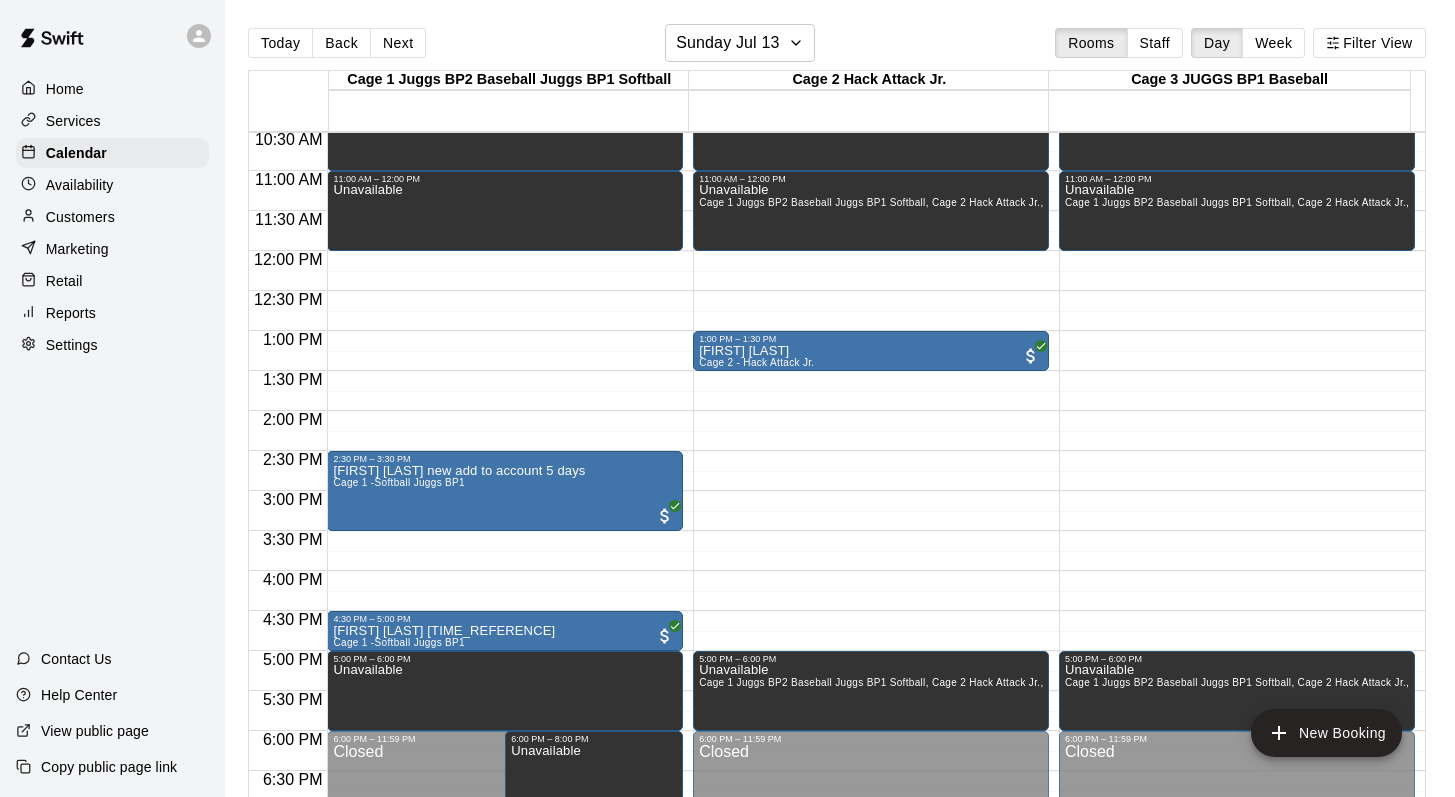 scroll, scrollTop: 740, scrollLeft: 0, axis: vertical 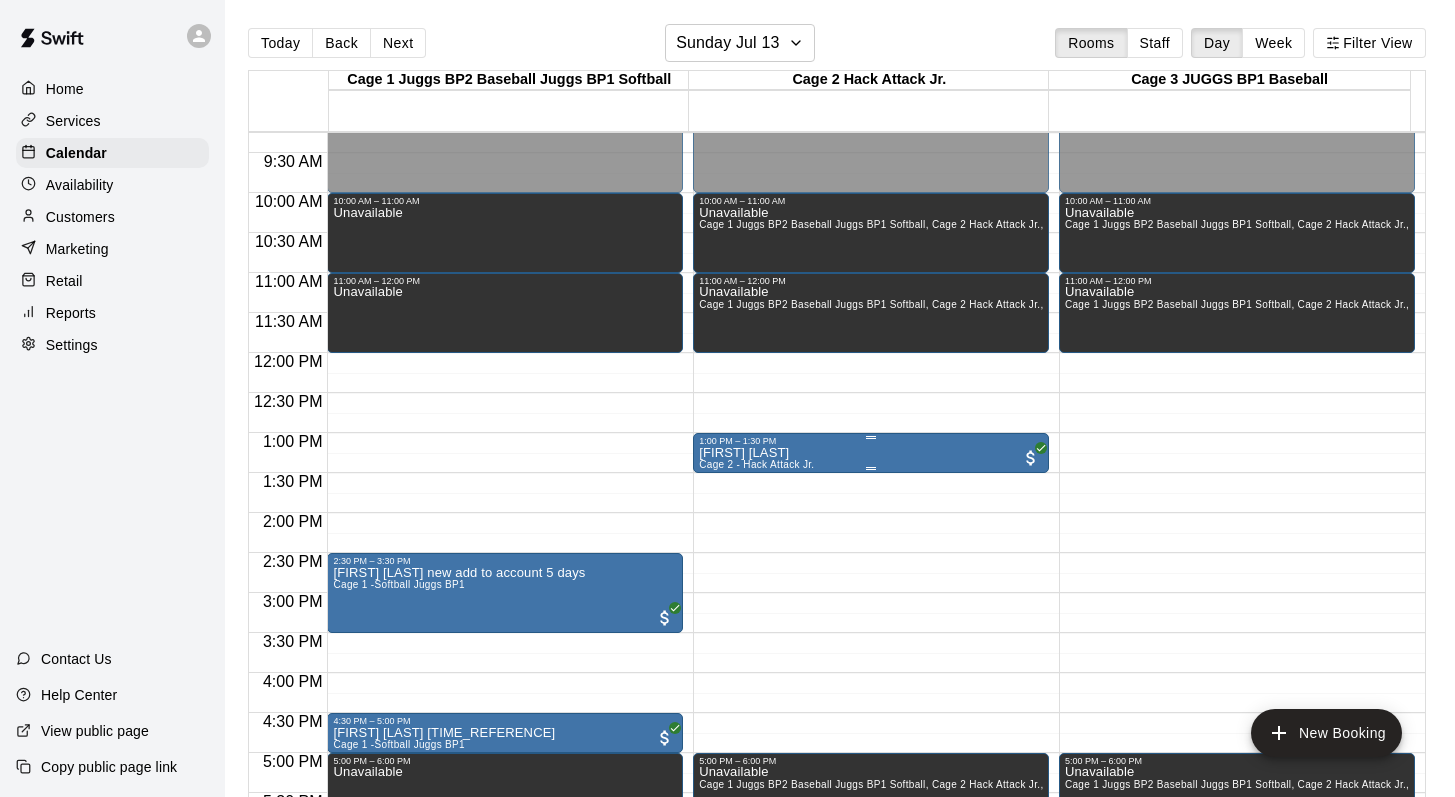 click at bounding box center (871, 468) 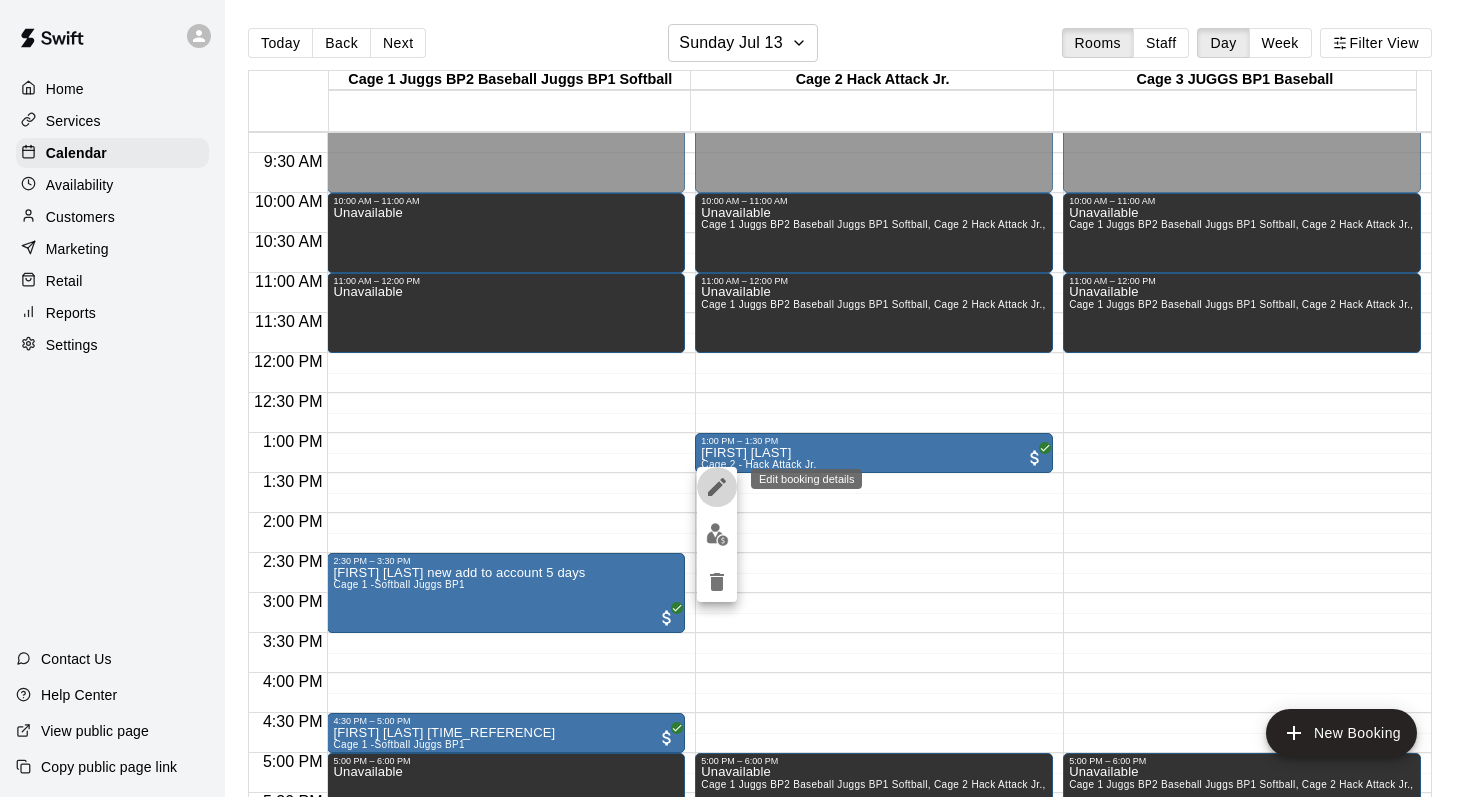 click 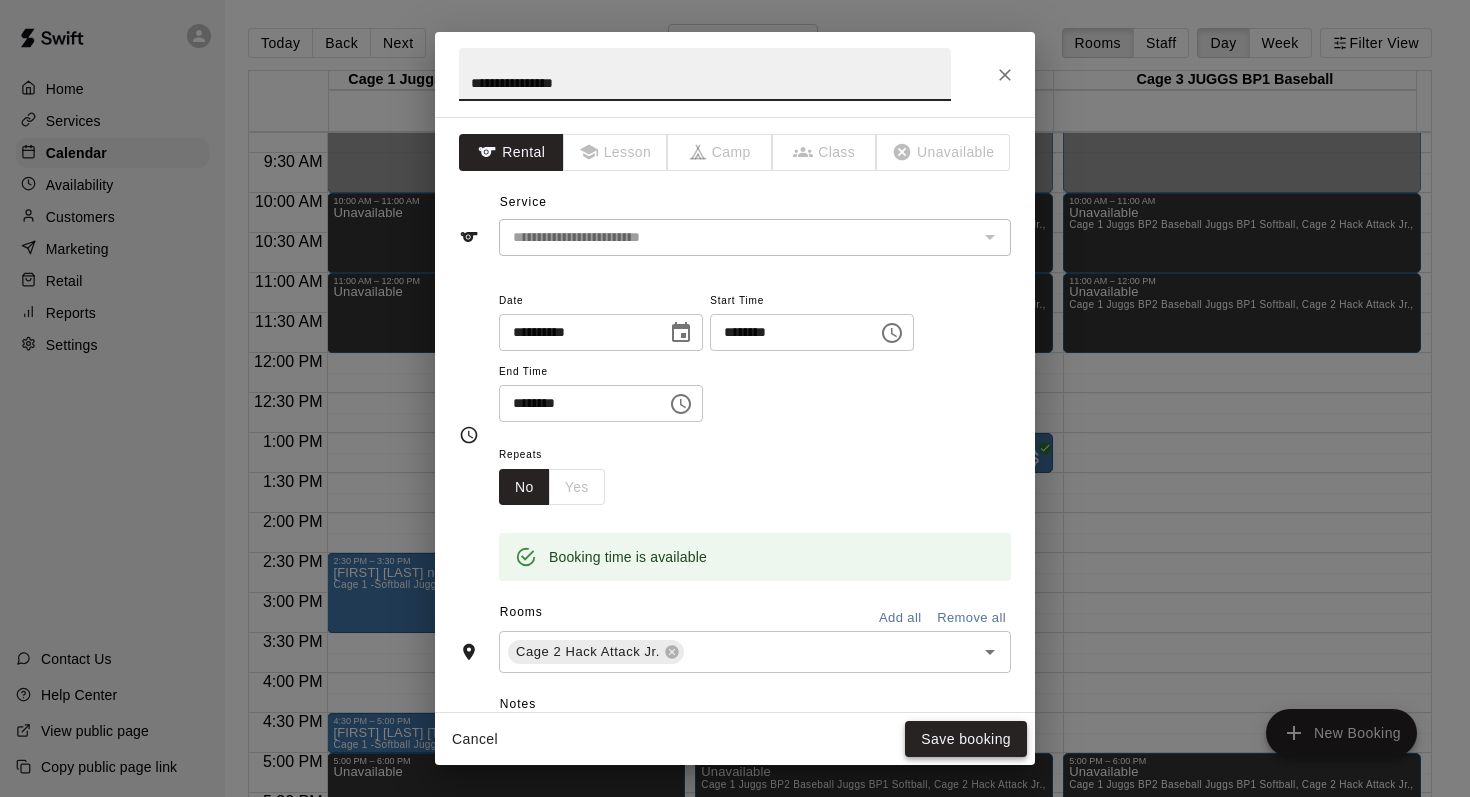 type on "**********" 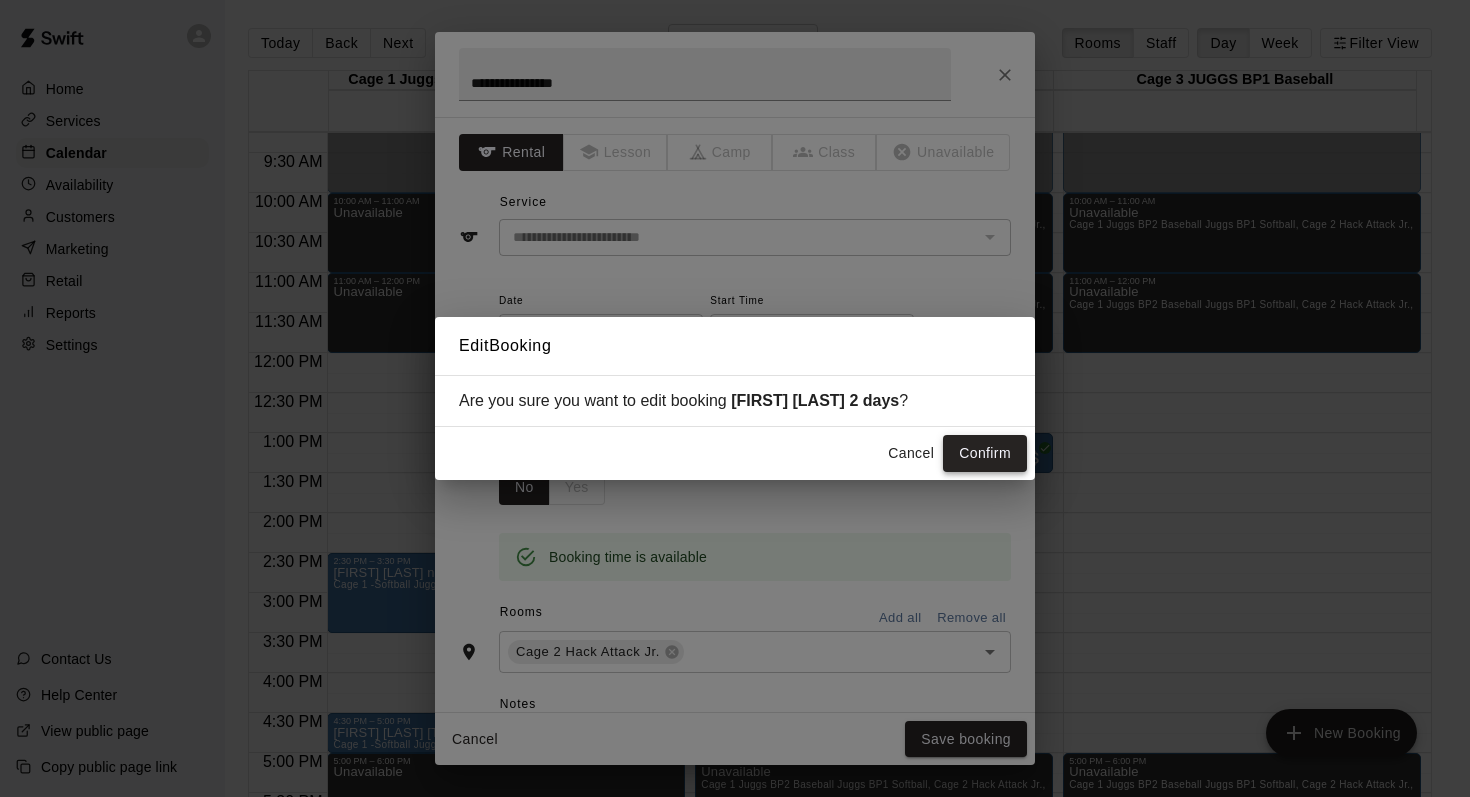click on "Confirm" at bounding box center [985, 453] 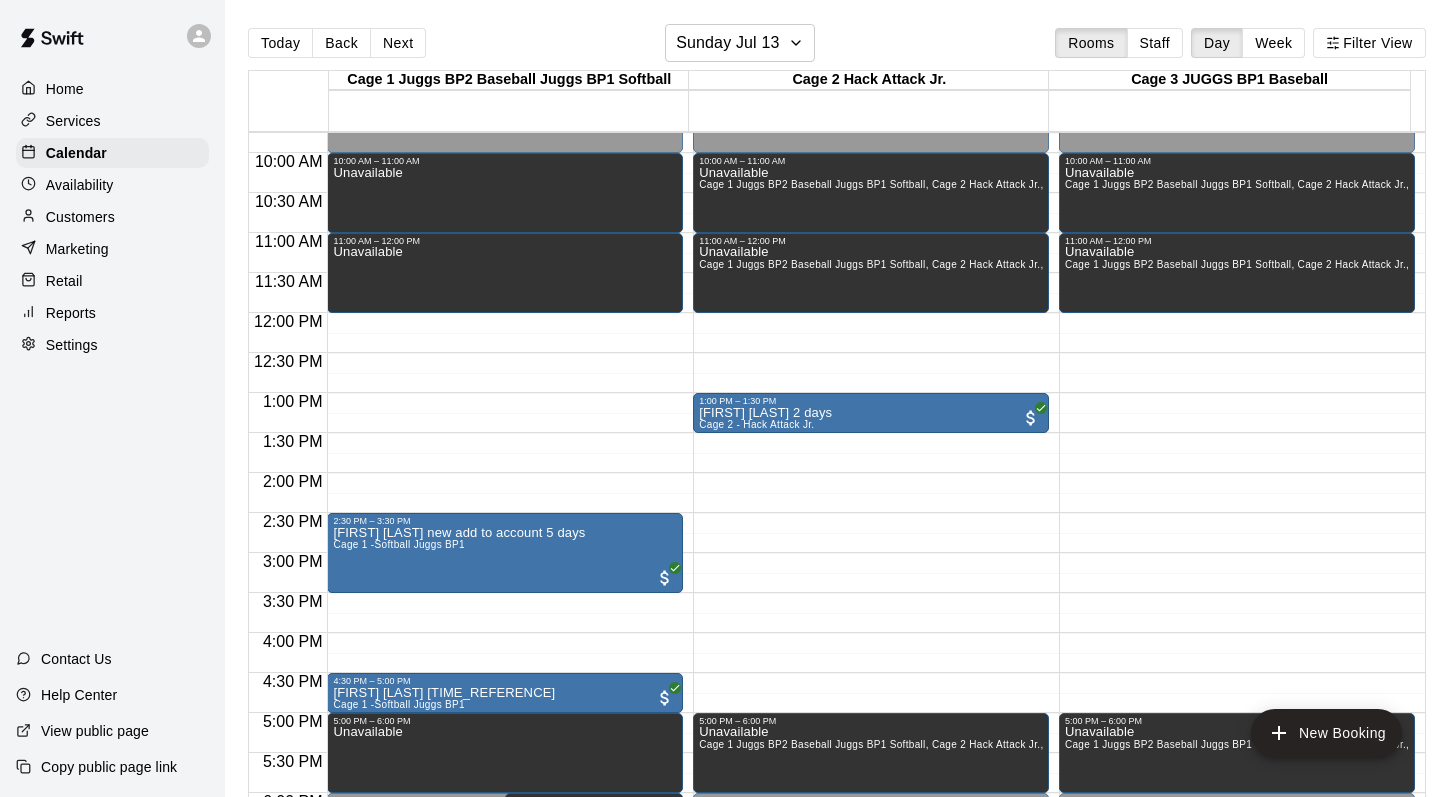 scroll, scrollTop: 778, scrollLeft: 0, axis: vertical 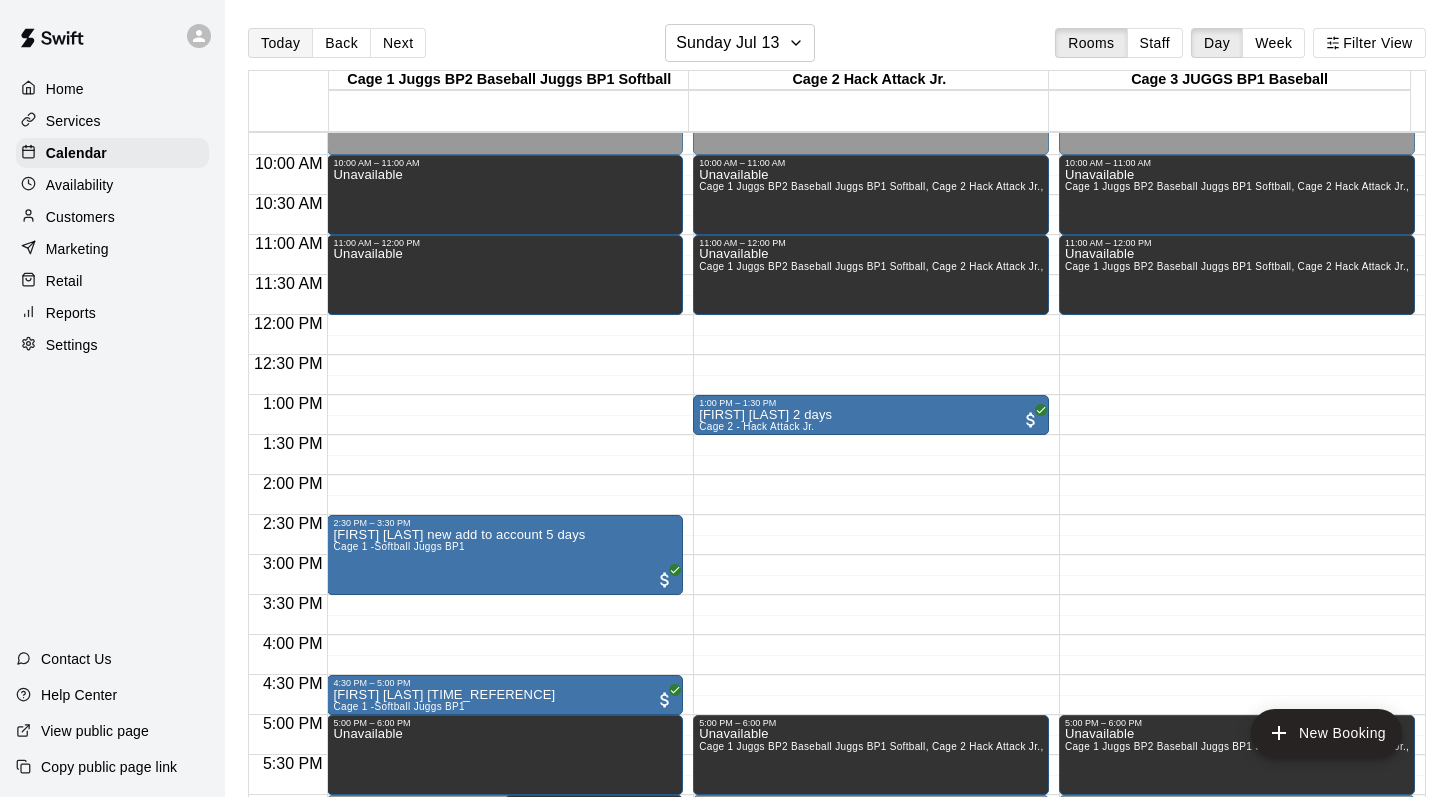 click on "Today" at bounding box center (280, 43) 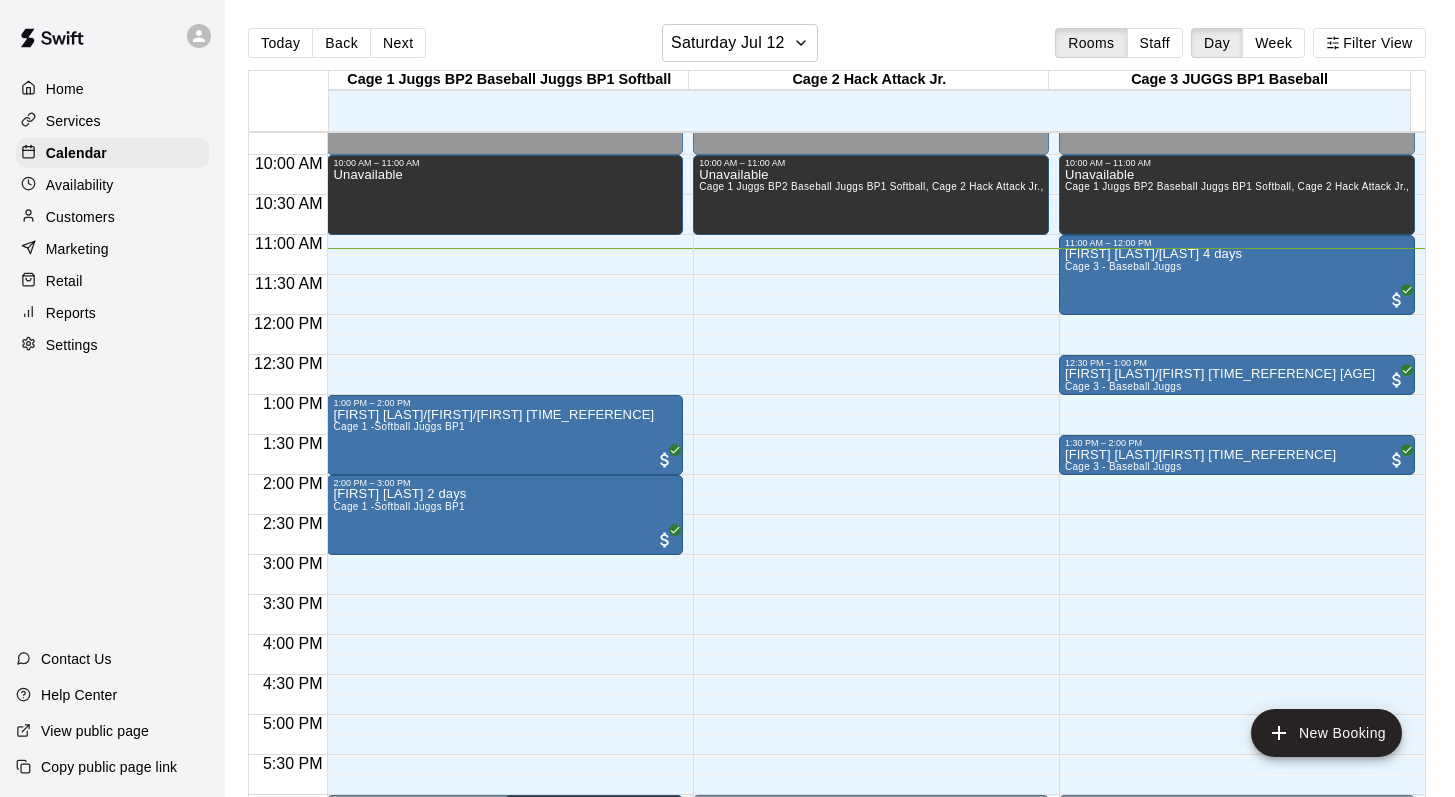 click on "Customers" at bounding box center [80, 217] 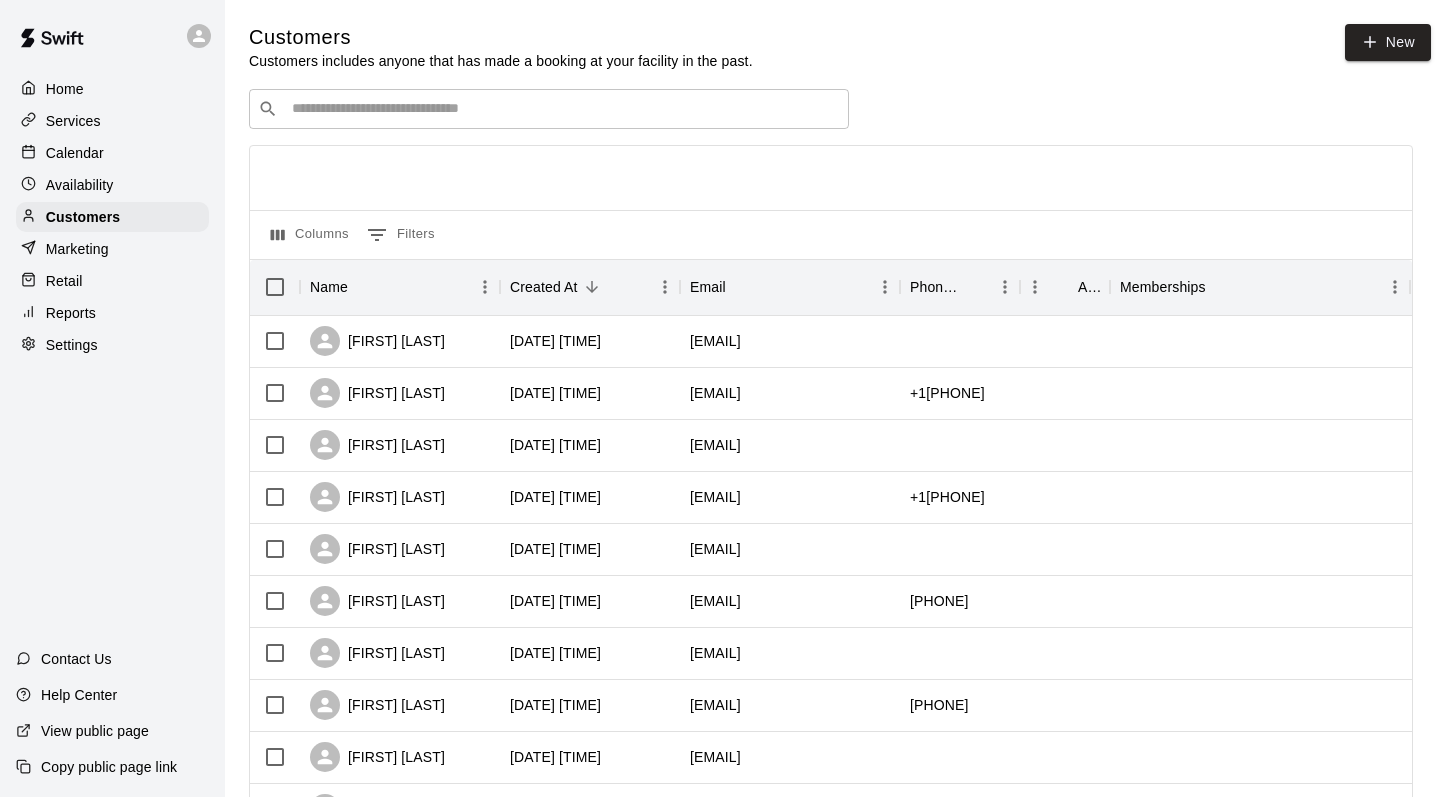 click at bounding box center [563, 109] 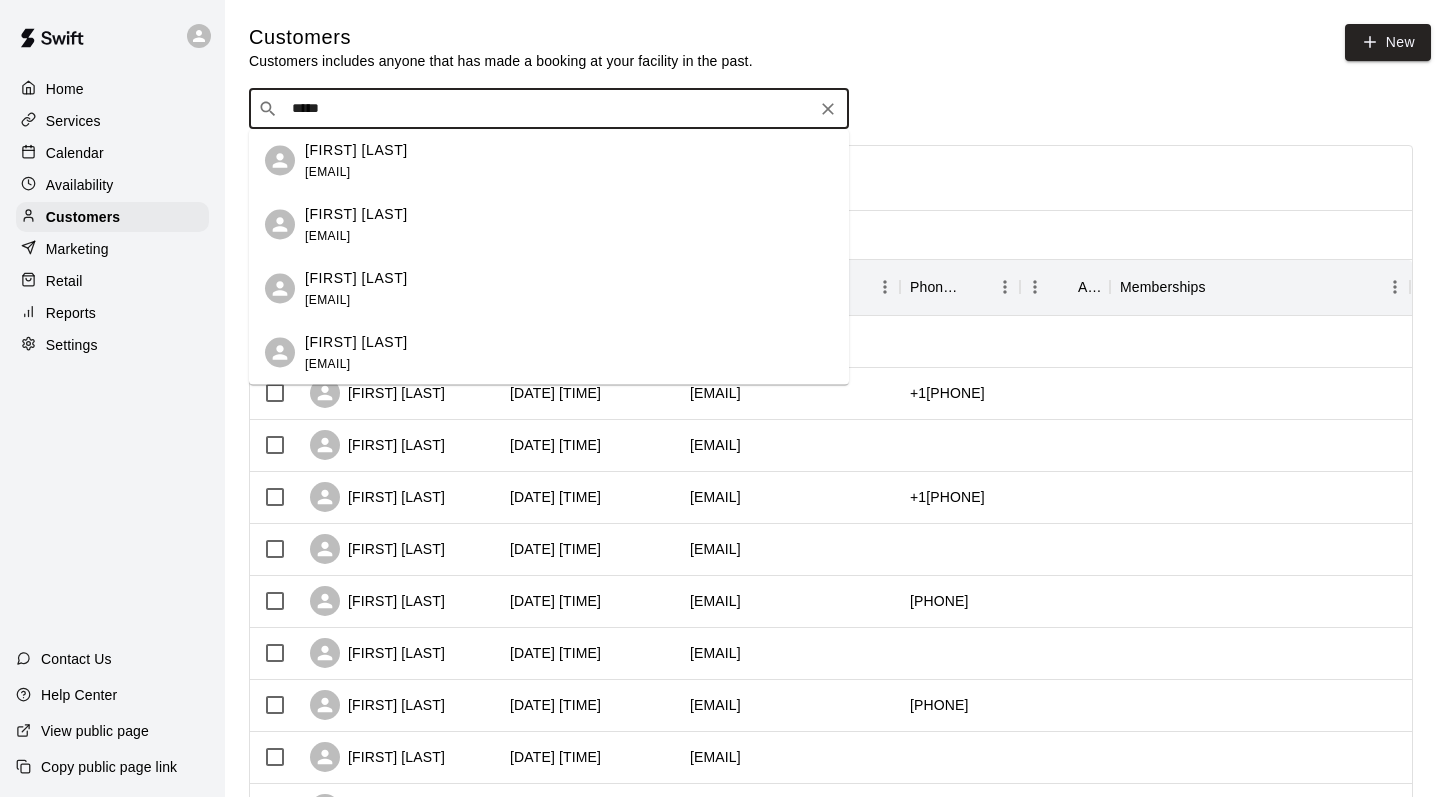 scroll, scrollTop: 0, scrollLeft: 0, axis: both 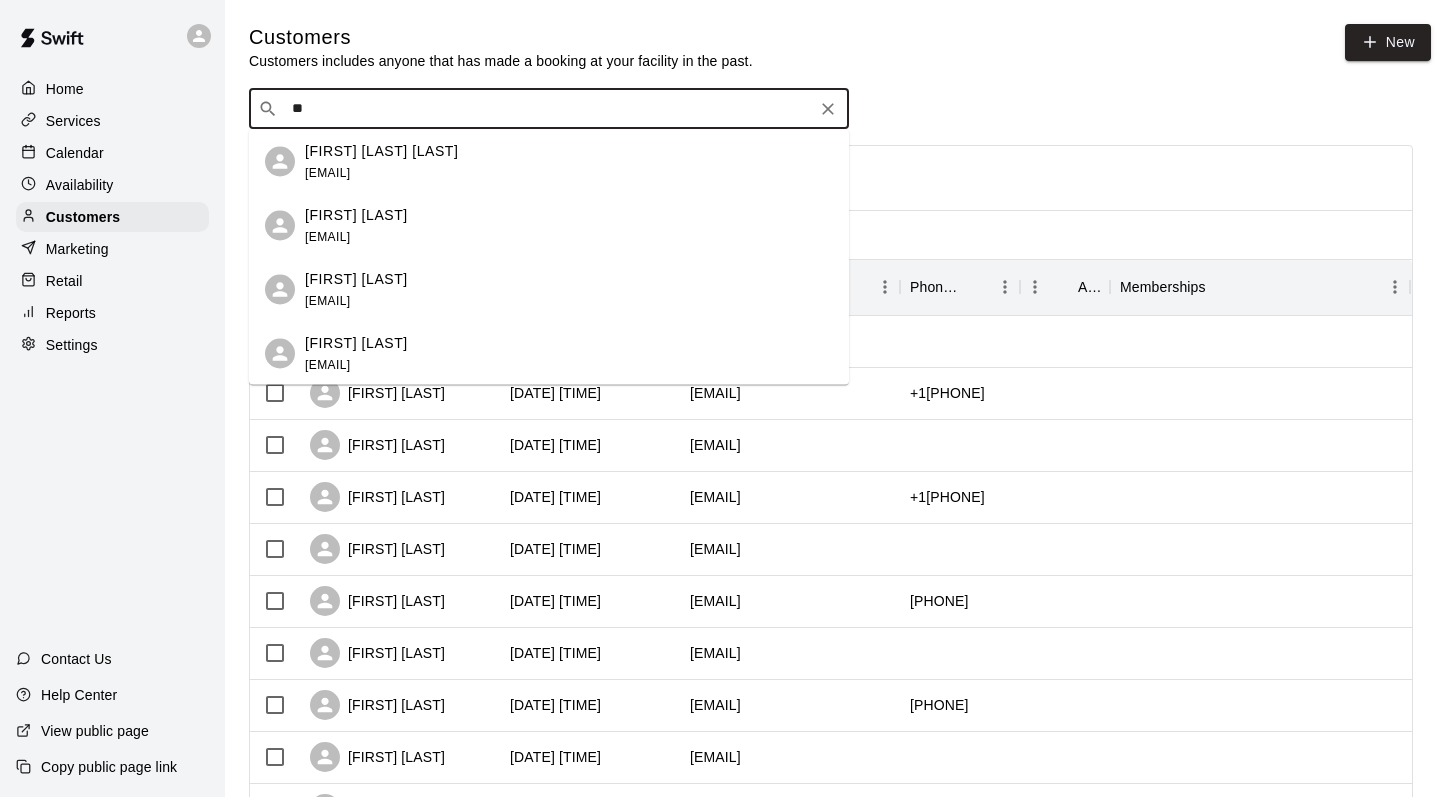 type on "*" 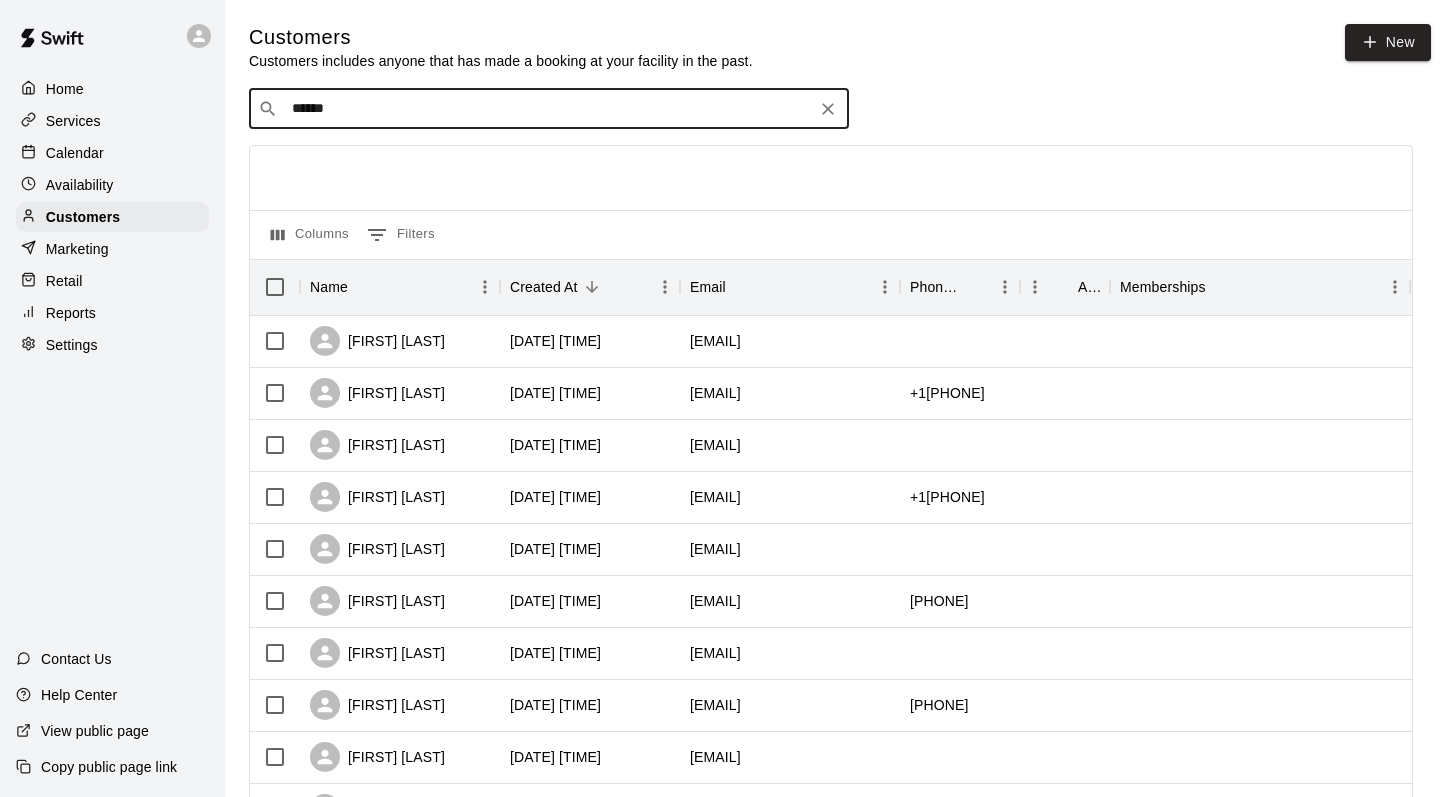 type on "******" 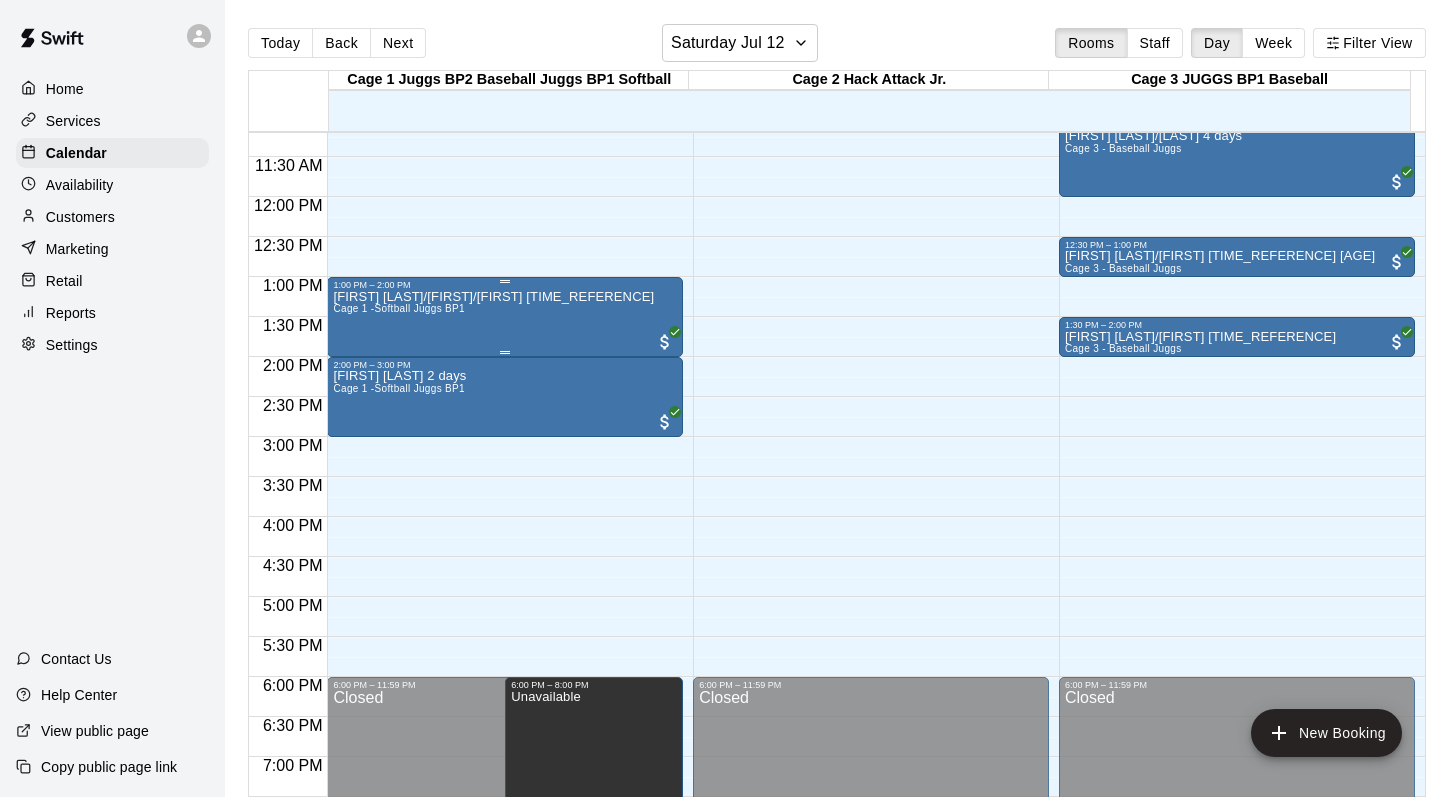 scroll, scrollTop: 751, scrollLeft: 0, axis: vertical 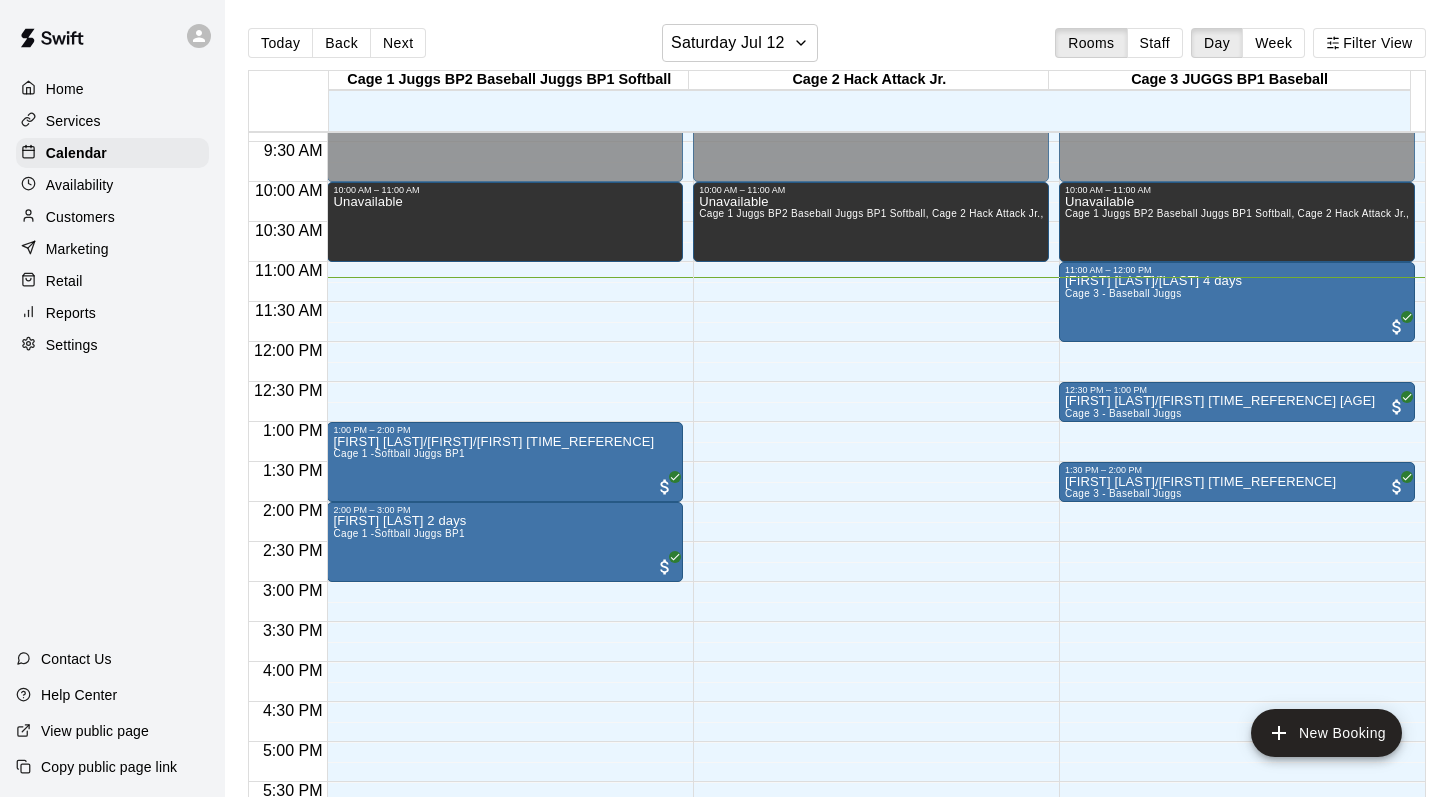 click on "Today Back Next Saturday Jul 12 Rooms Staff Day Week Filter View" at bounding box center [837, 47] 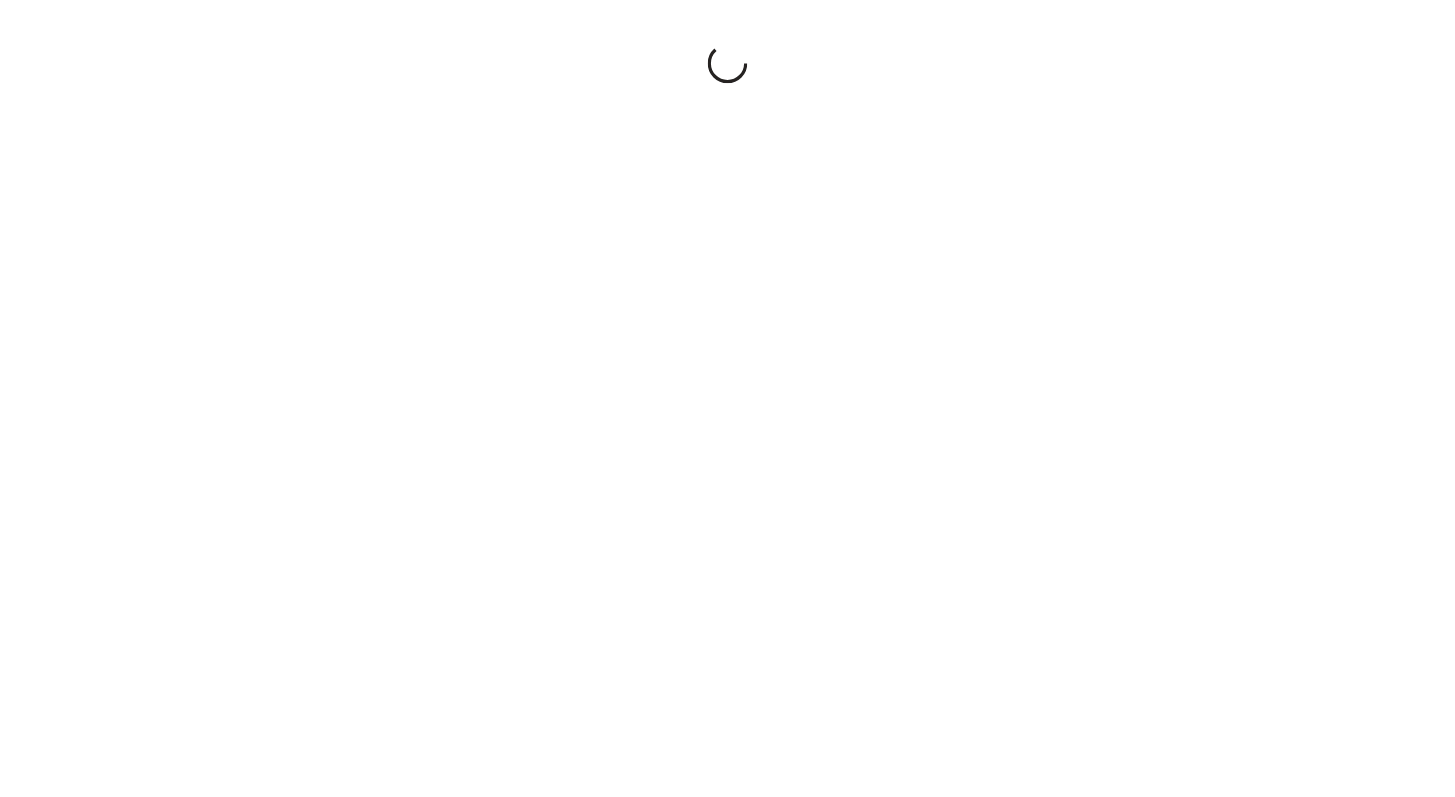 scroll, scrollTop: 0, scrollLeft: 0, axis: both 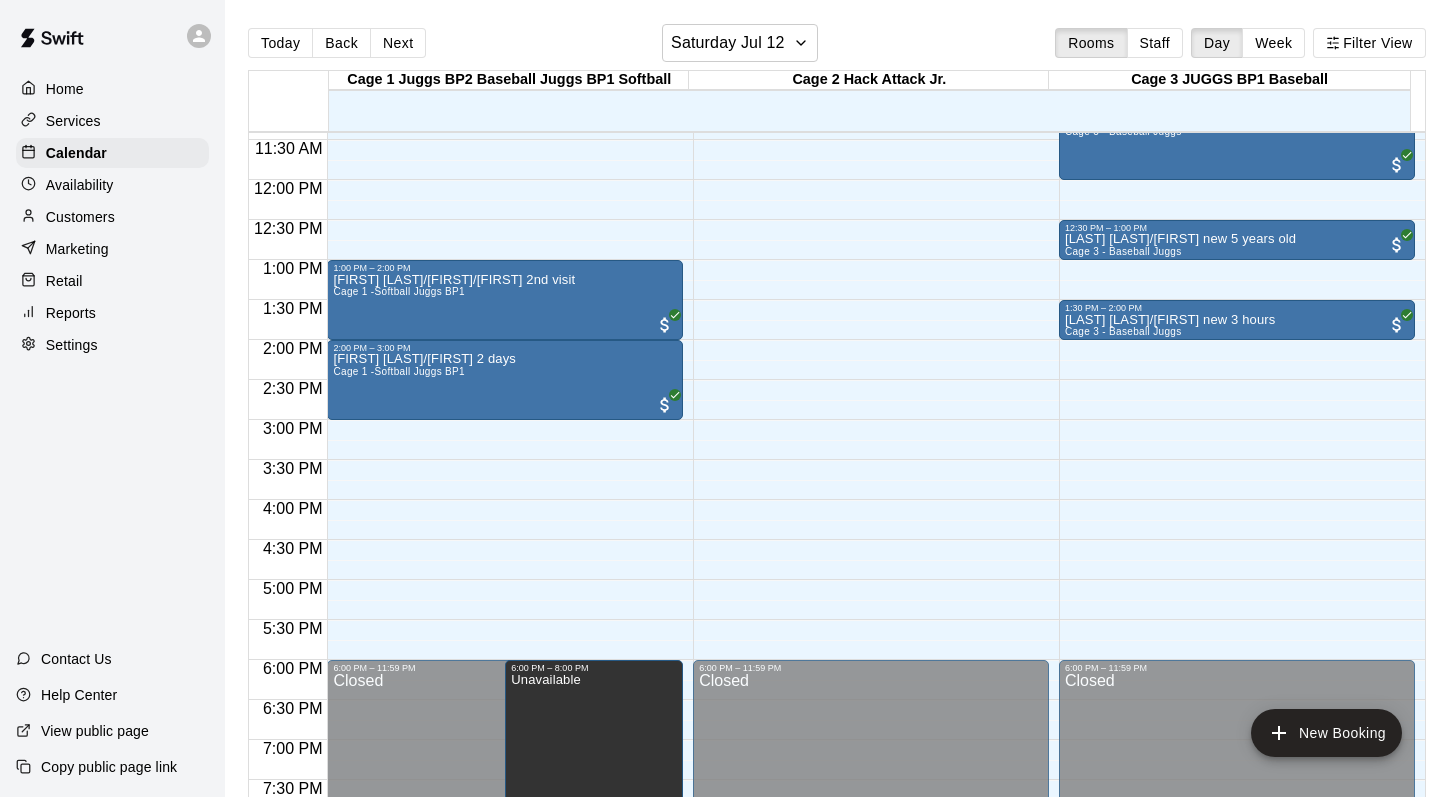 click on "Today Back Next Saturday Jul 12 Rooms Staff Day Week Filter View" at bounding box center [837, 47] 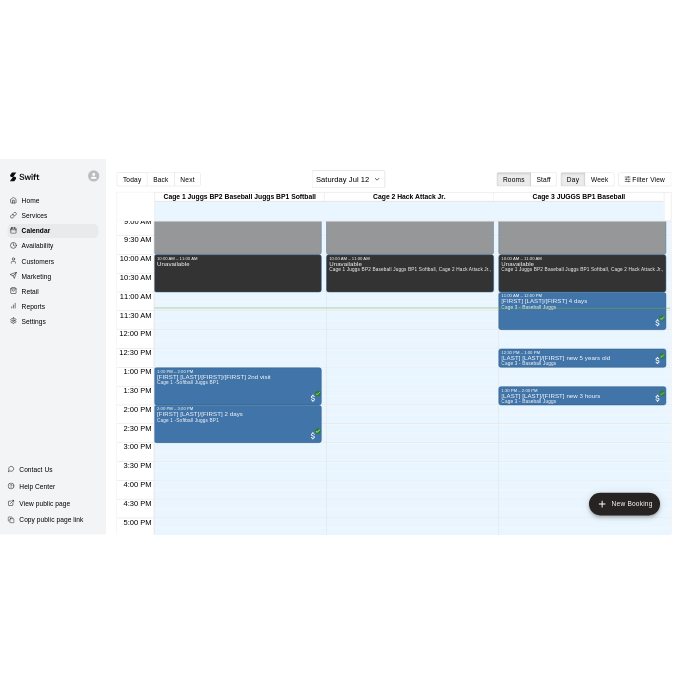 scroll, scrollTop: 687, scrollLeft: 0, axis: vertical 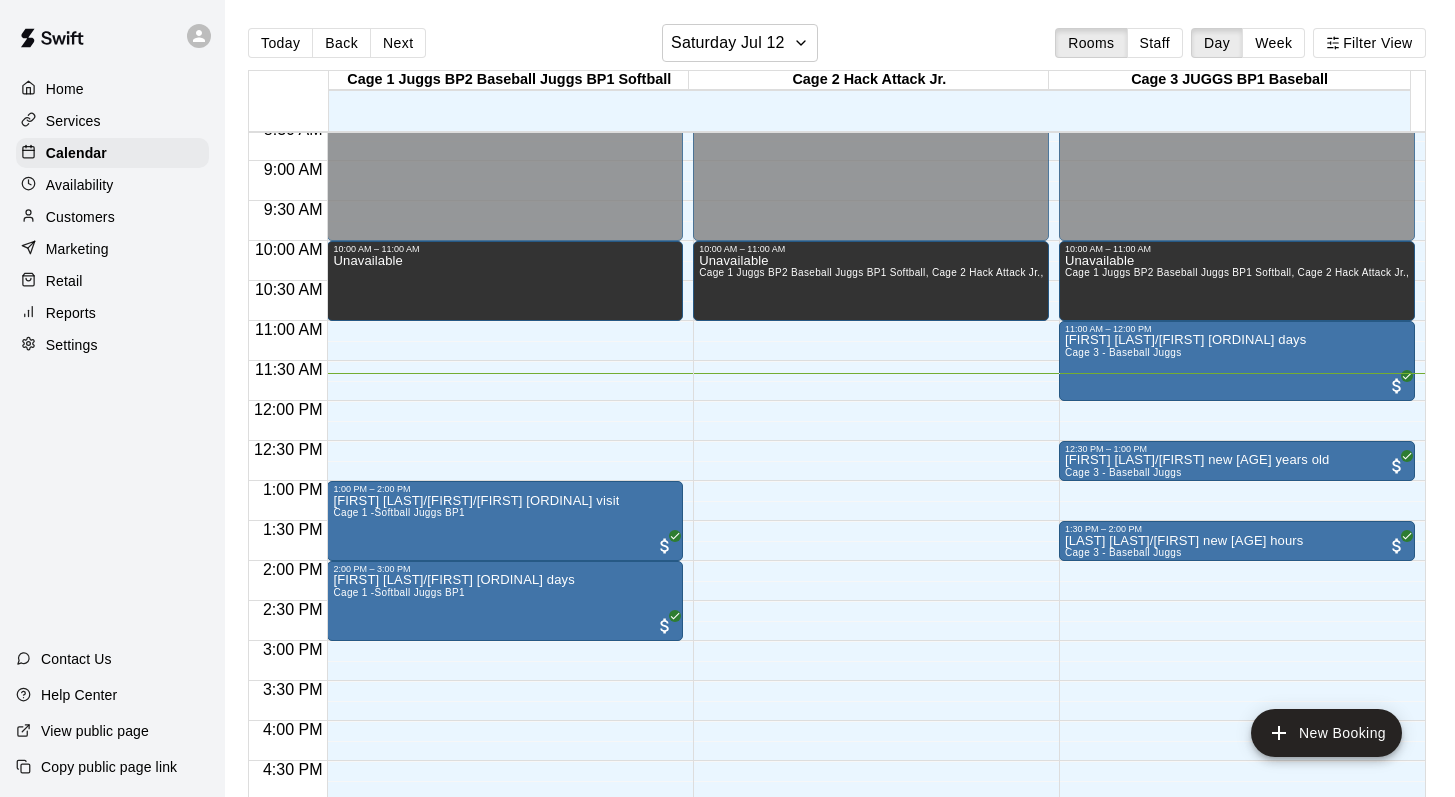 click on "Today Back Next Saturday Jul 12 Rooms Staff Day Week Filter View" at bounding box center (837, 47) 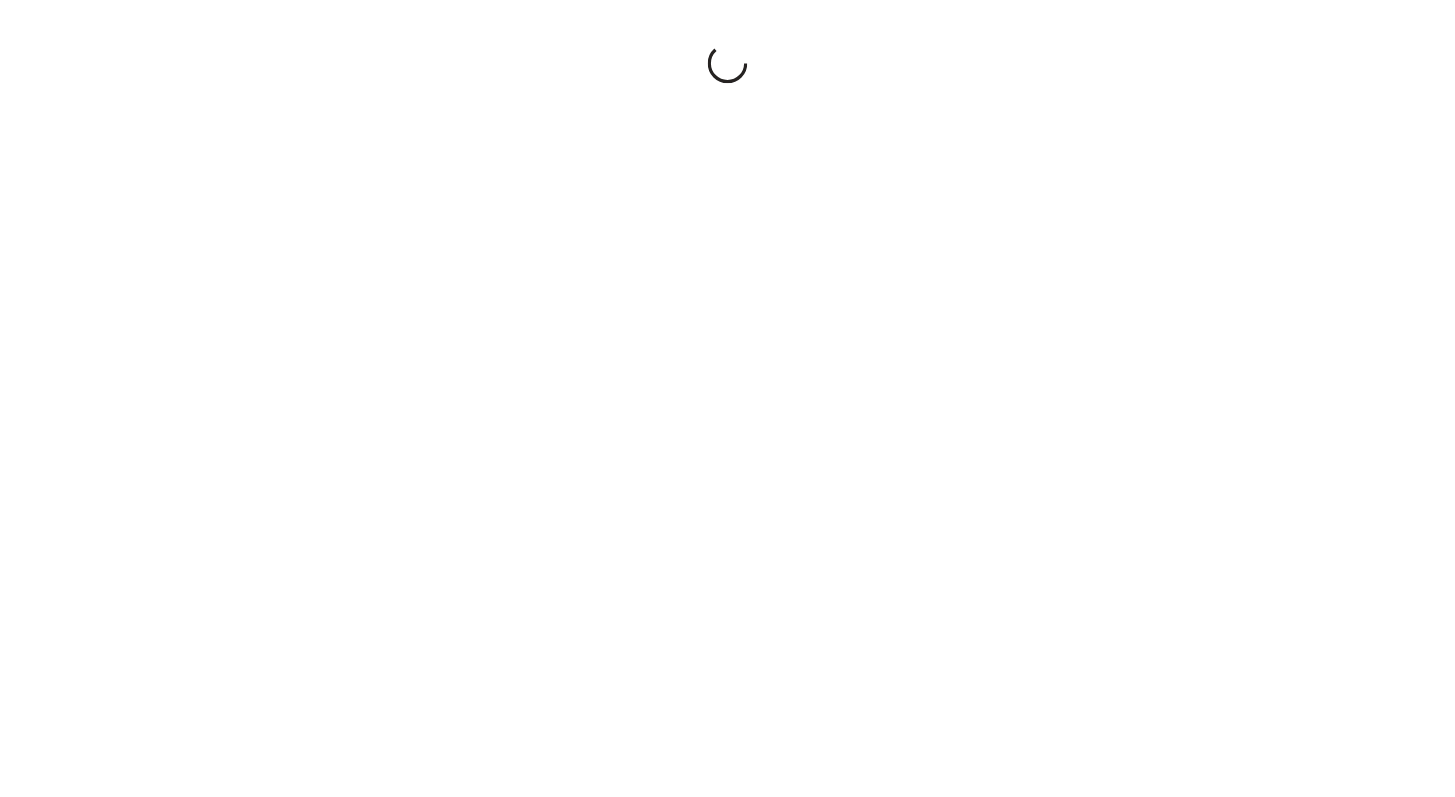 scroll, scrollTop: 0, scrollLeft: 0, axis: both 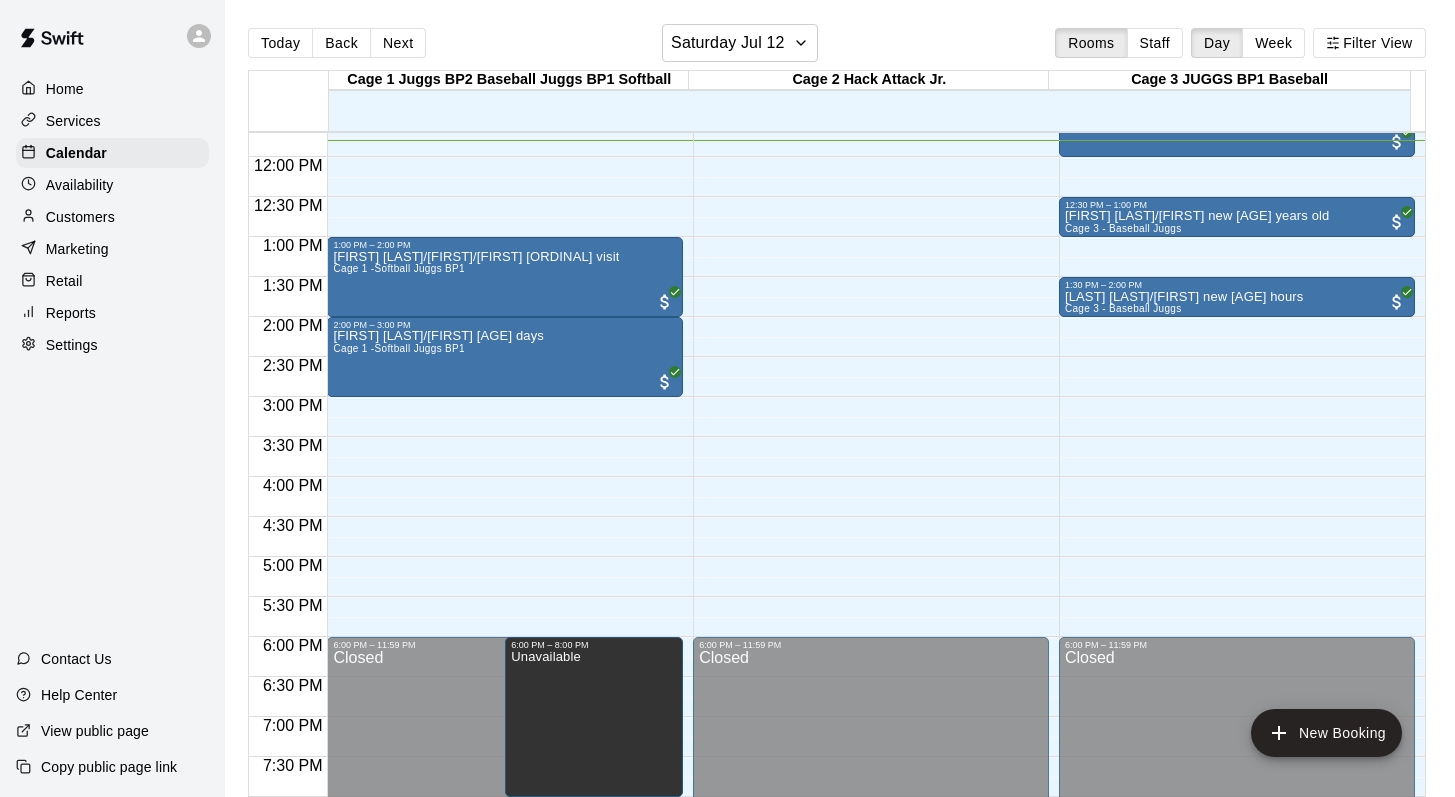 click on "Today Back Next Saturday Jul 12 Rooms Staff Day Week Filter View" at bounding box center [837, 47] 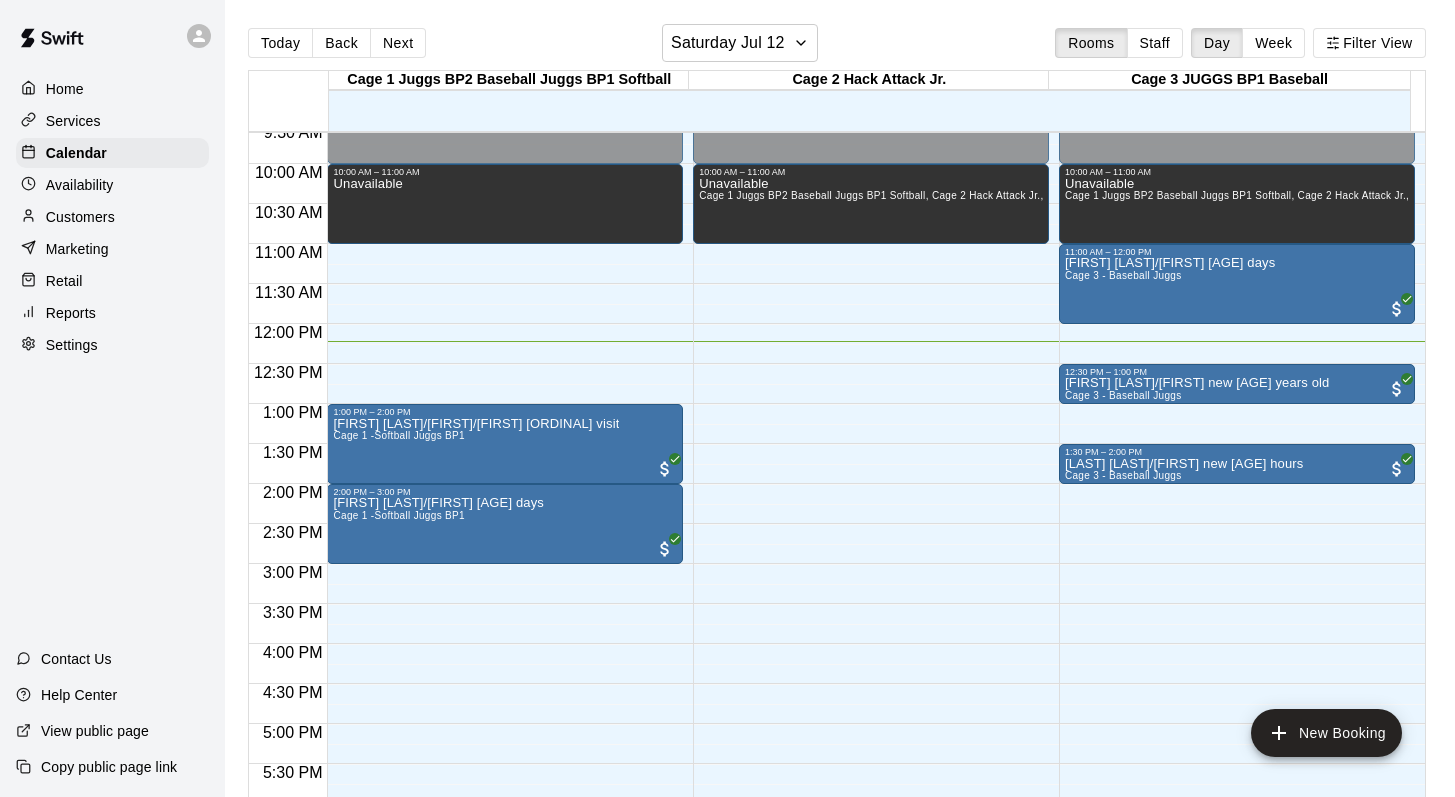 scroll, scrollTop: 755, scrollLeft: 0, axis: vertical 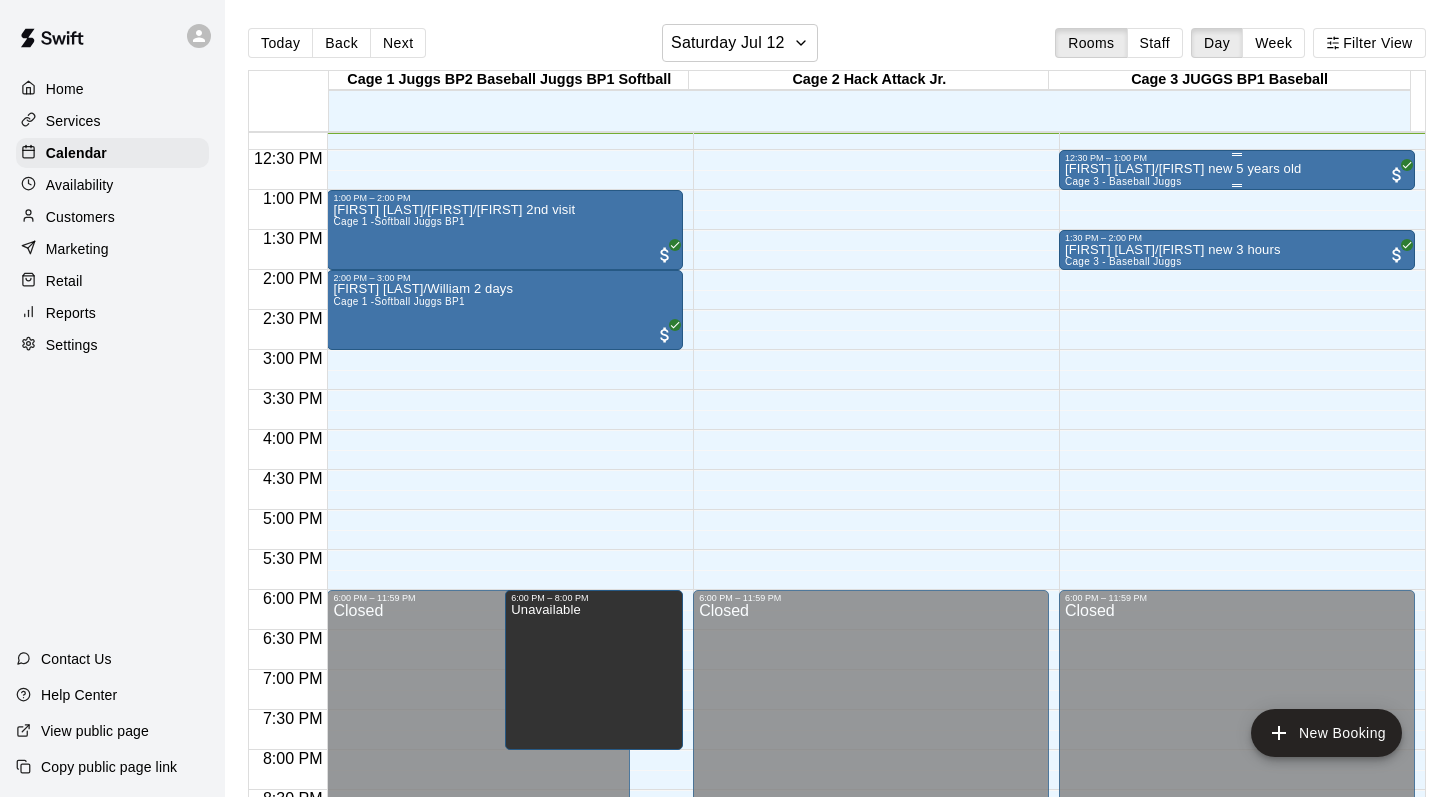 click on "Landon Levick/Brad new 5 years old" at bounding box center [1183, 169] 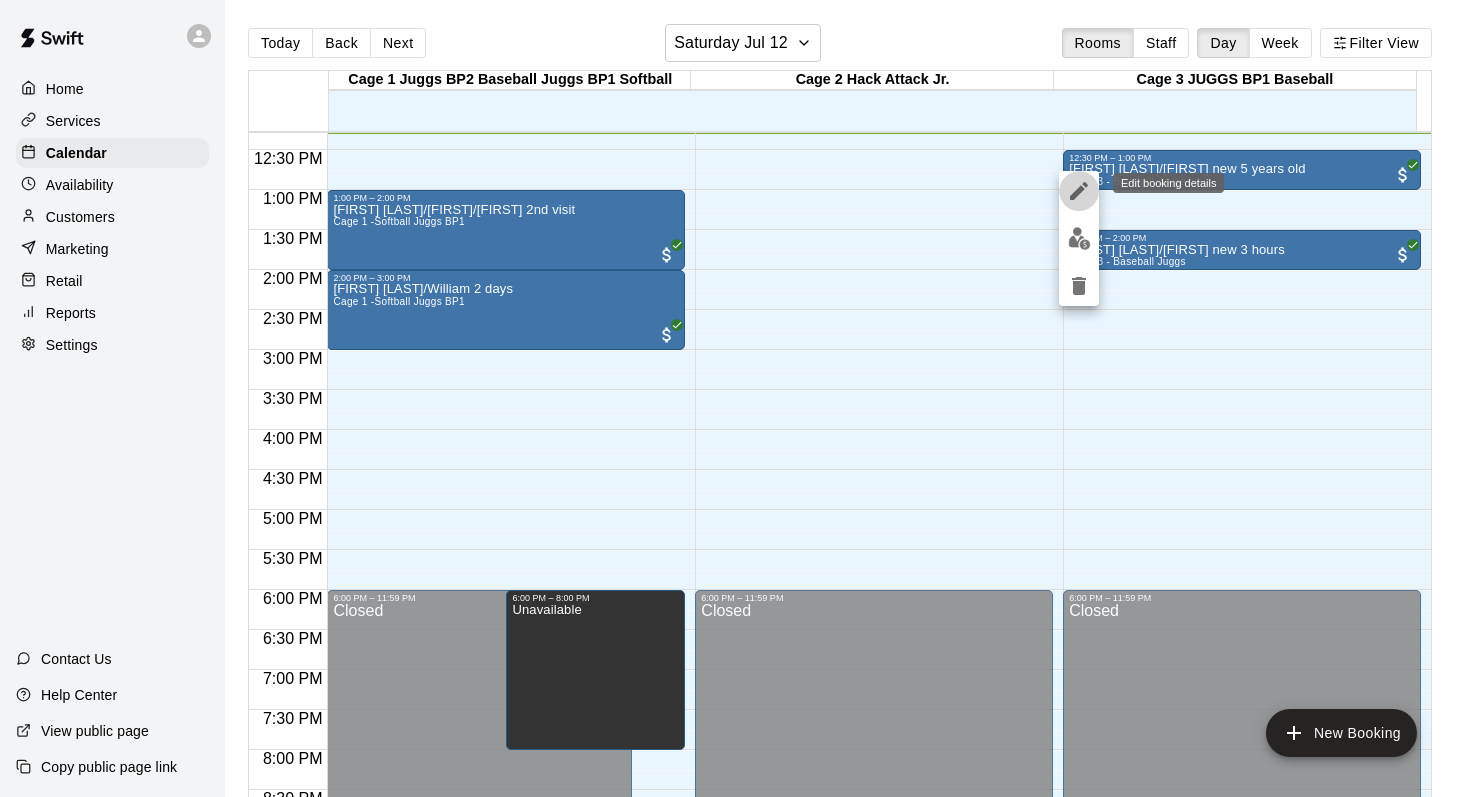 click 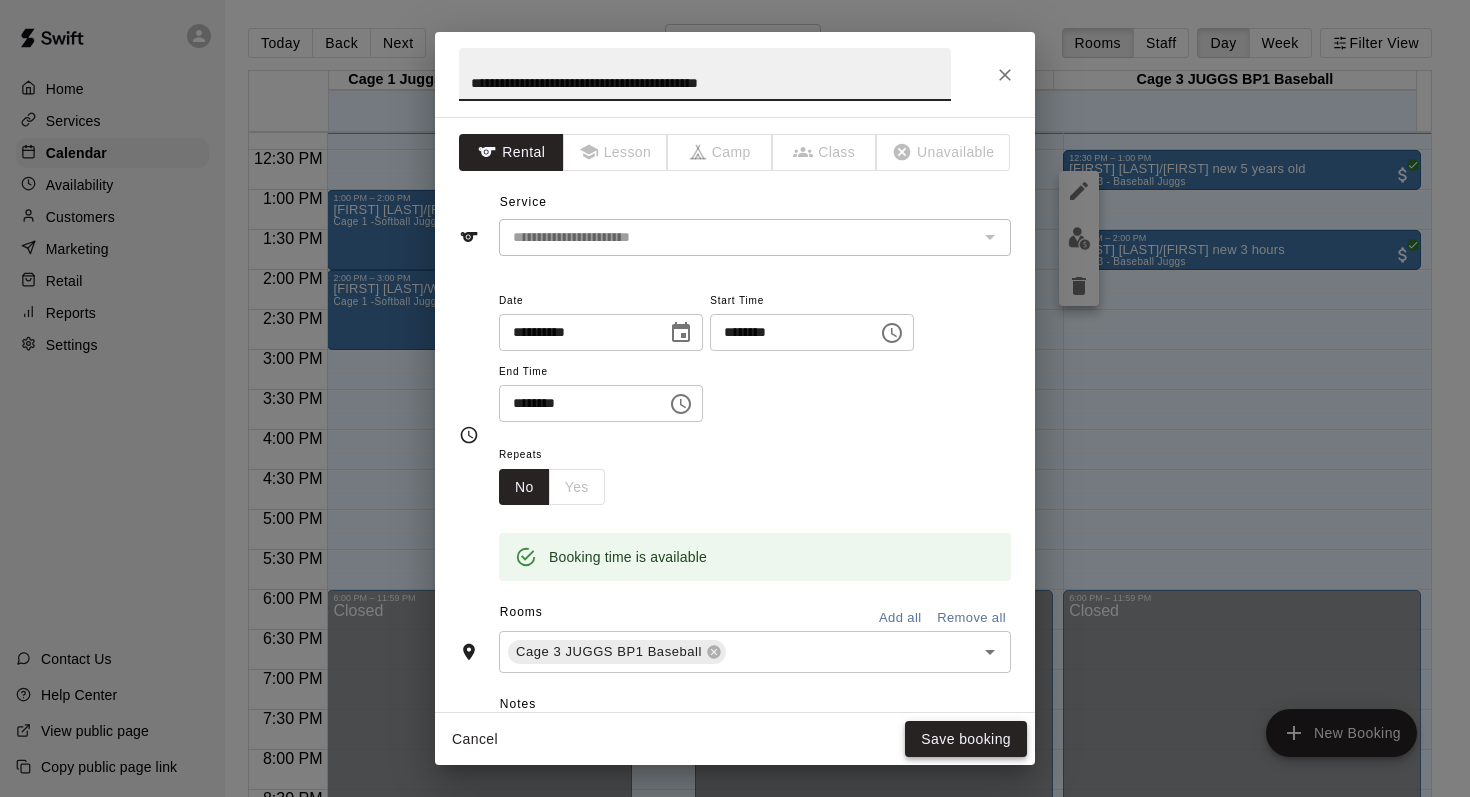 type on "**********" 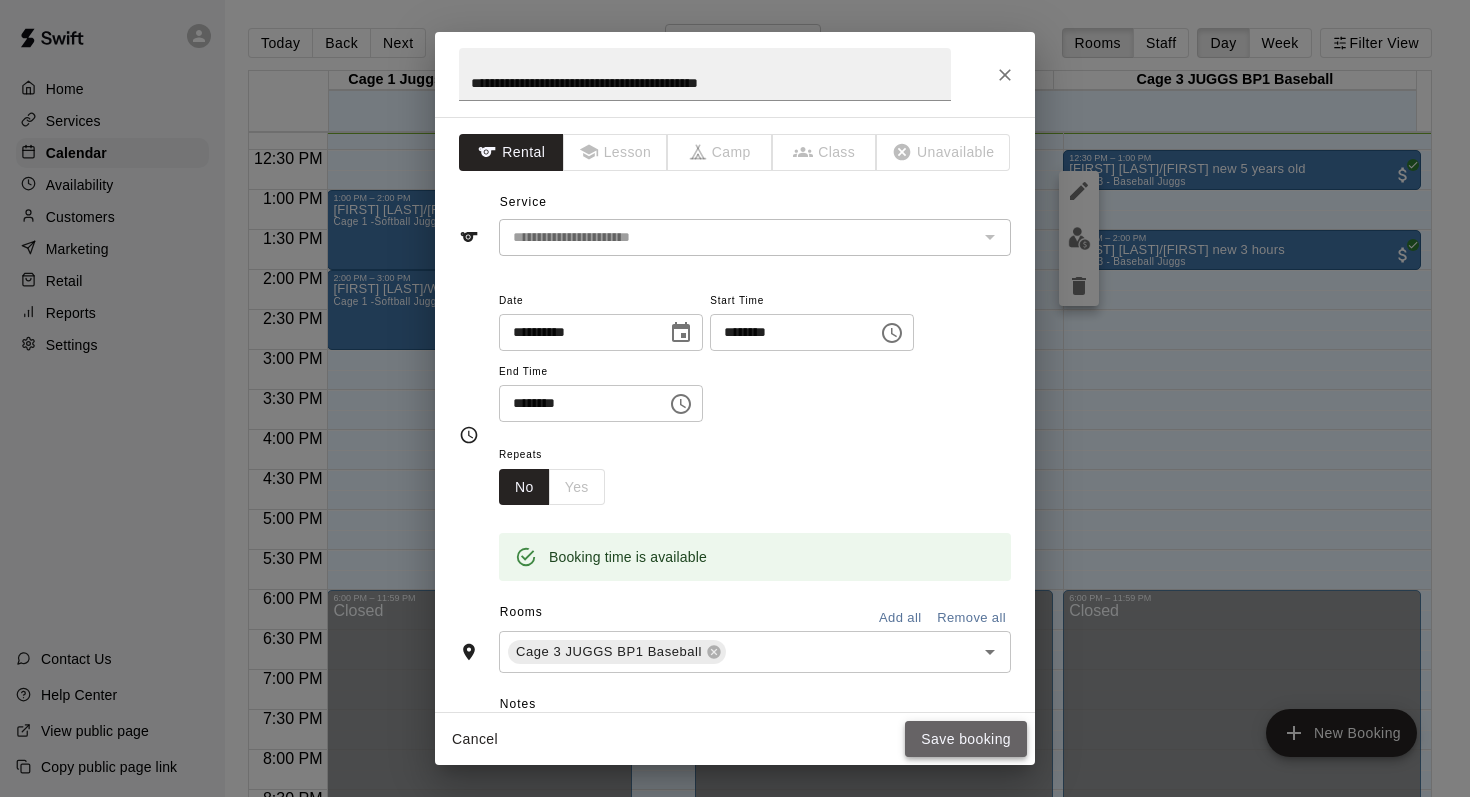 click on "Save booking" at bounding box center (966, 739) 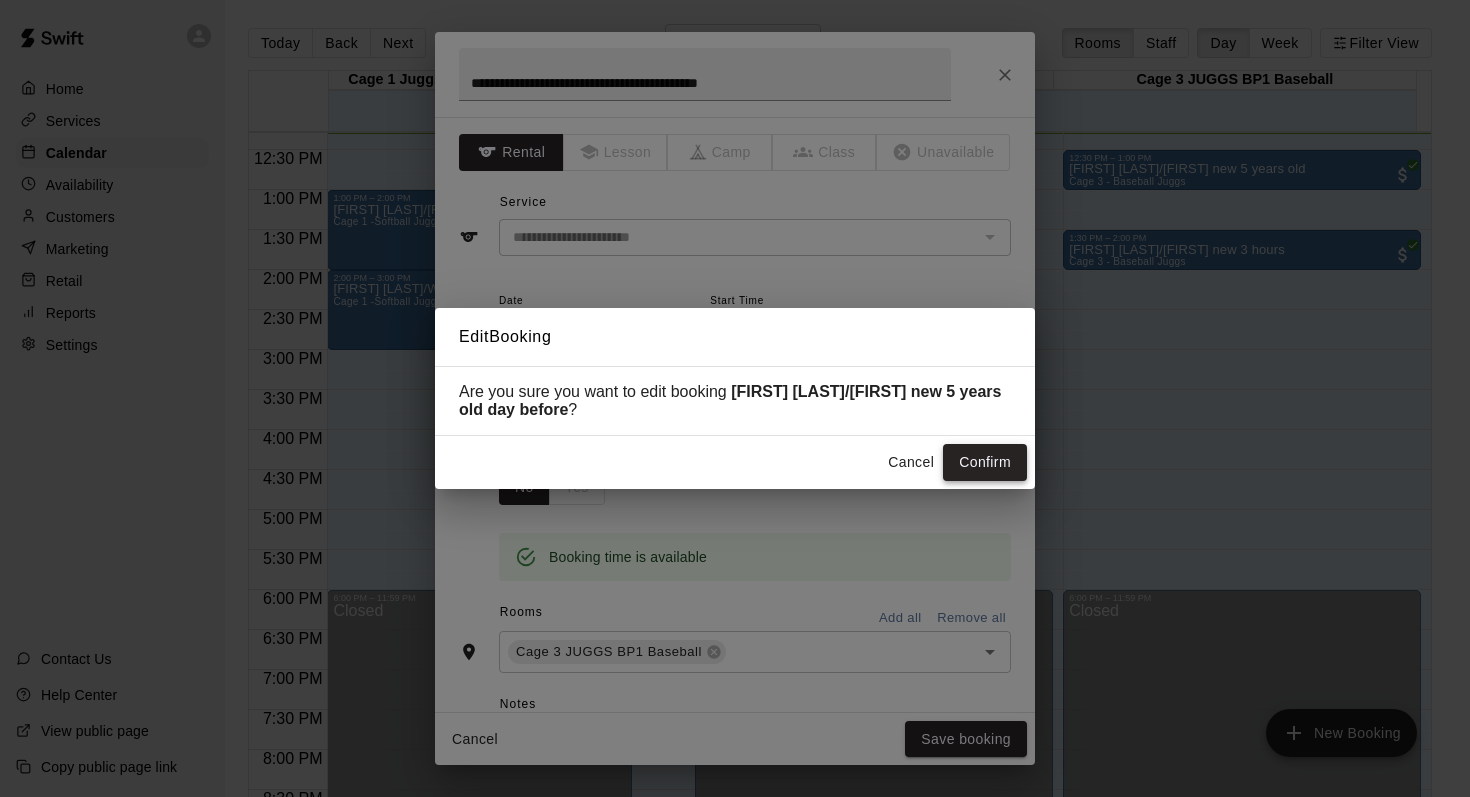 click on "Confirm" at bounding box center [985, 462] 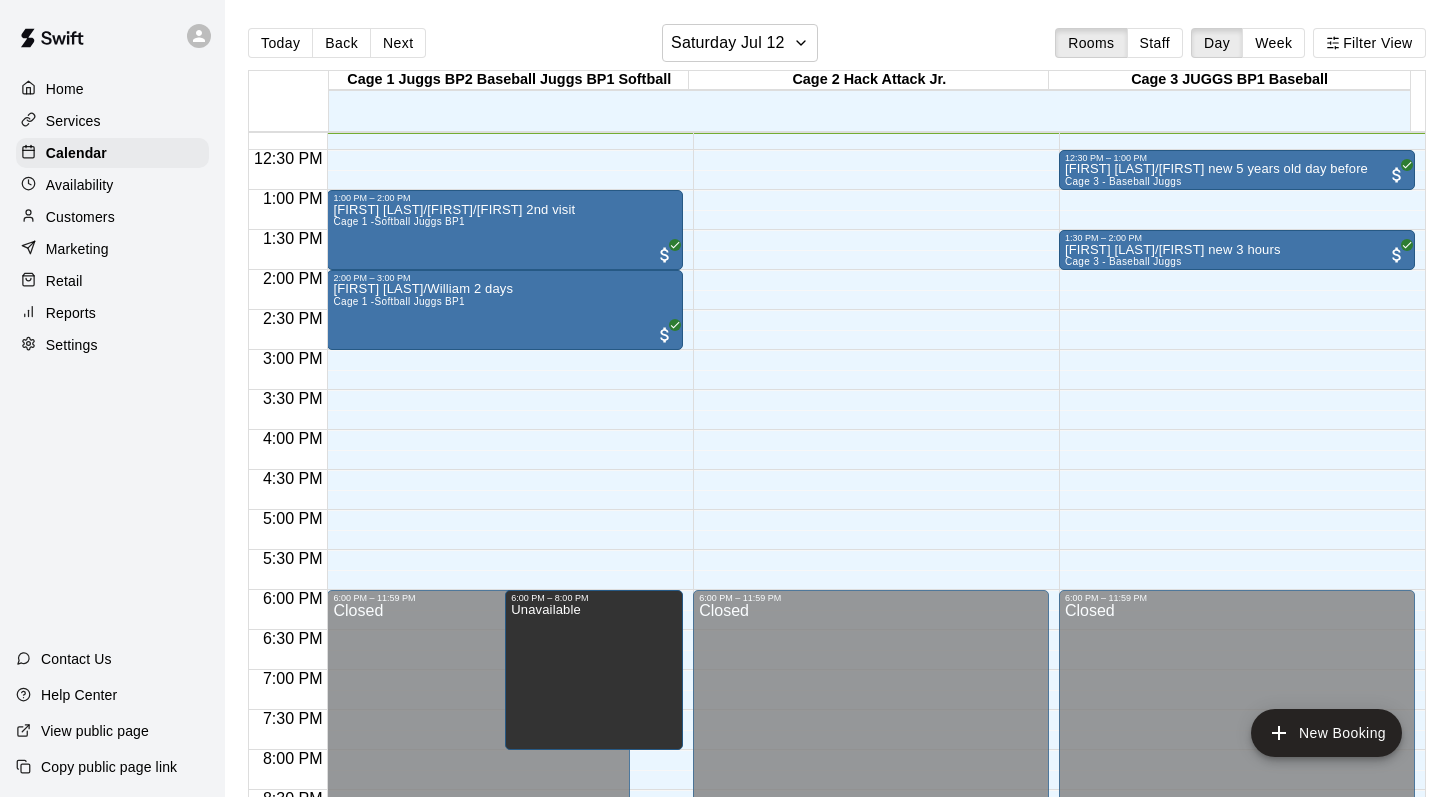 scroll, scrollTop: 827, scrollLeft: 0, axis: vertical 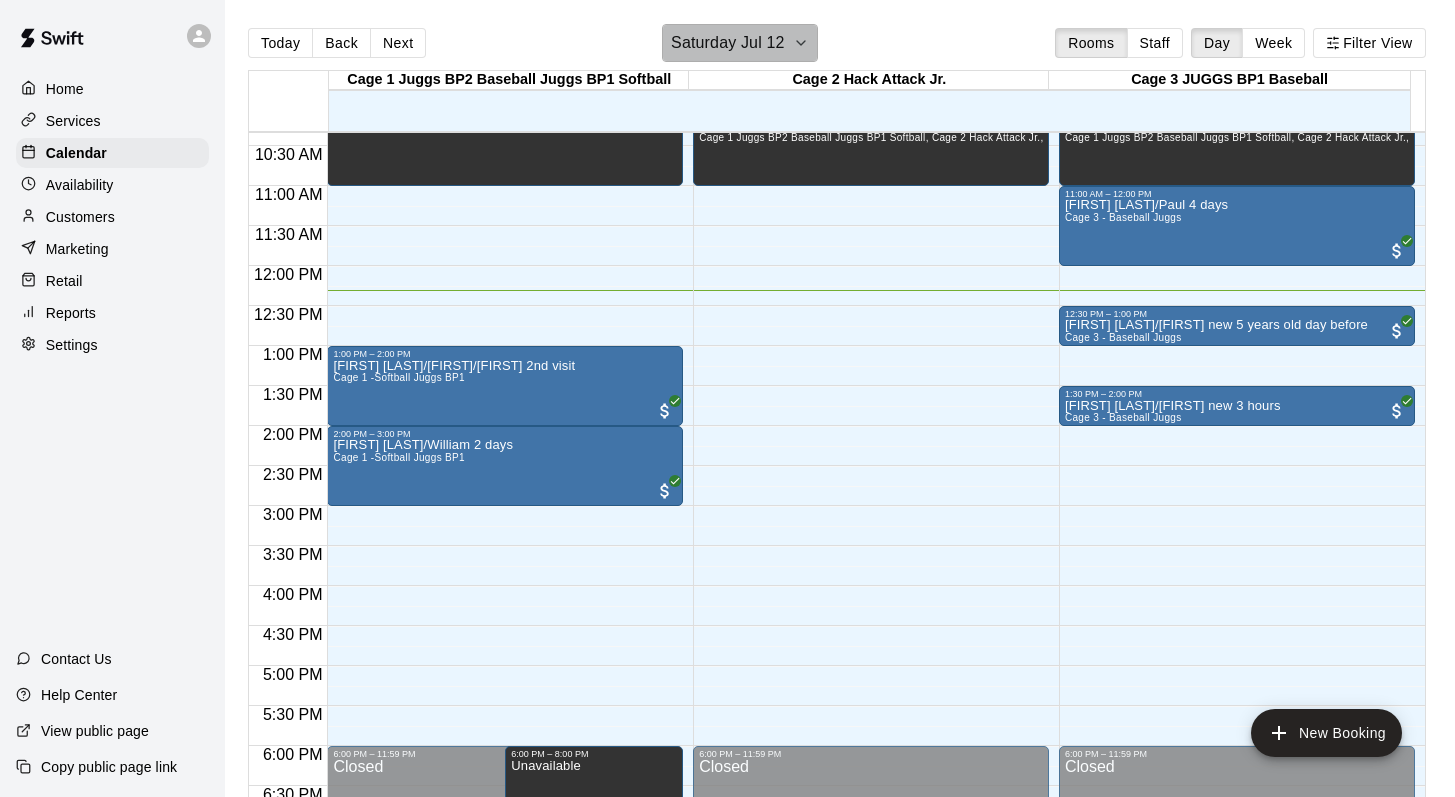 click 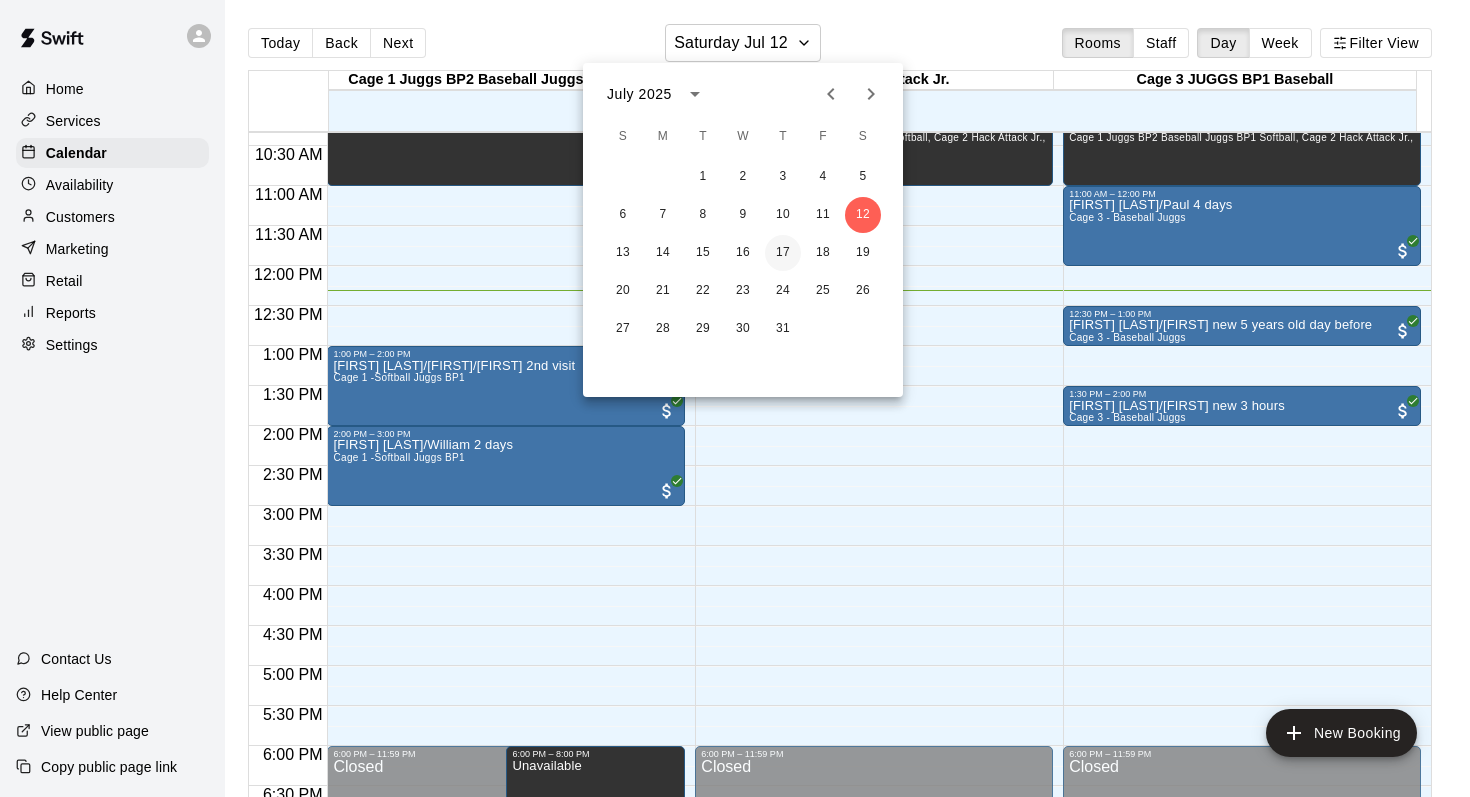 click on "17" at bounding box center (783, 253) 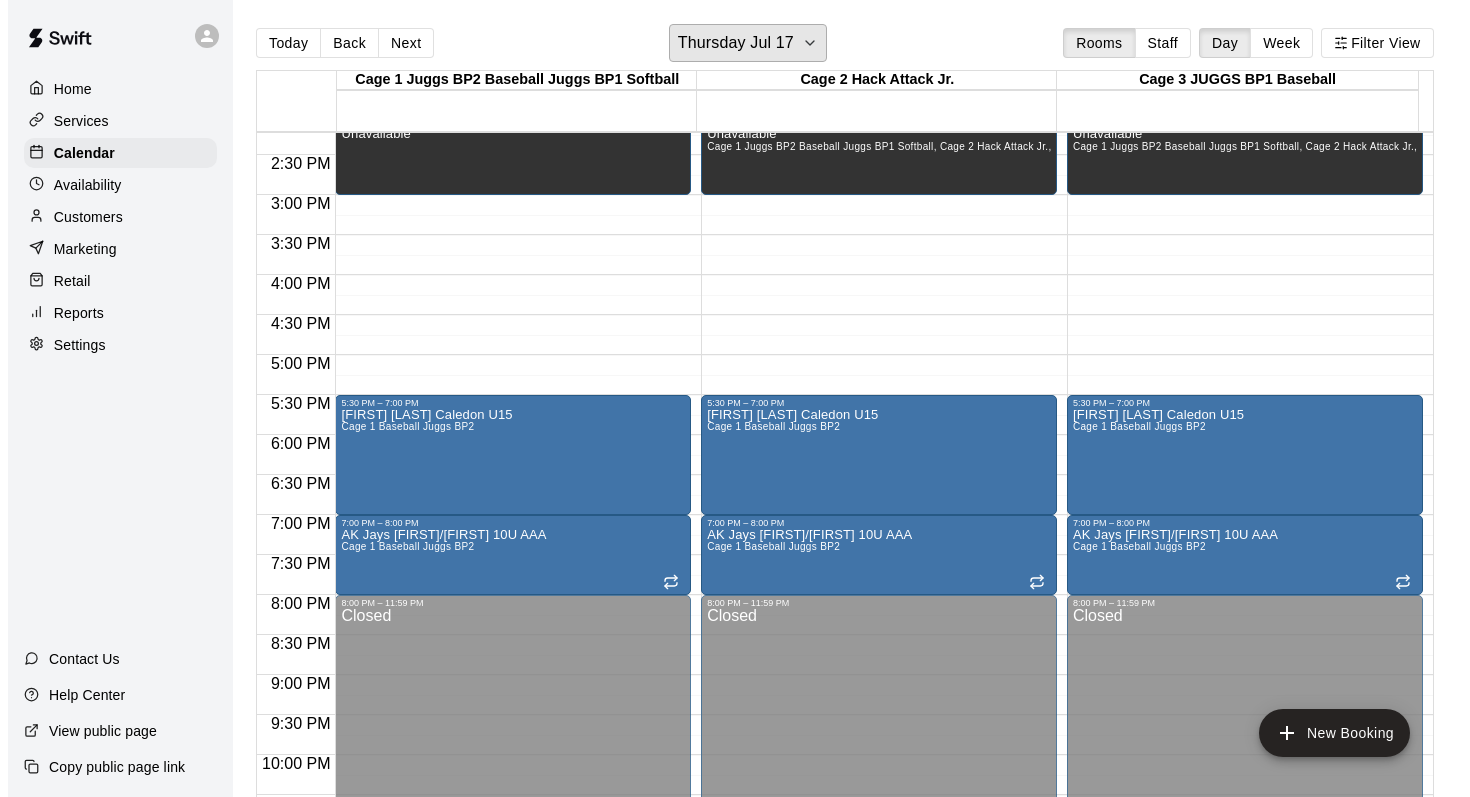 scroll, scrollTop: 1145, scrollLeft: 0, axis: vertical 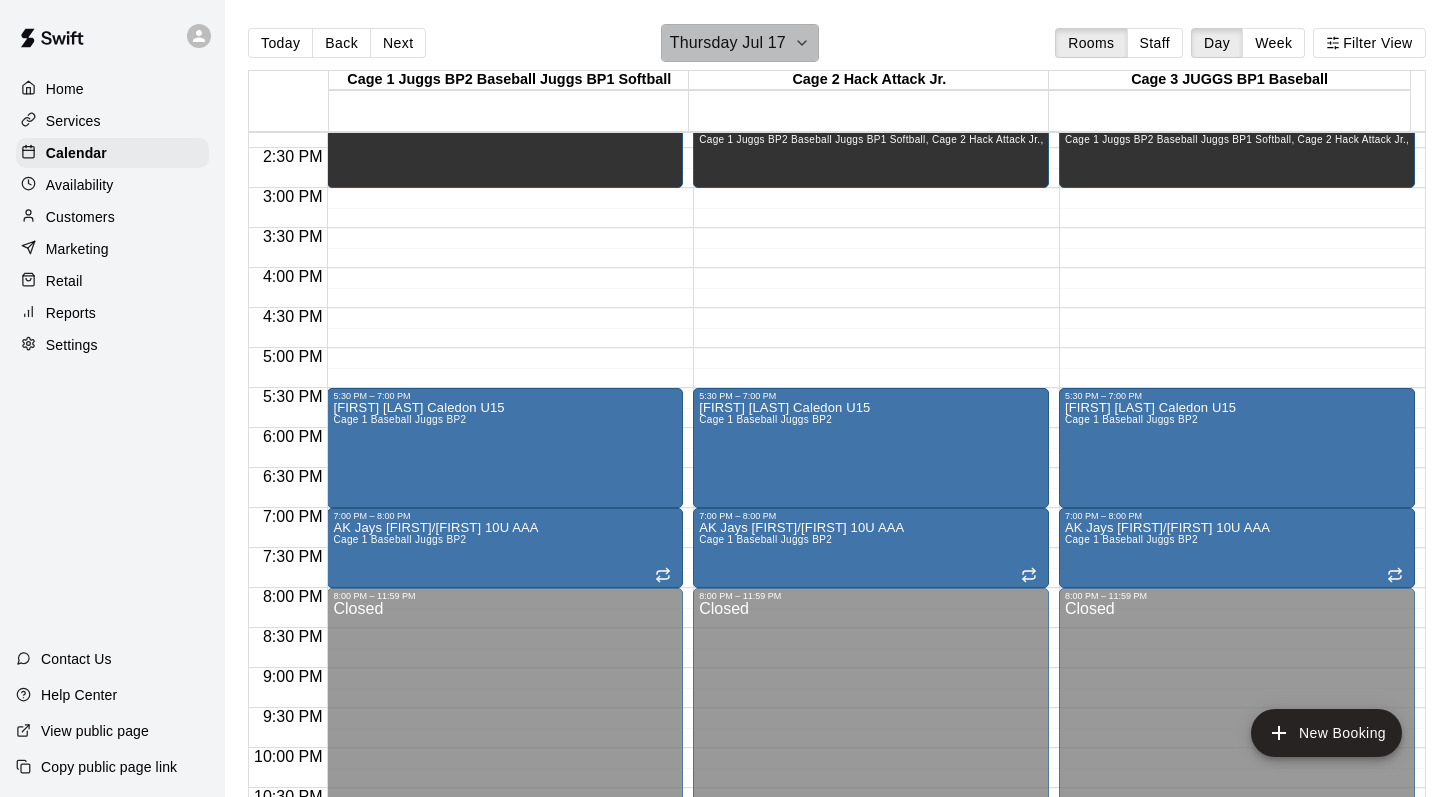 click 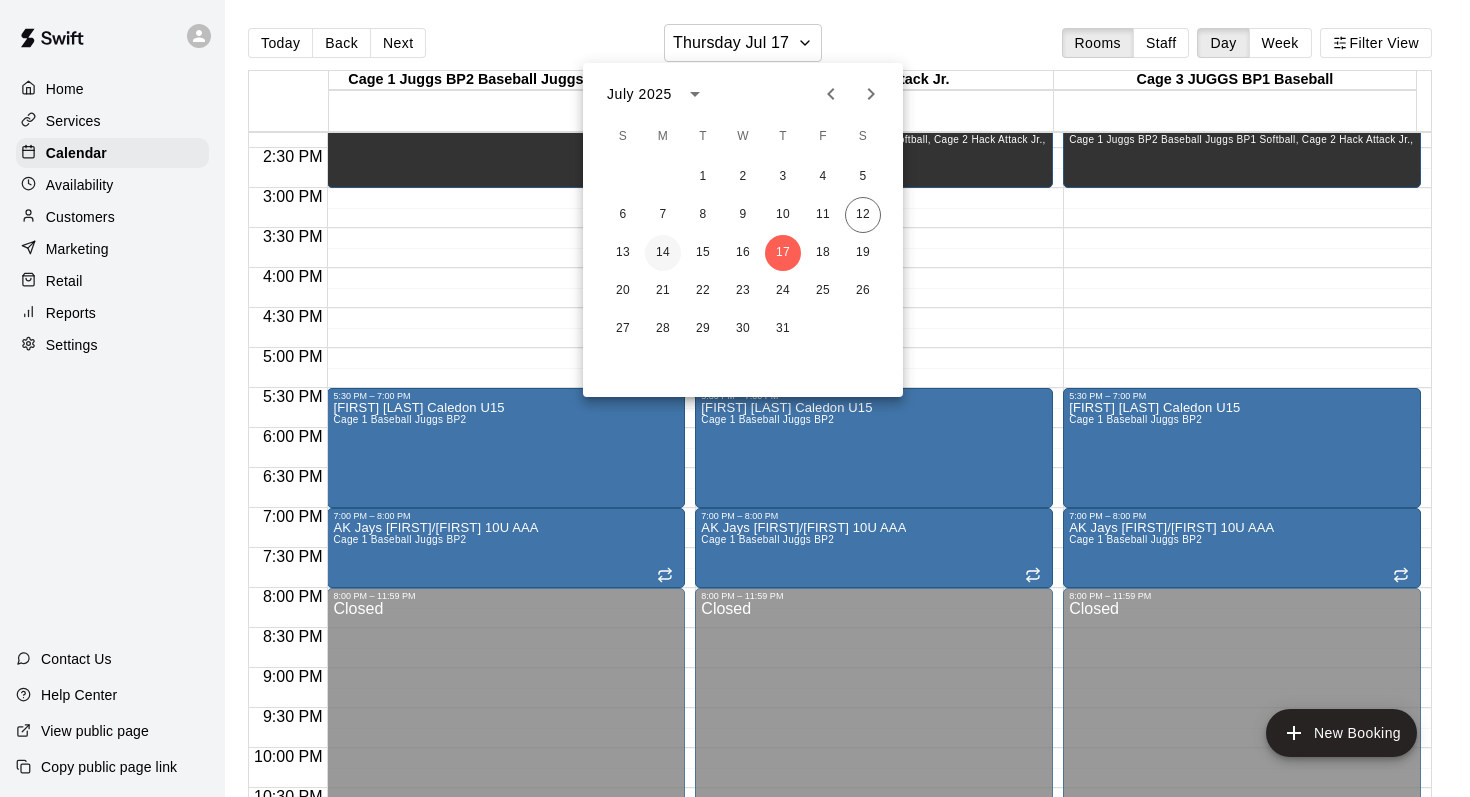 click on "14" at bounding box center [663, 253] 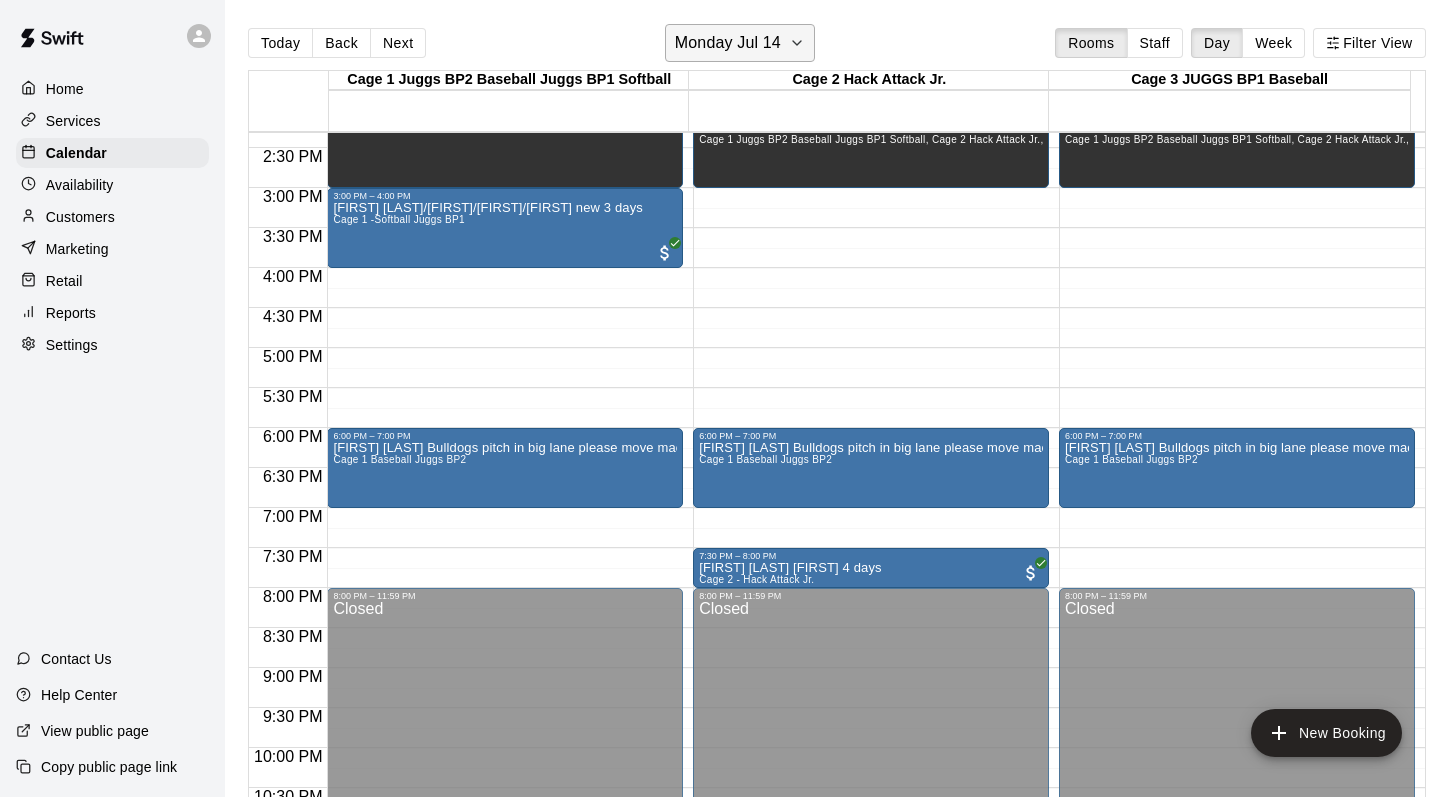 click 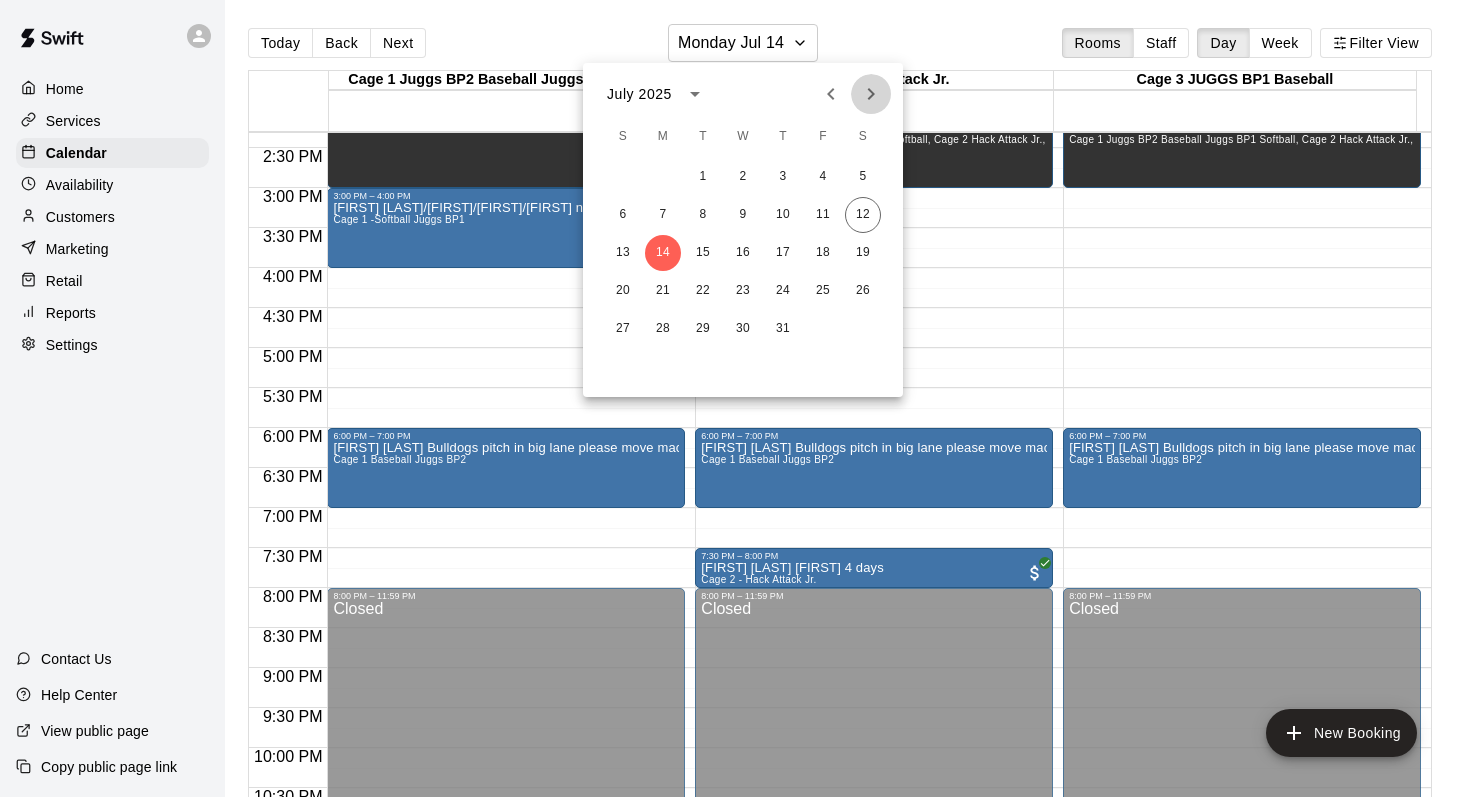 click 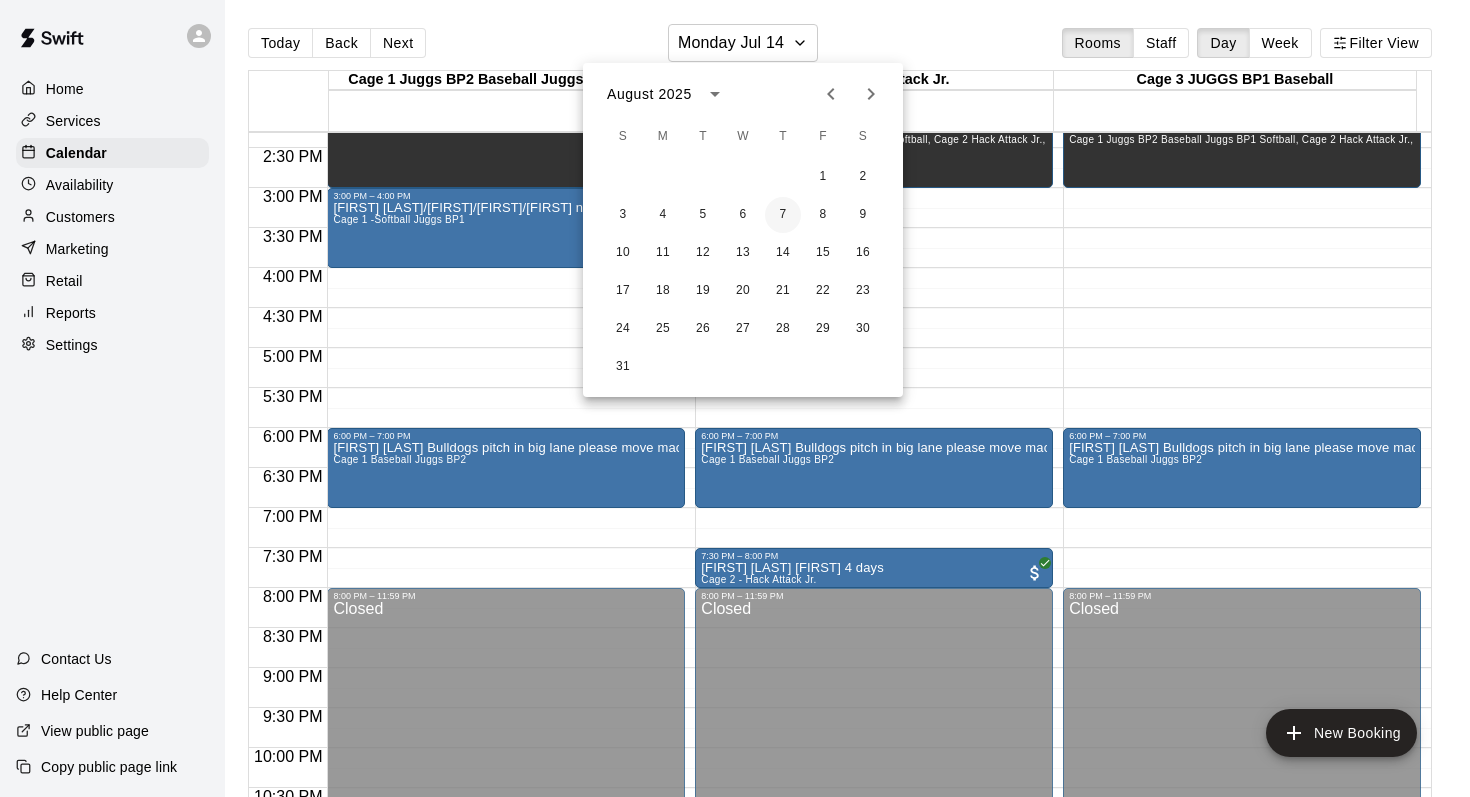 click on "7" at bounding box center [783, 215] 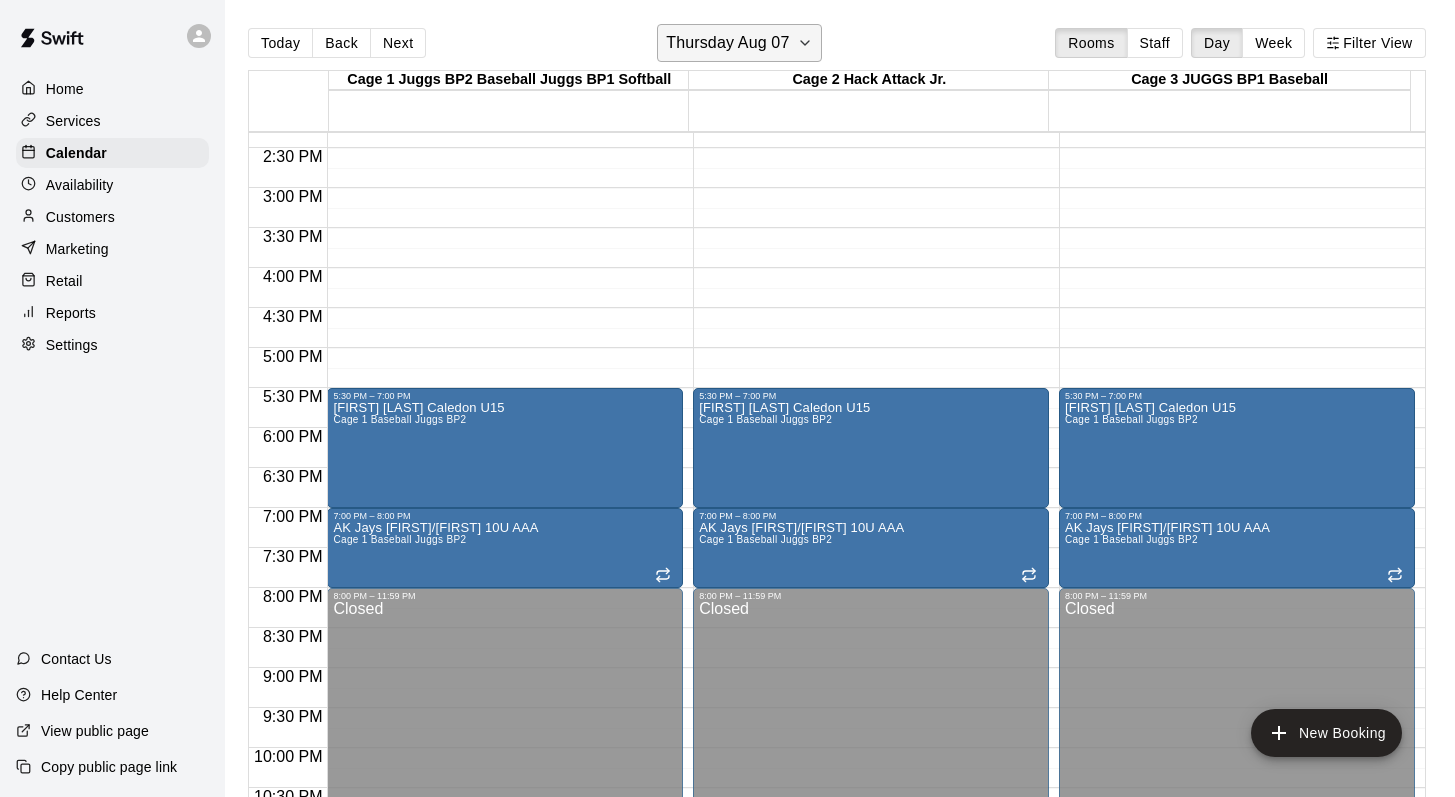 click 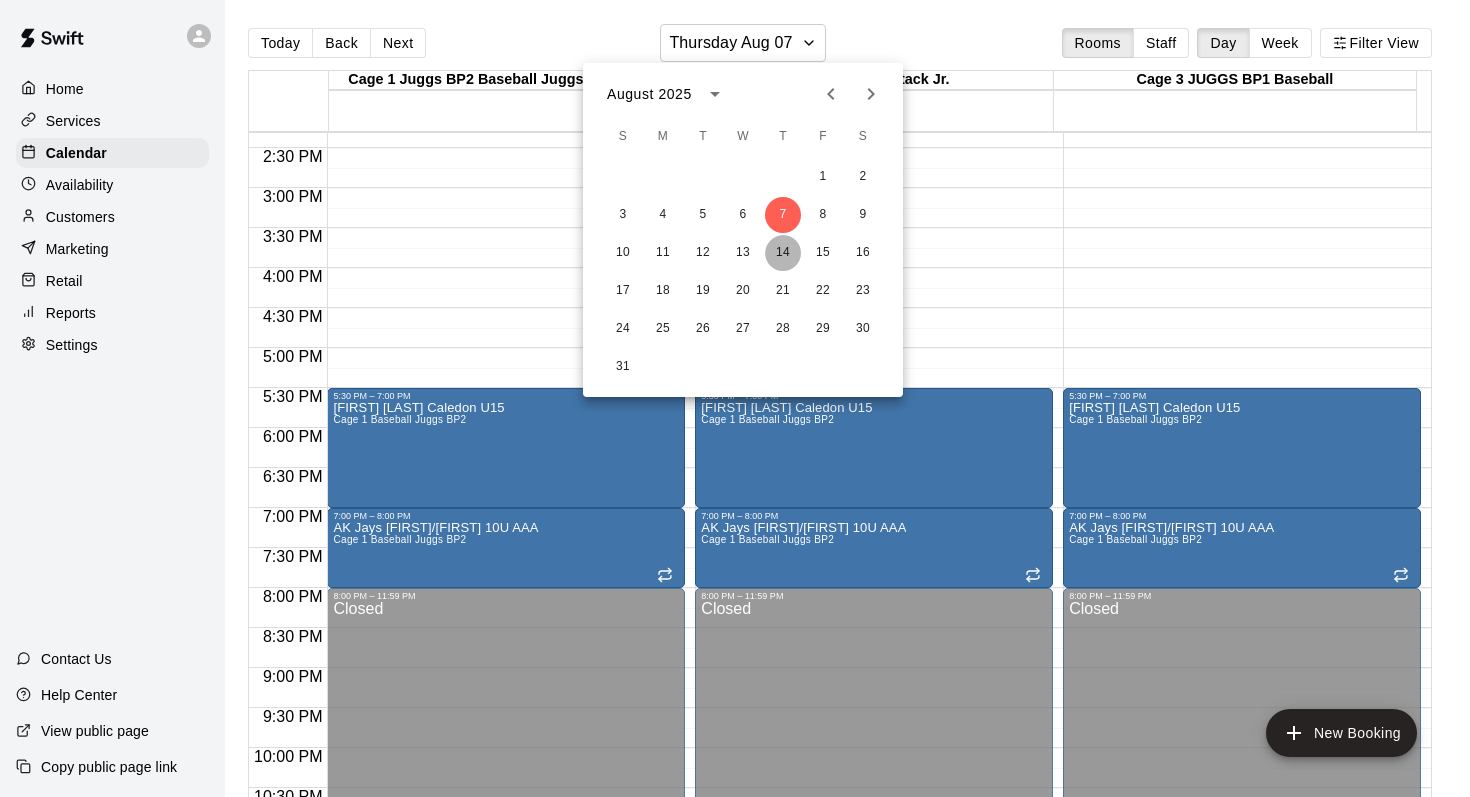 click on "14" at bounding box center [783, 253] 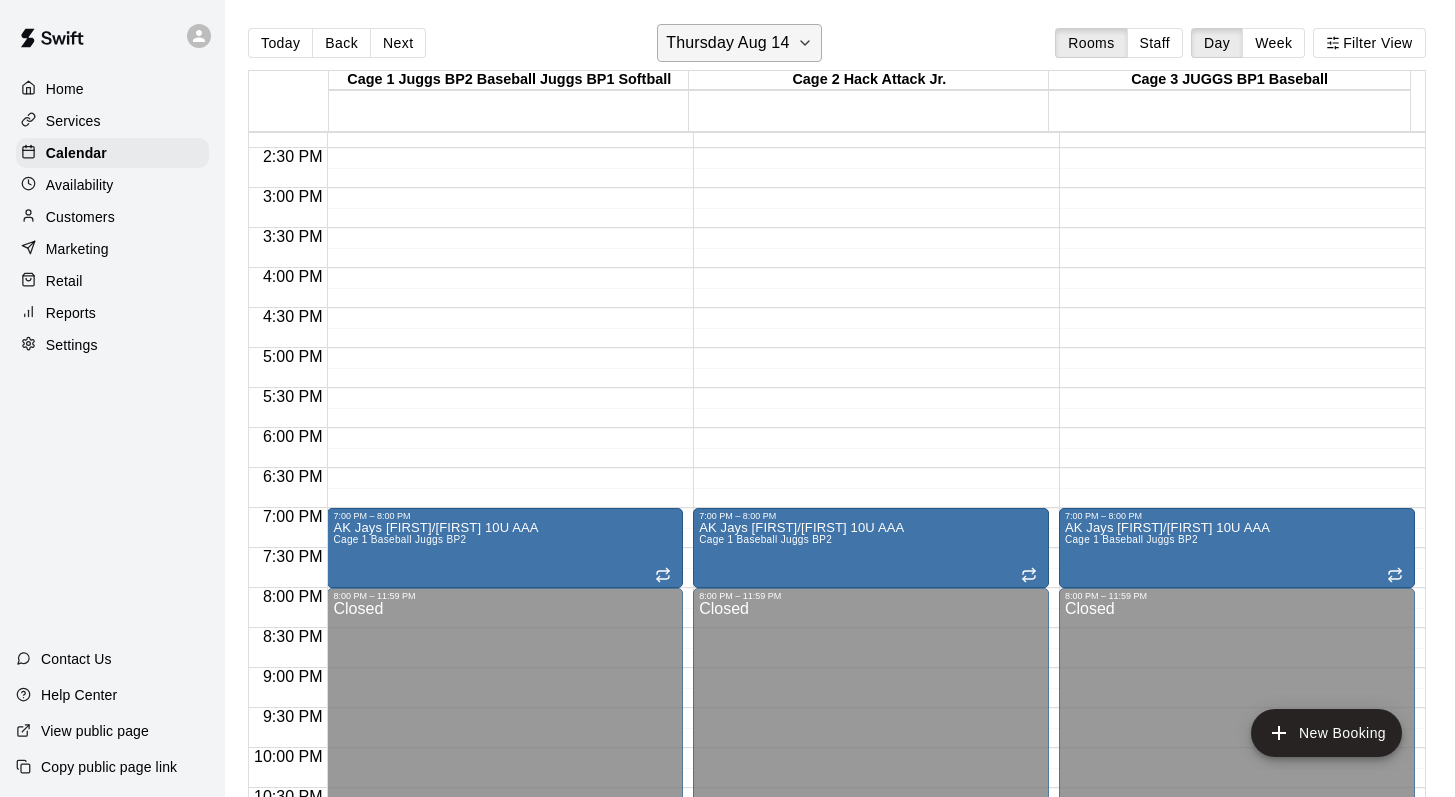 click 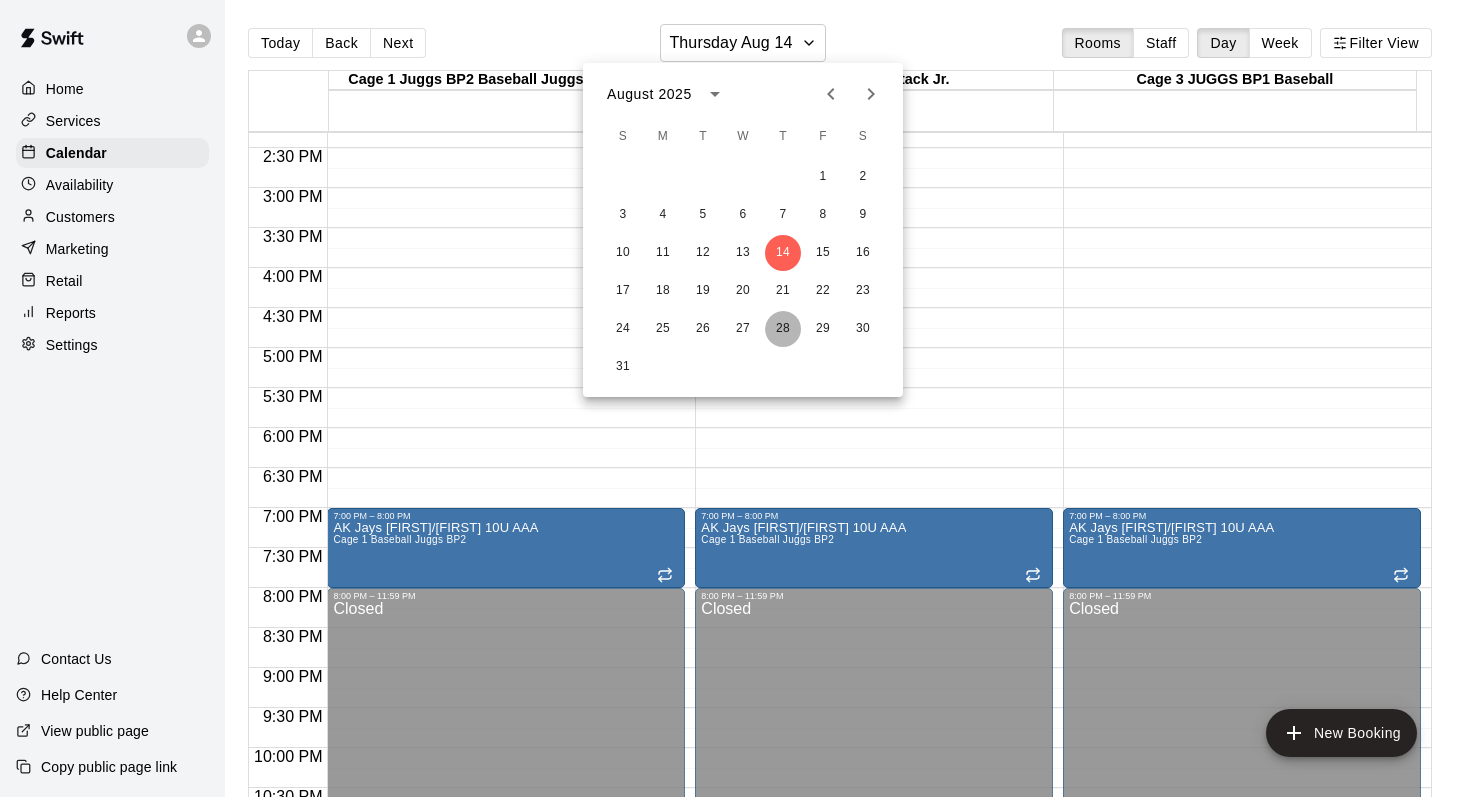 click on "28" at bounding box center (783, 329) 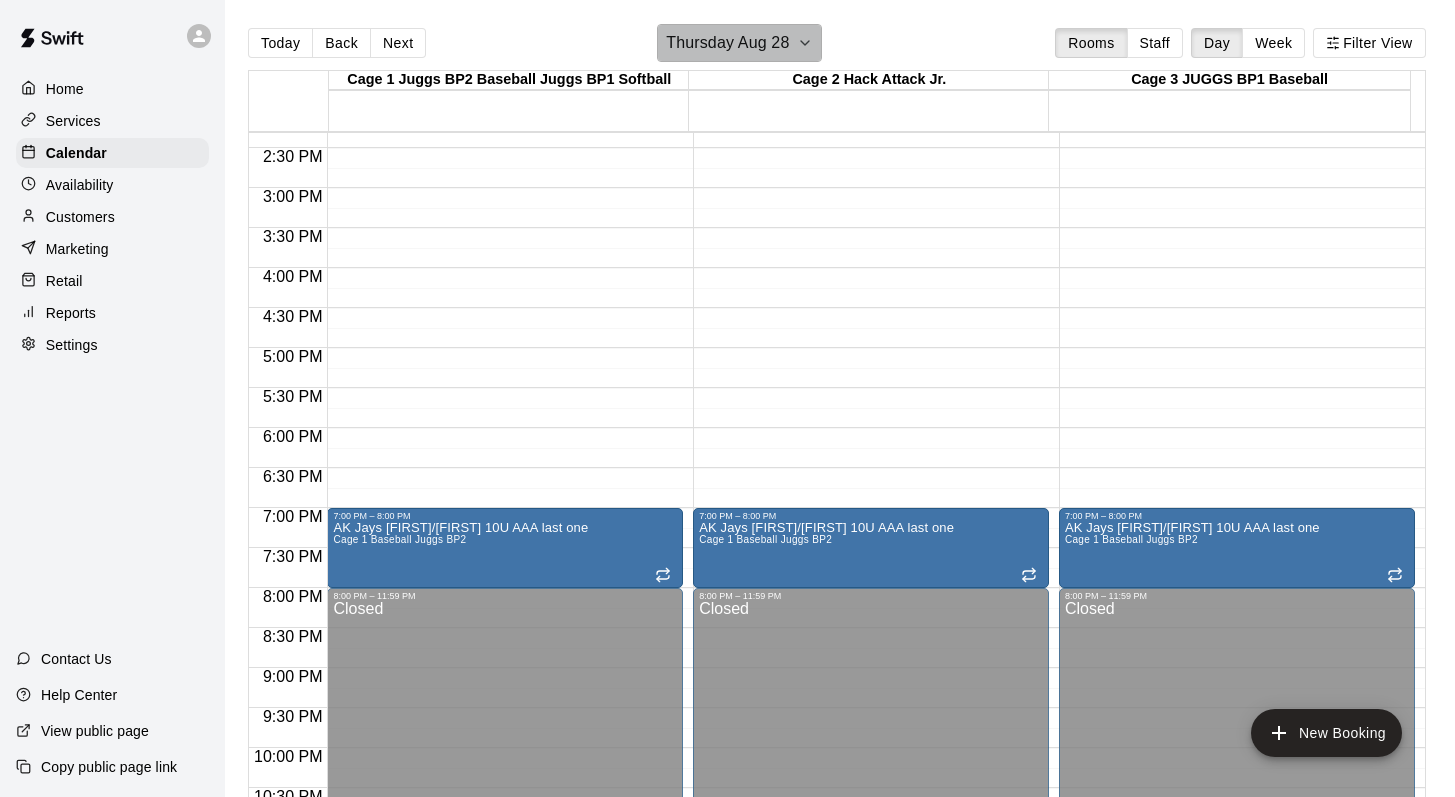 click 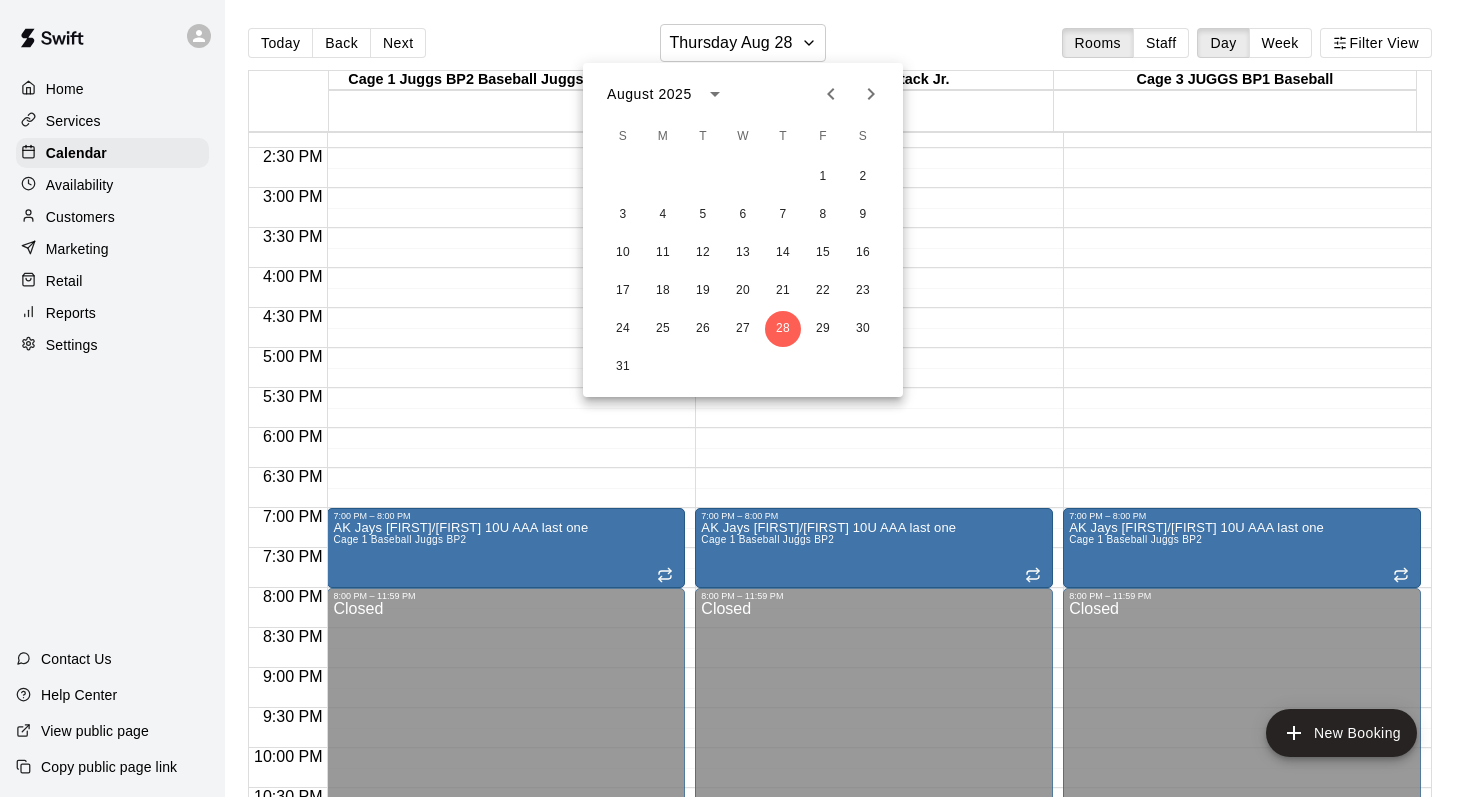 click 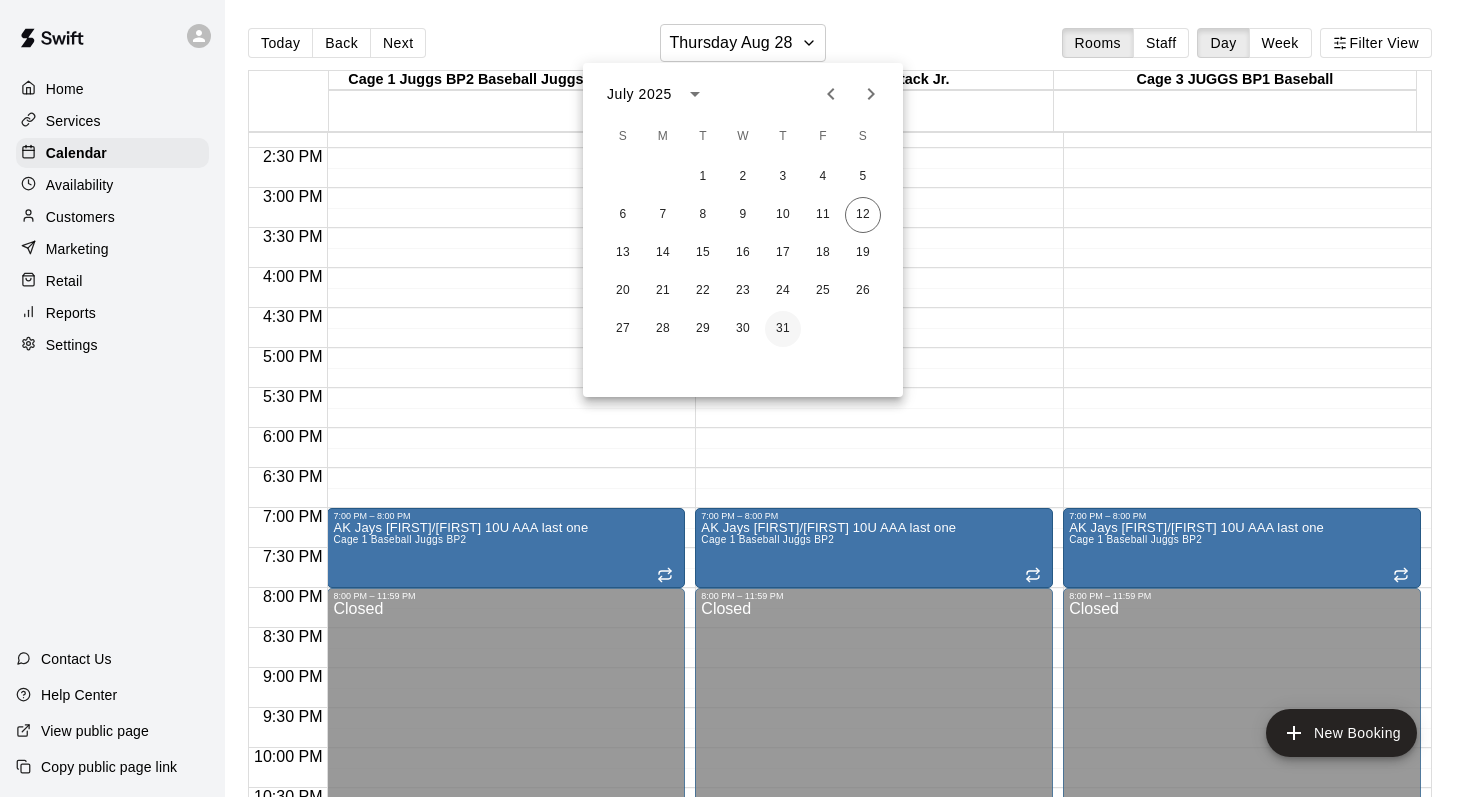 click on "31" at bounding box center [783, 329] 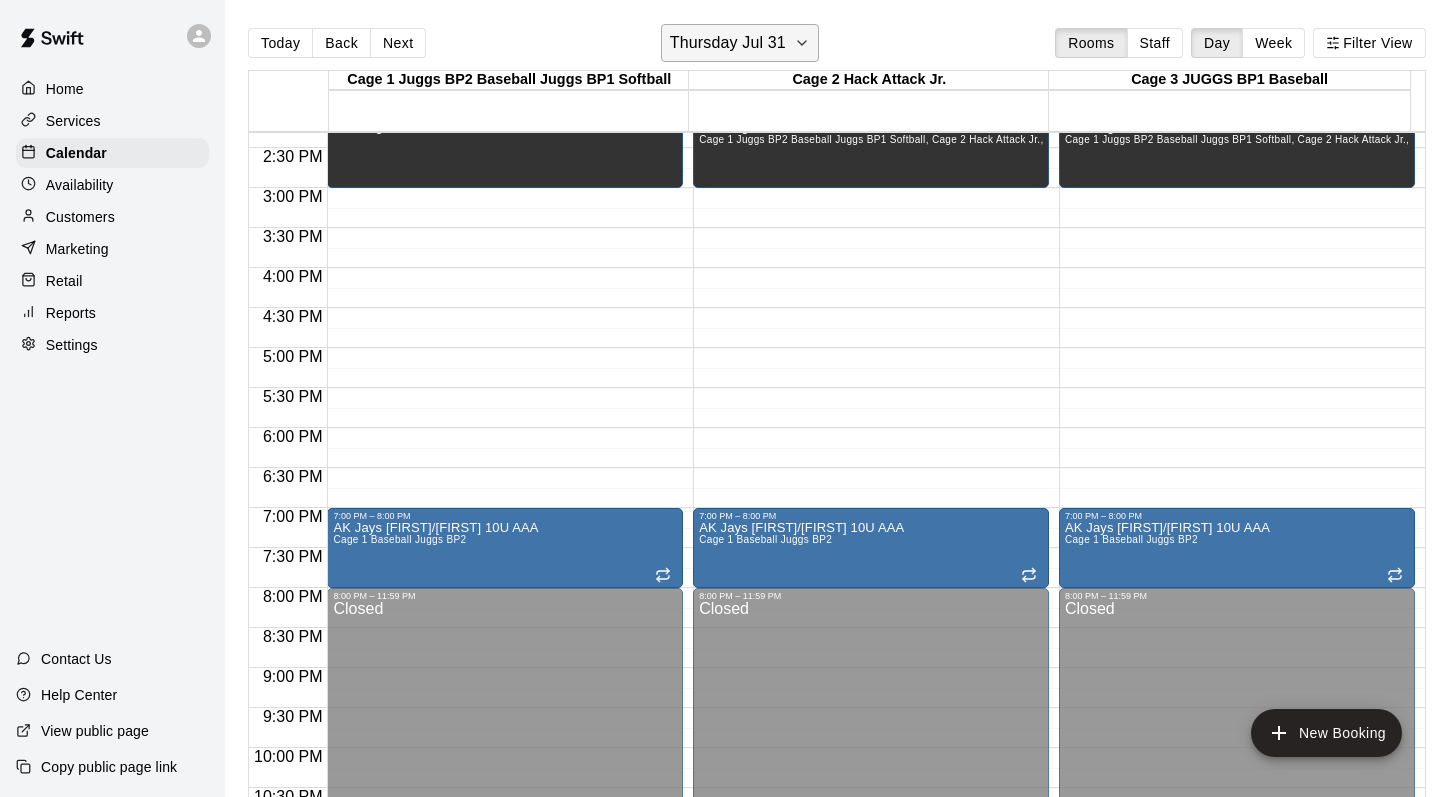 click 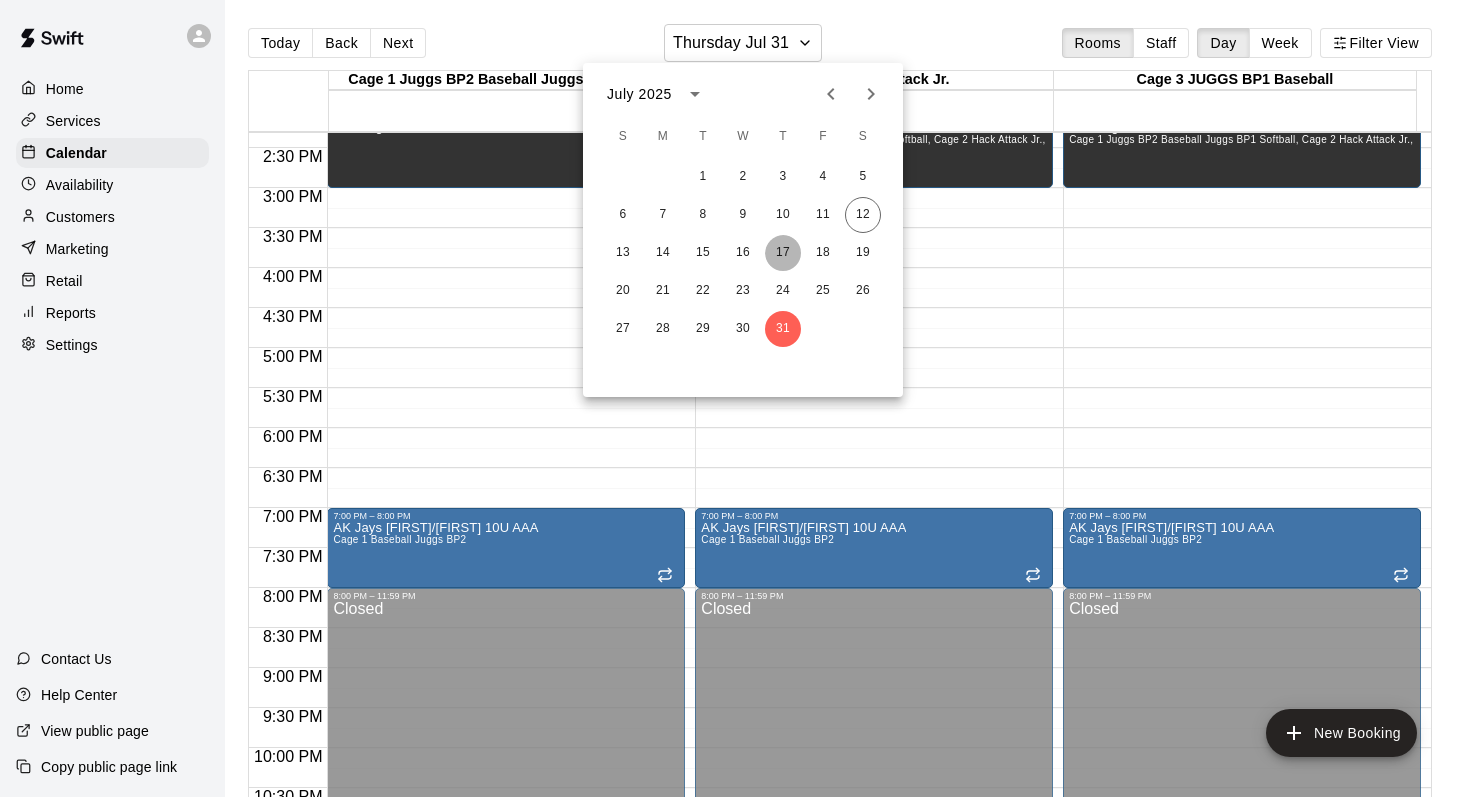 click on "17" at bounding box center [783, 253] 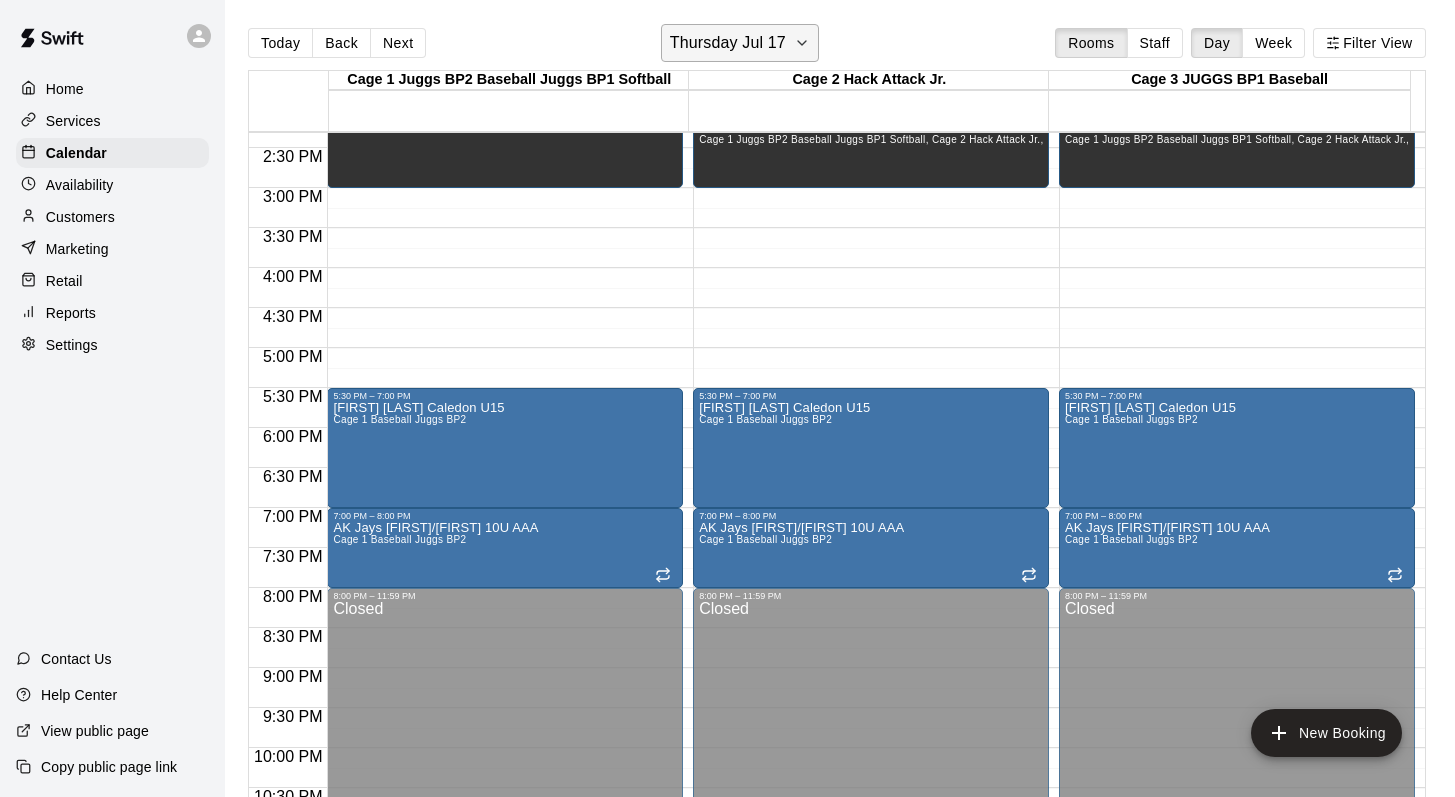 click 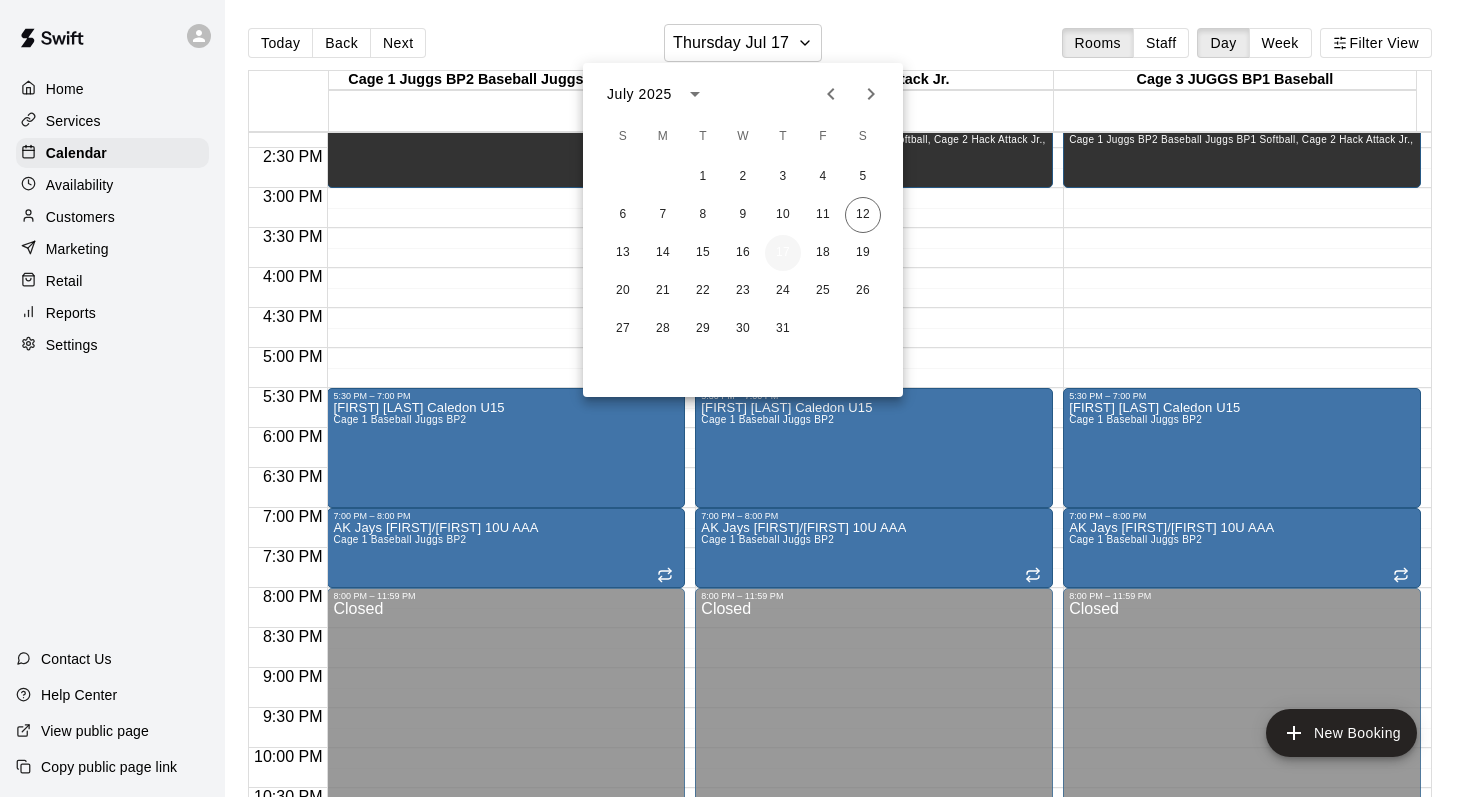 click on "17" at bounding box center (783, 253) 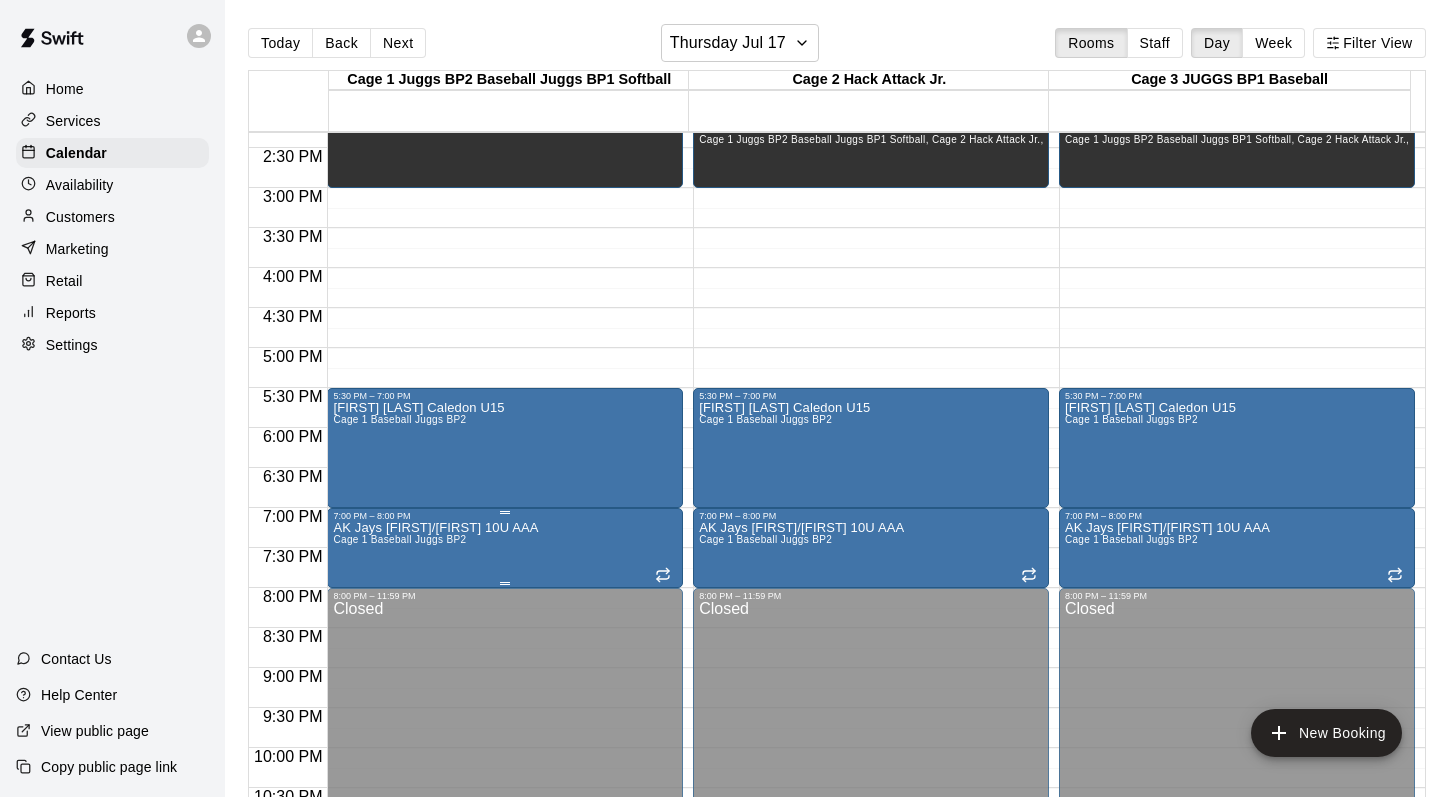click on "Cage 1 Baseball Juggs BP2" at bounding box center [399, 539] 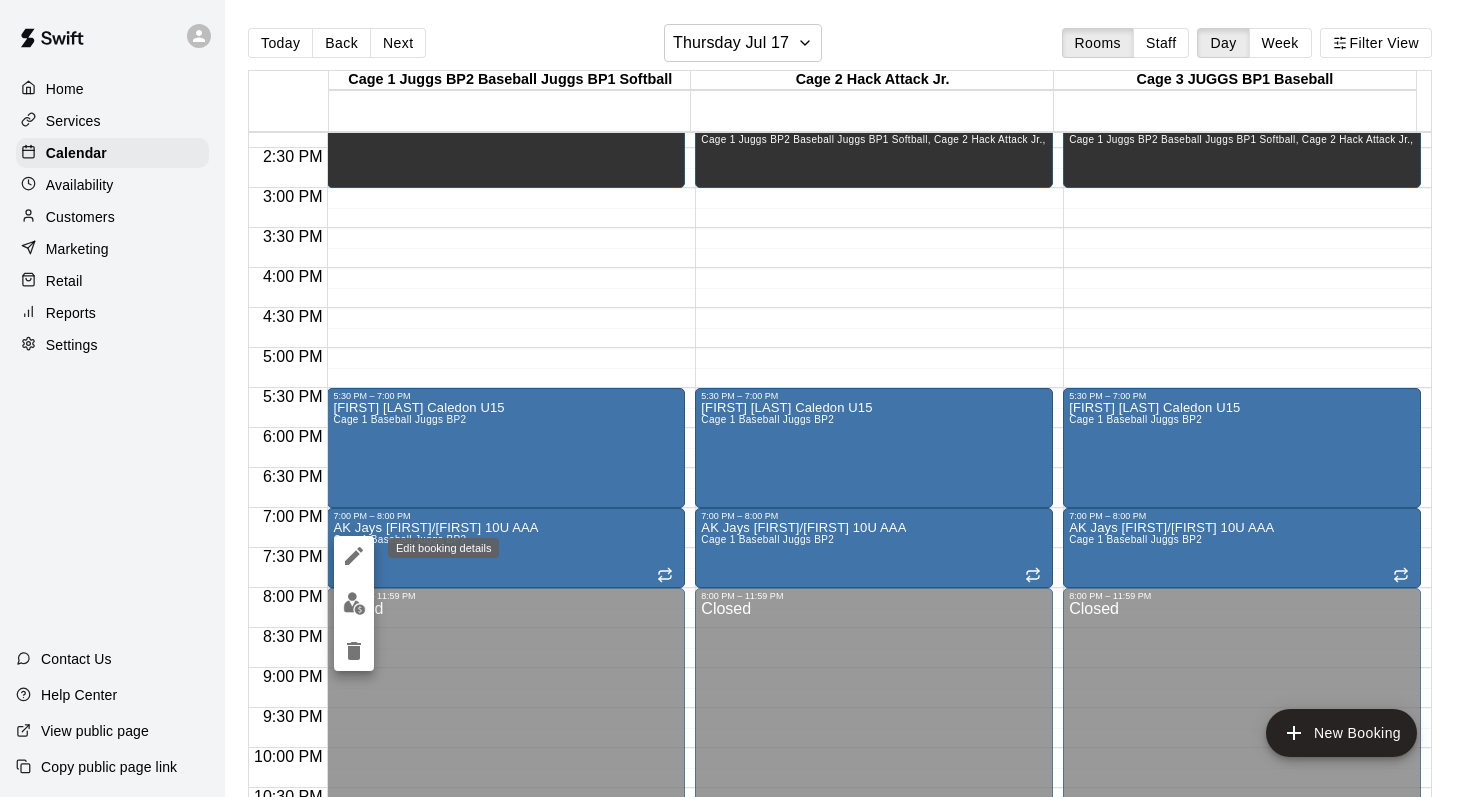 click 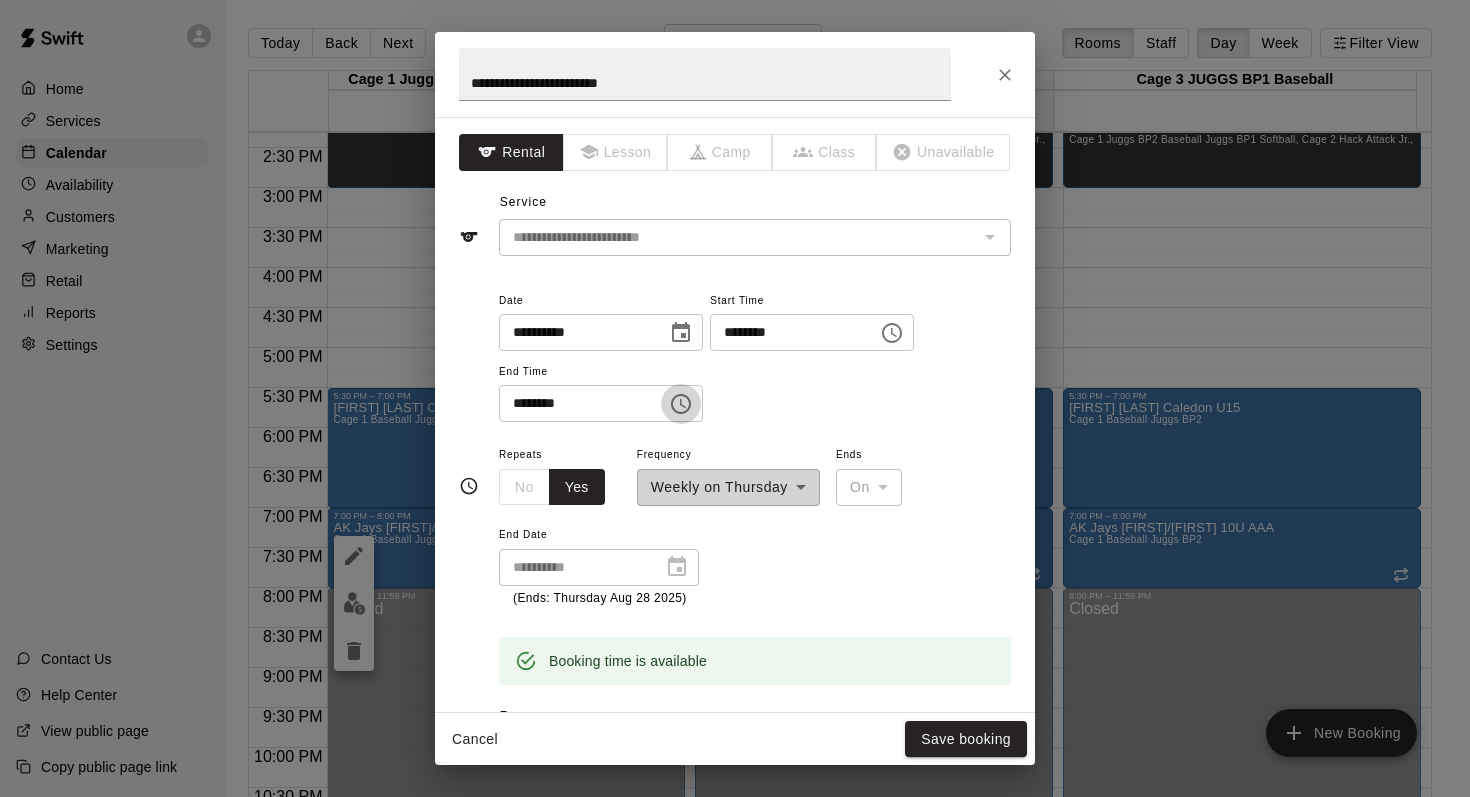 click 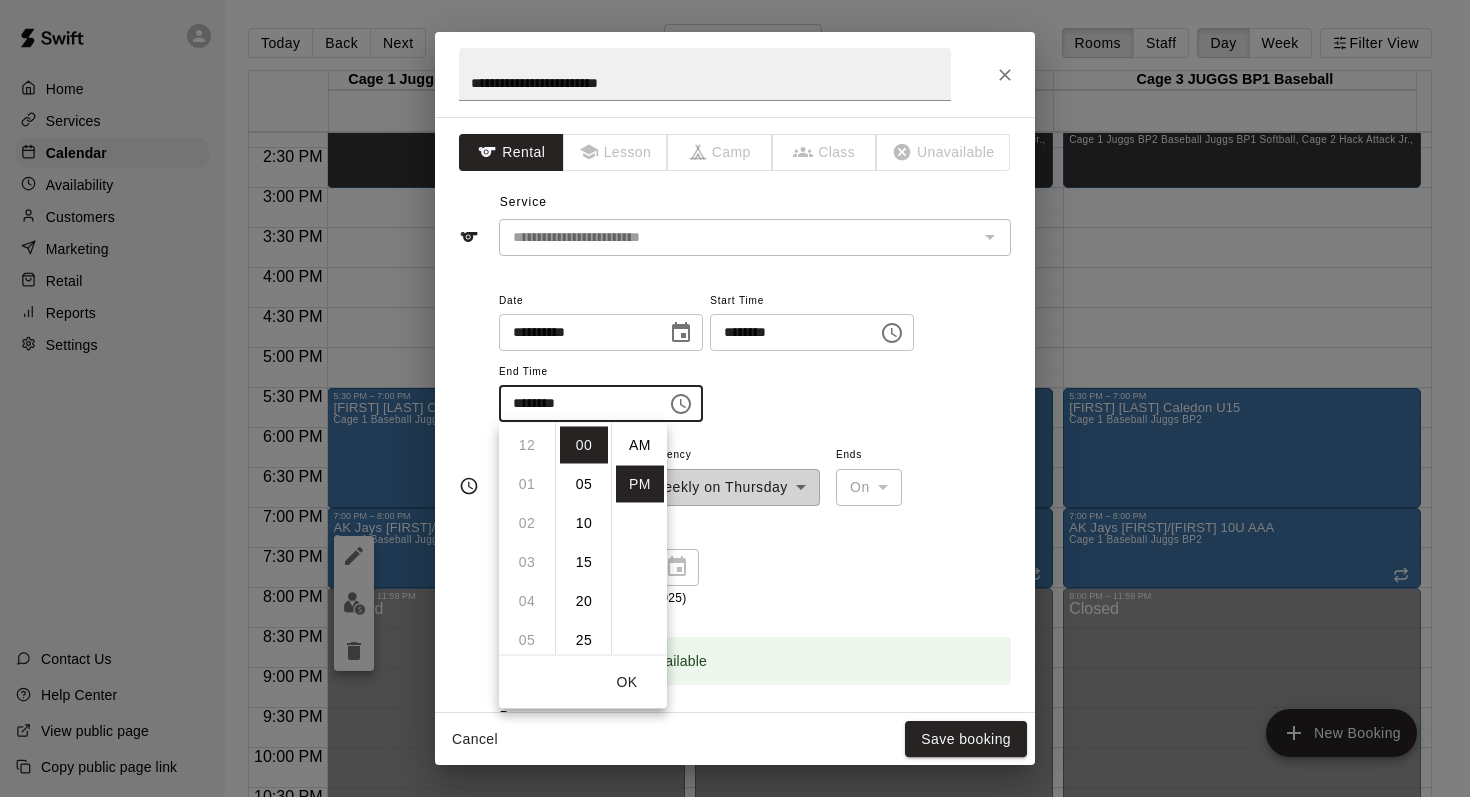 scroll, scrollTop: 312, scrollLeft: 0, axis: vertical 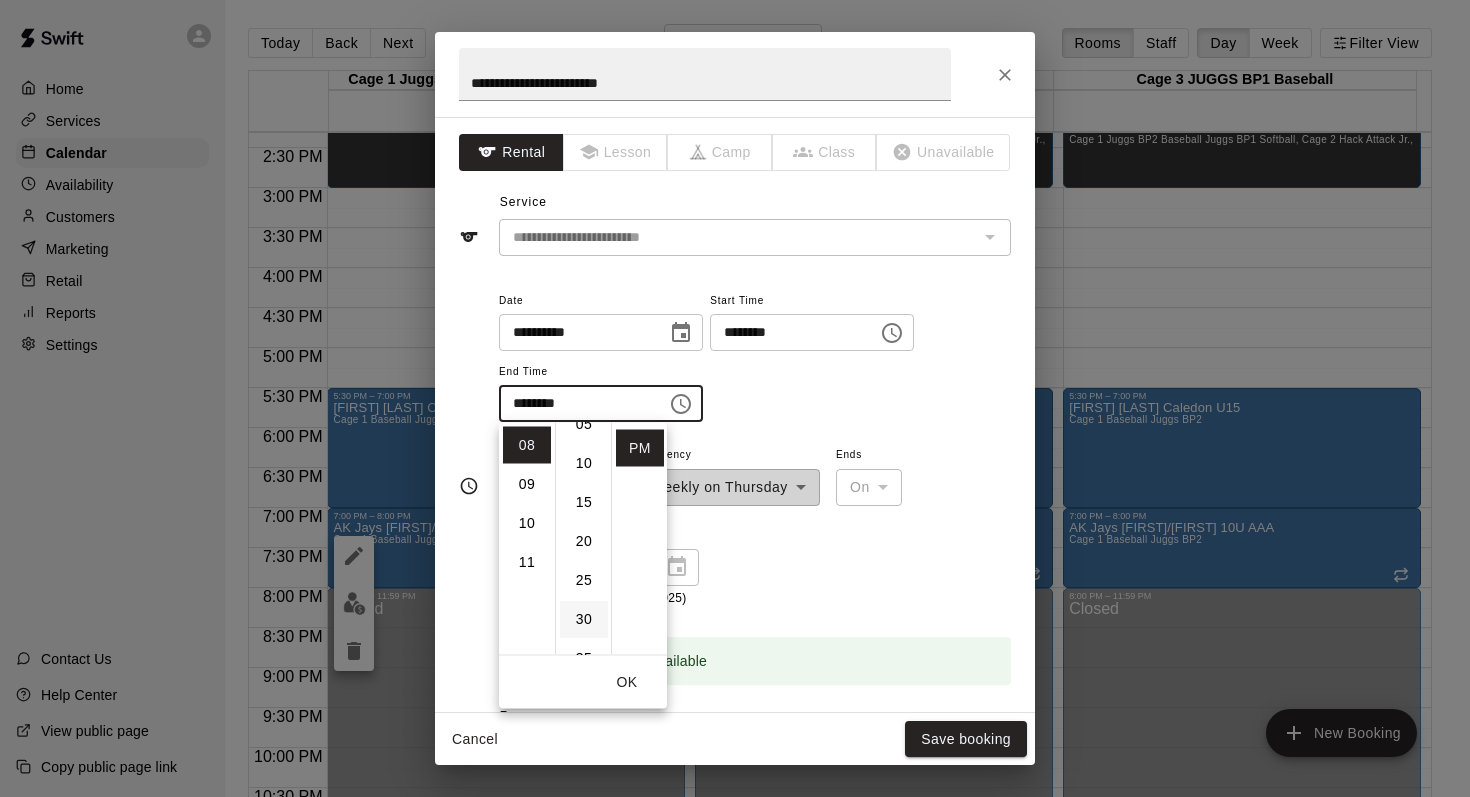 click on "30" at bounding box center (584, 619) 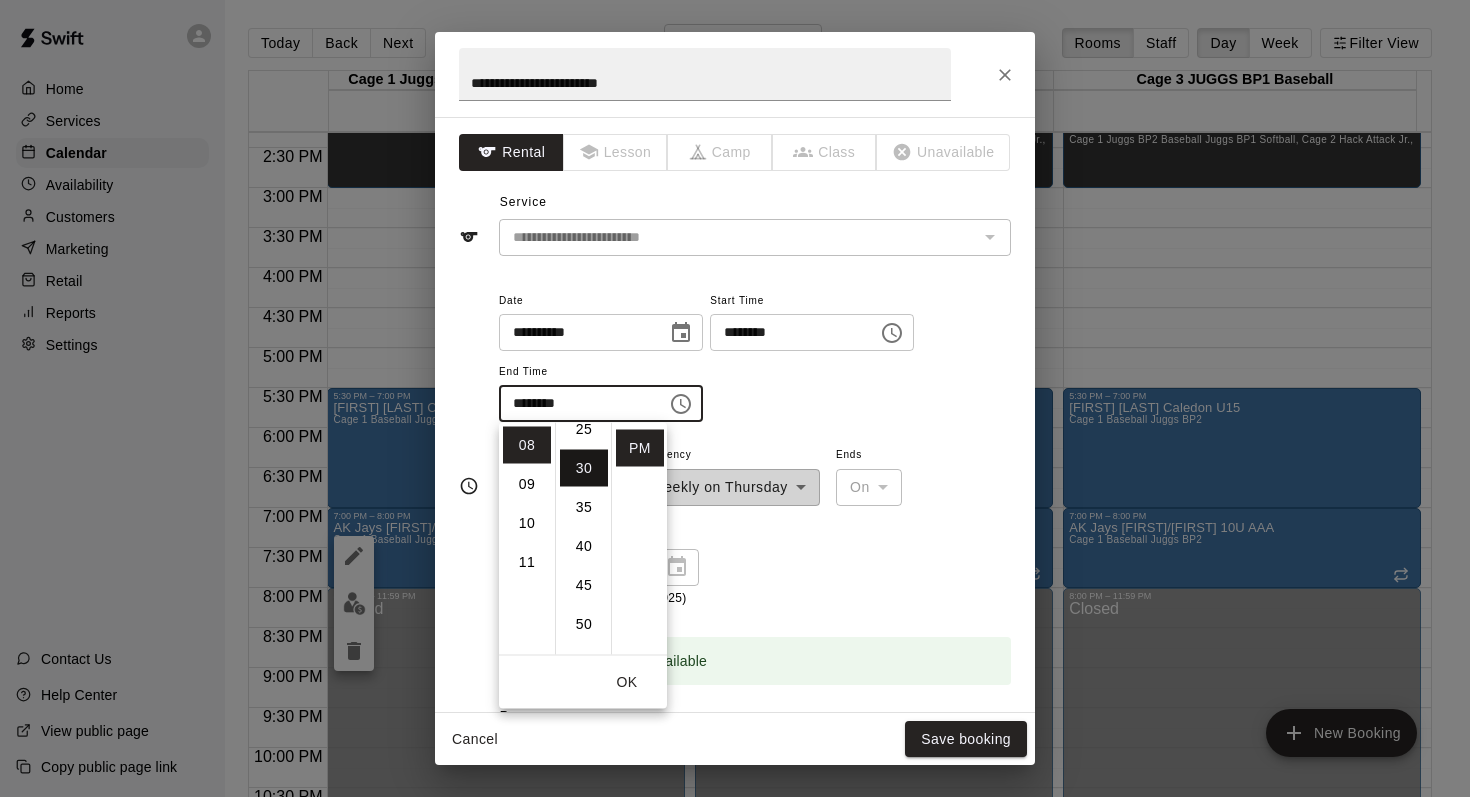 scroll, scrollTop: 234, scrollLeft: 0, axis: vertical 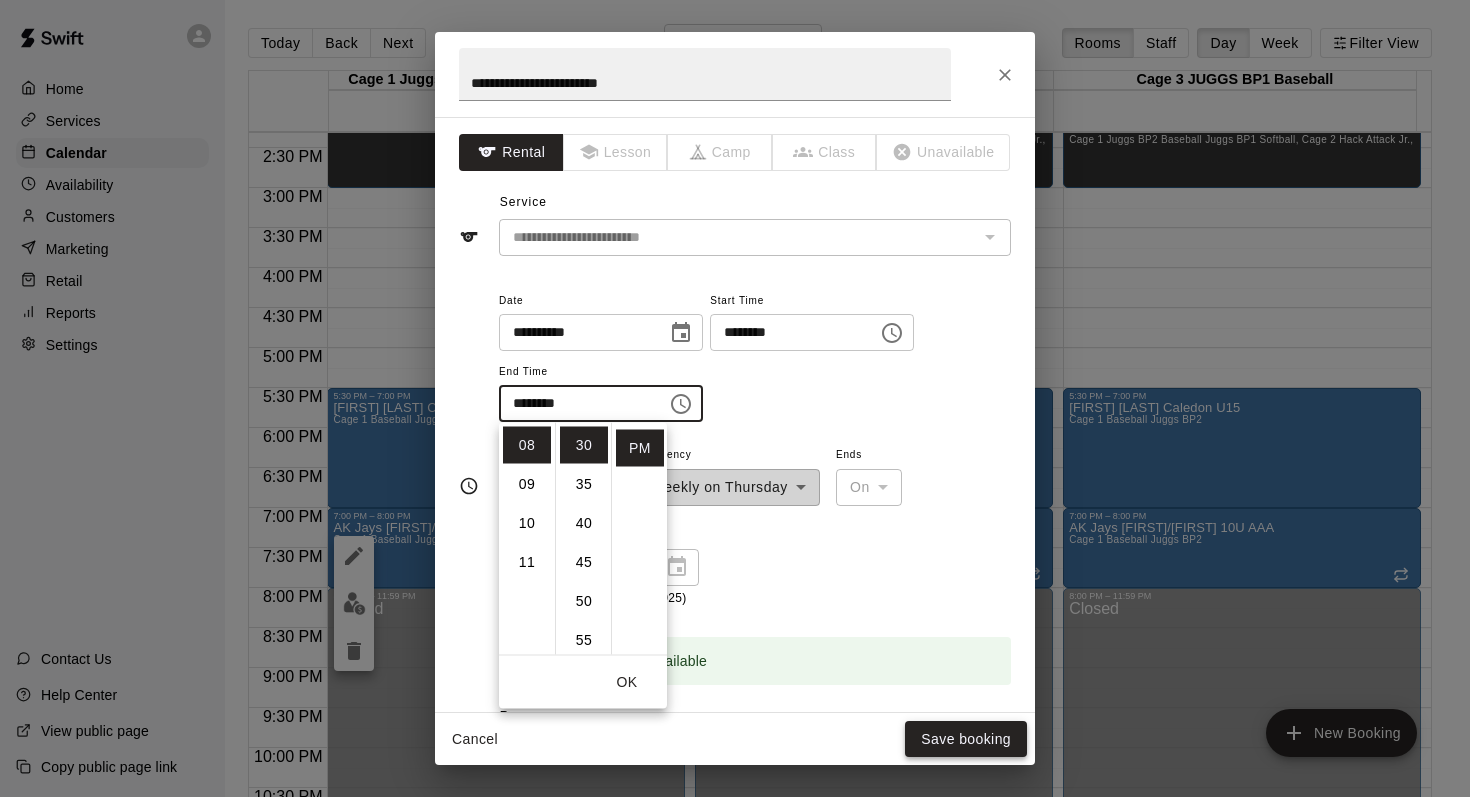 click on "Save booking" at bounding box center [966, 739] 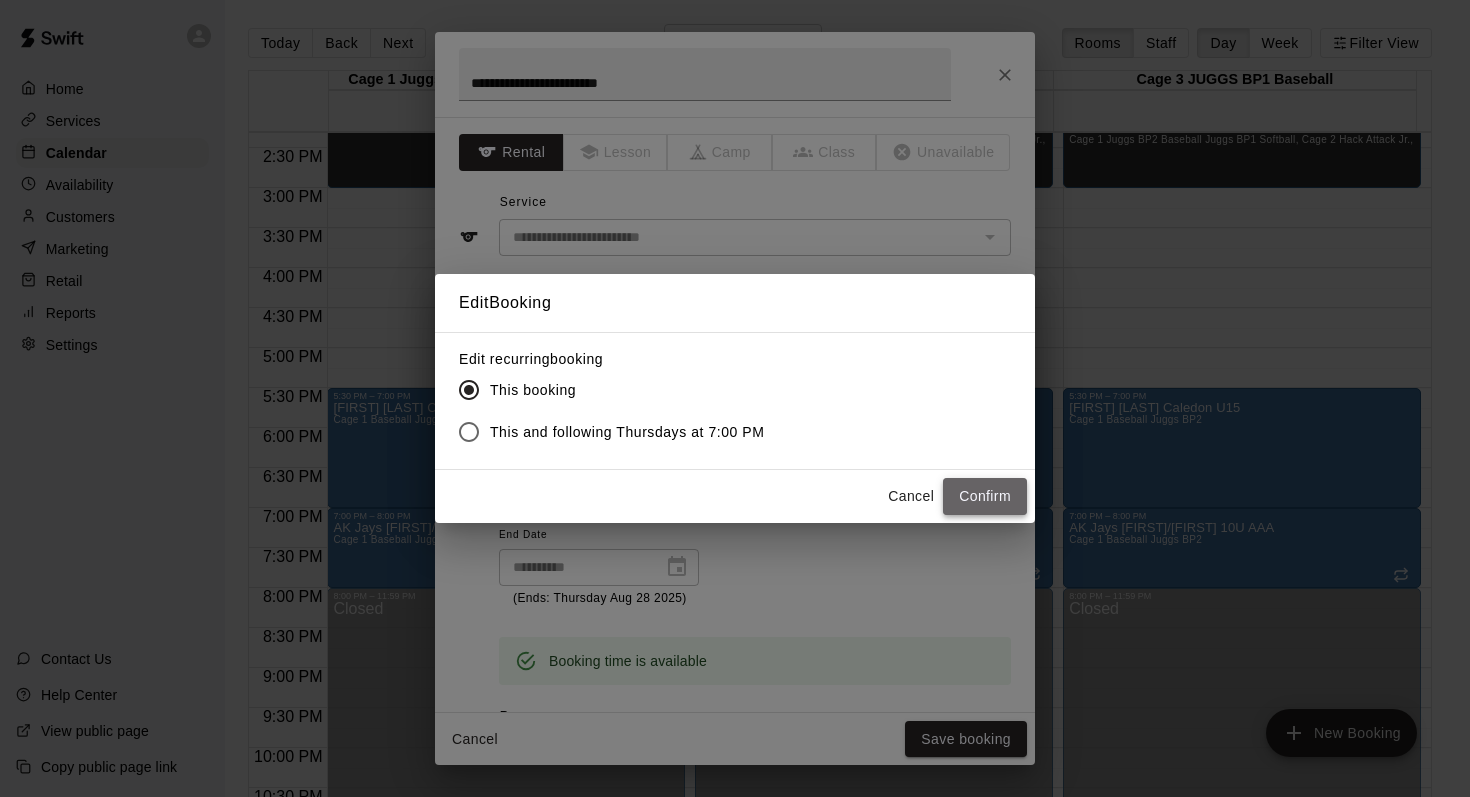 click on "Confirm" at bounding box center [985, 496] 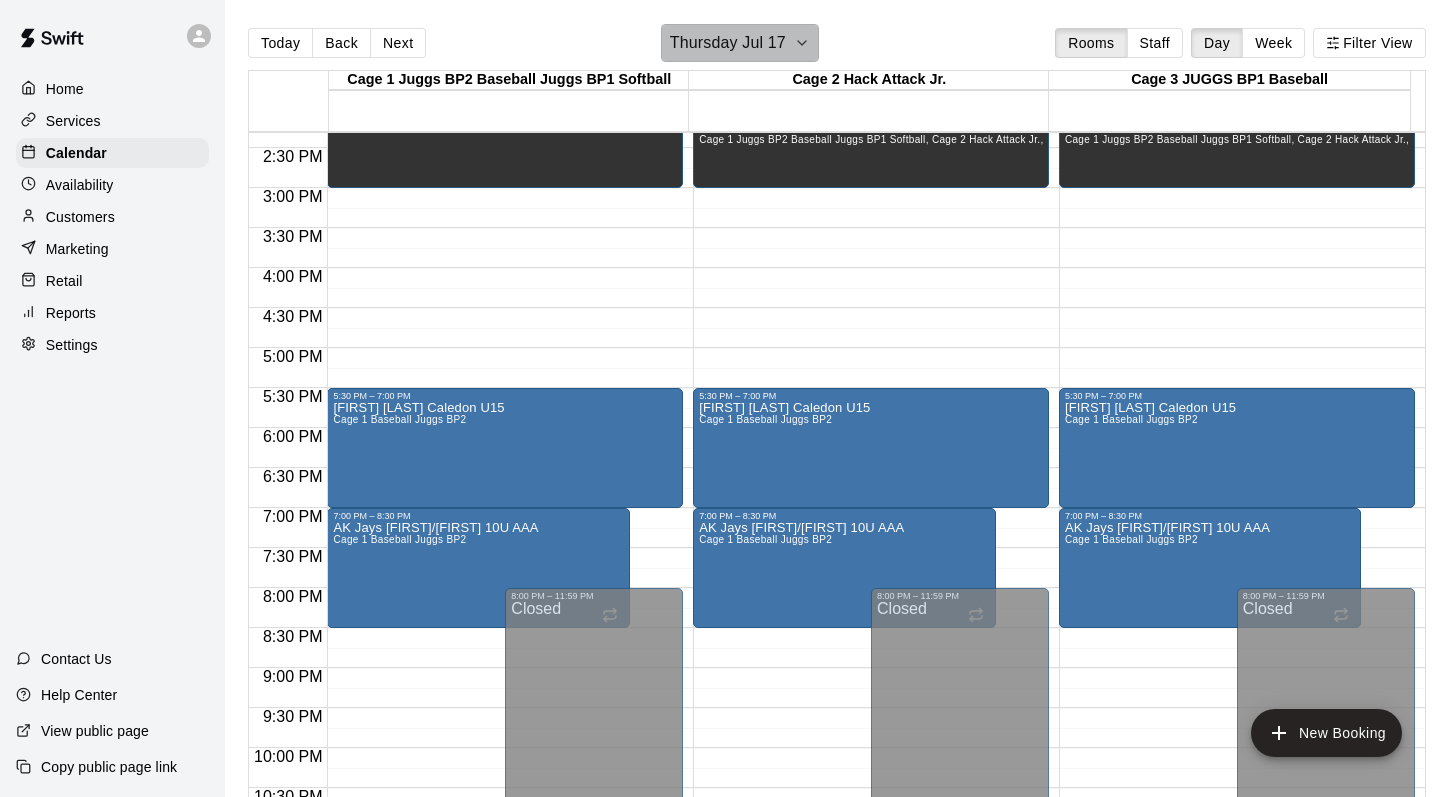 click on "Thursday Jul 17" at bounding box center (740, 43) 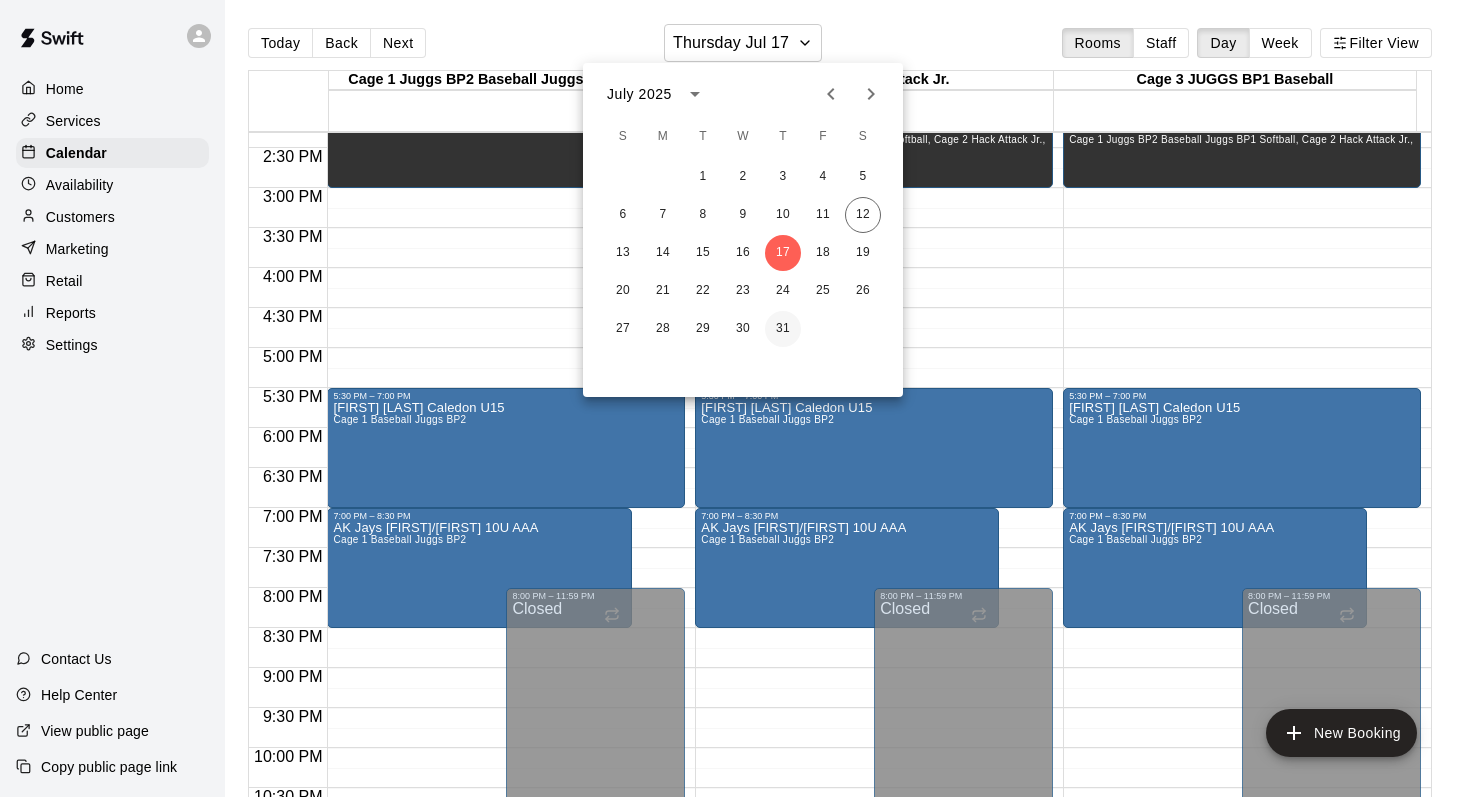 click on "31" at bounding box center (783, 329) 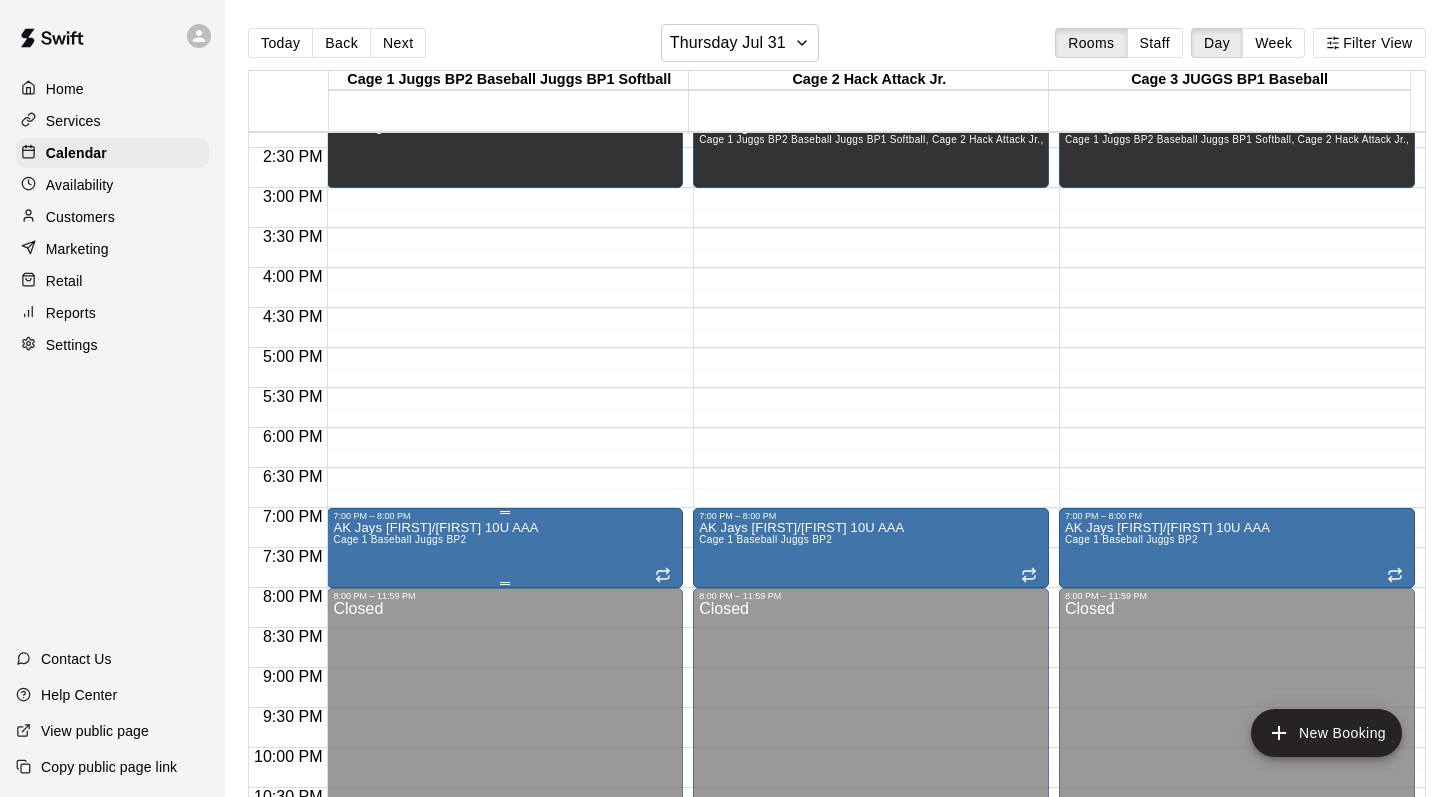 click on "Cage 1 Baseball Juggs BP2" at bounding box center [399, 539] 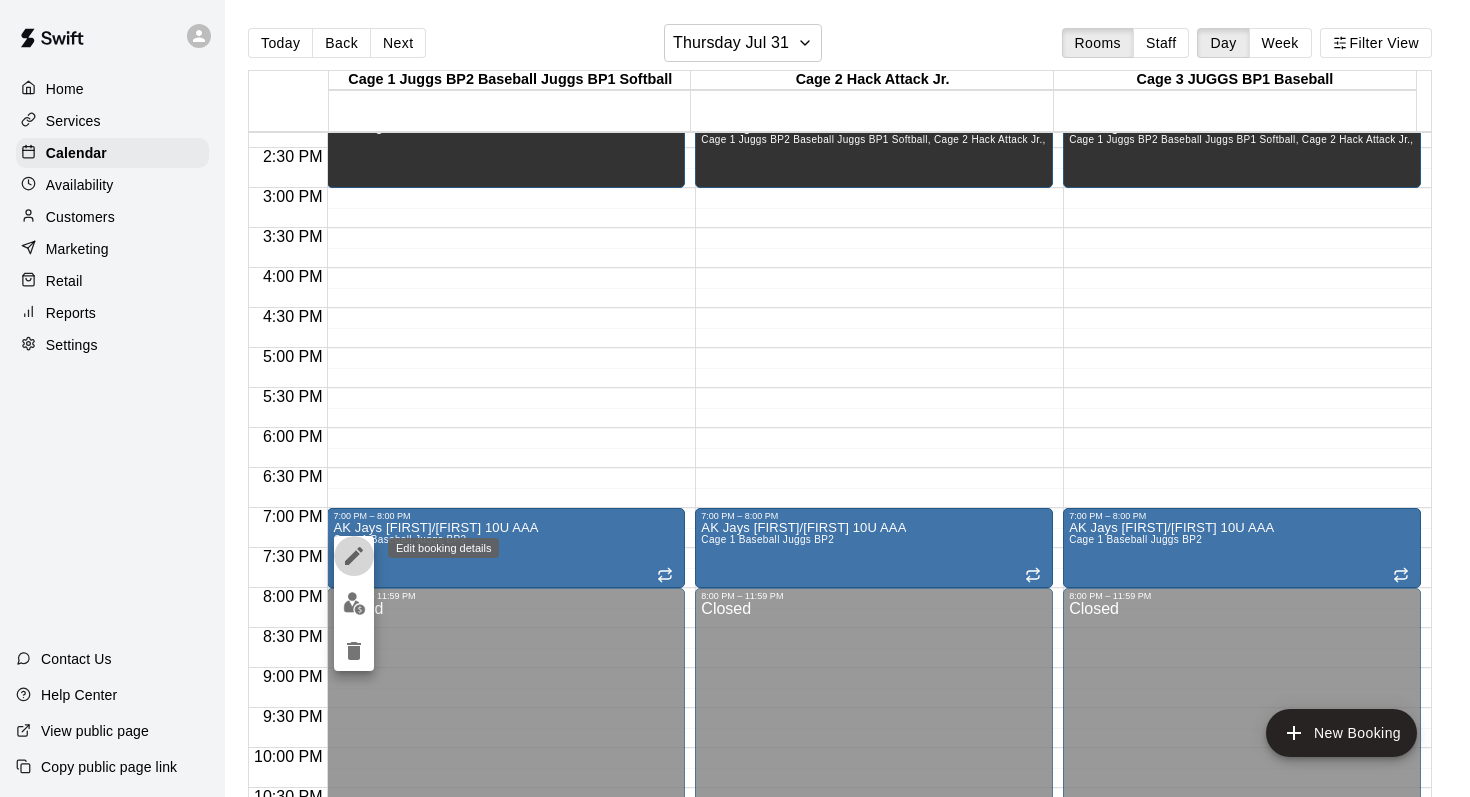 click 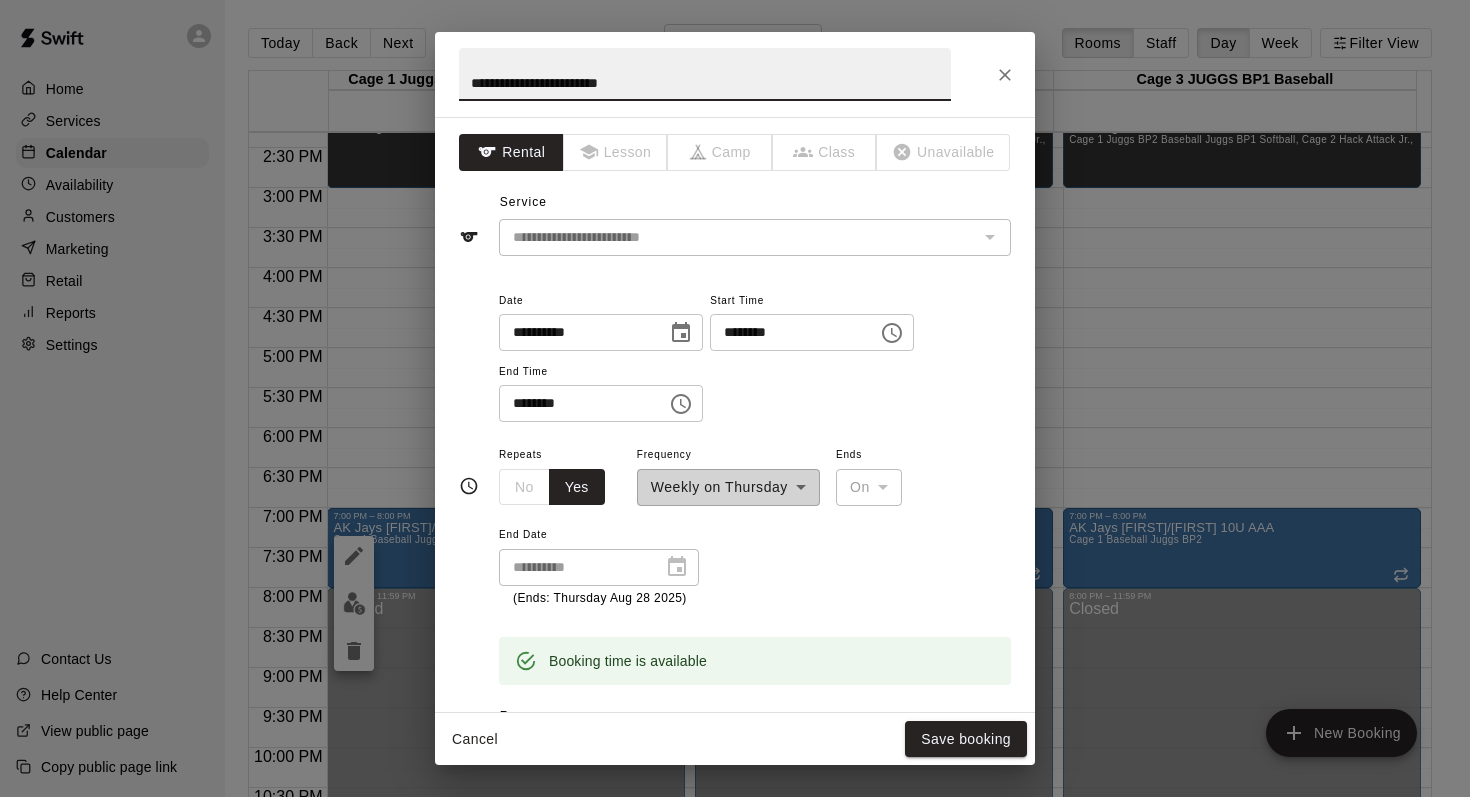 click 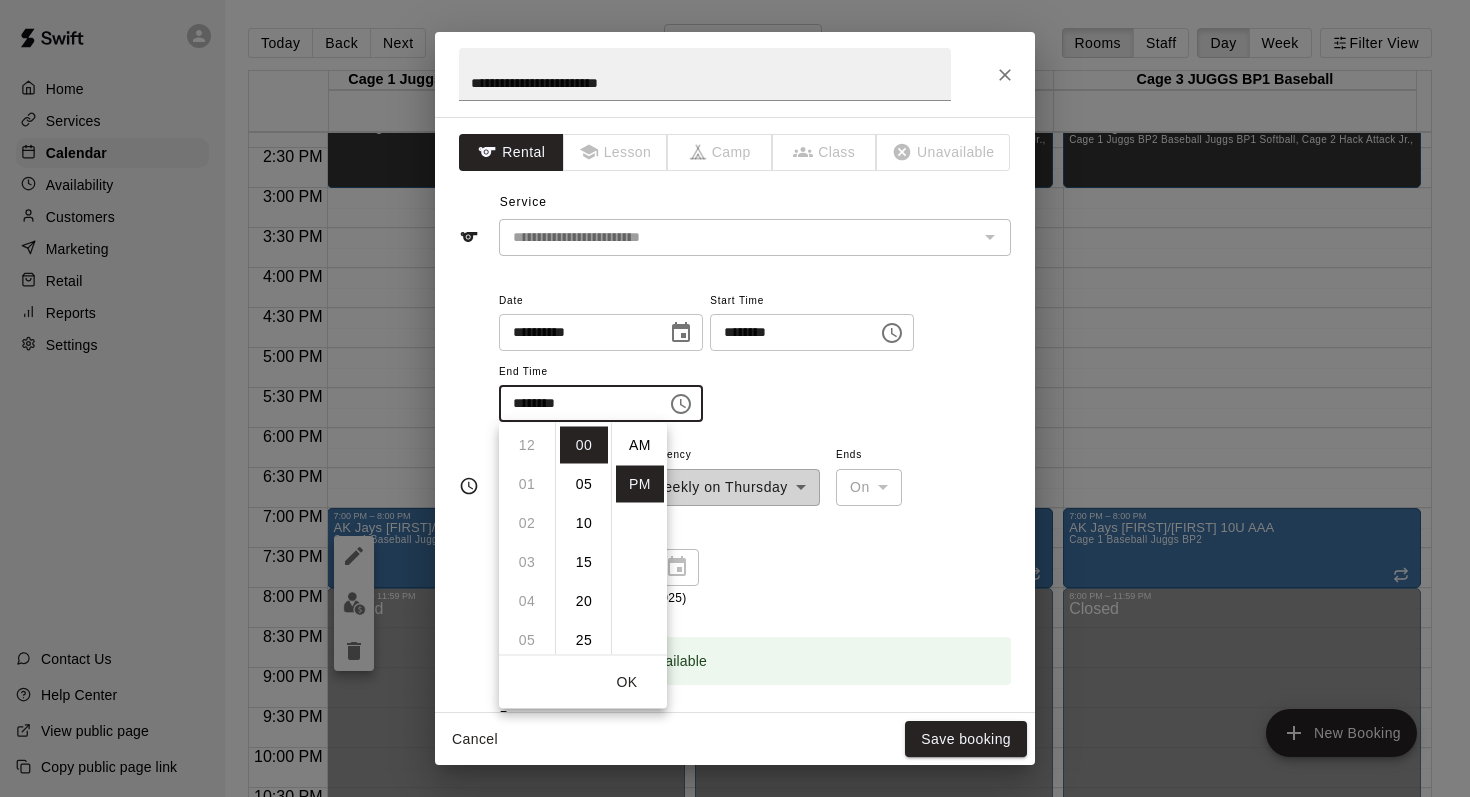 scroll, scrollTop: 312, scrollLeft: 0, axis: vertical 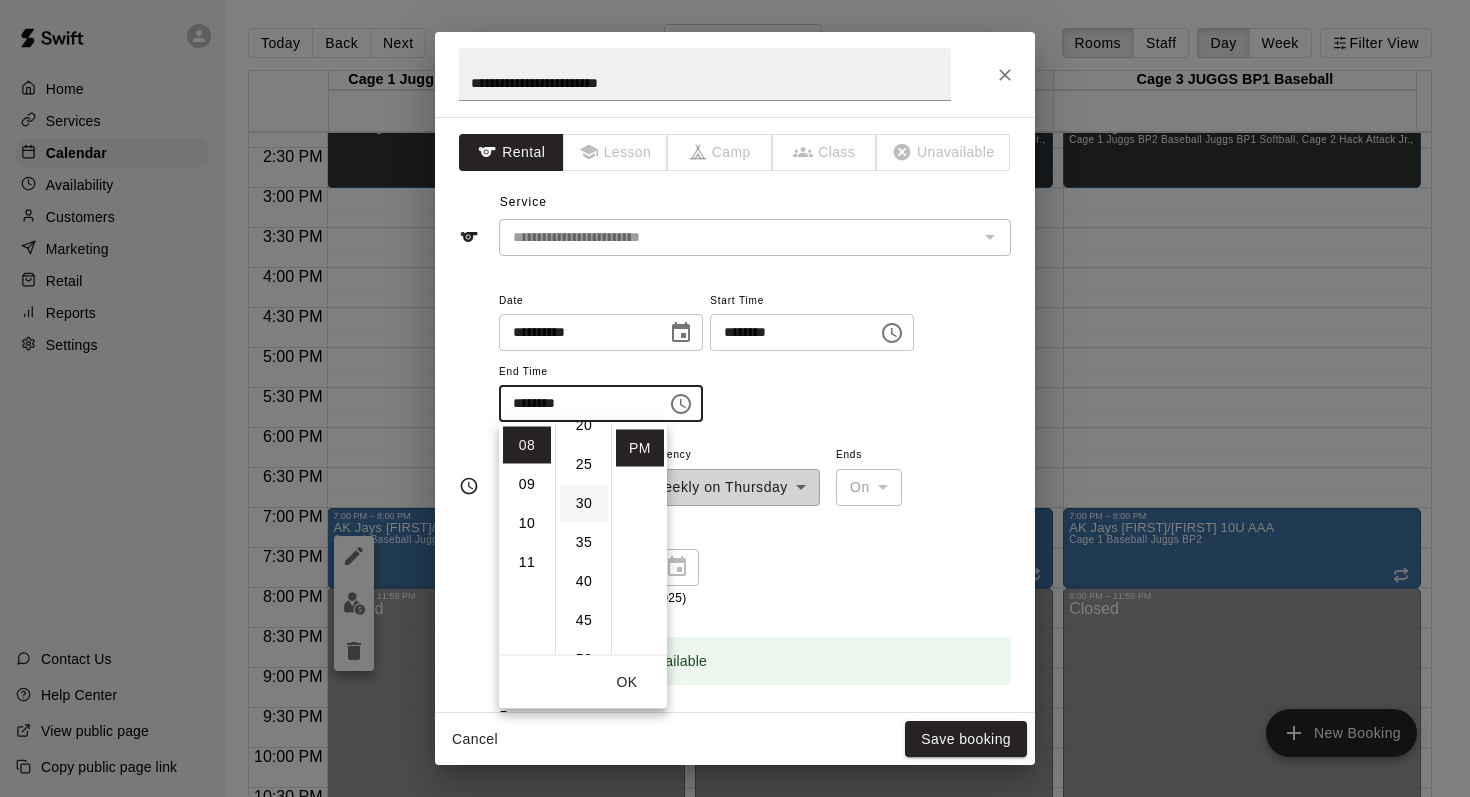 click on "30" at bounding box center (584, 503) 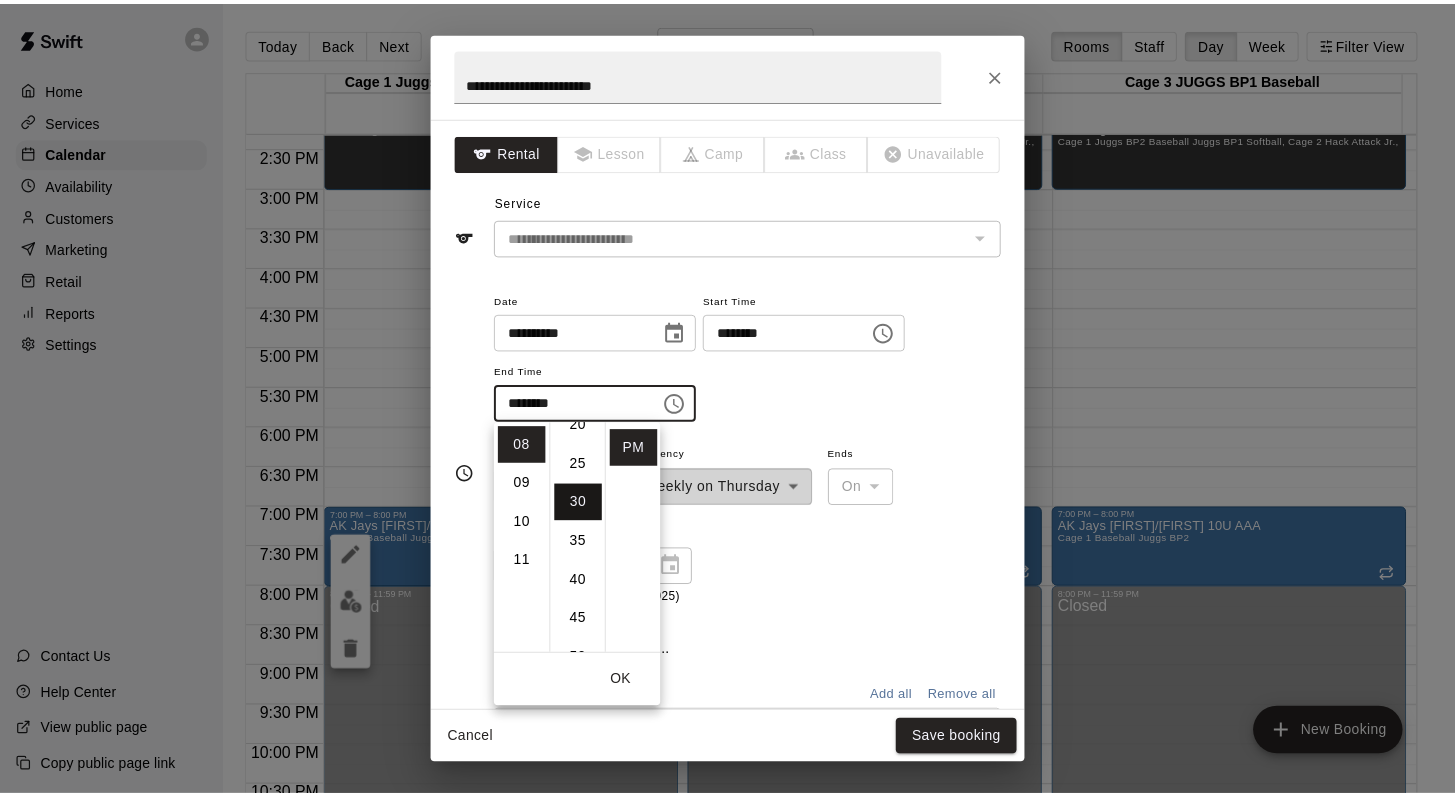 scroll, scrollTop: 234, scrollLeft: 0, axis: vertical 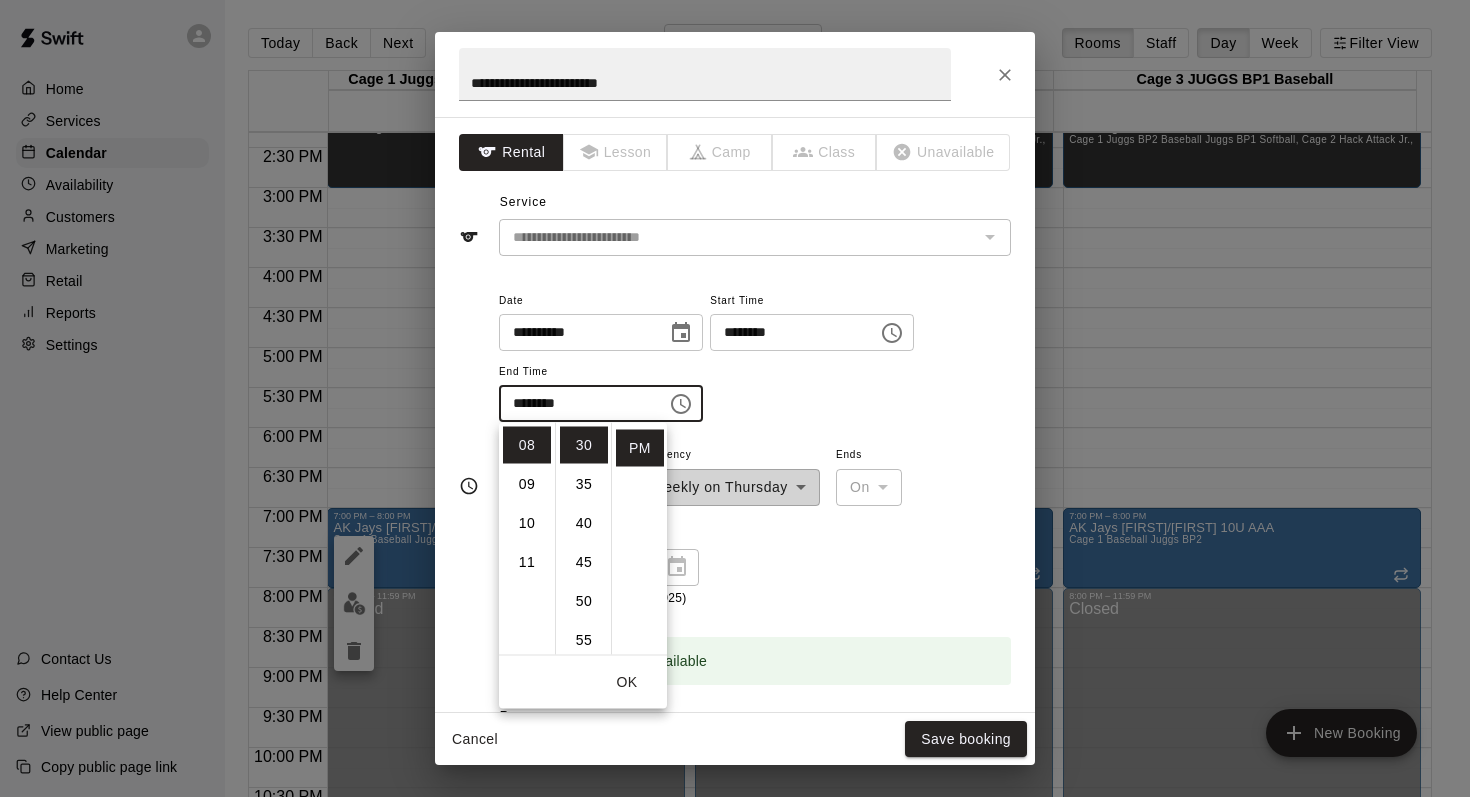 click on "**********" at bounding box center [755, 525] 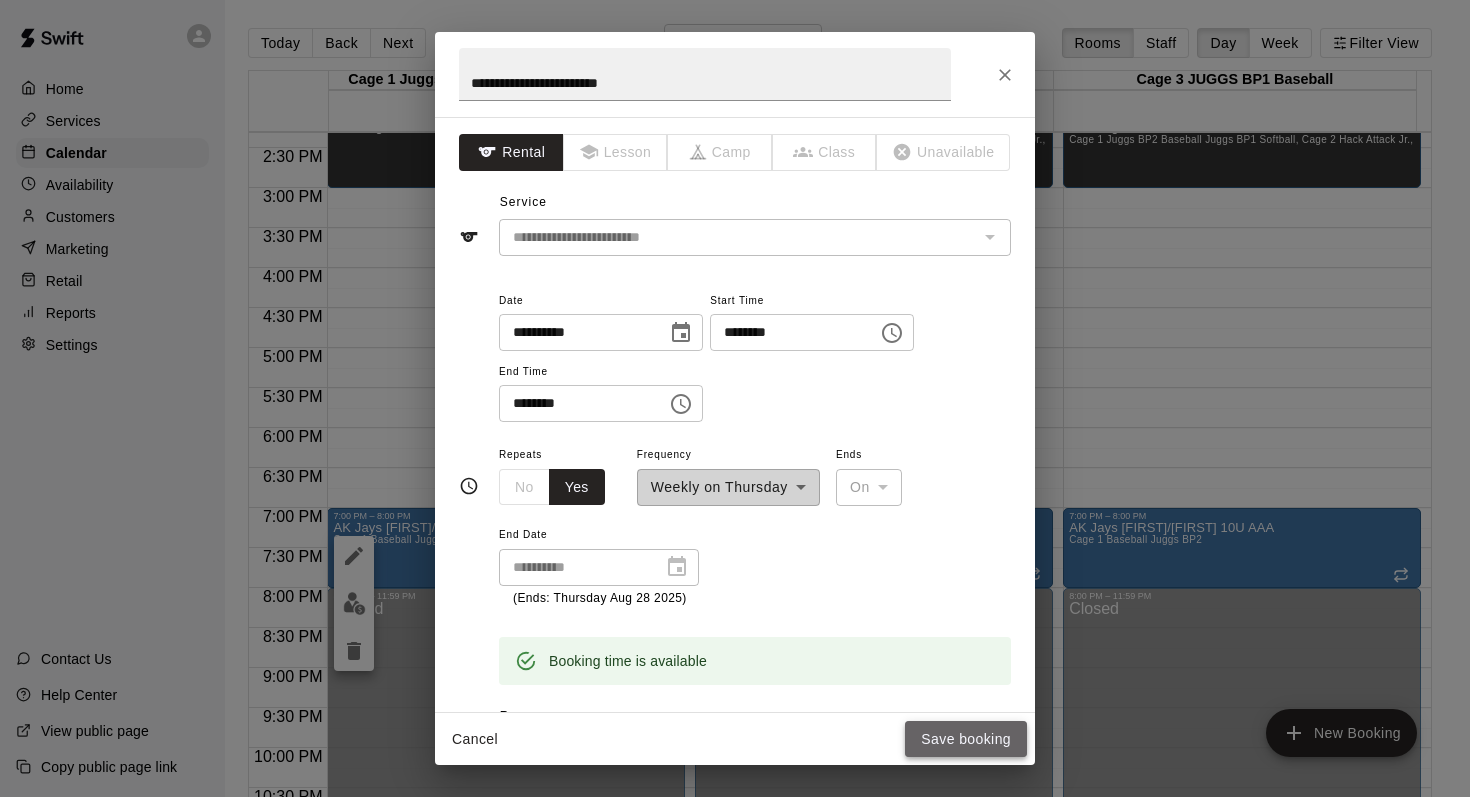 click on "Save booking" at bounding box center [966, 739] 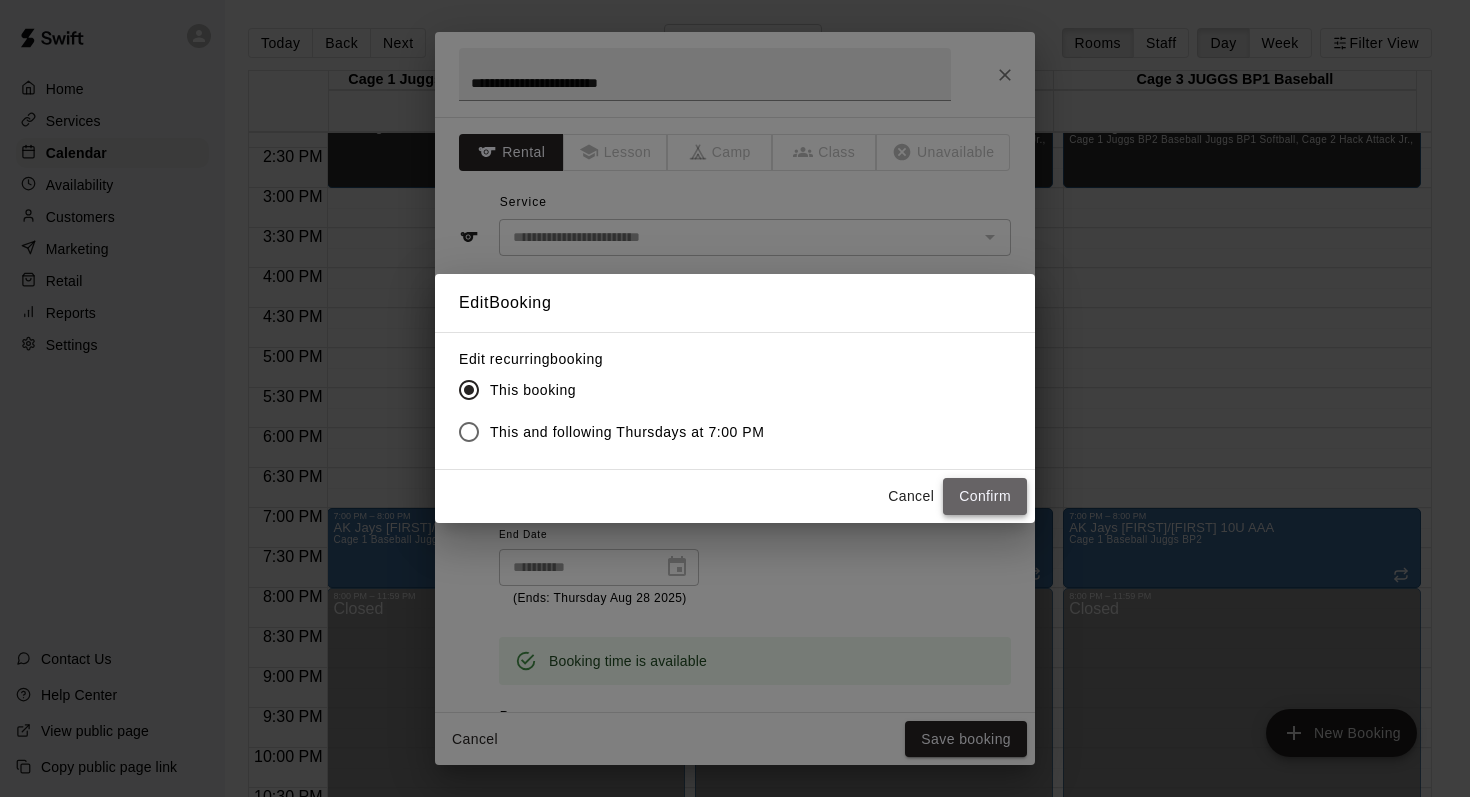 click on "Confirm" at bounding box center [985, 496] 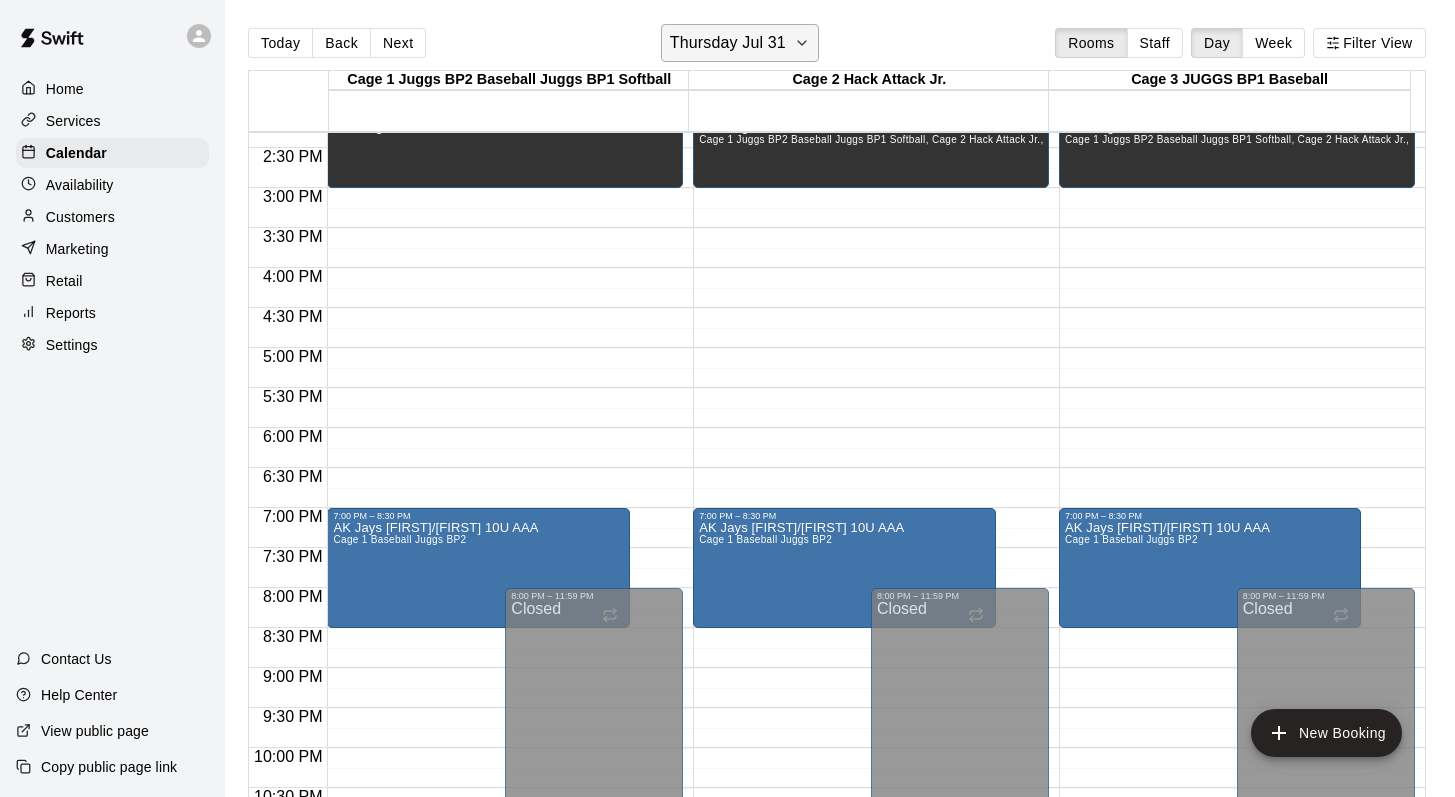 click on "Thursday Jul 31" at bounding box center [740, 43] 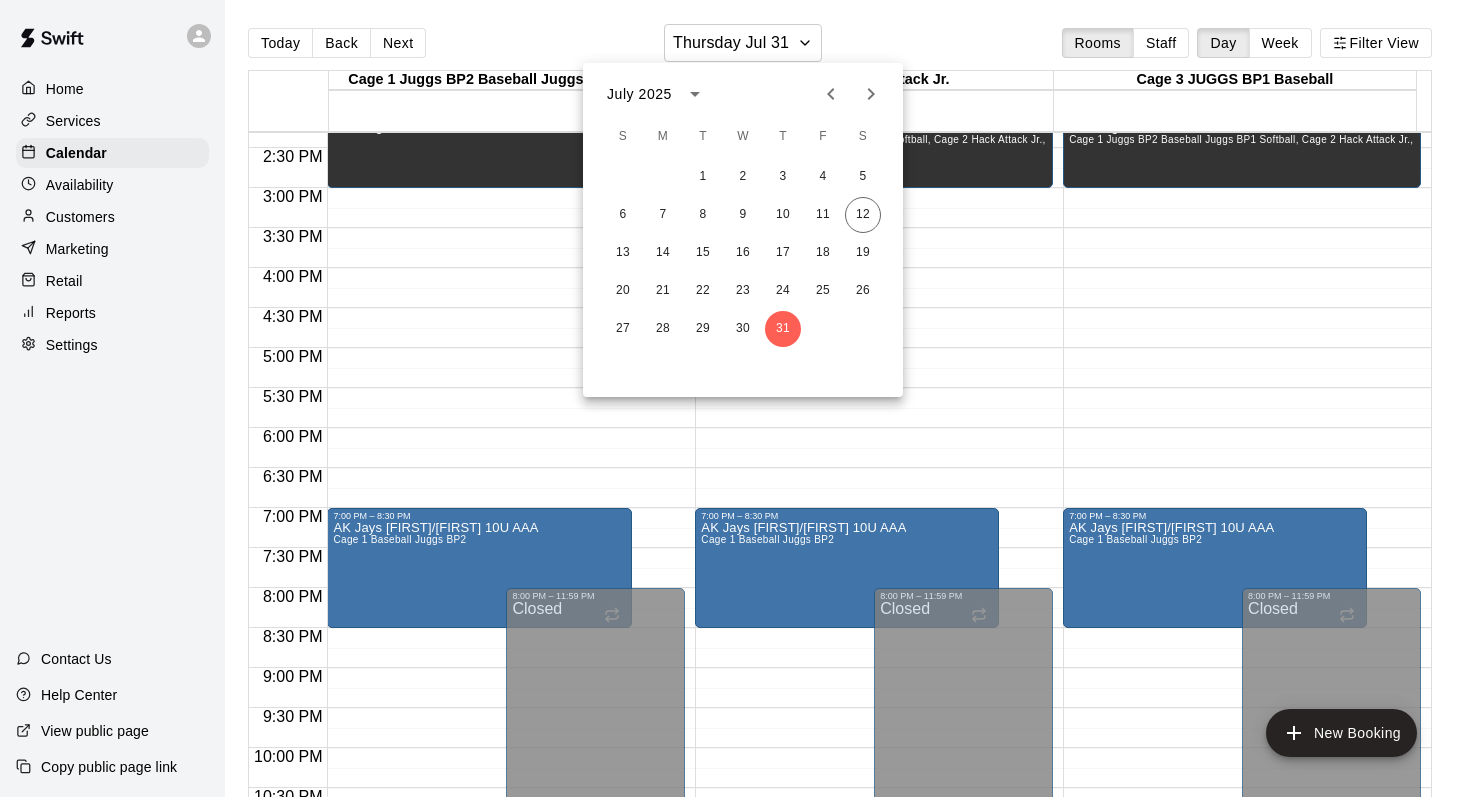 click 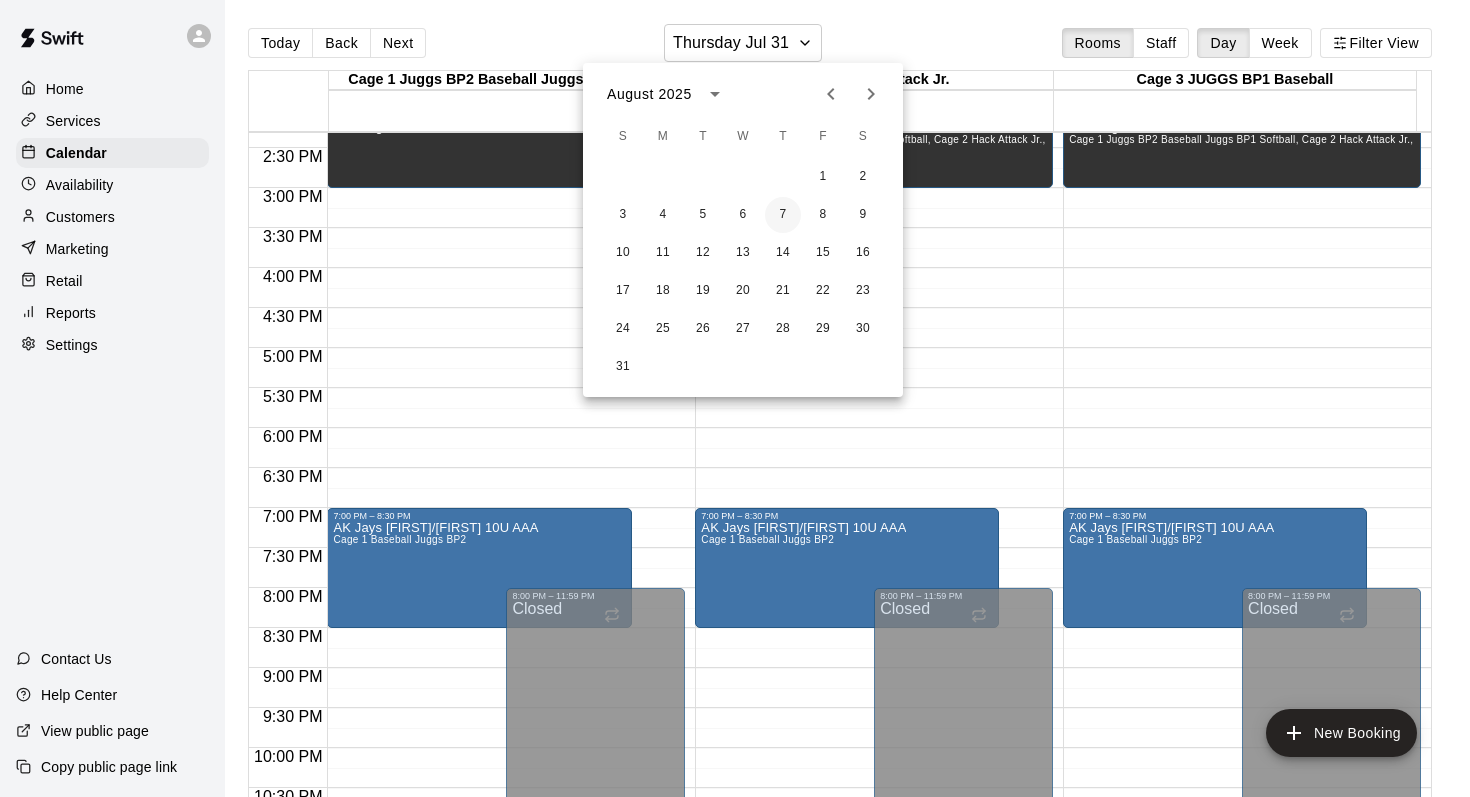 click on "7" at bounding box center (783, 215) 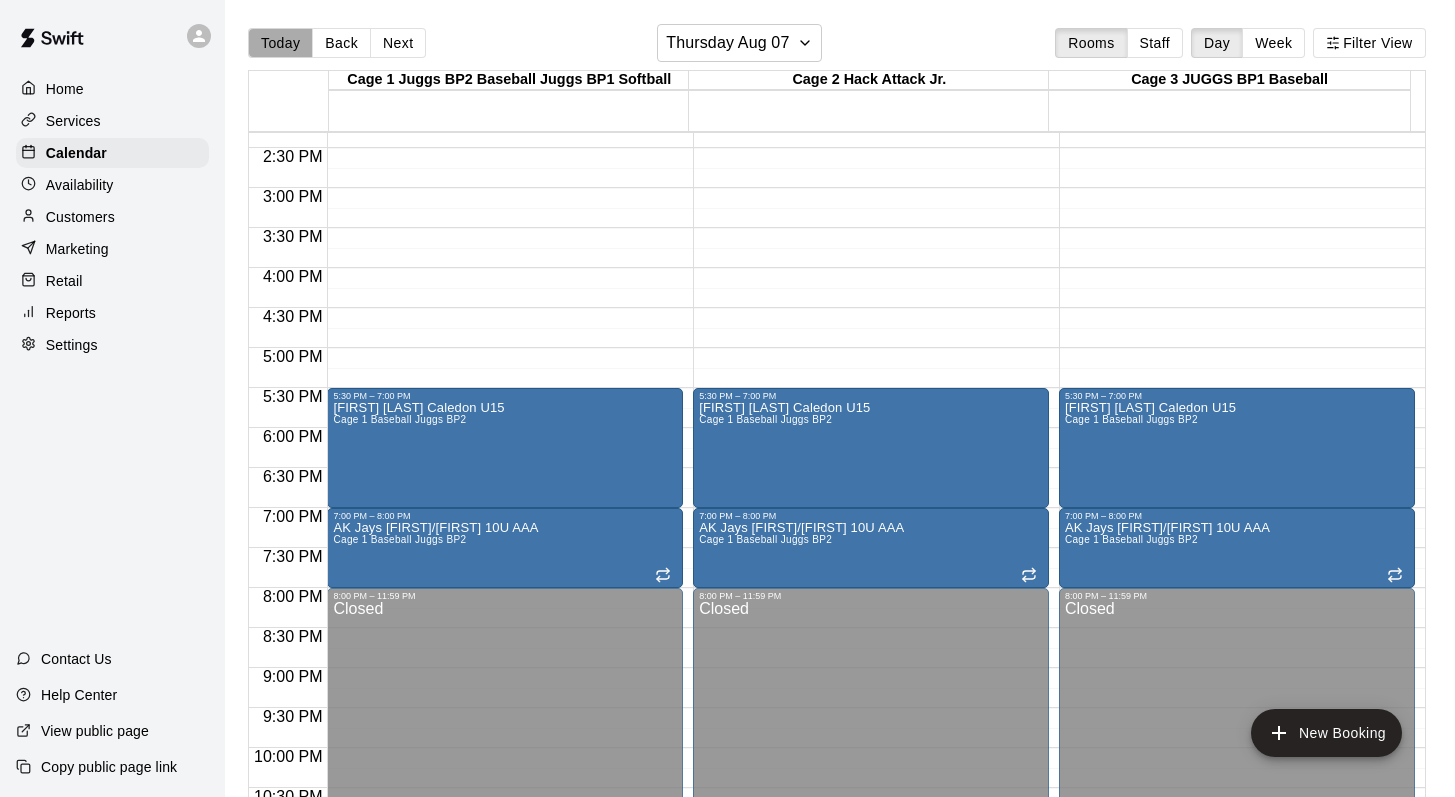 click on "Today" at bounding box center (280, 43) 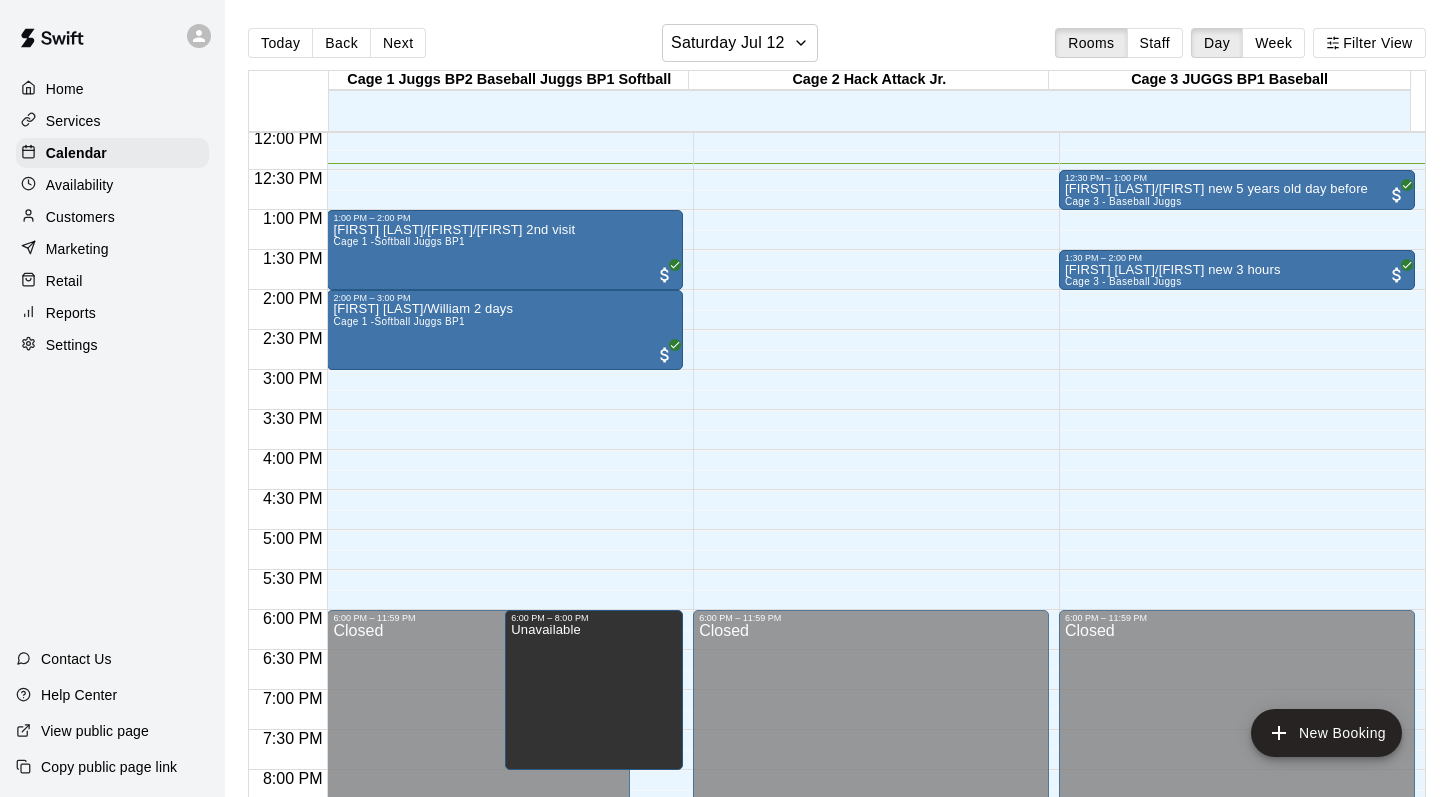 scroll, scrollTop: 915, scrollLeft: 0, axis: vertical 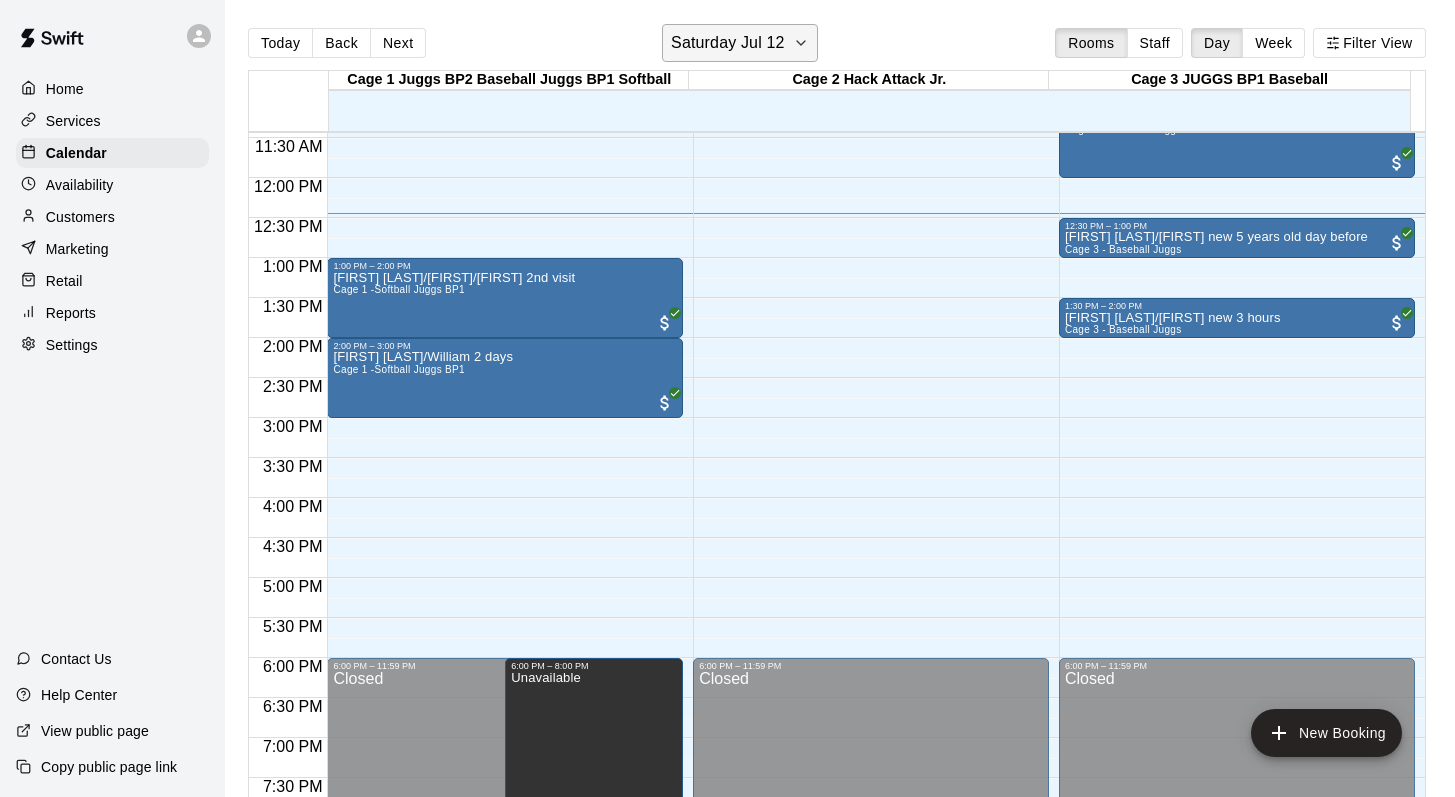 click 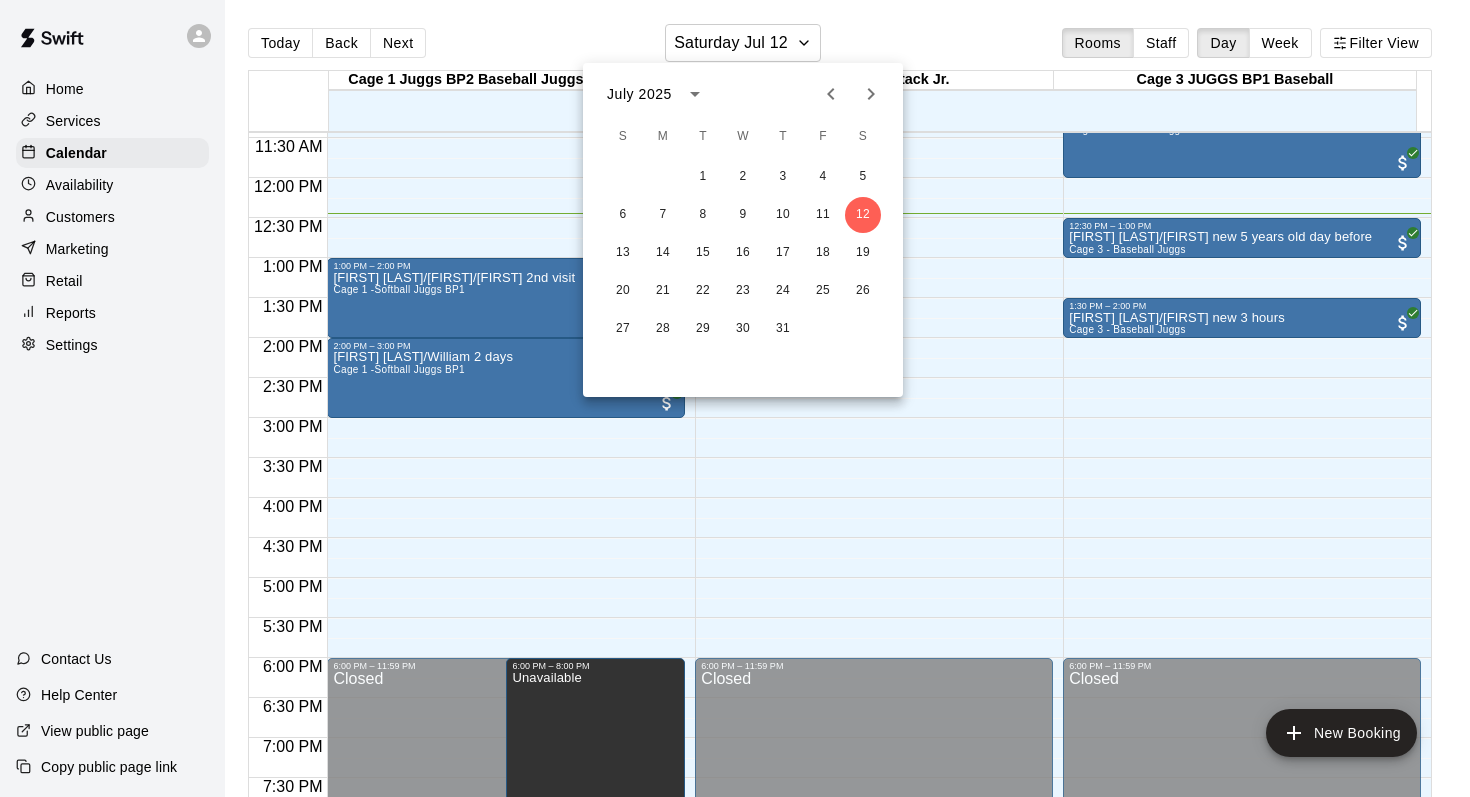 click 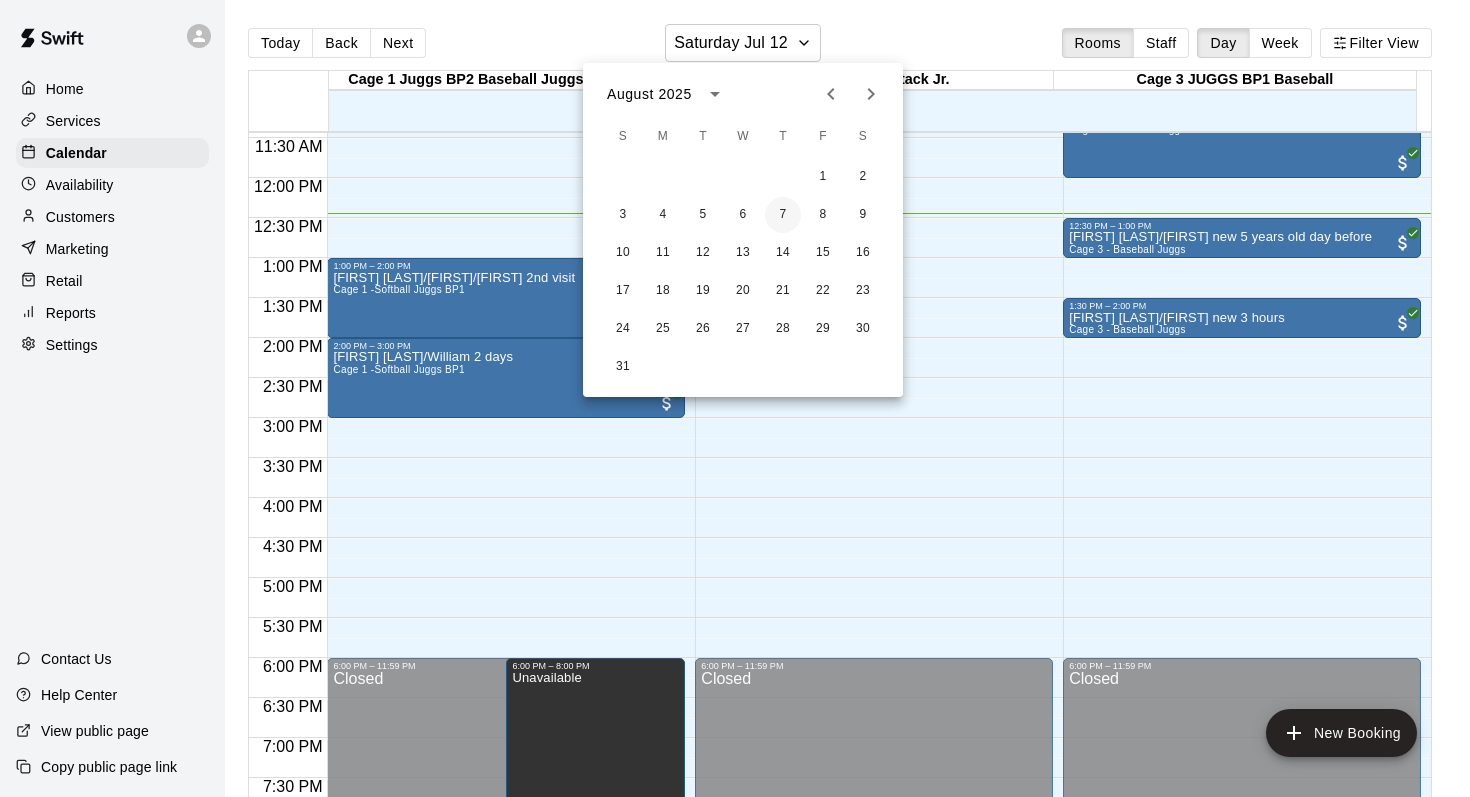 click on "7" at bounding box center (783, 215) 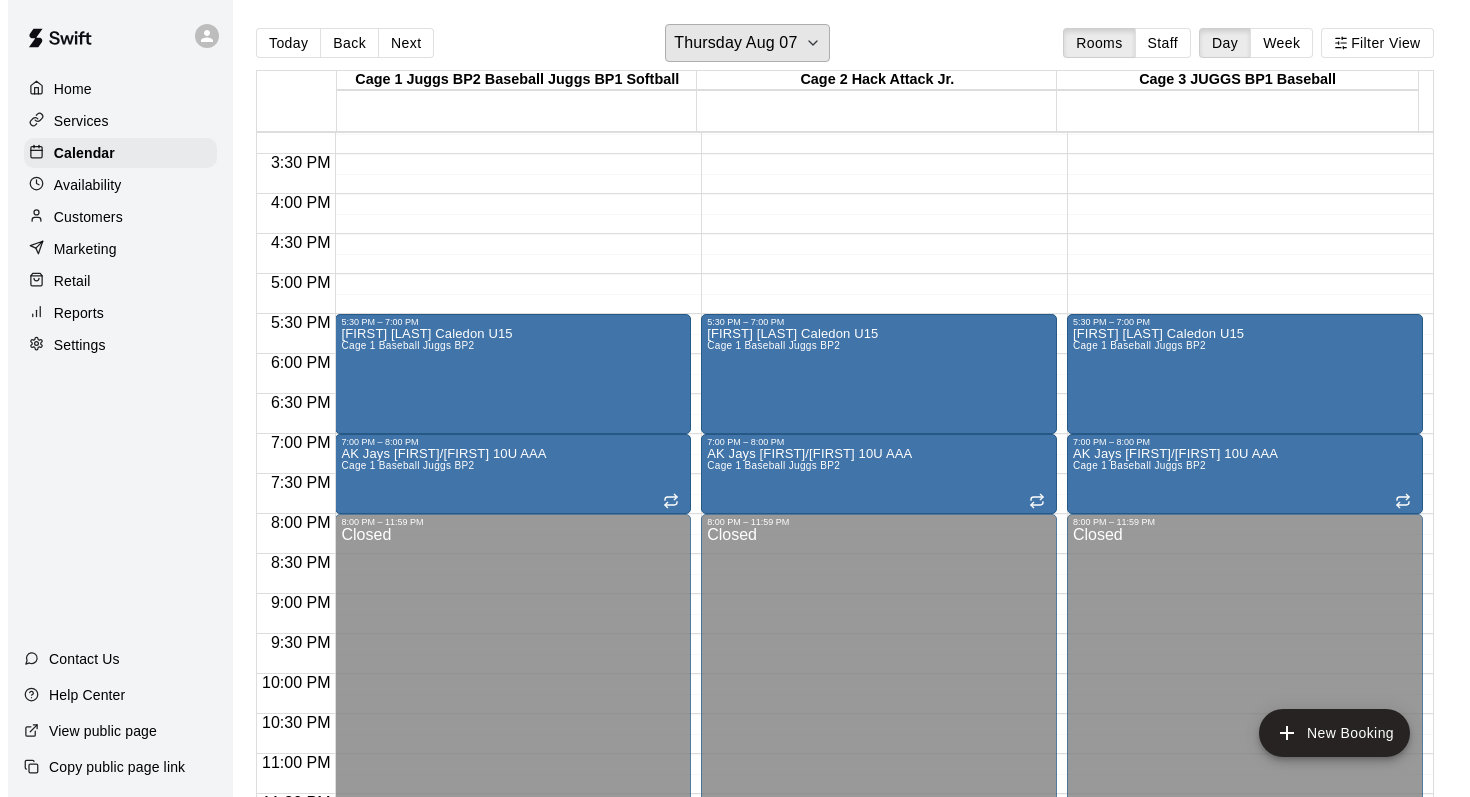scroll, scrollTop: 1234, scrollLeft: 0, axis: vertical 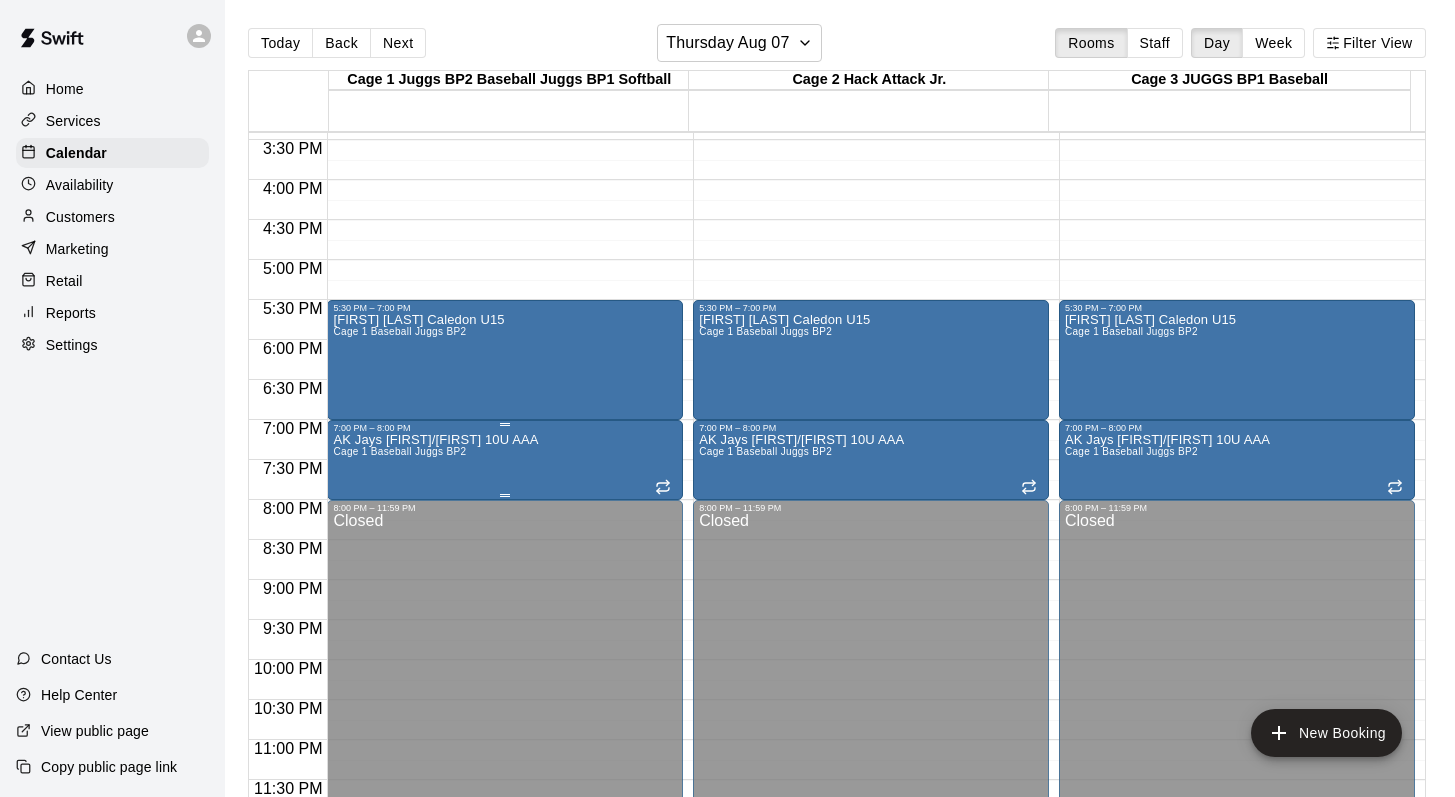 click on "Cage 1 Baseball Juggs BP2" at bounding box center (399, 451) 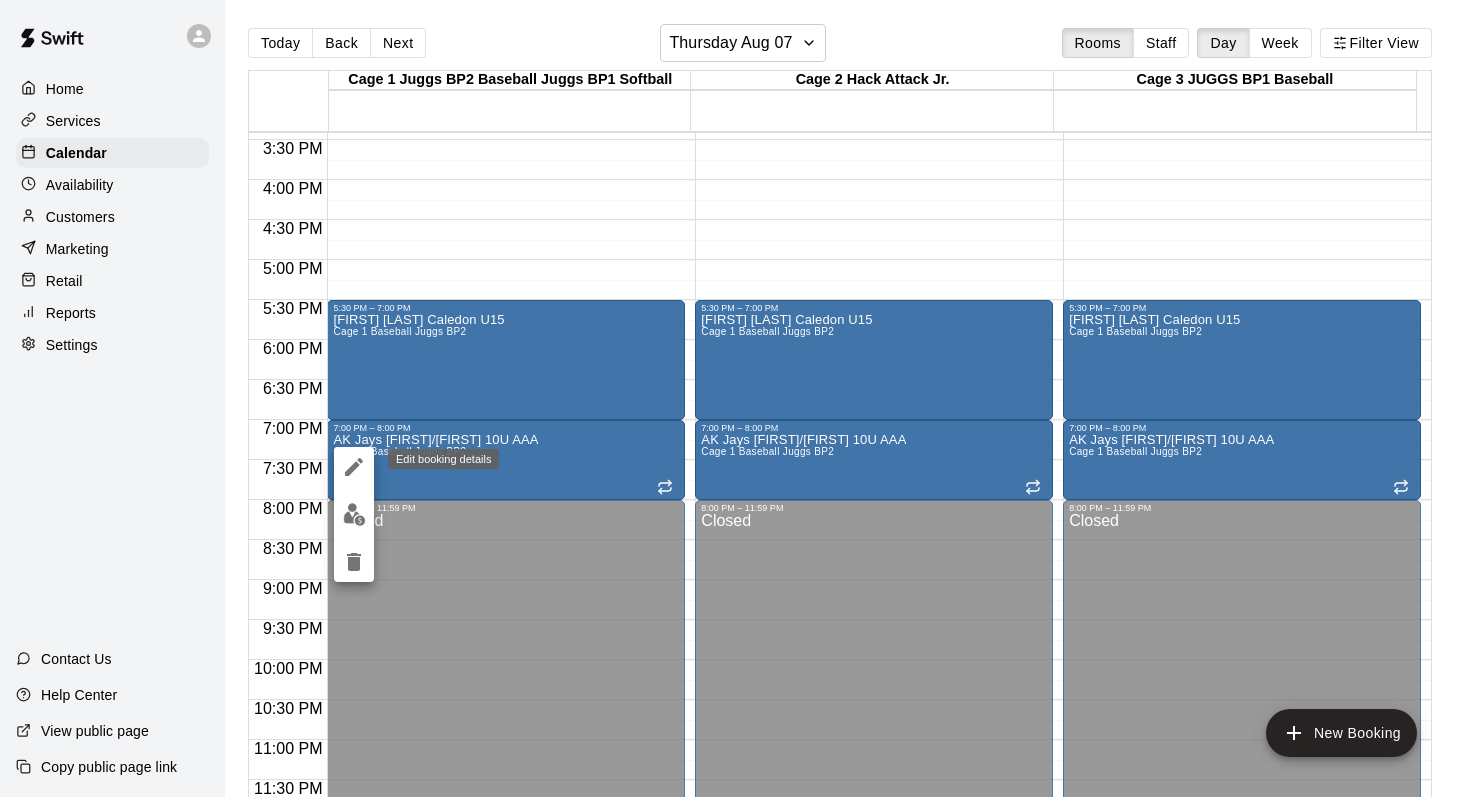 click 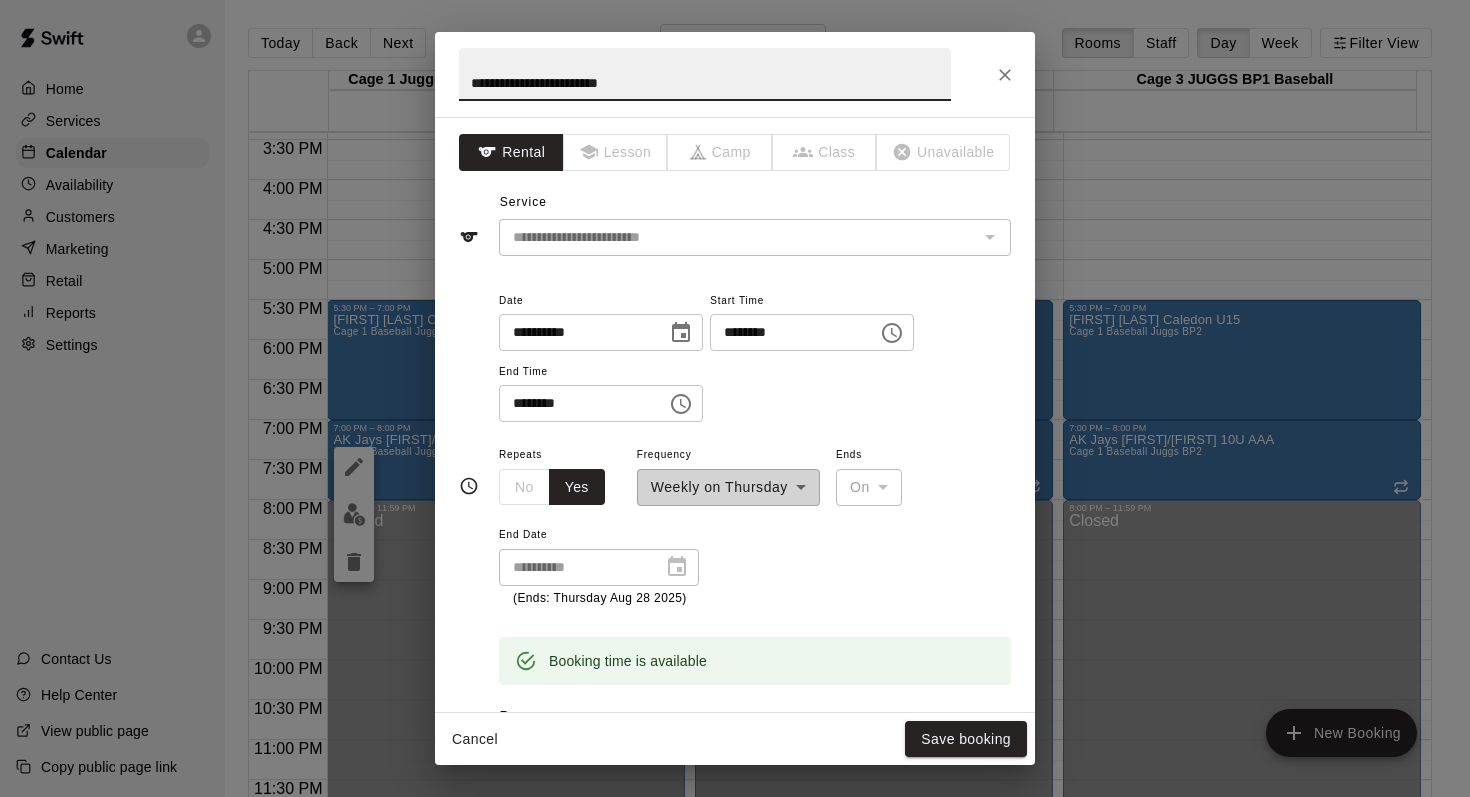 click 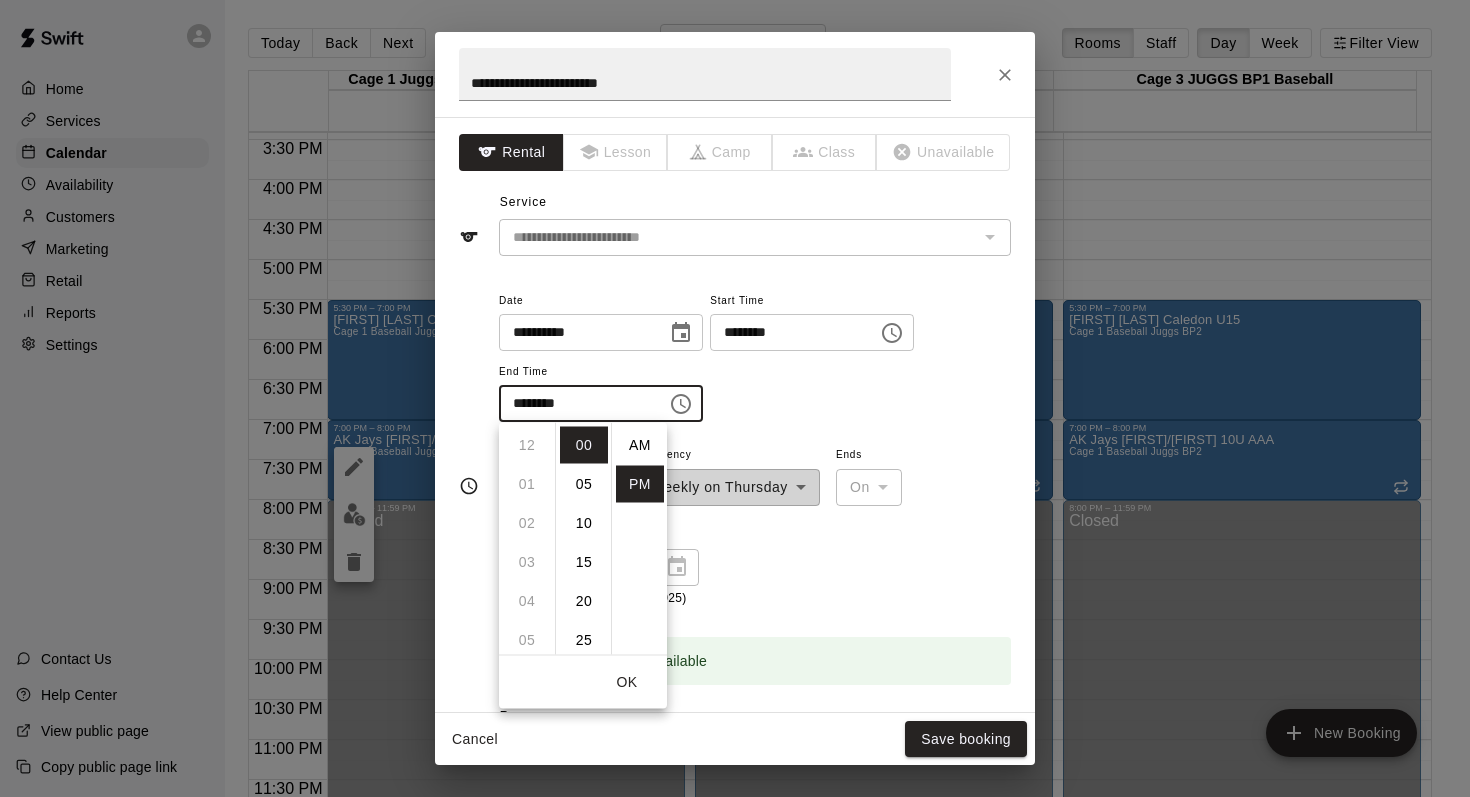 scroll, scrollTop: 312, scrollLeft: 0, axis: vertical 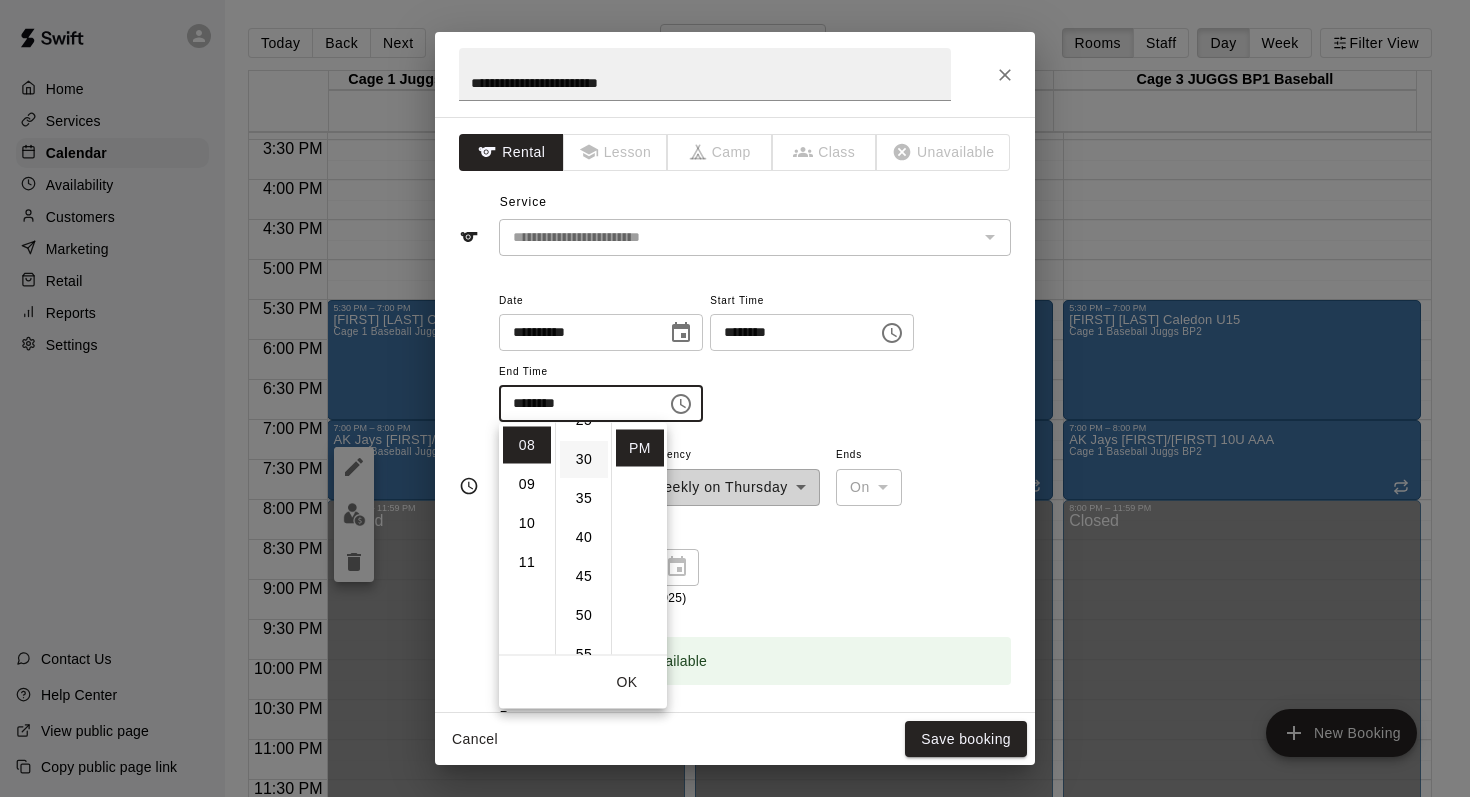 click on "30" at bounding box center [584, 459] 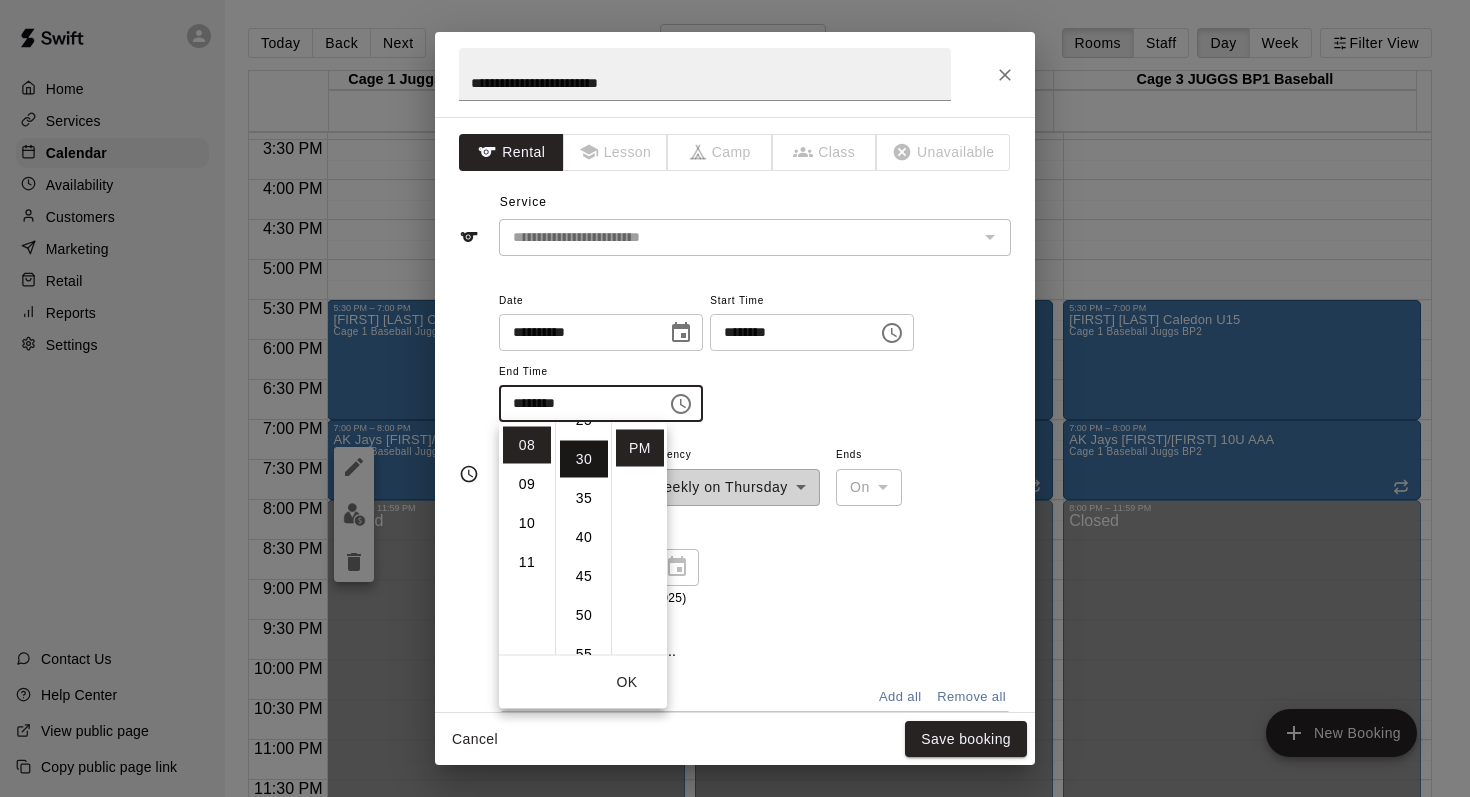 scroll, scrollTop: 234, scrollLeft: 0, axis: vertical 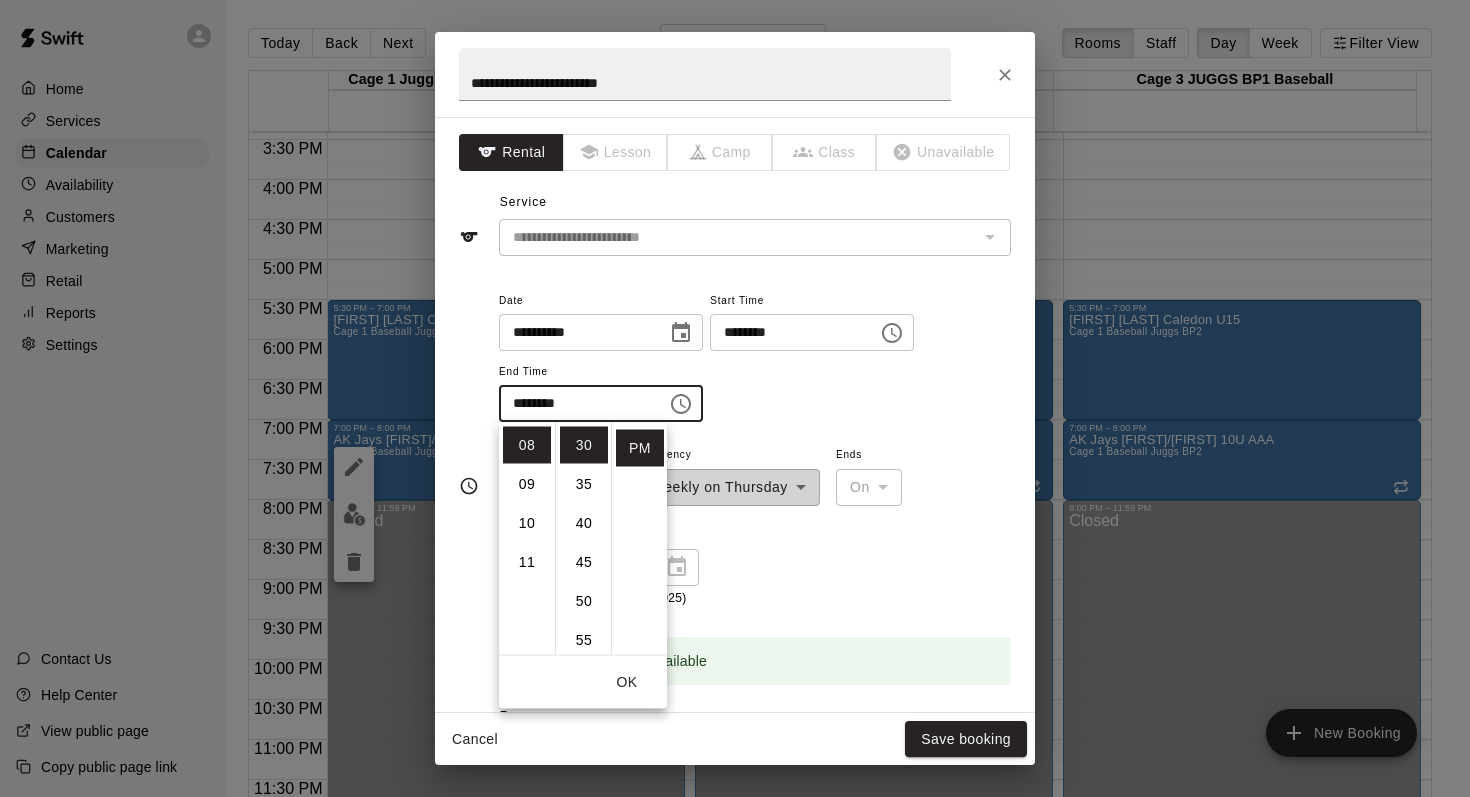 click on "**********" at bounding box center (755, 525) 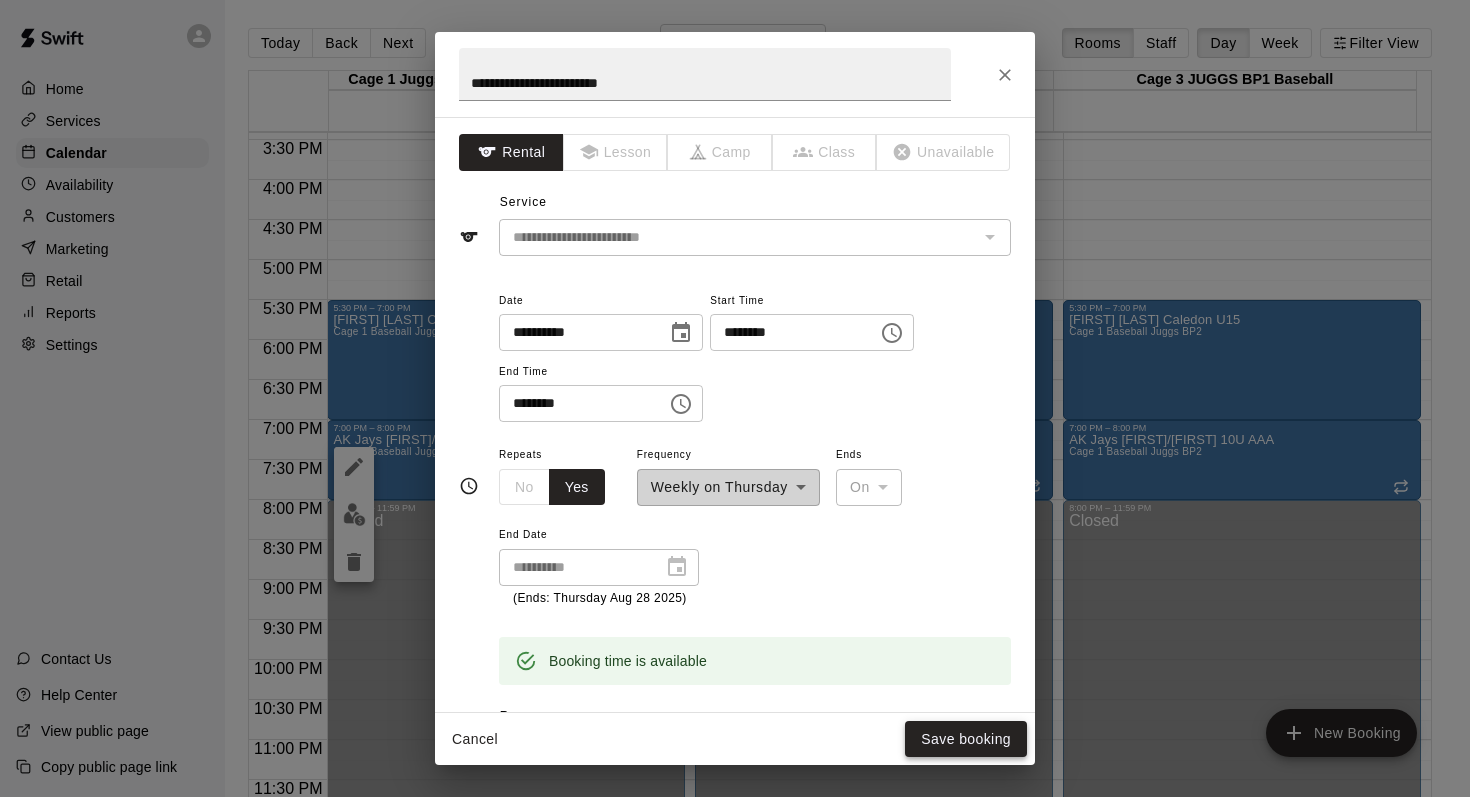 click on "Save booking" at bounding box center (966, 739) 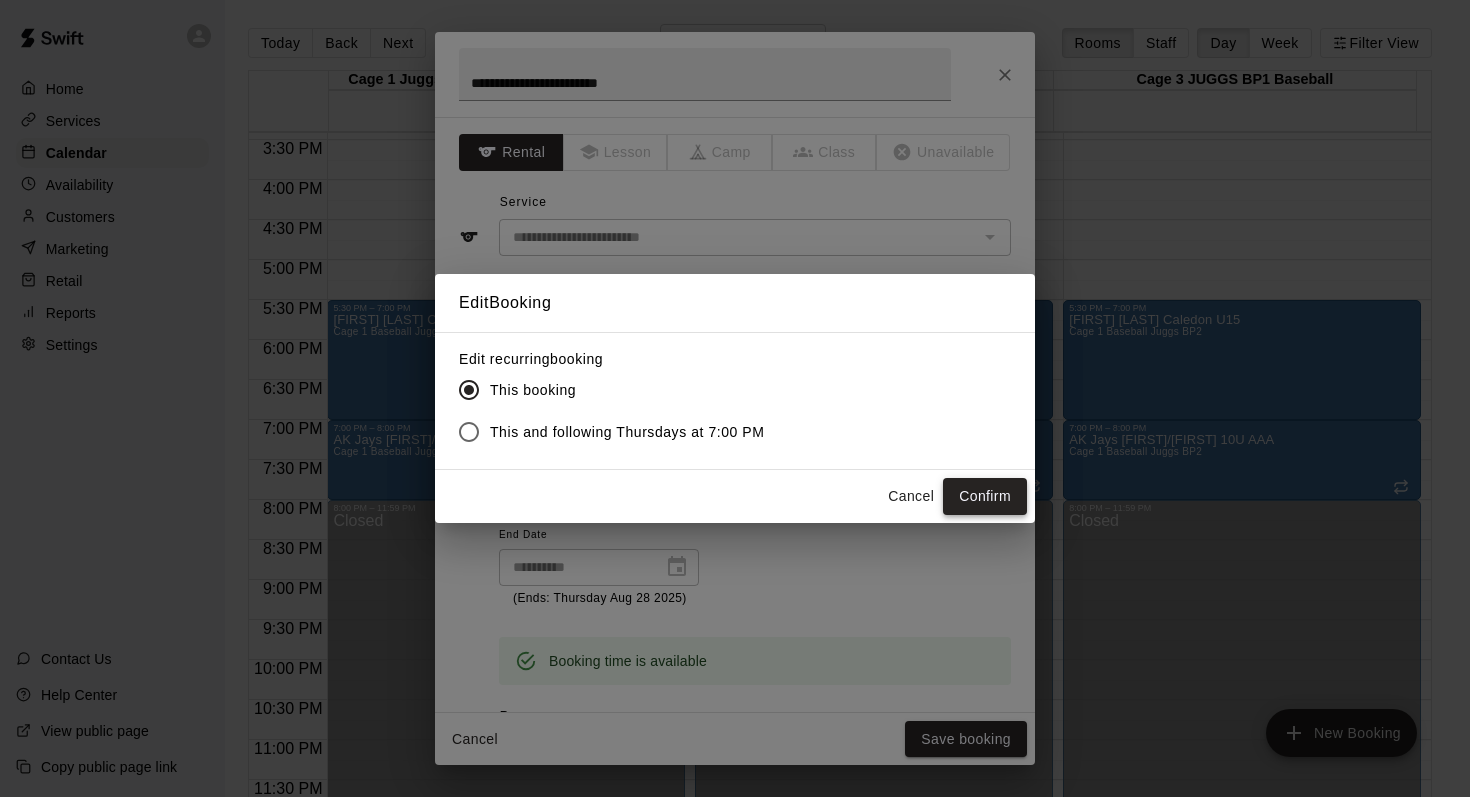 click on "Confirm" at bounding box center [985, 496] 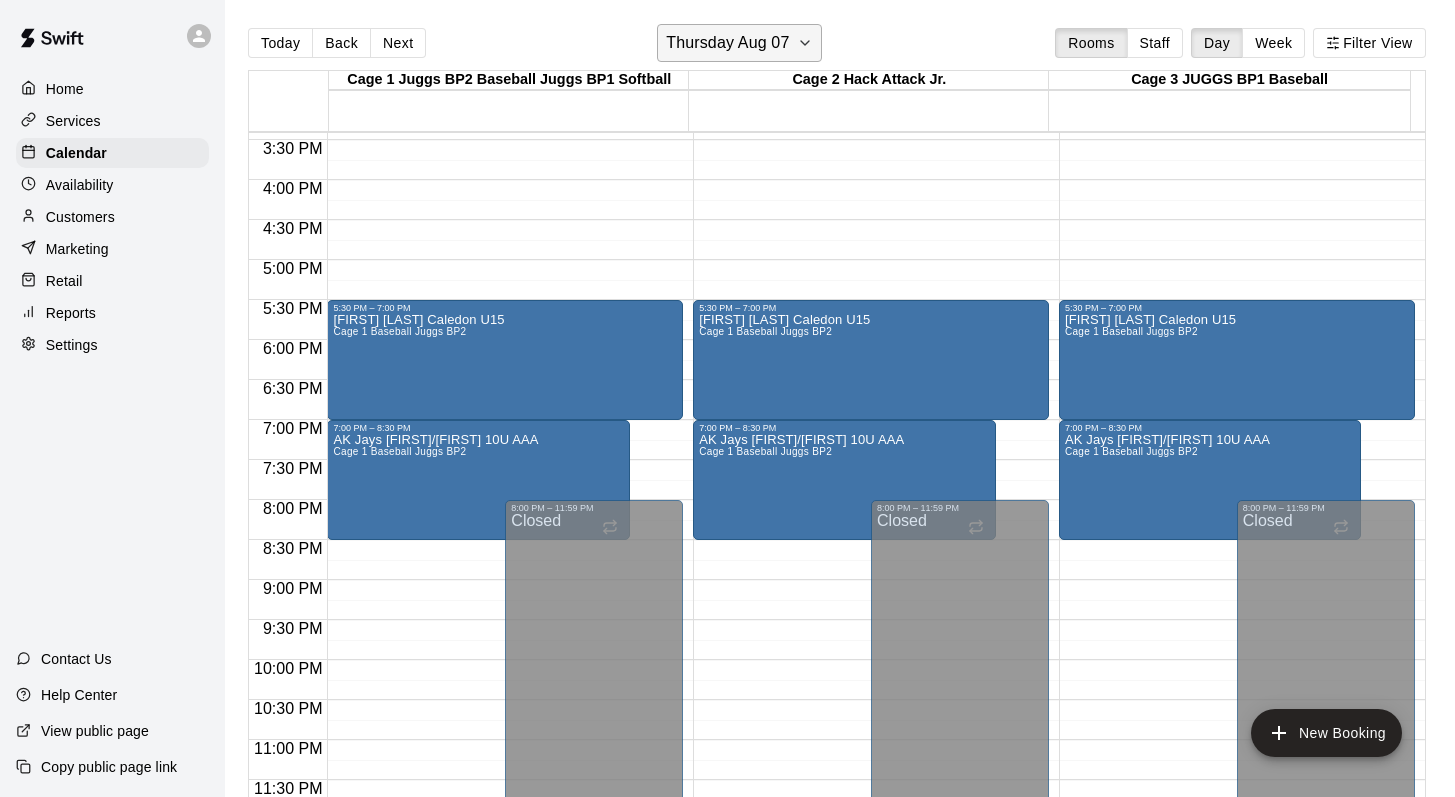 click 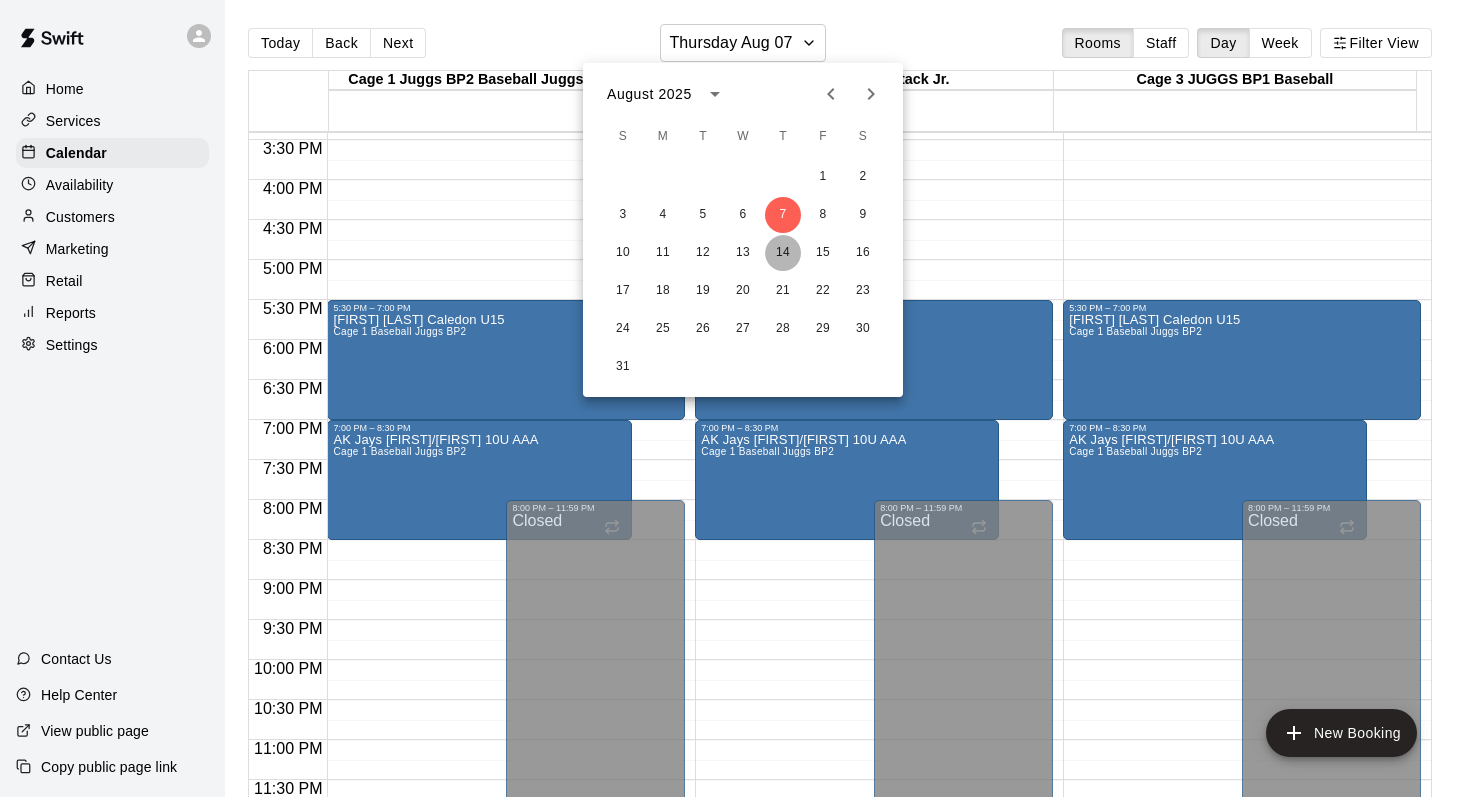click on "14" at bounding box center (783, 253) 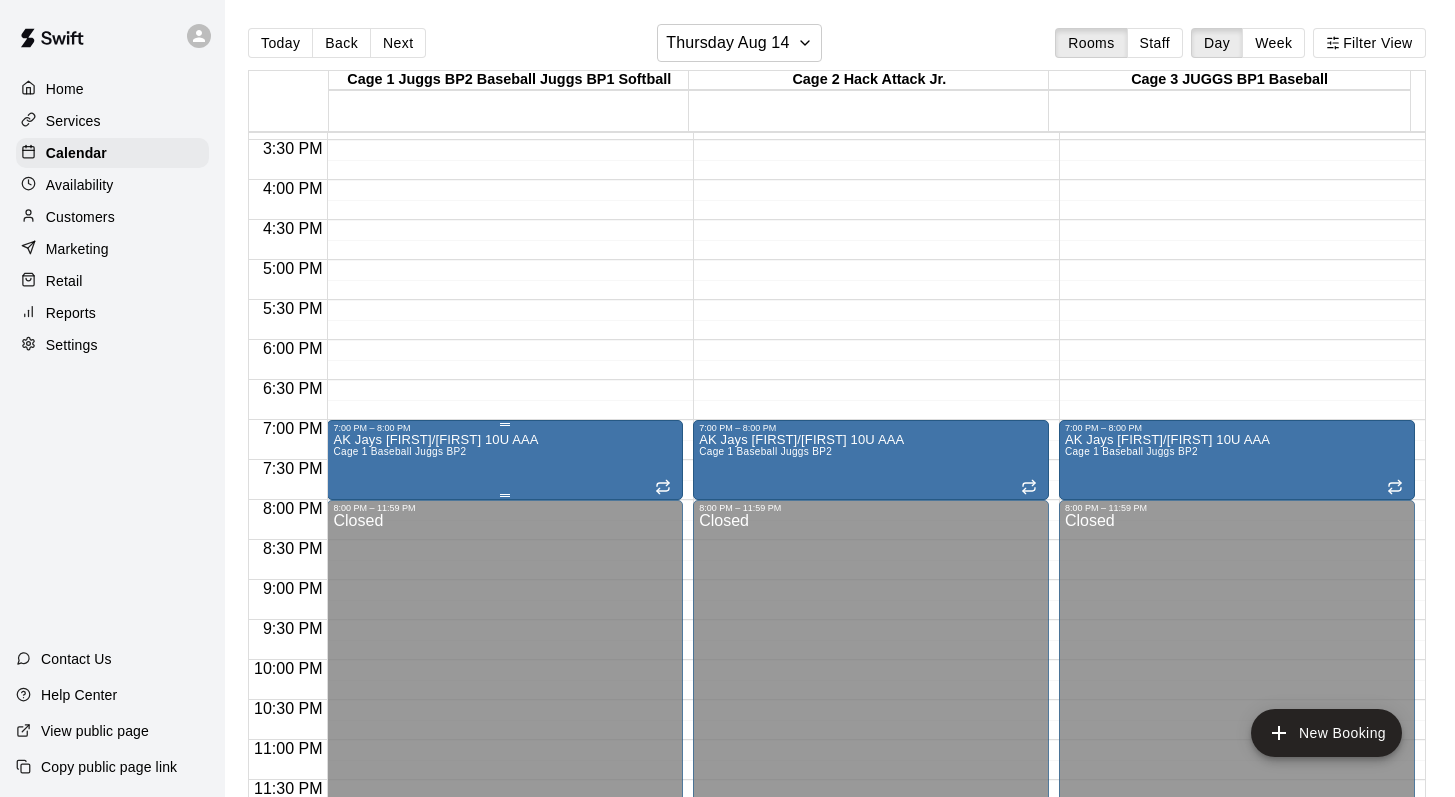 click on "AK Jays Joel/Tara 10U AAA Cage 1 Baseball Juggs BP2" at bounding box center [435, 831] 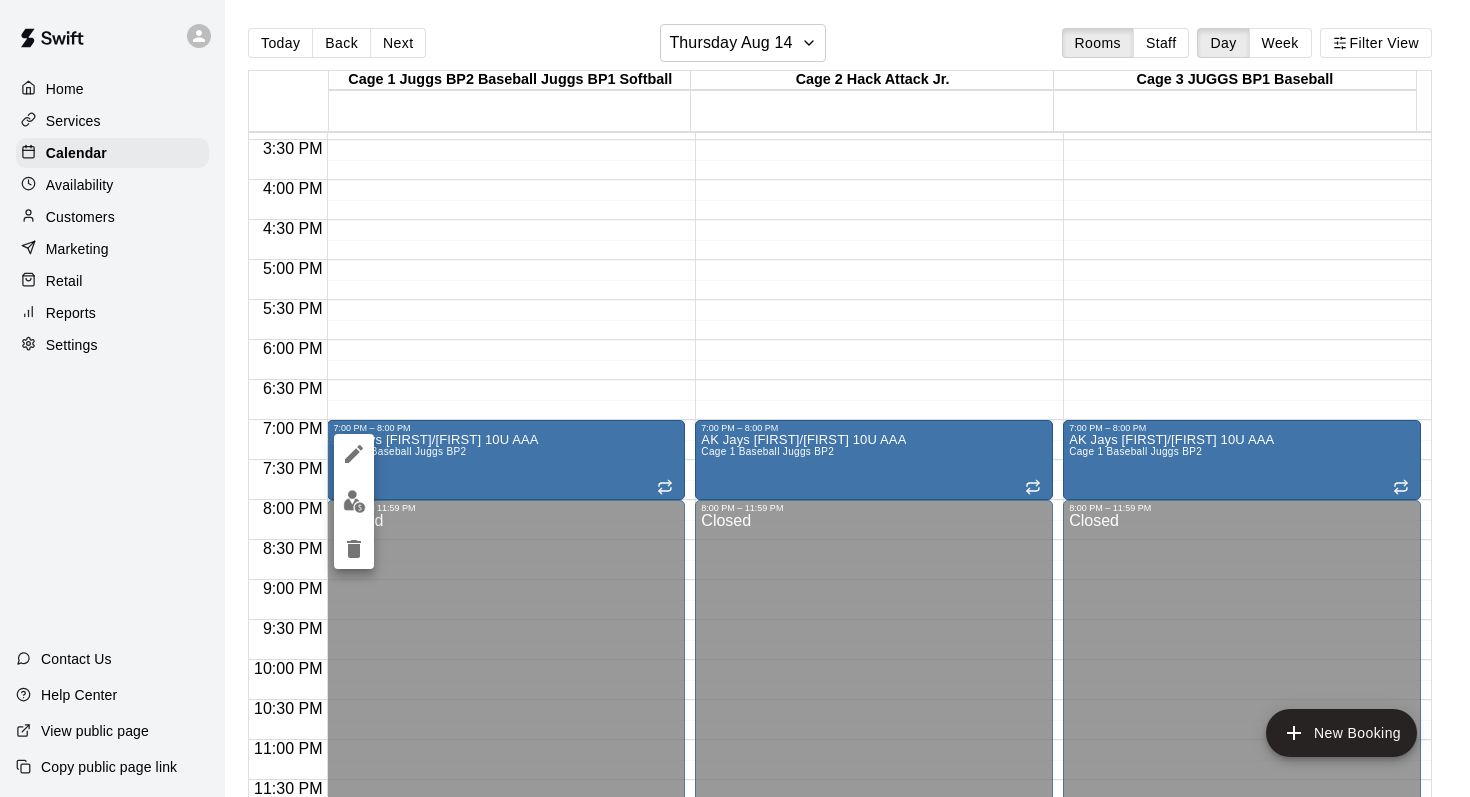 click at bounding box center [354, 501] 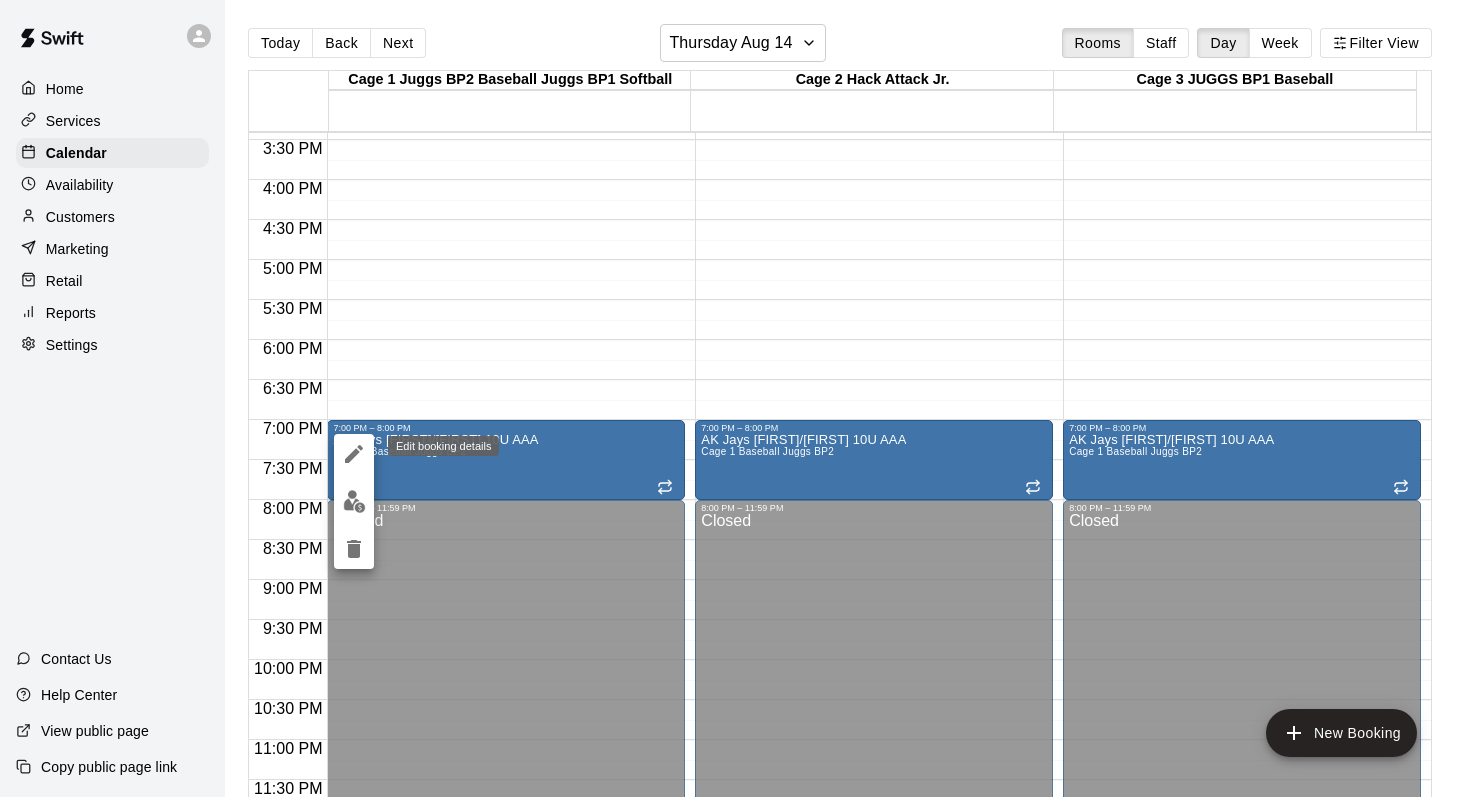 click 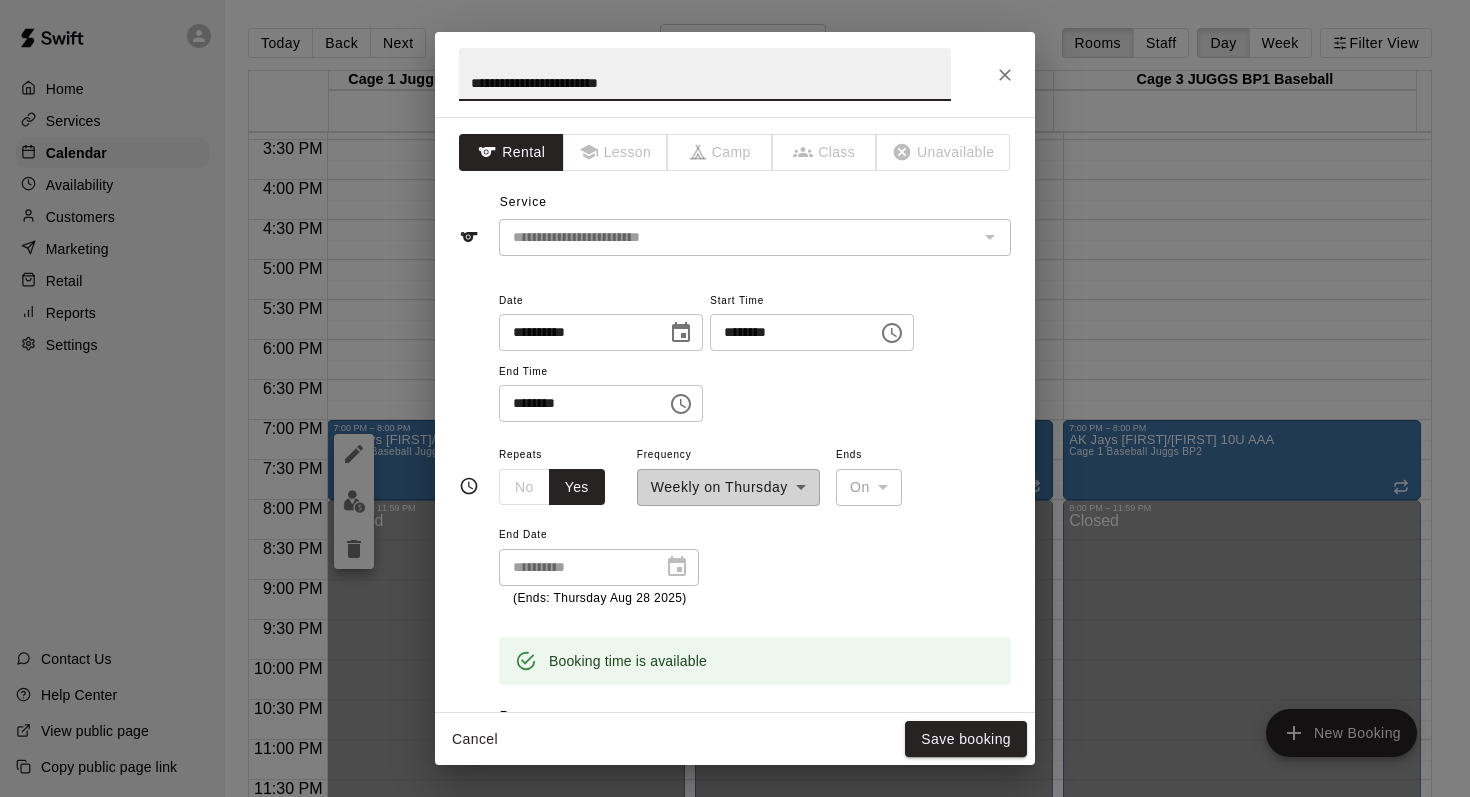 click 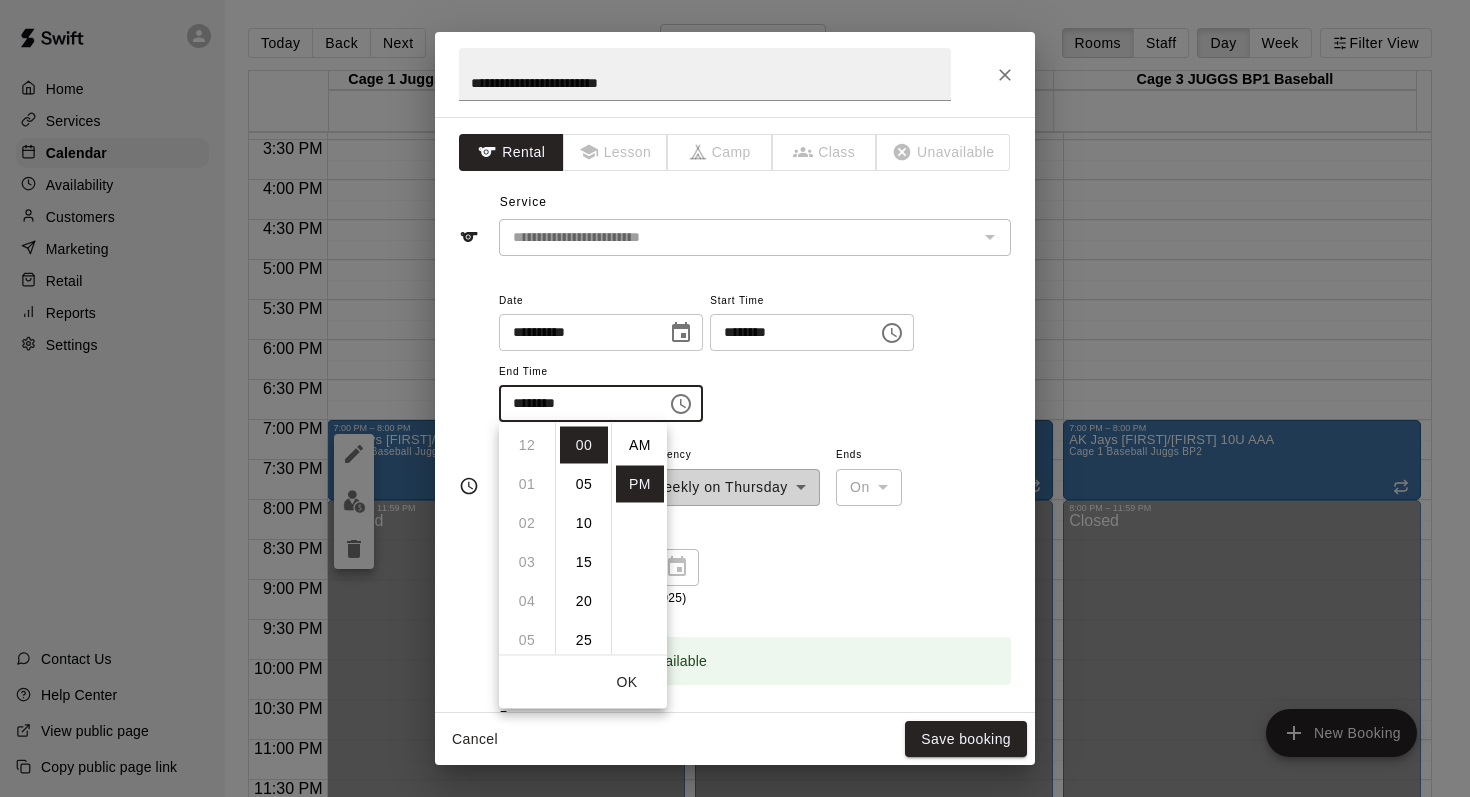 scroll, scrollTop: 312, scrollLeft: 0, axis: vertical 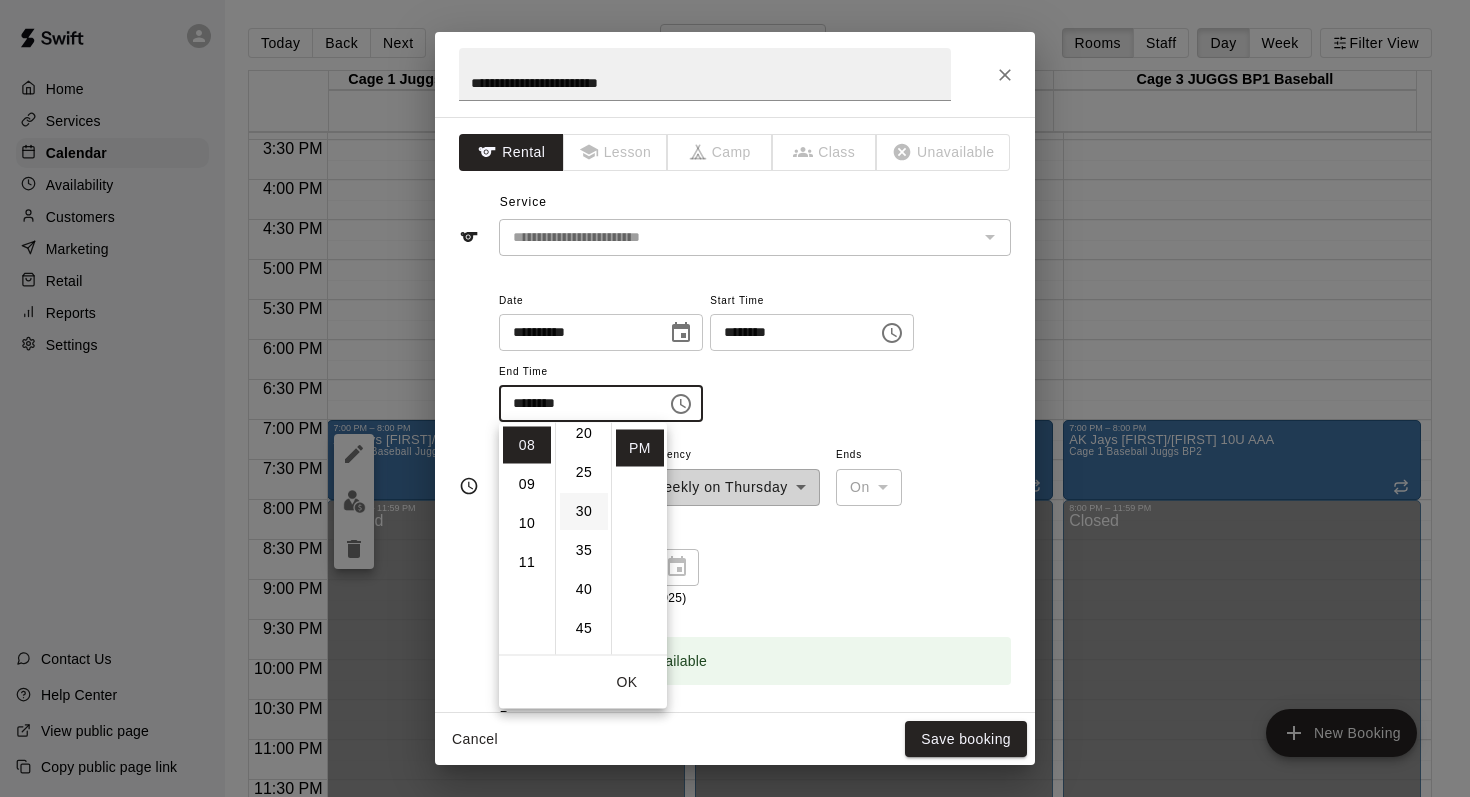 click on "30" at bounding box center (584, 511) 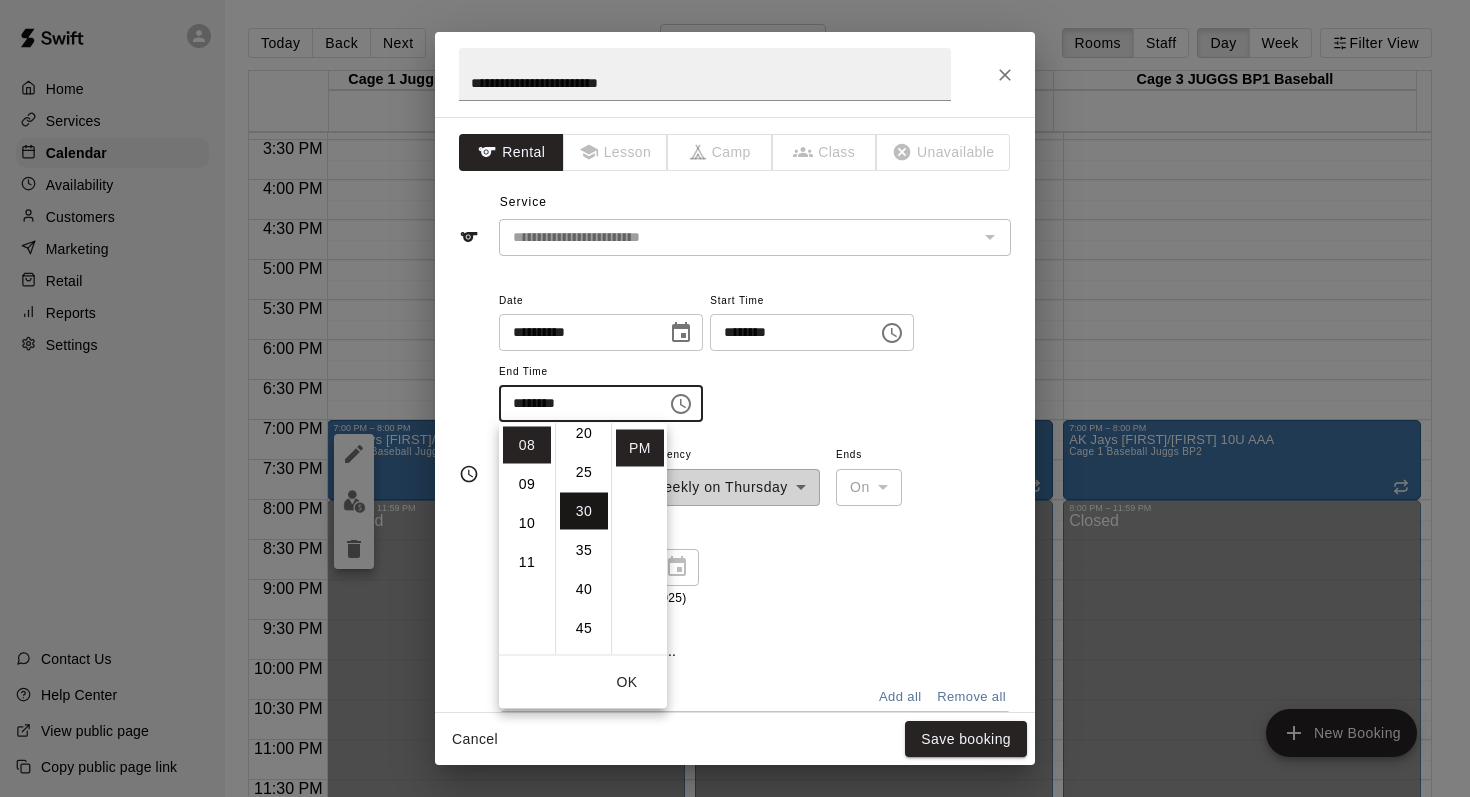 type on "********" 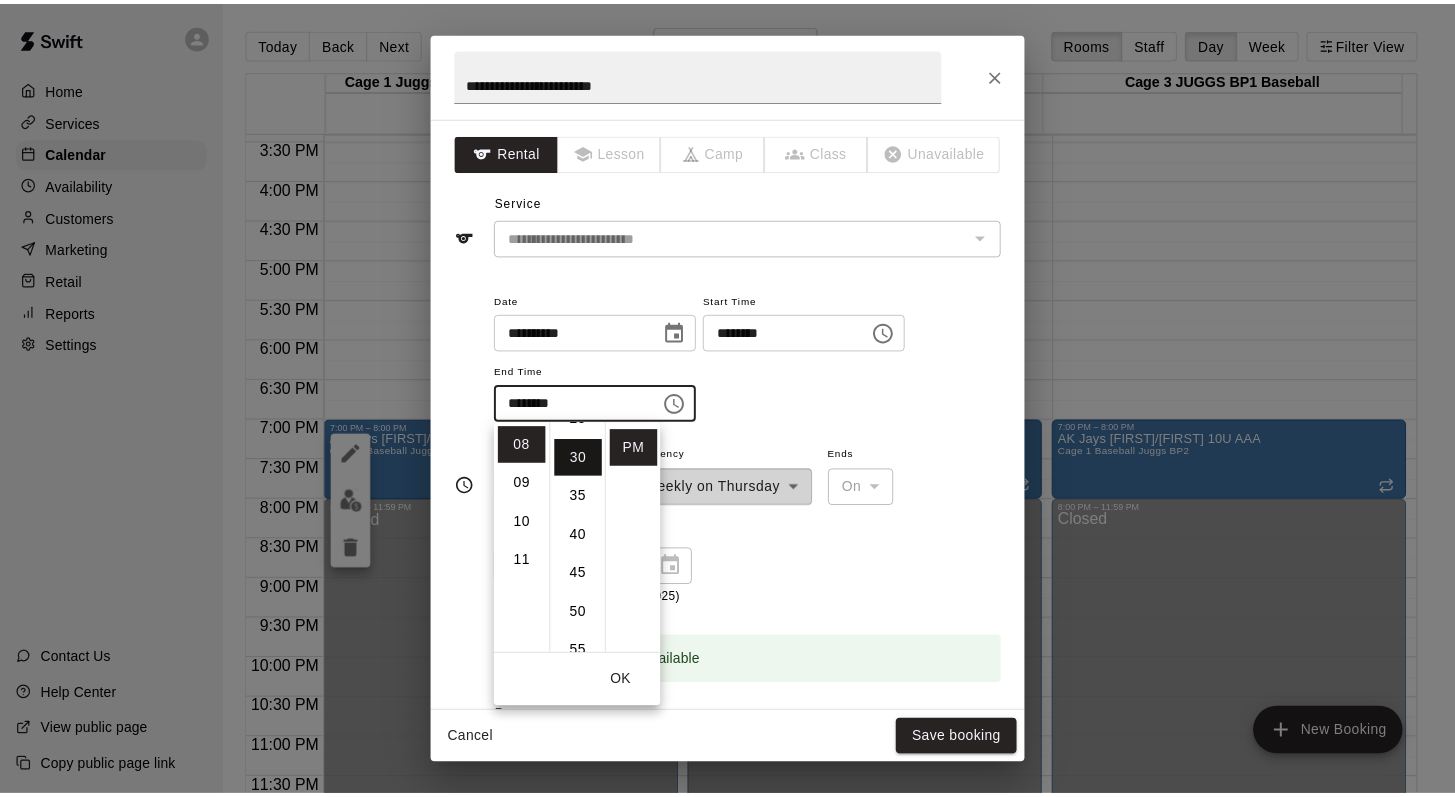 scroll, scrollTop: 234, scrollLeft: 0, axis: vertical 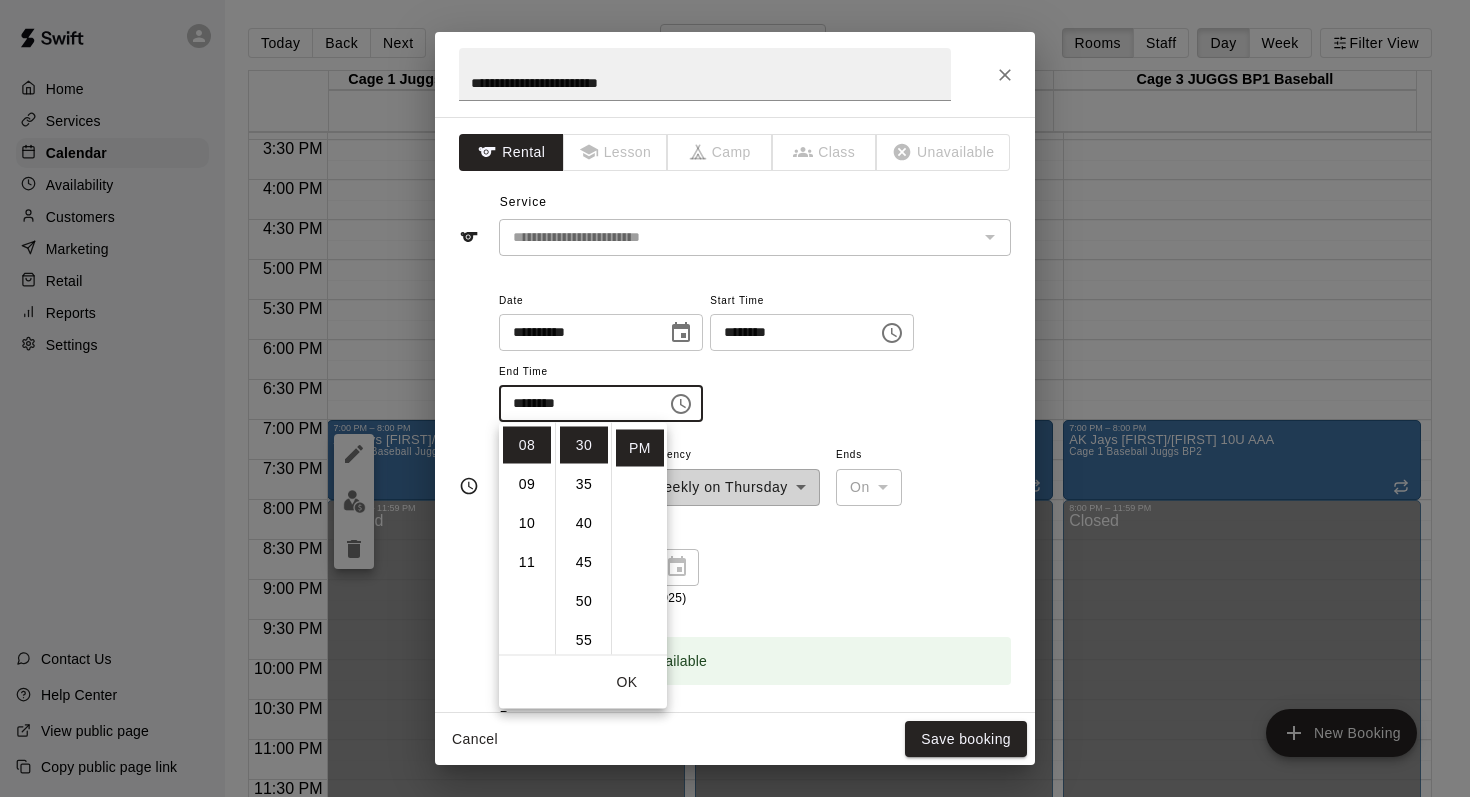 click on "**********" at bounding box center (755, 365) 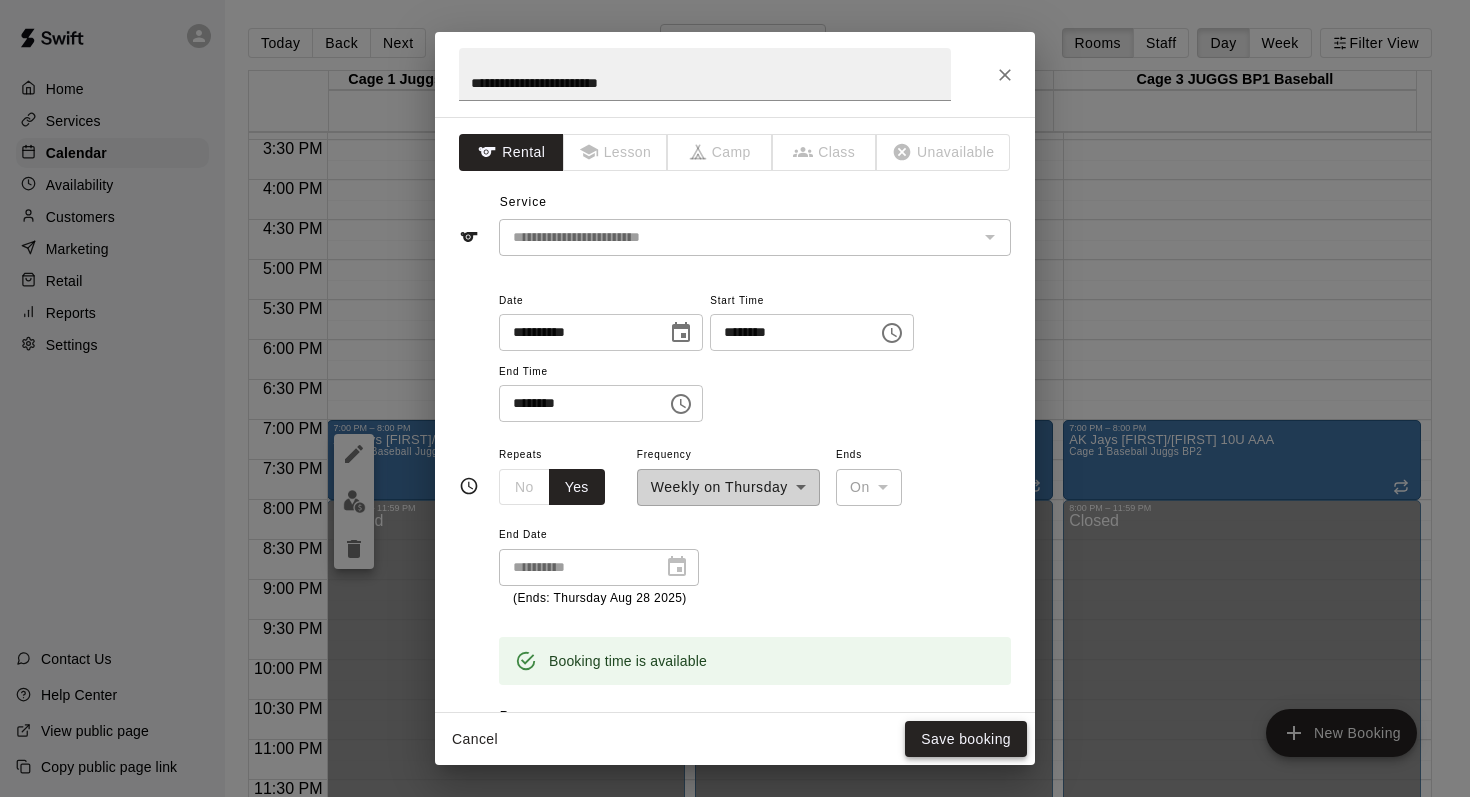 click on "Save booking" at bounding box center (966, 739) 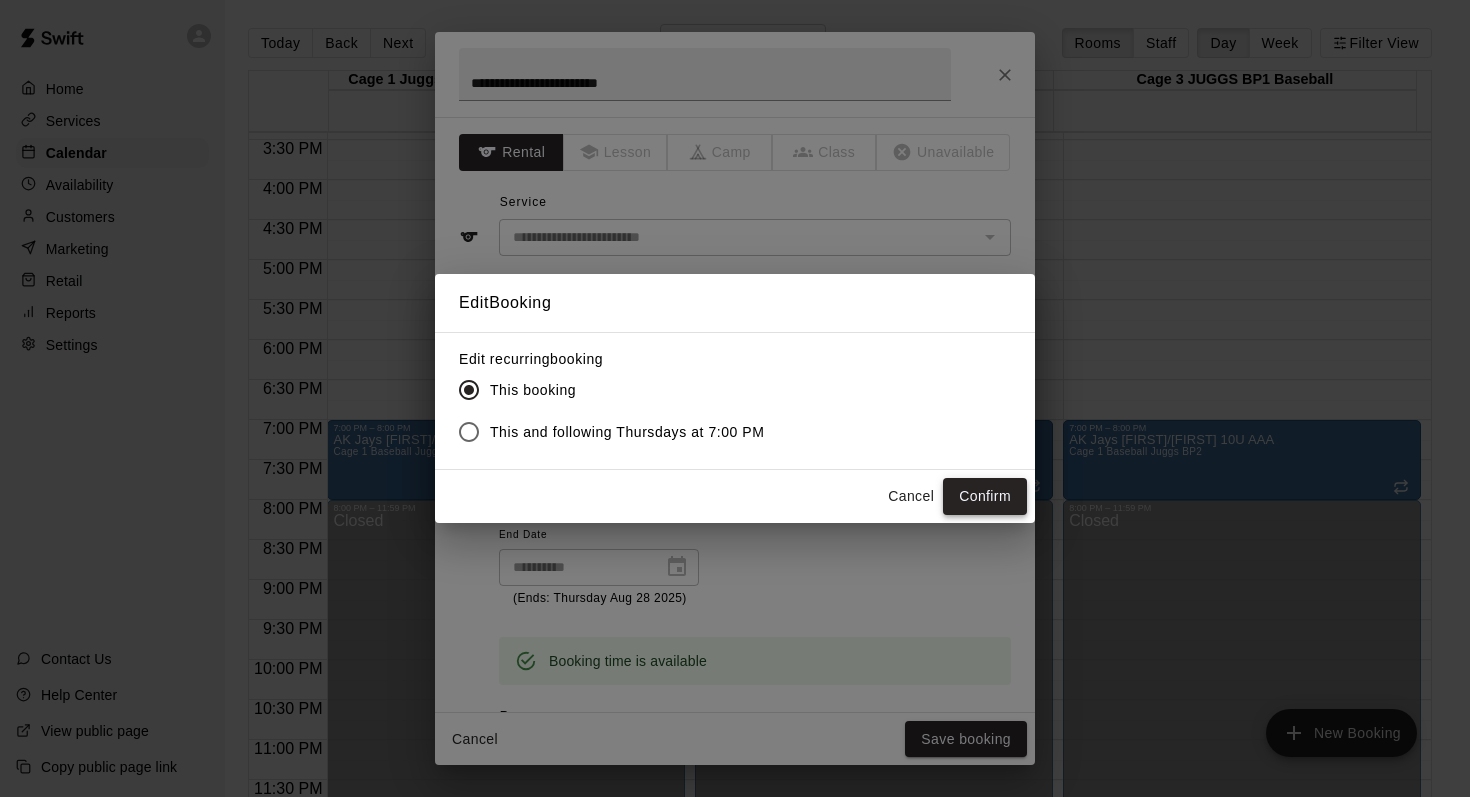 click on "Confirm" at bounding box center (985, 496) 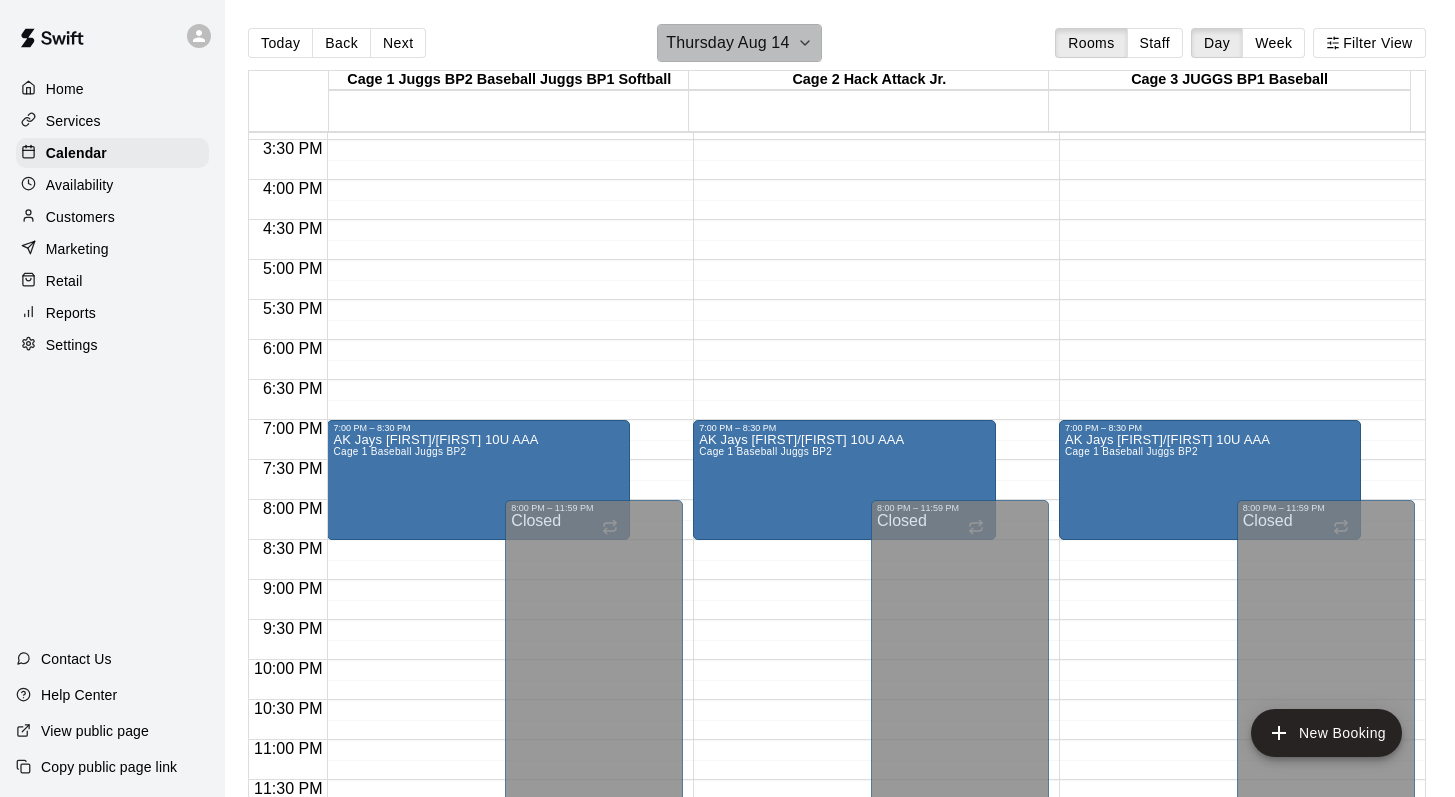 click 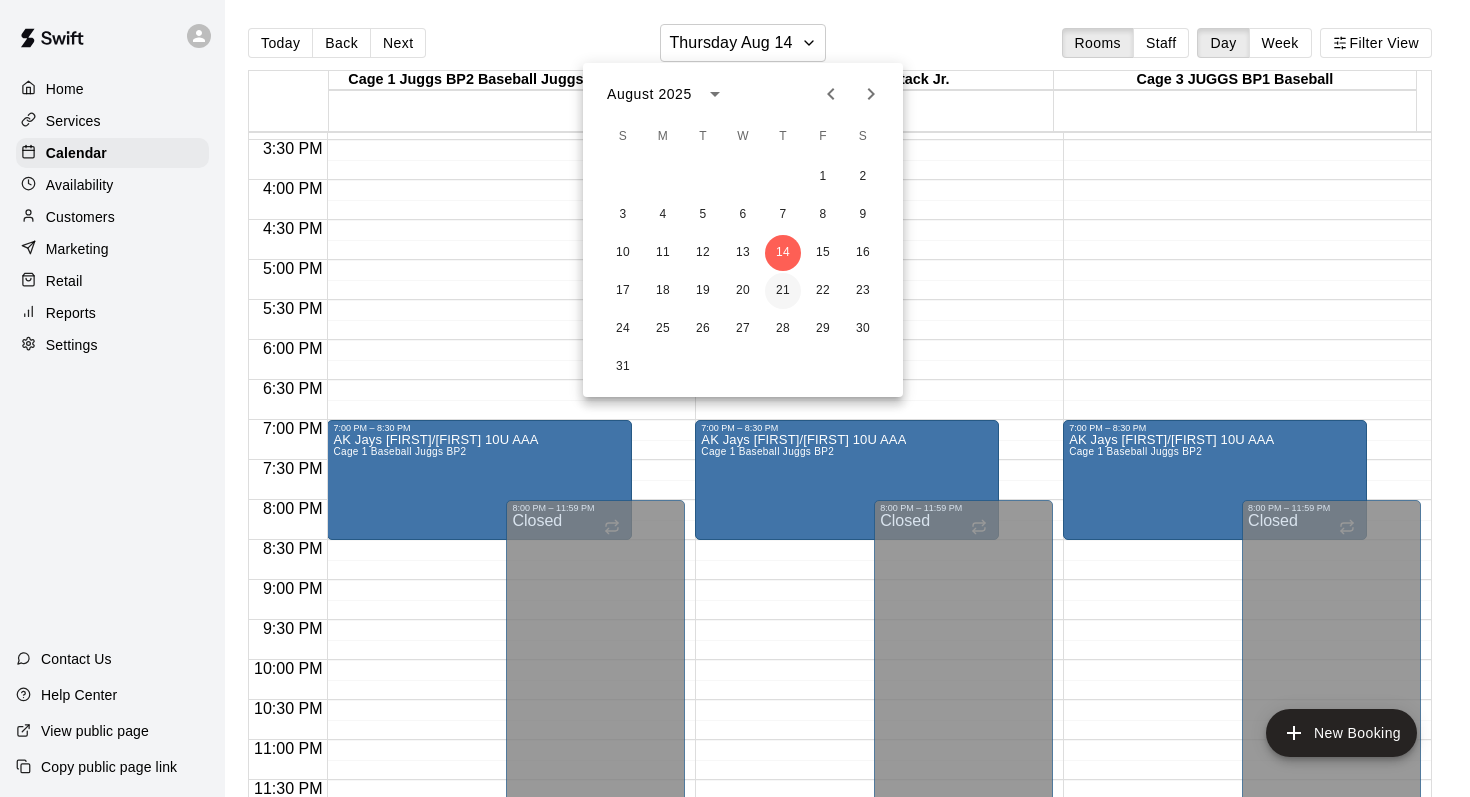 click on "21" at bounding box center [783, 291] 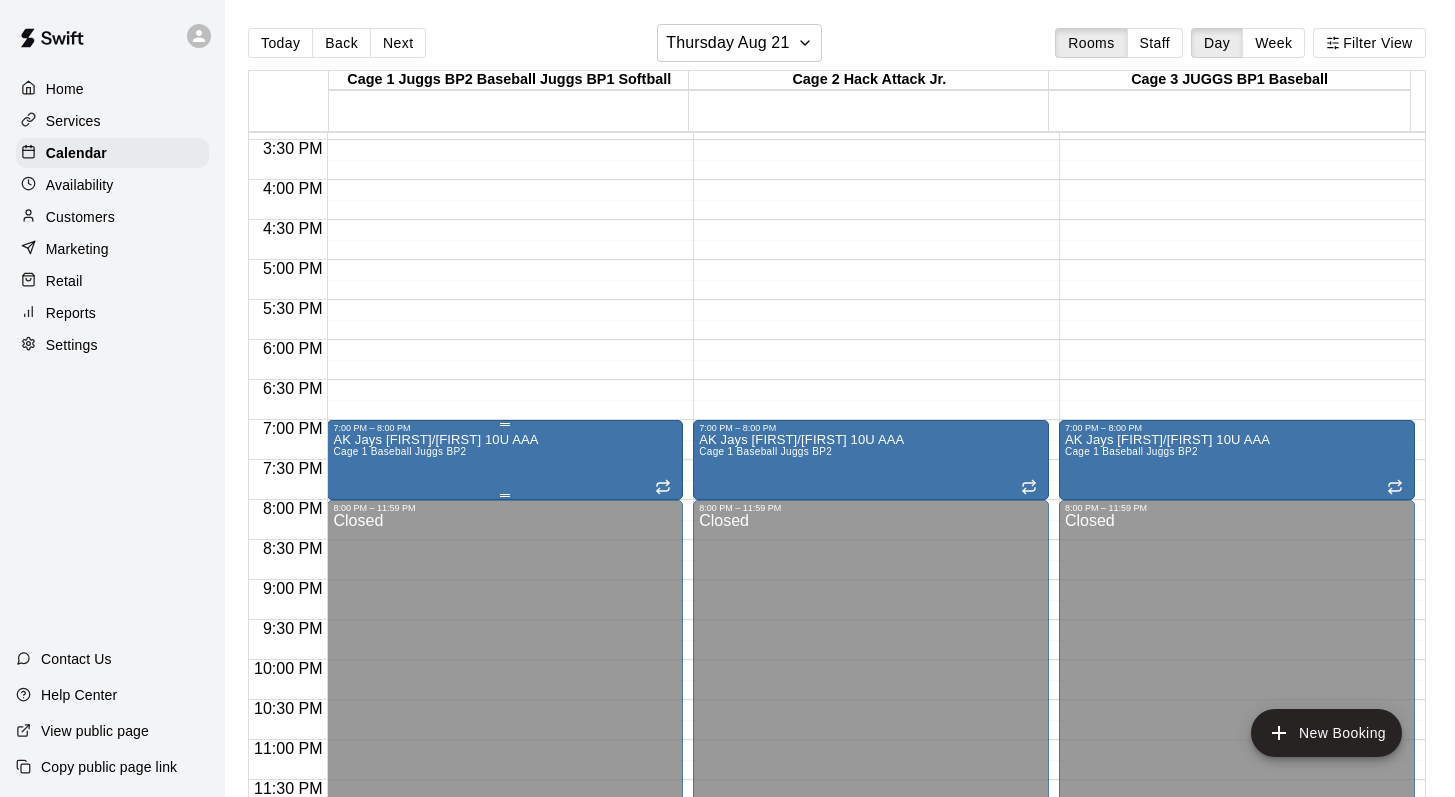 click on "AK Jays Joel/Tara 10U AAA Cage 1 Baseball Juggs BP2" at bounding box center (435, 831) 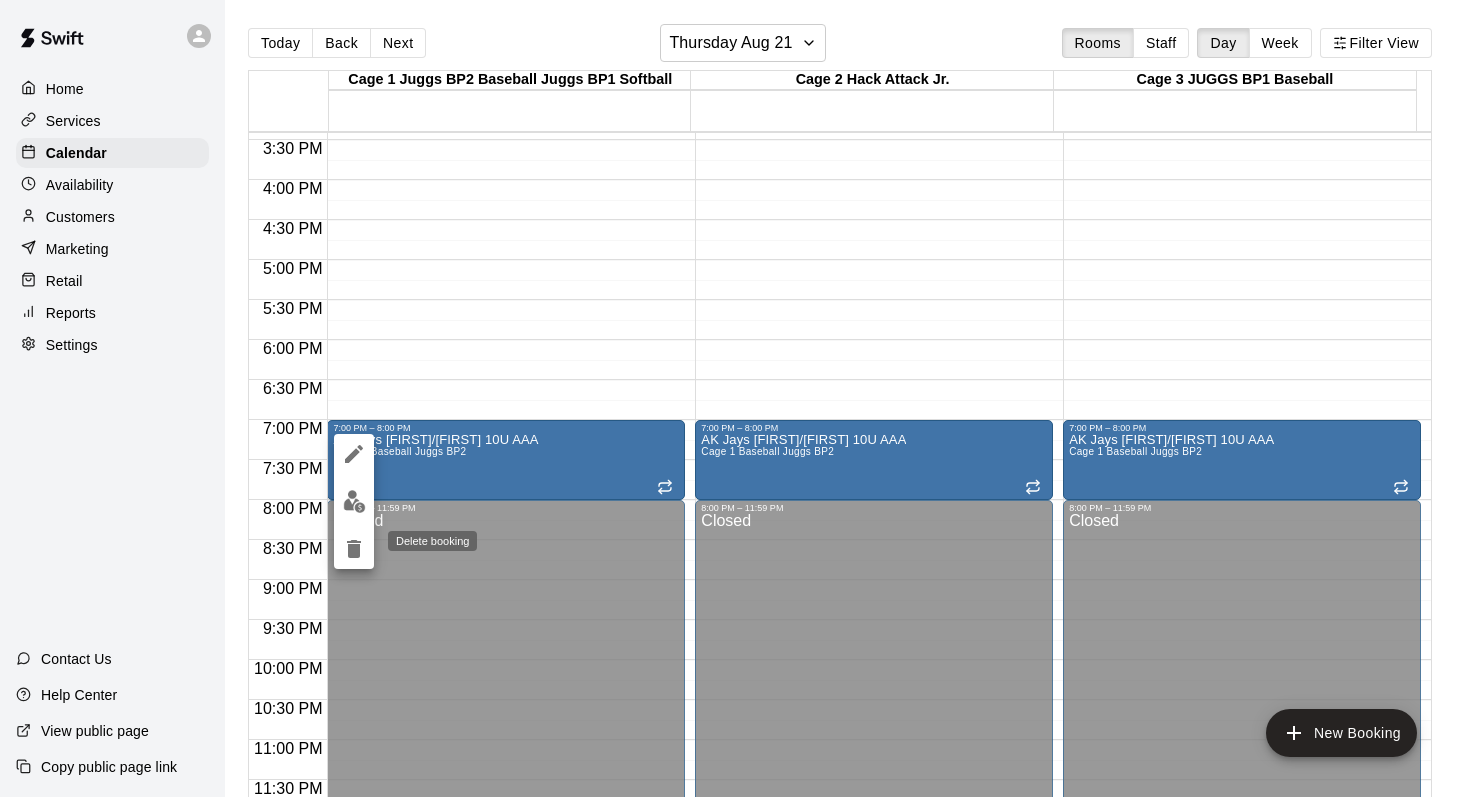 click 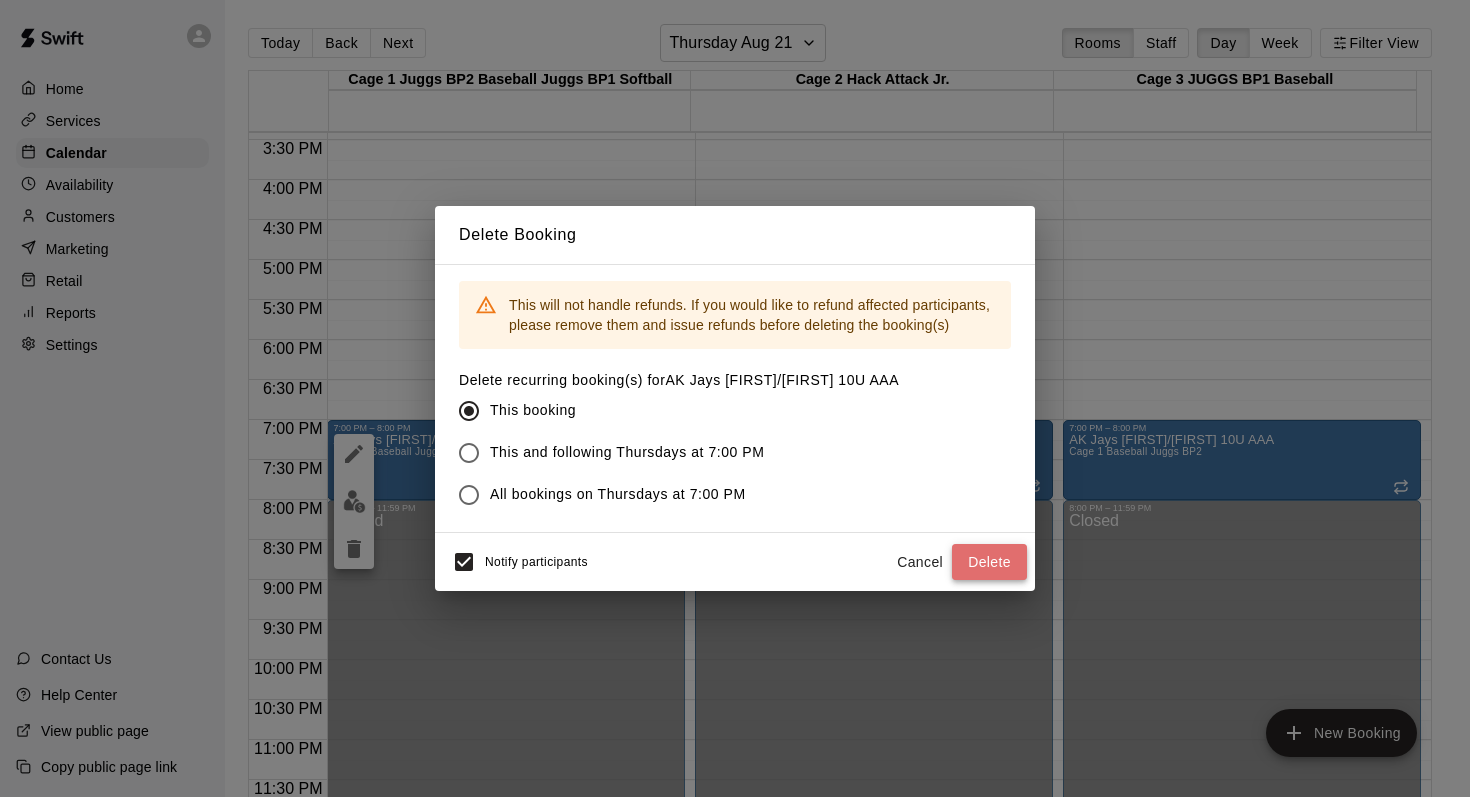 click on "Delete" at bounding box center (989, 562) 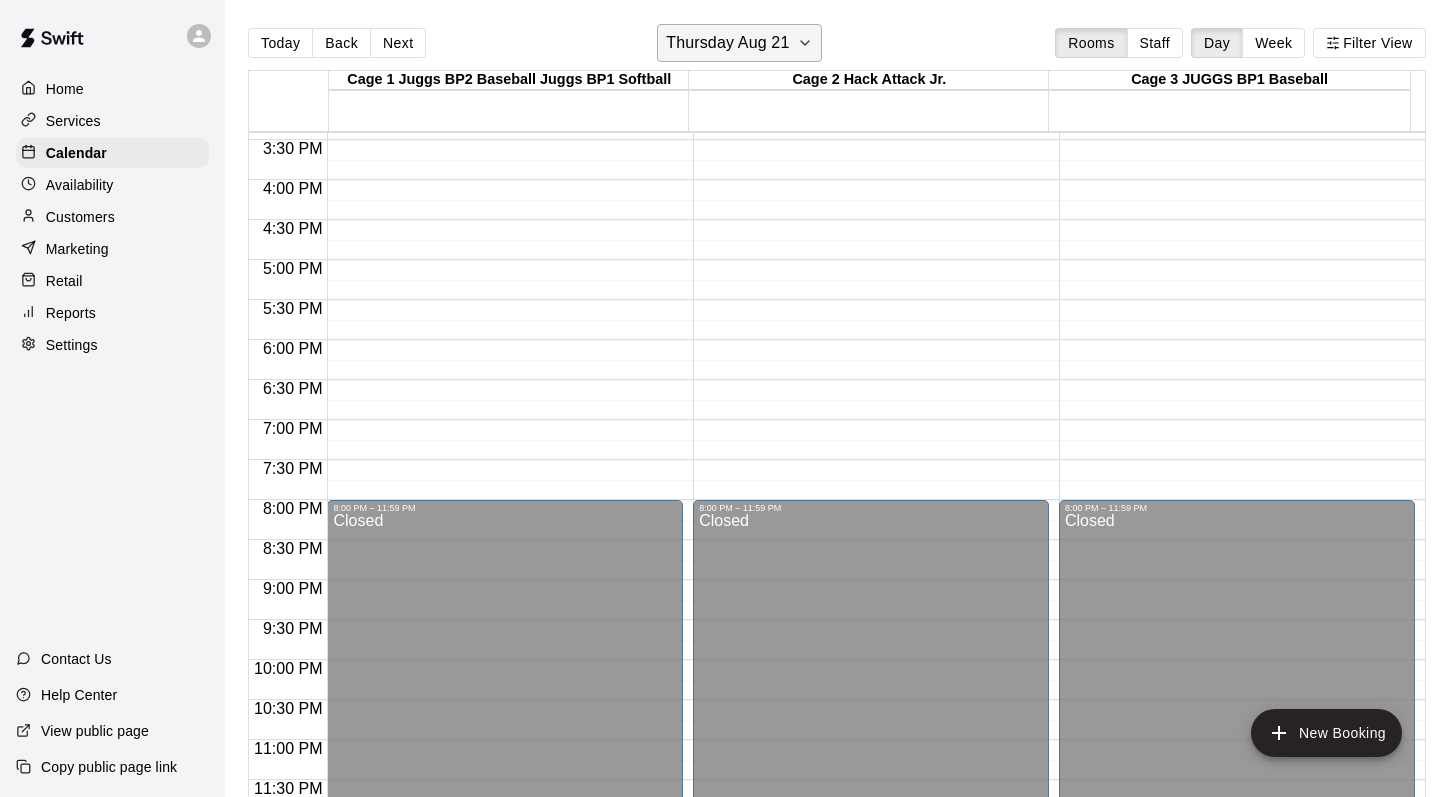 click 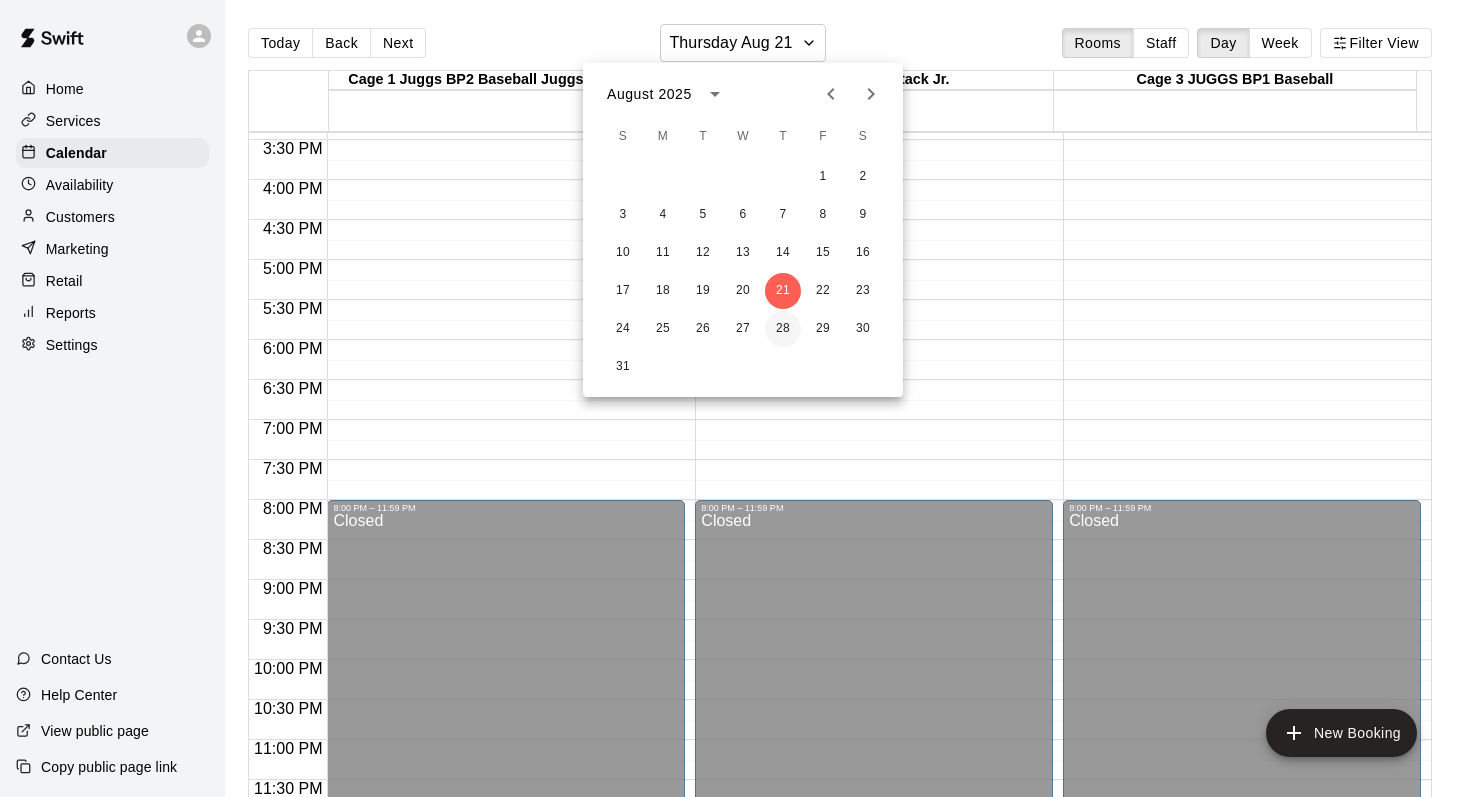click on "28" at bounding box center [783, 329] 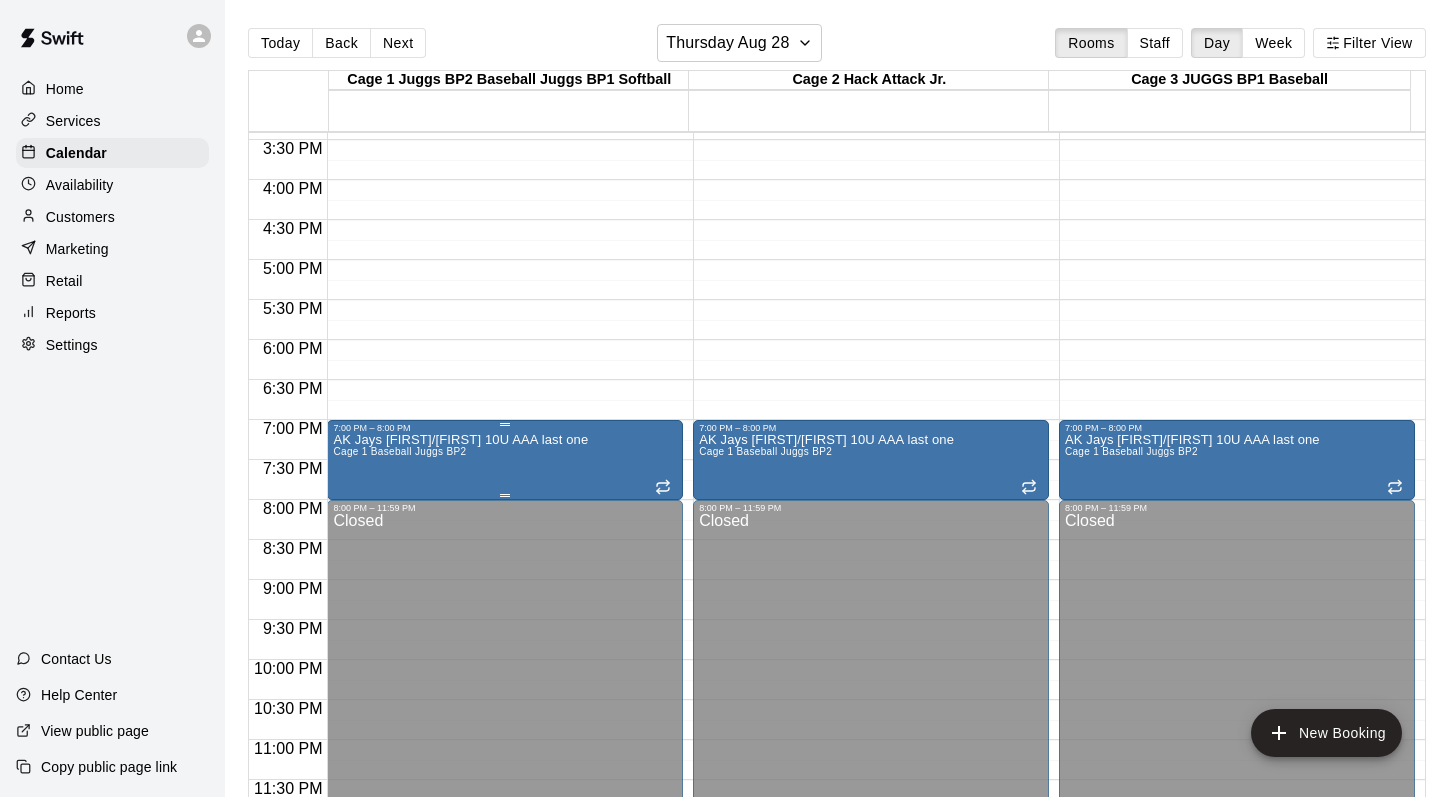 click on "Cage 1 Baseball Juggs BP2" at bounding box center (399, 451) 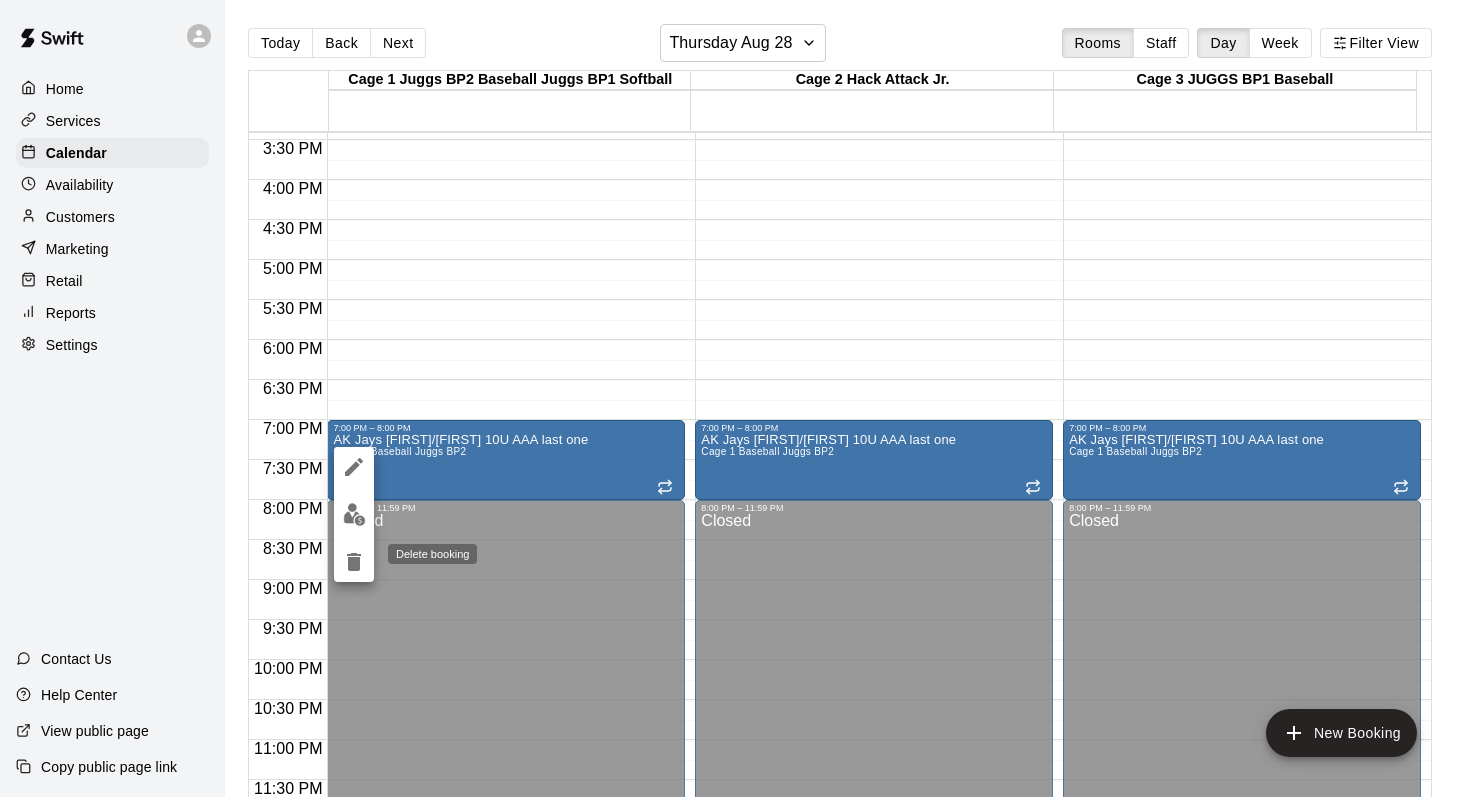 click 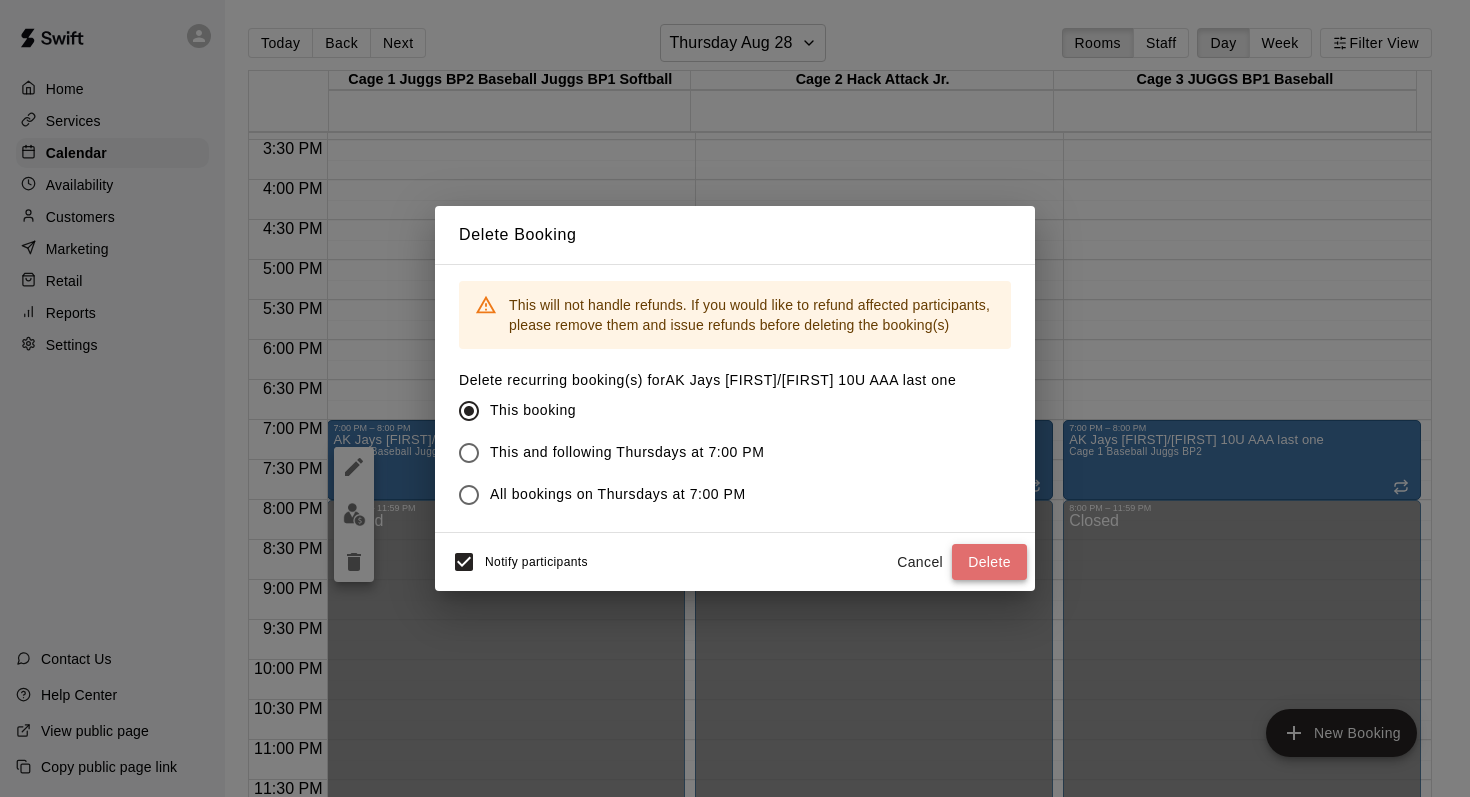 click on "Delete" at bounding box center [989, 562] 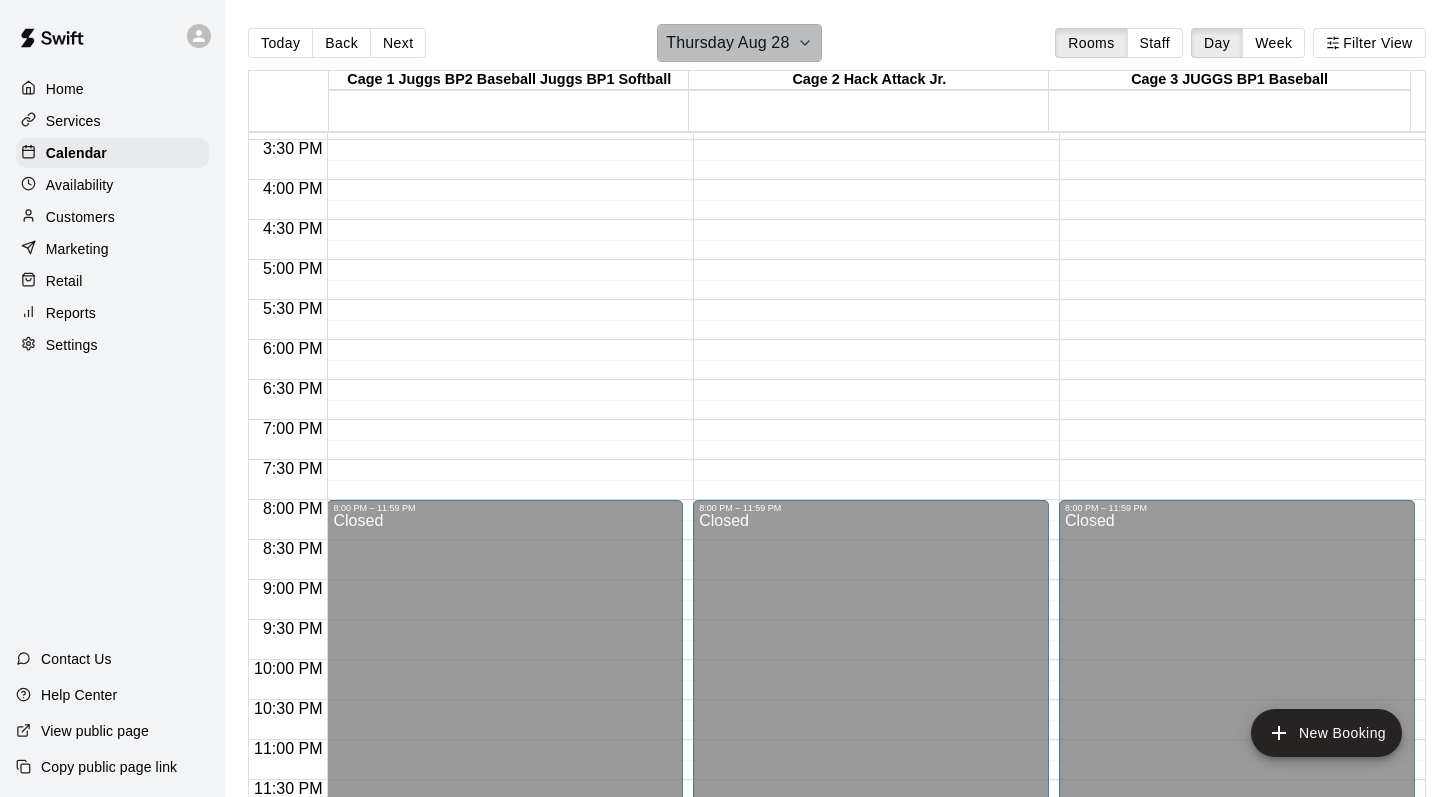 click 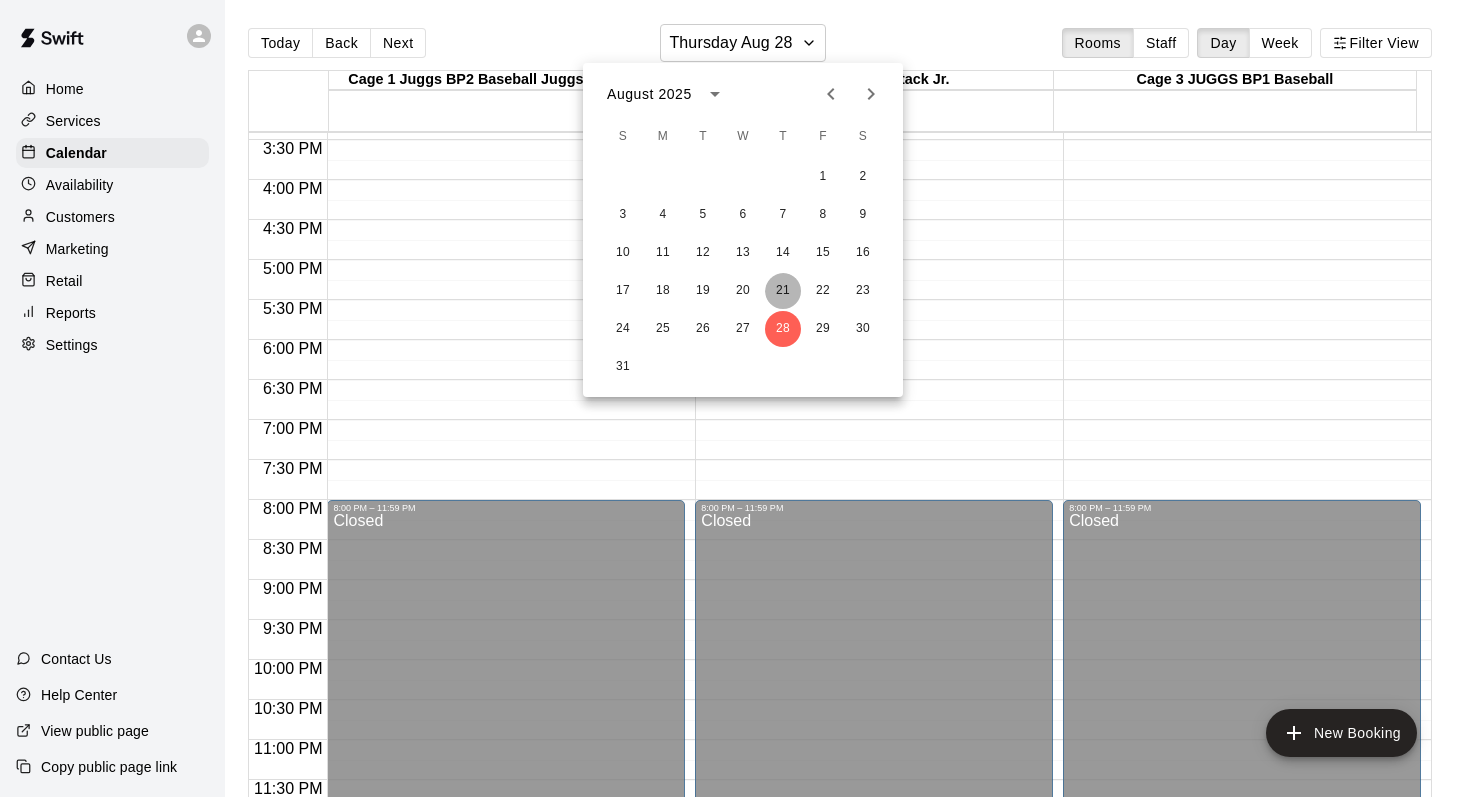 click on "21" at bounding box center (783, 291) 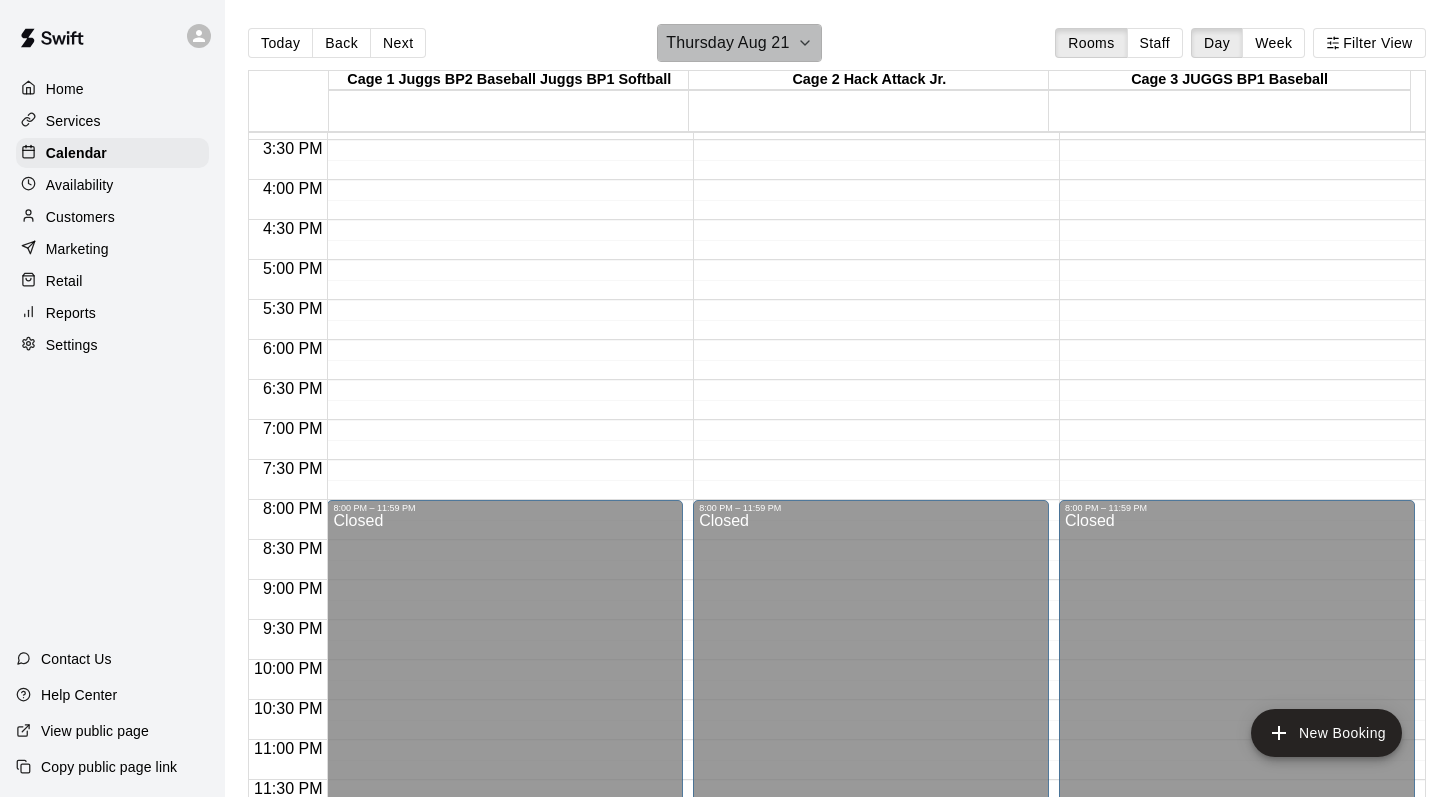 click 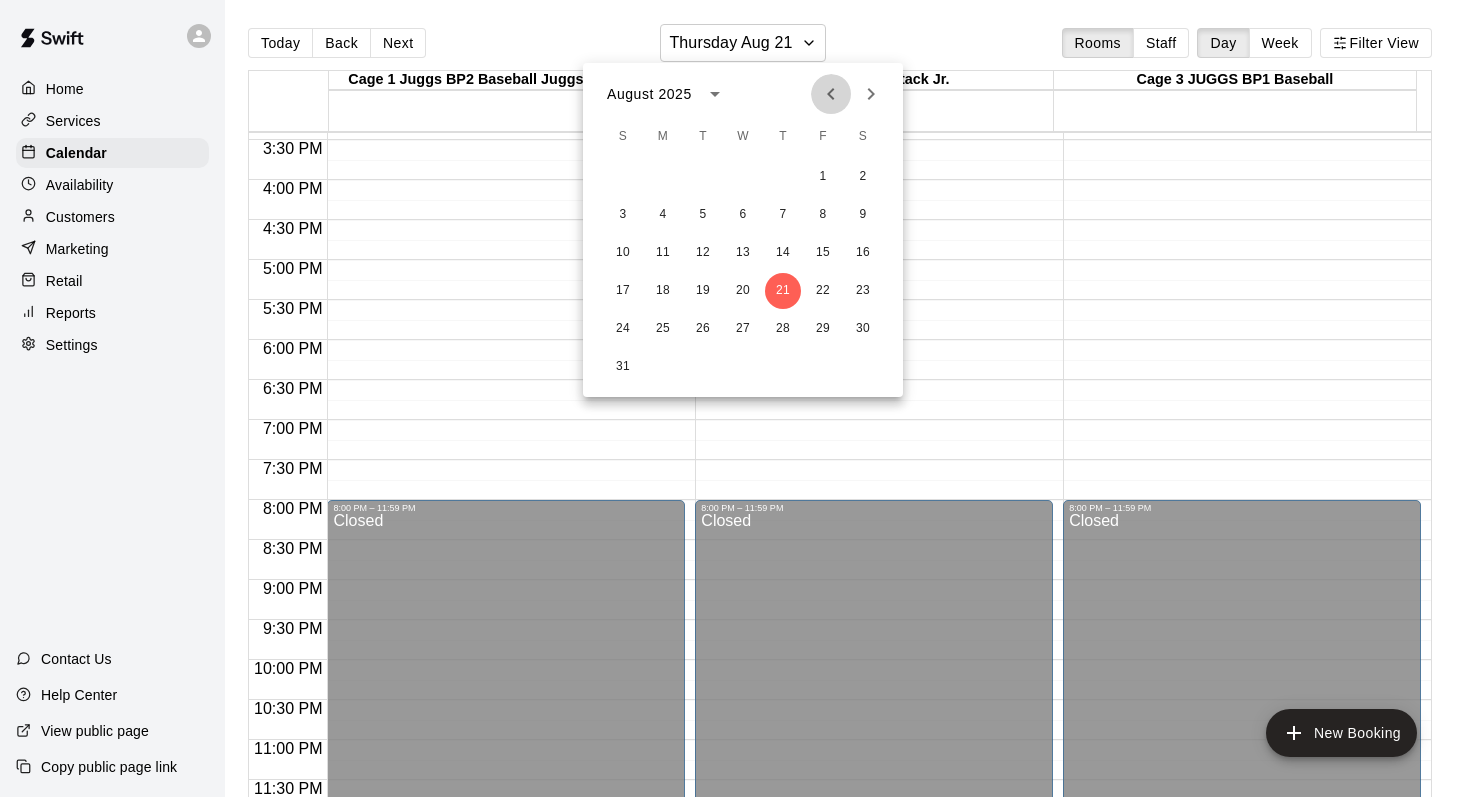 click 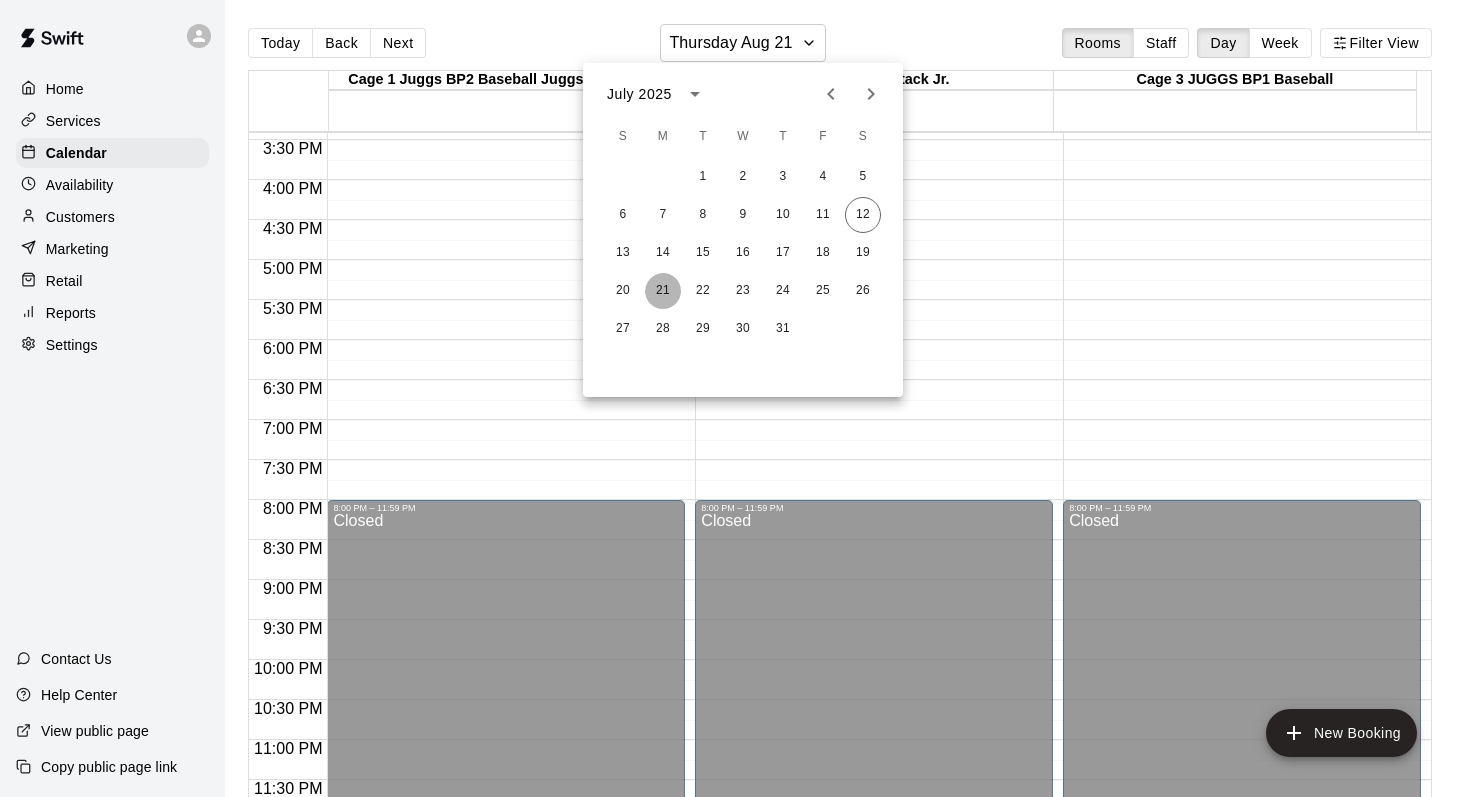 click on "21" at bounding box center (663, 291) 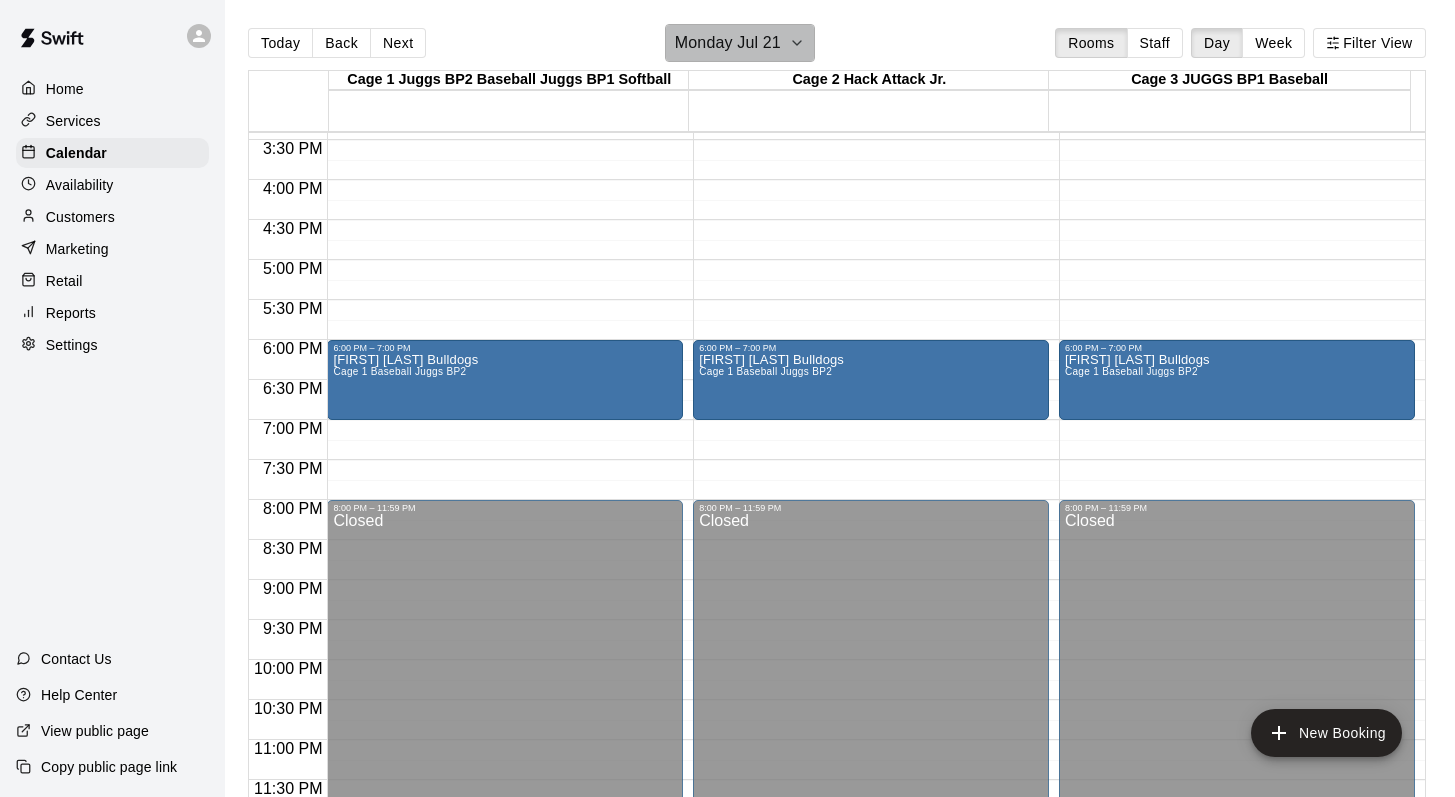 click on "Monday Jul 21" at bounding box center (740, 43) 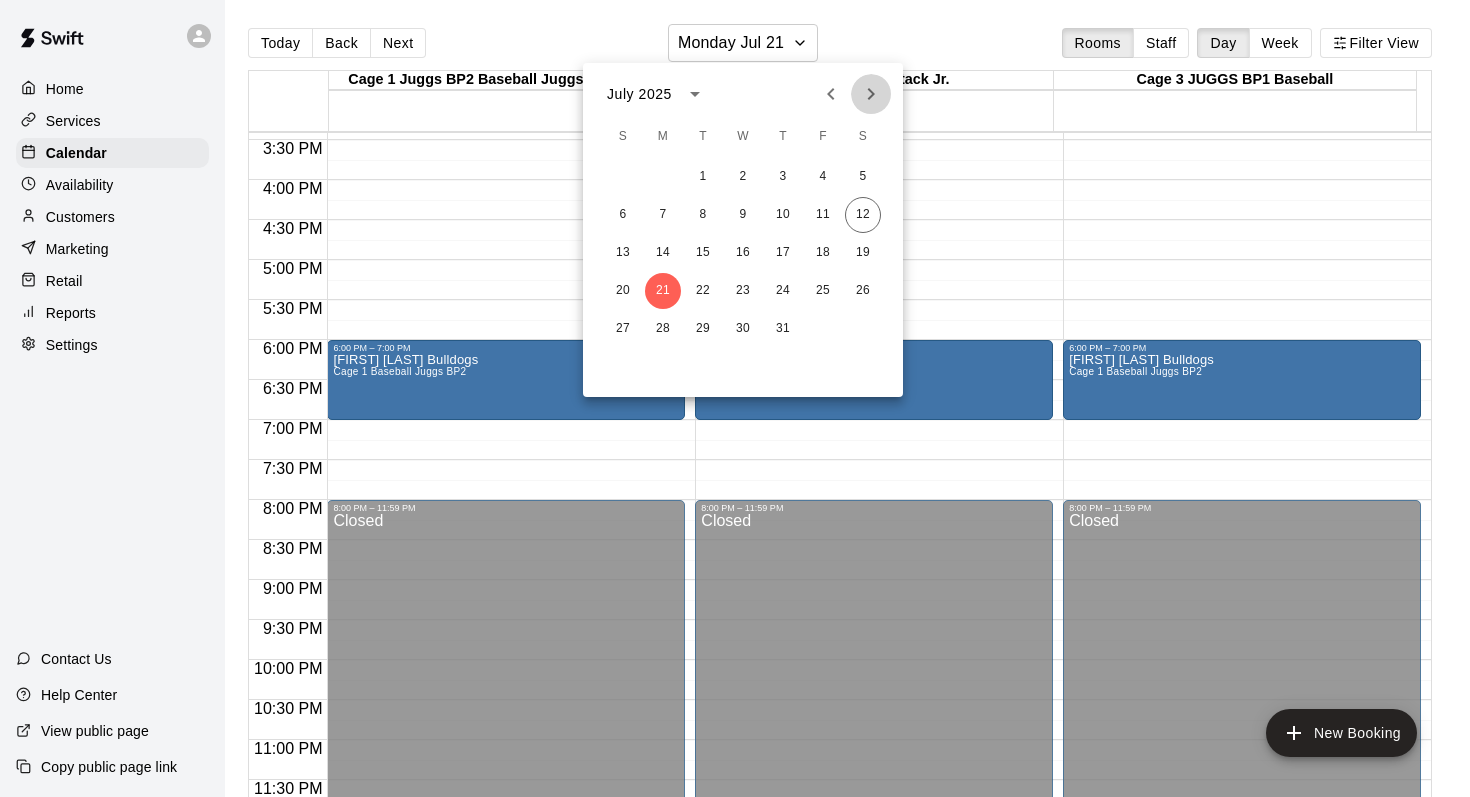click 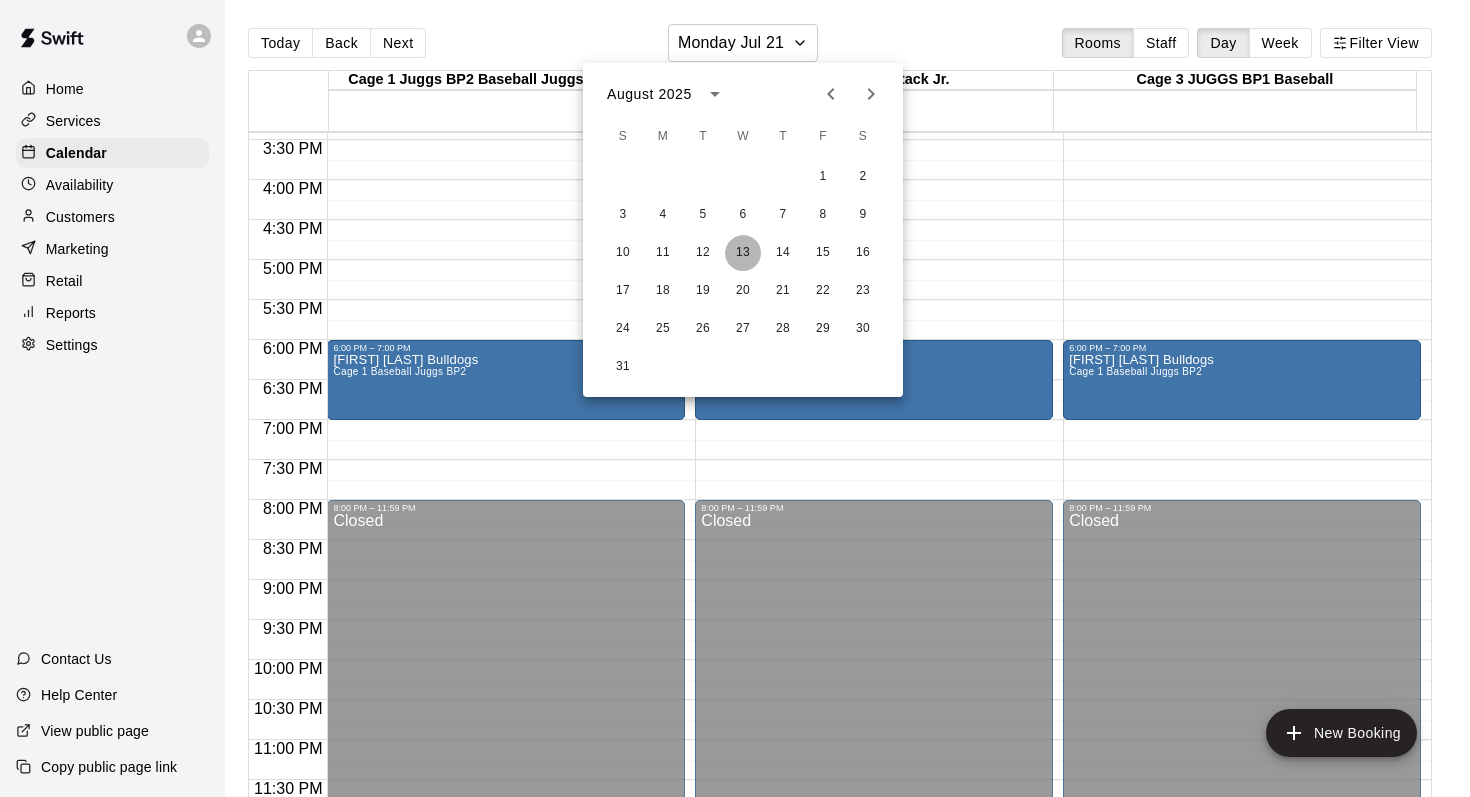 click on "13" at bounding box center [743, 253] 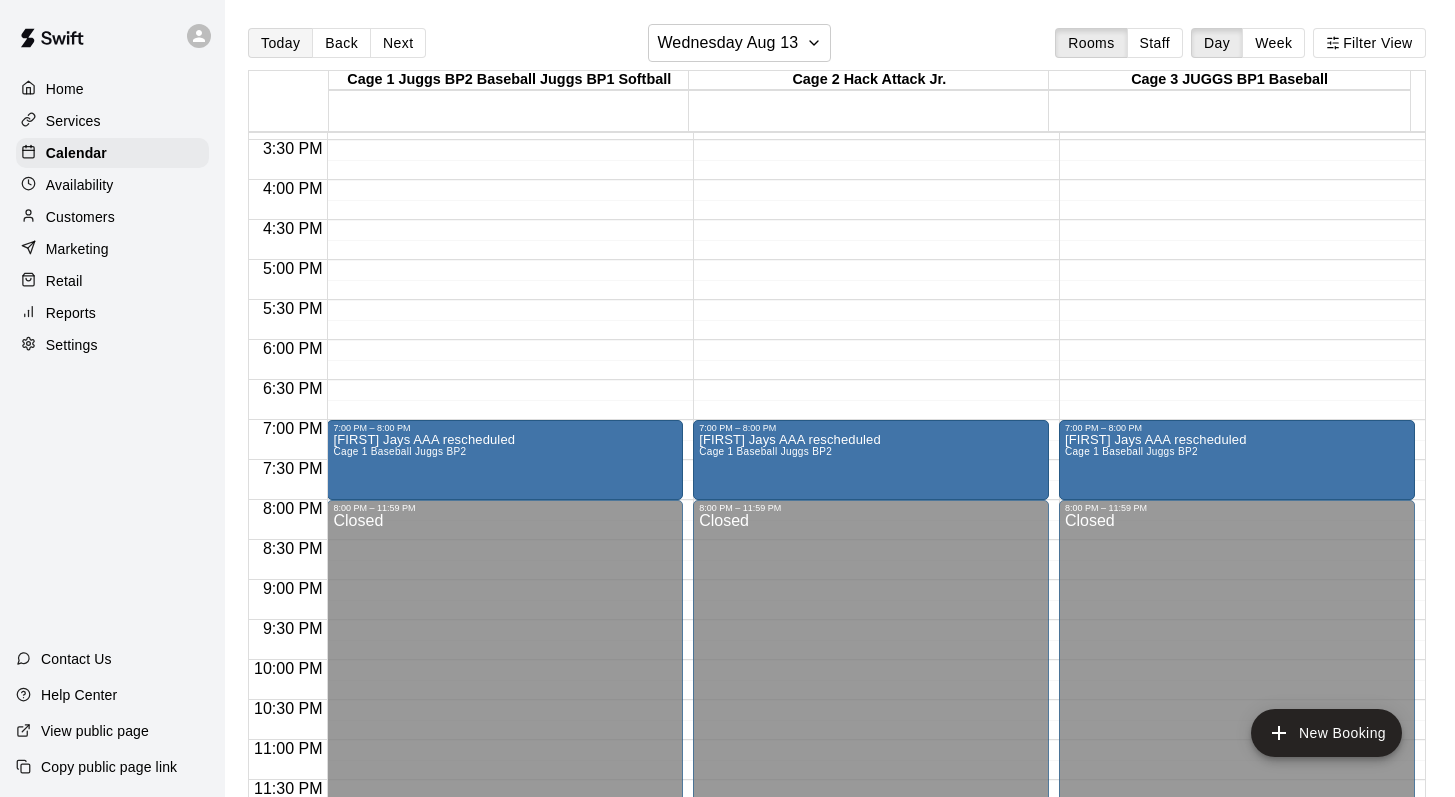 click on "Today" at bounding box center [280, 43] 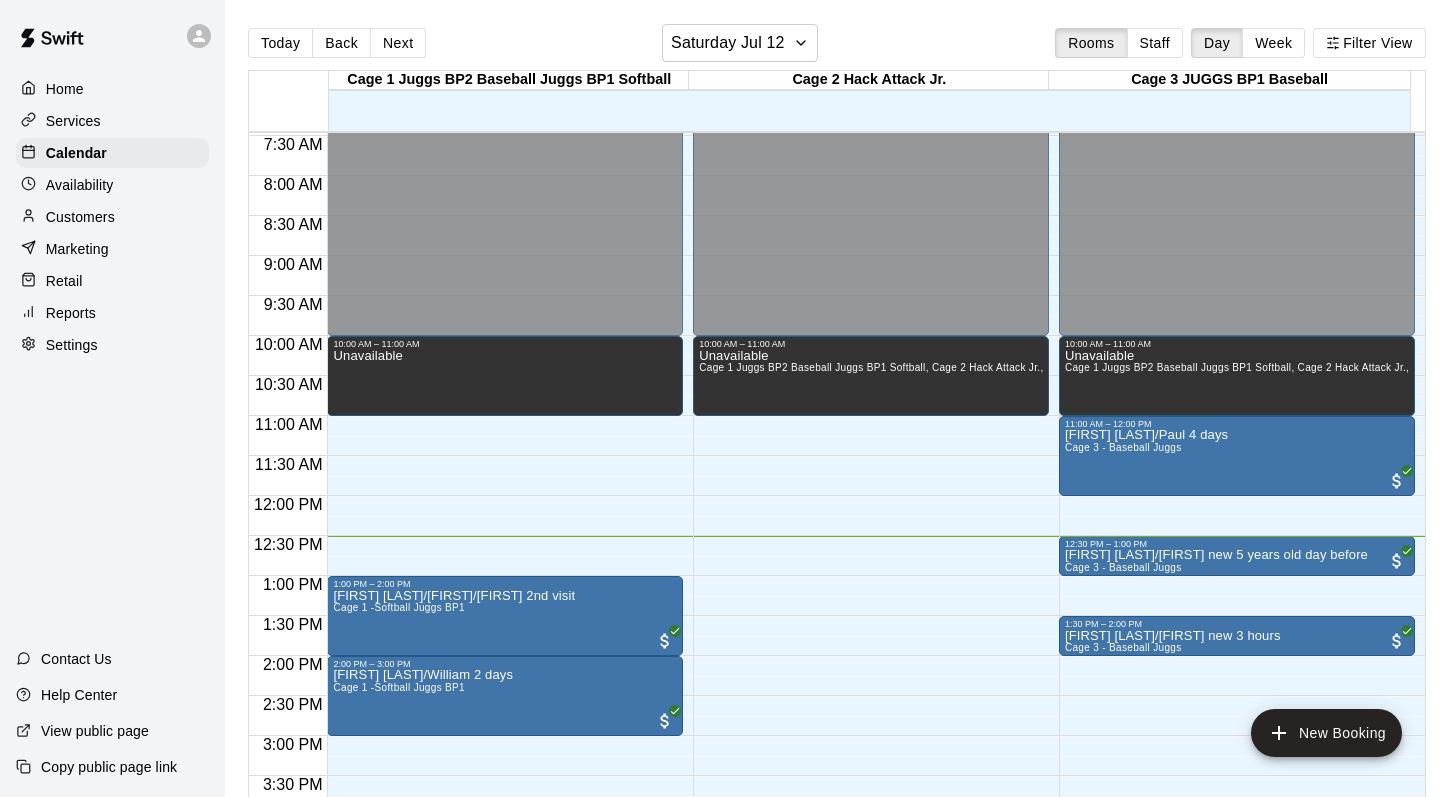 scroll, scrollTop: 578, scrollLeft: 0, axis: vertical 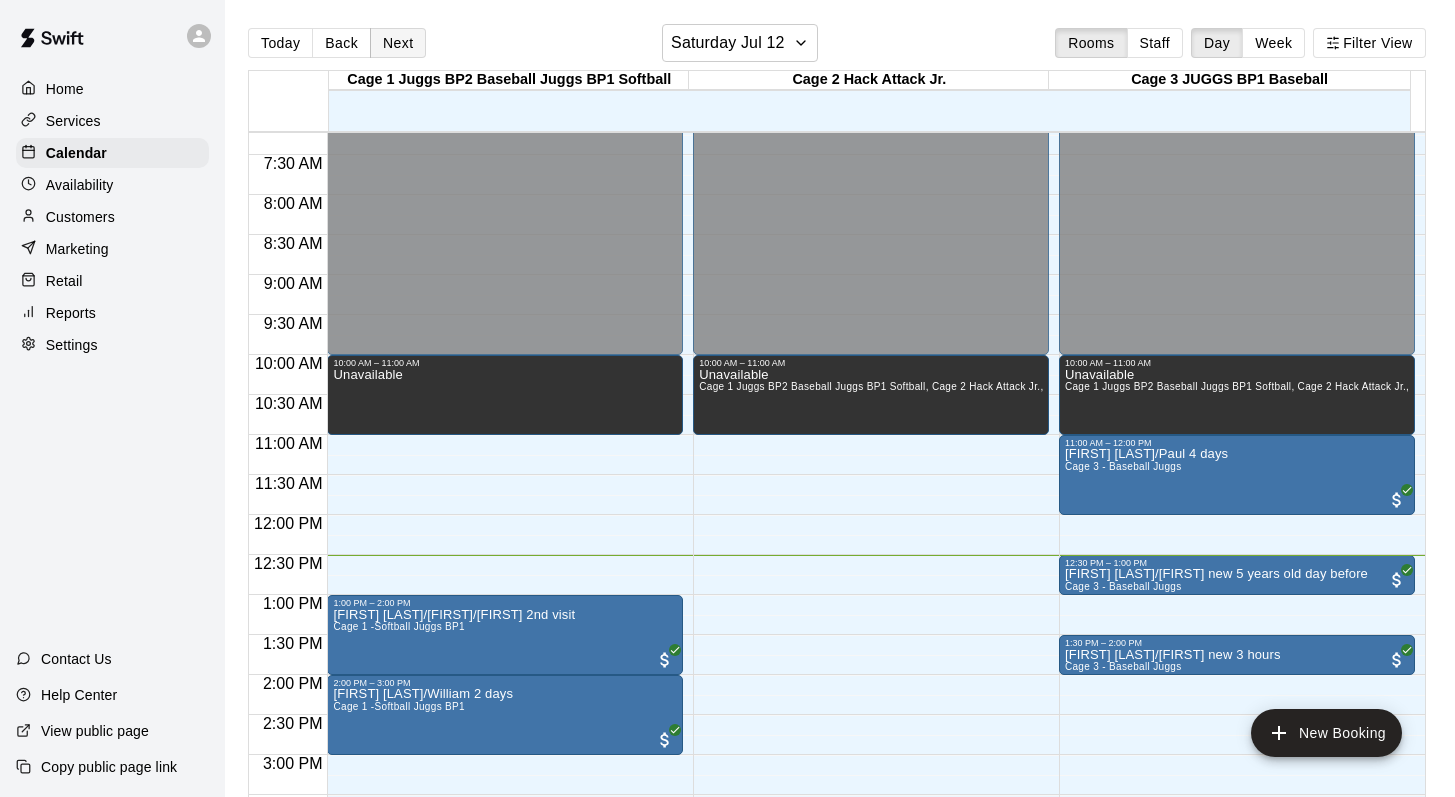 click on "Next" at bounding box center (398, 43) 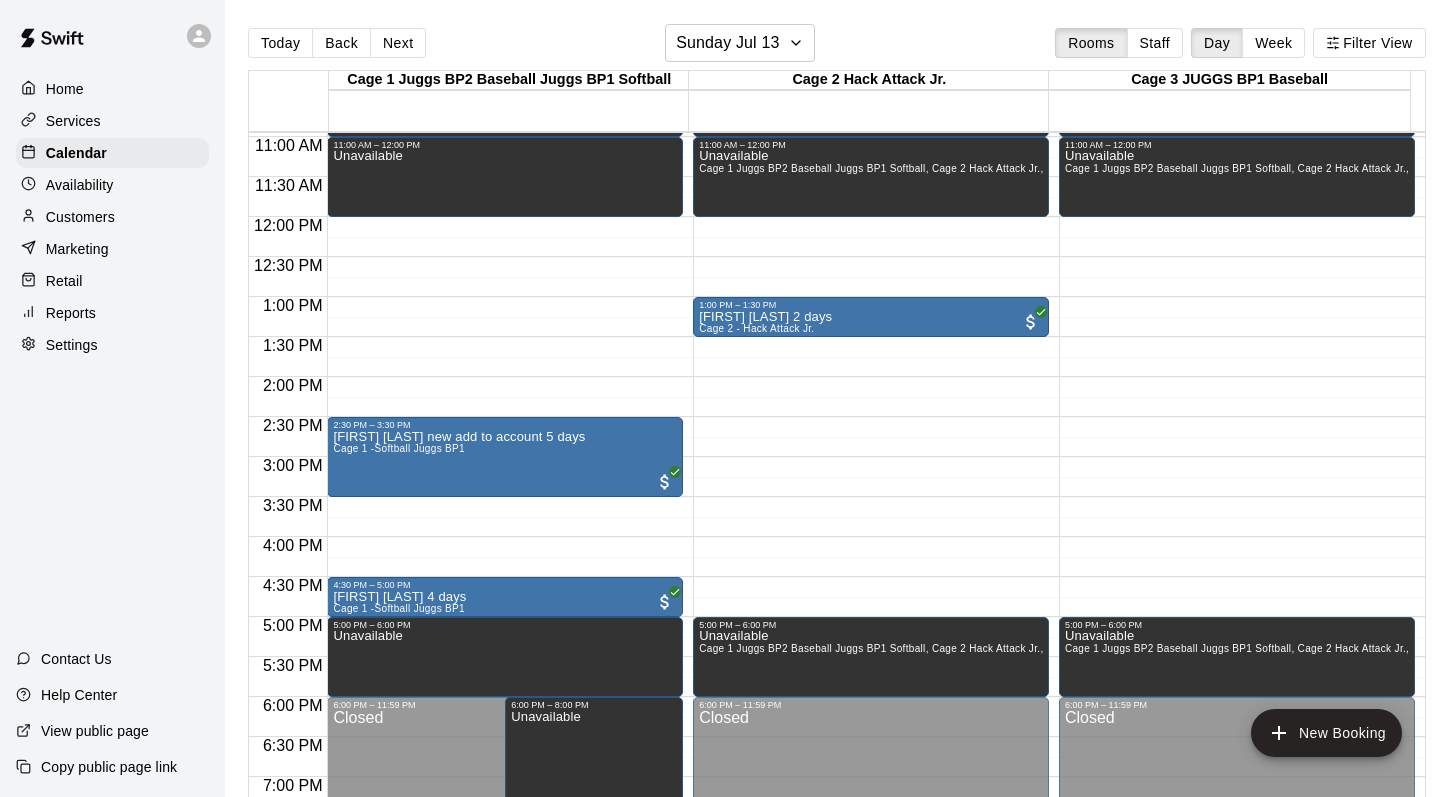 scroll, scrollTop: 883, scrollLeft: 0, axis: vertical 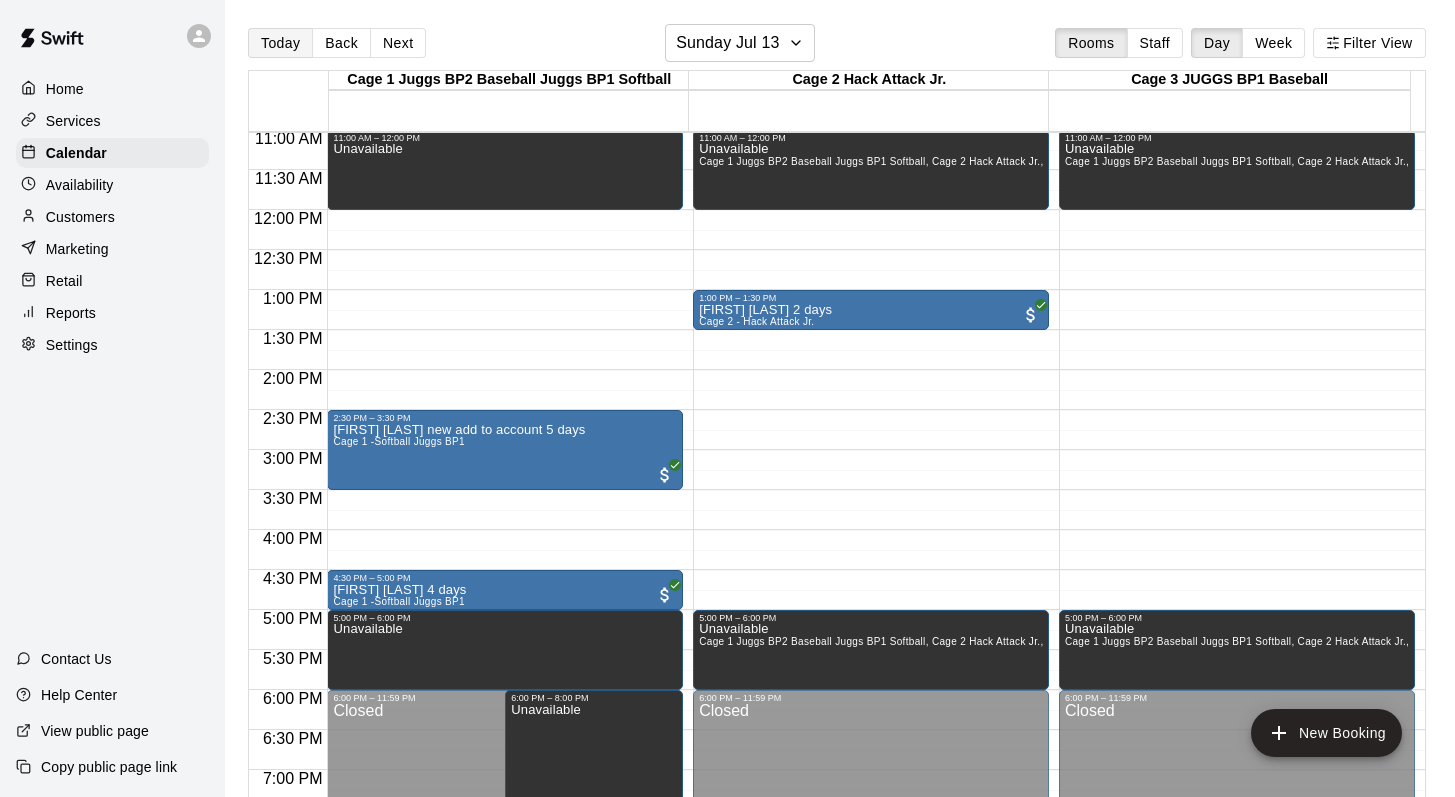 click on "Today" at bounding box center (280, 43) 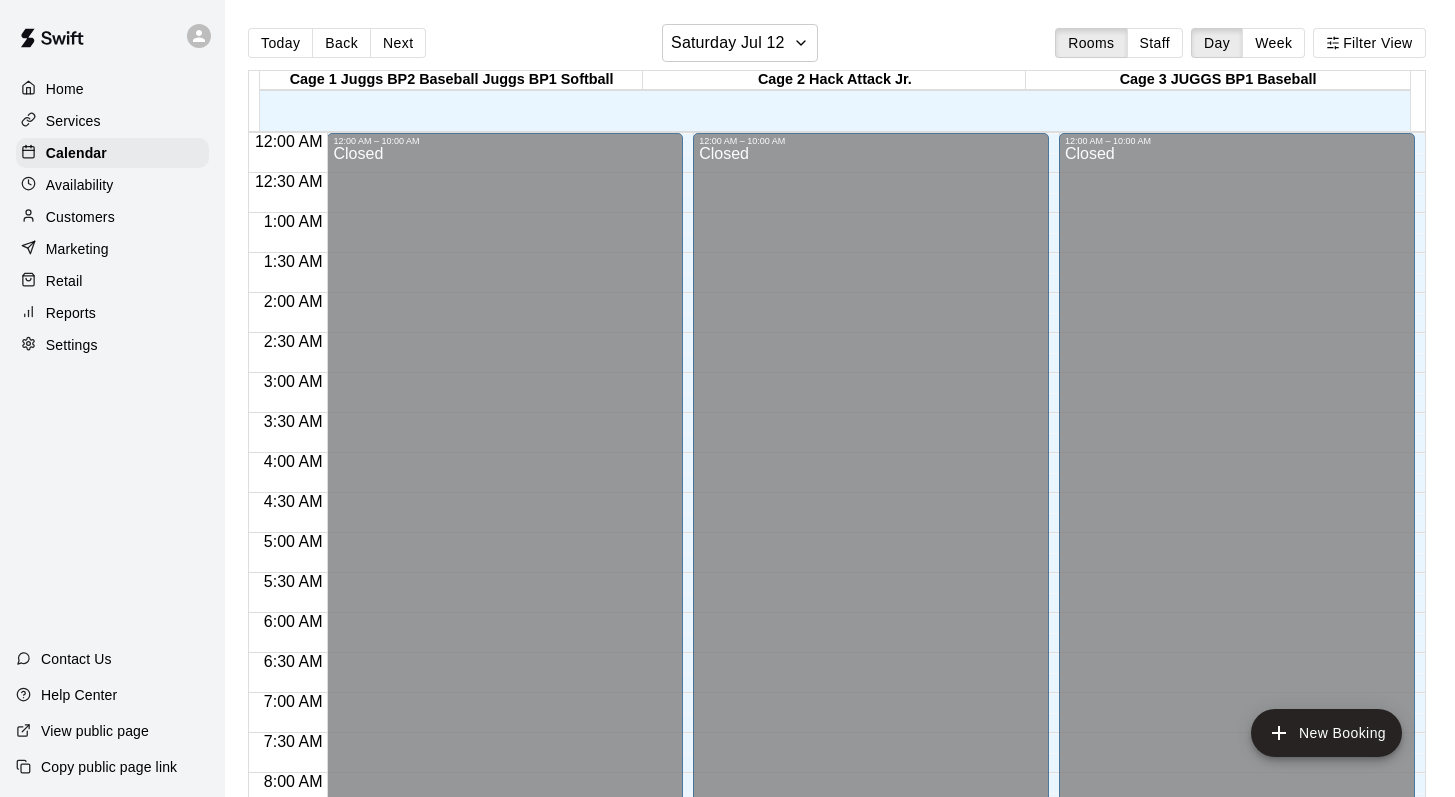 scroll, scrollTop: 0, scrollLeft: 0, axis: both 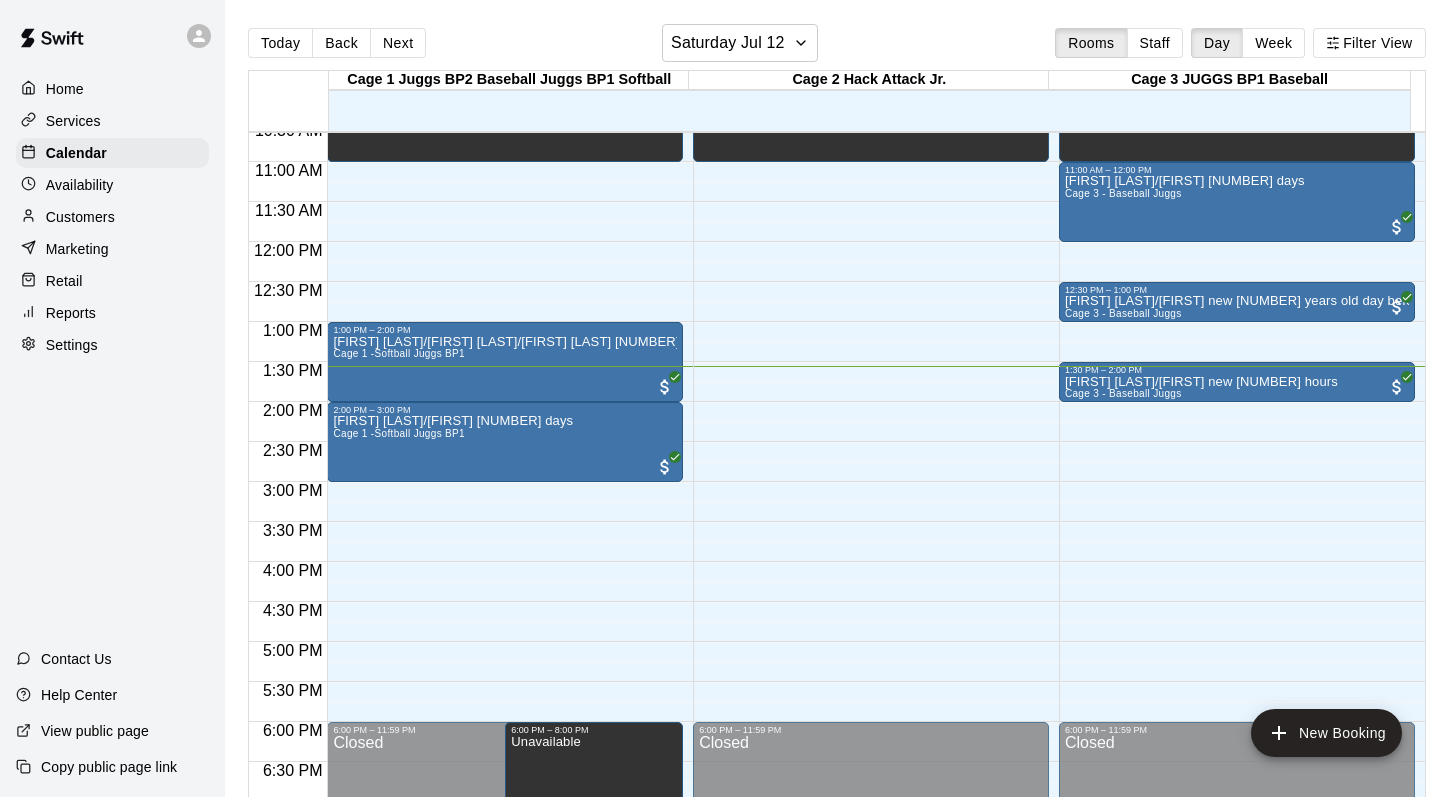 click on "Today Back Next Saturday Jul 12 Rooms Staff Day Week Filter View" at bounding box center (837, 47) 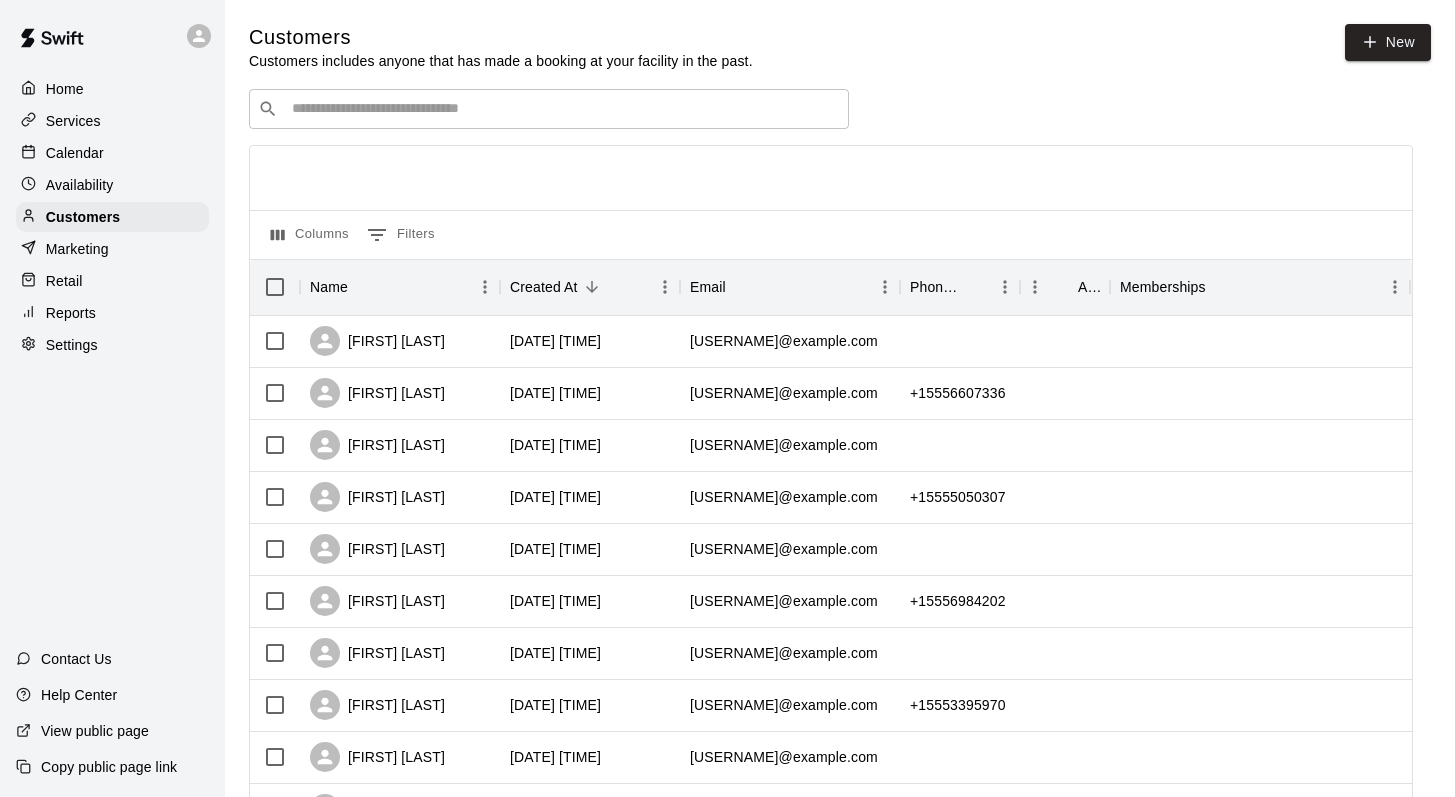 click at bounding box center [563, 109] 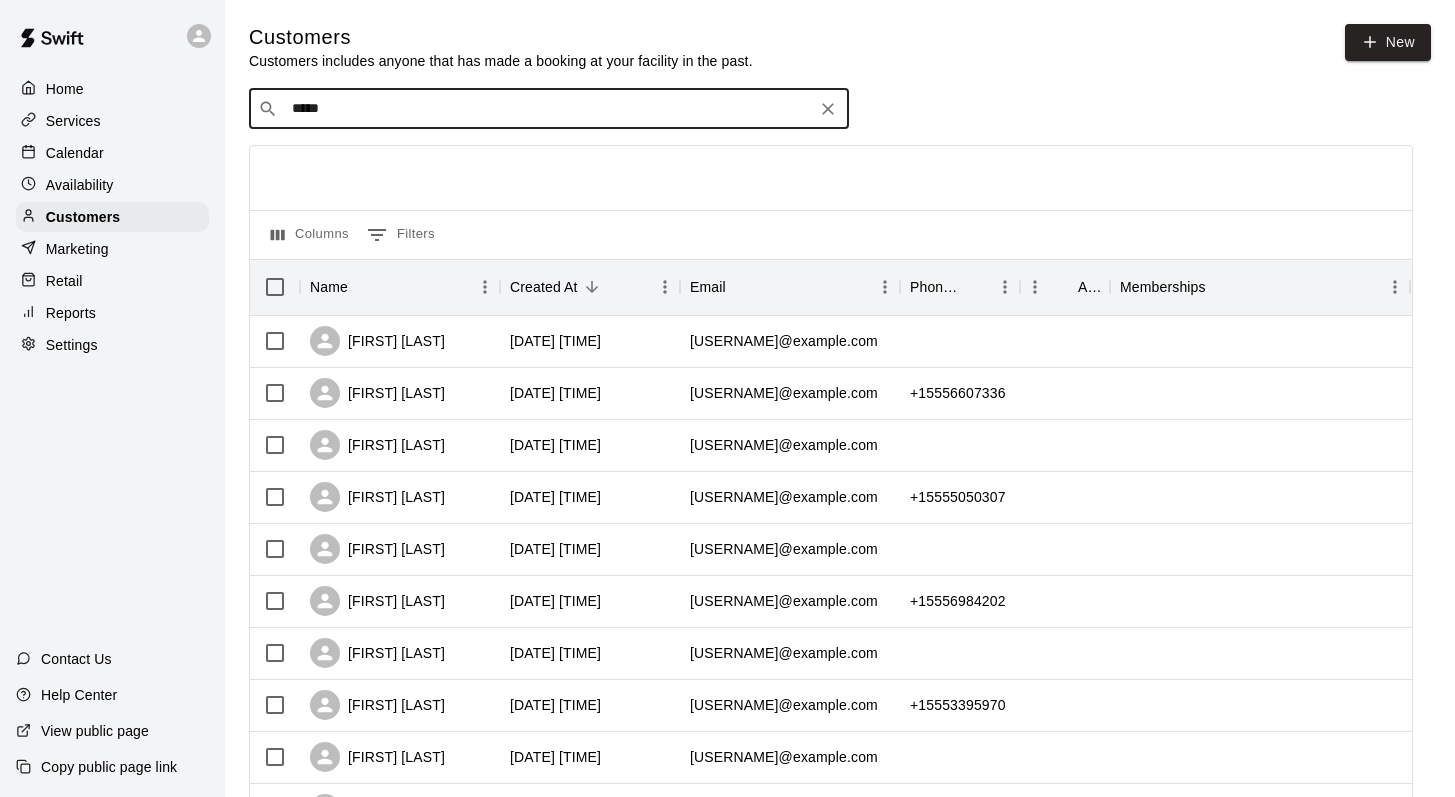 type on "******" 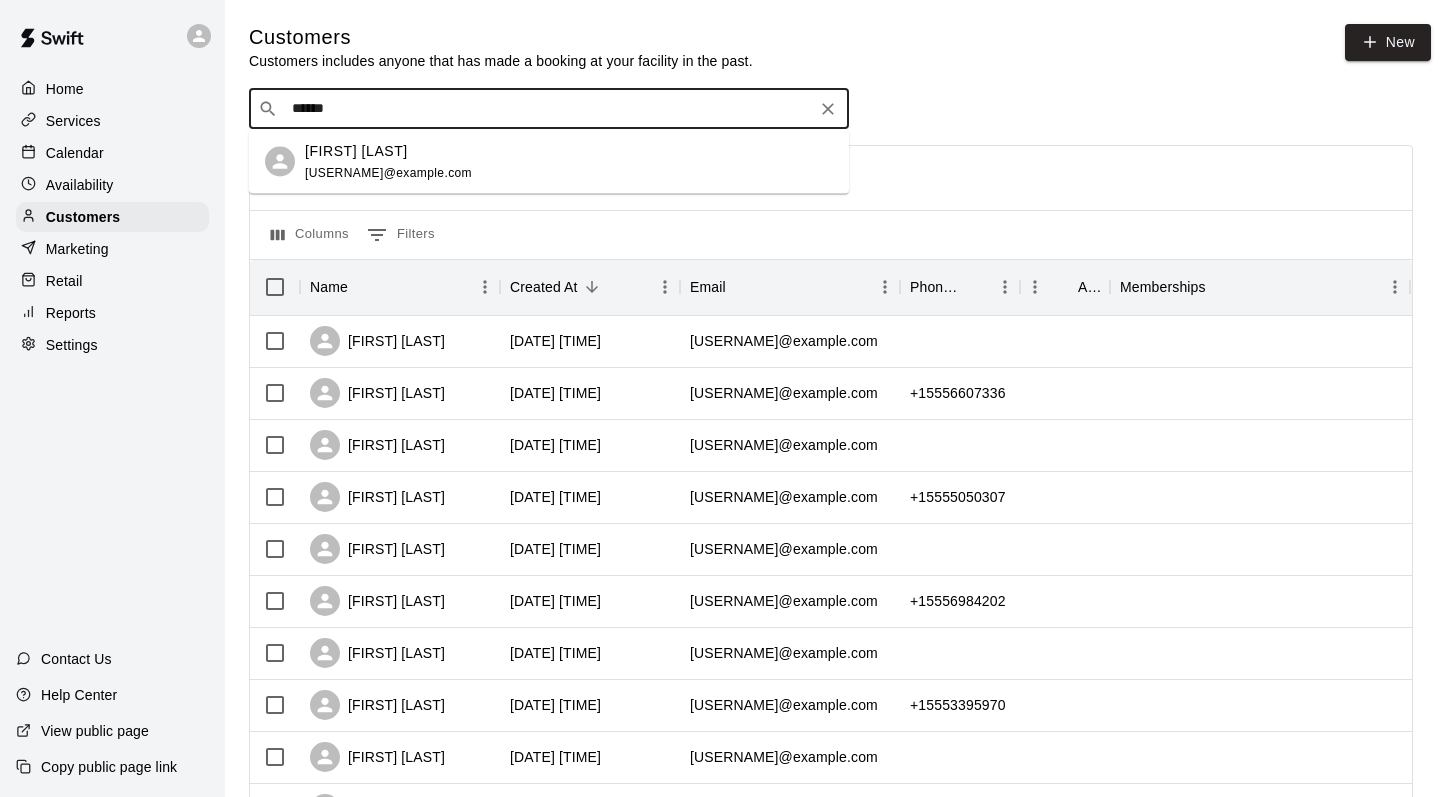 click on "Harding Fraser-Zeitz" at bounding box center [356, 150] 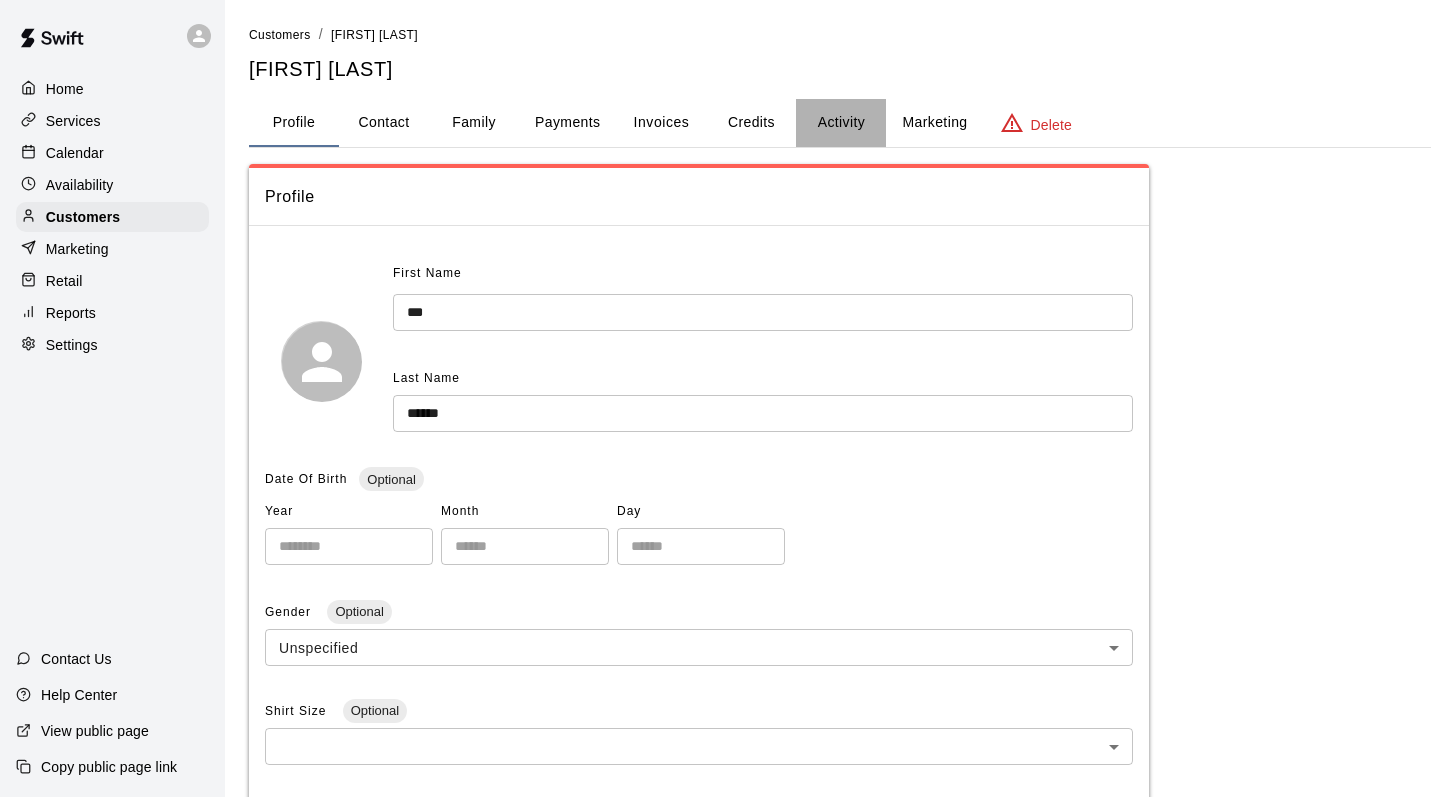 click on "Activity" at bounding box center [841, 123] 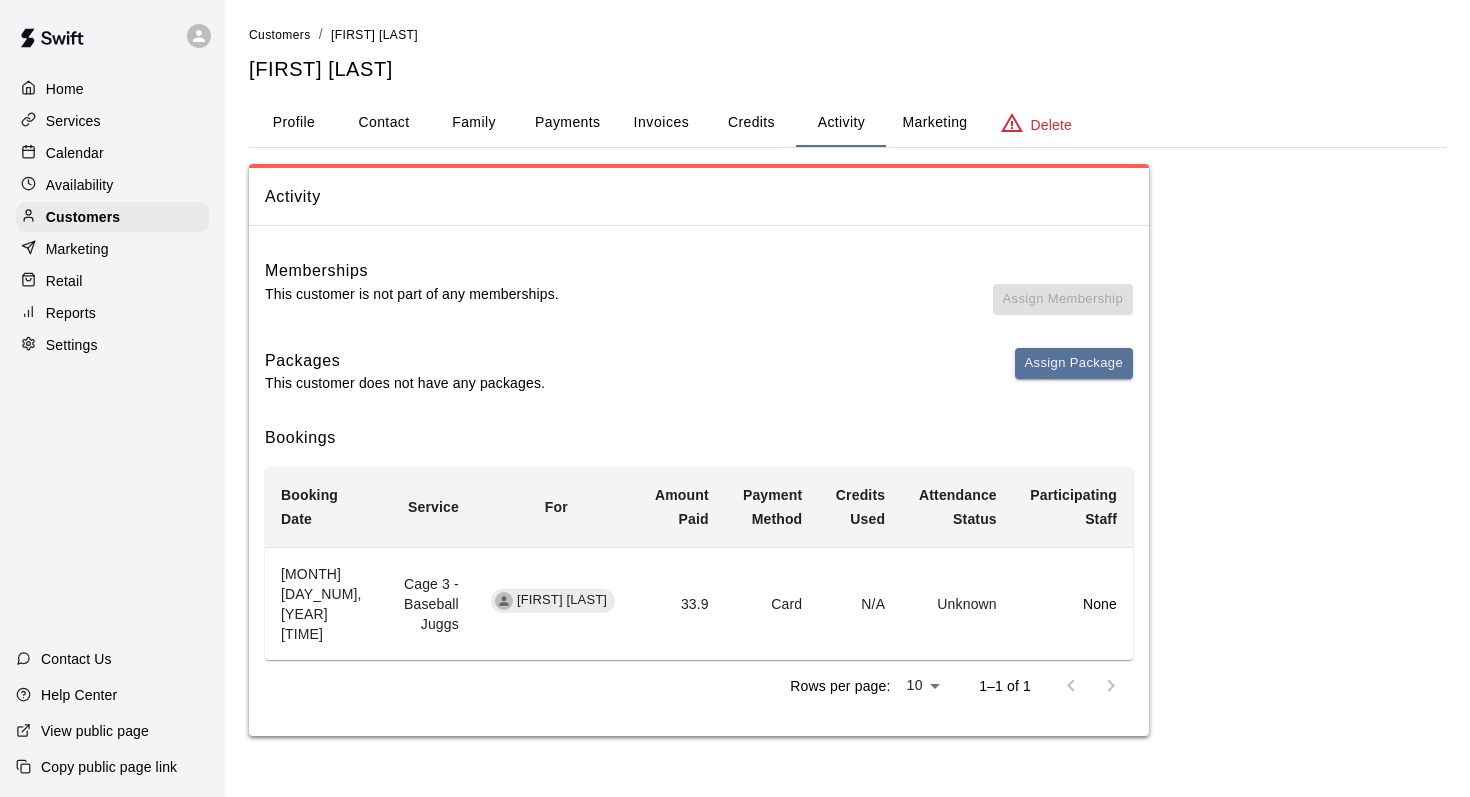 click on "Family" at bounding box center [474, 123] 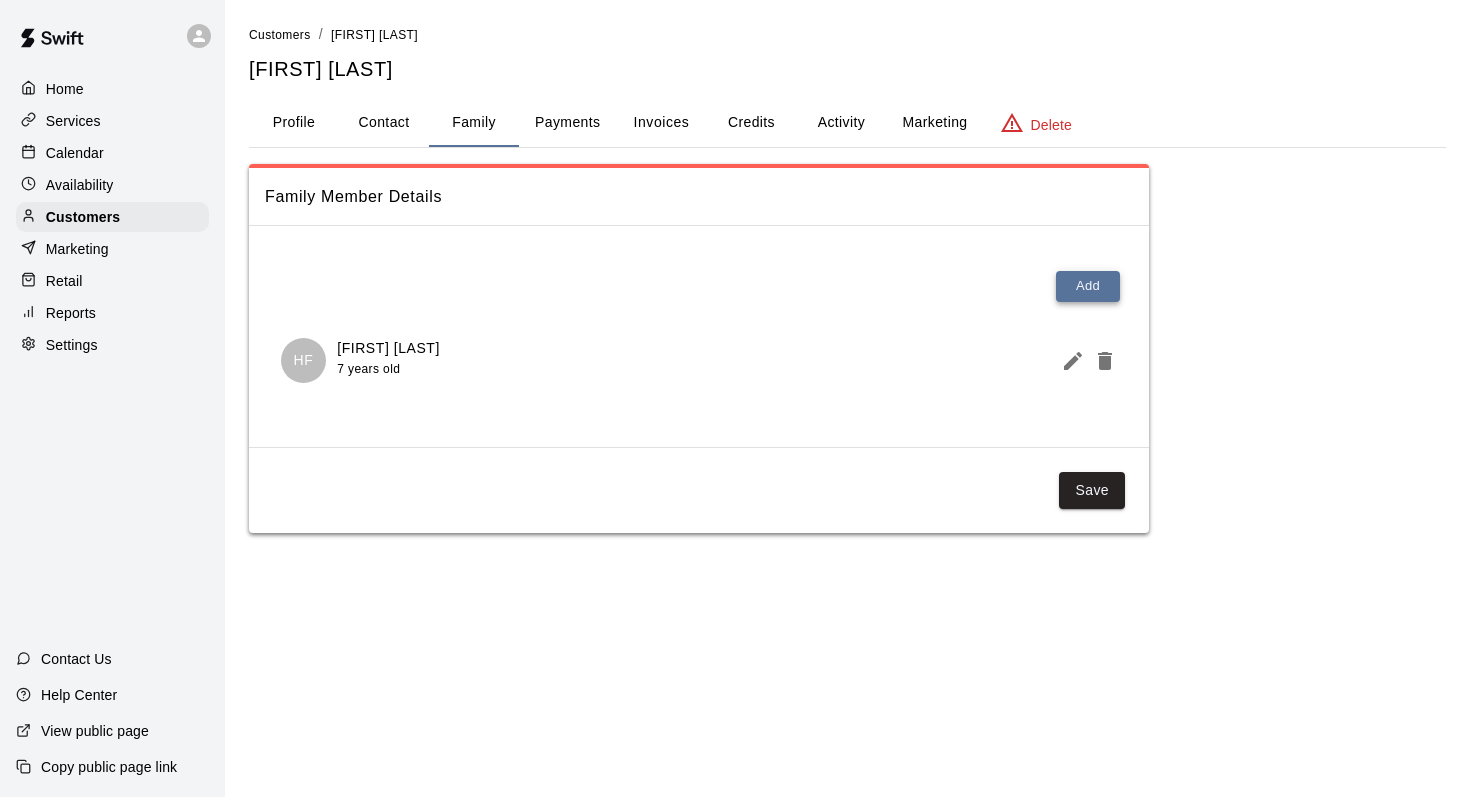 click on "Add" at bounding box center [1088, 286] 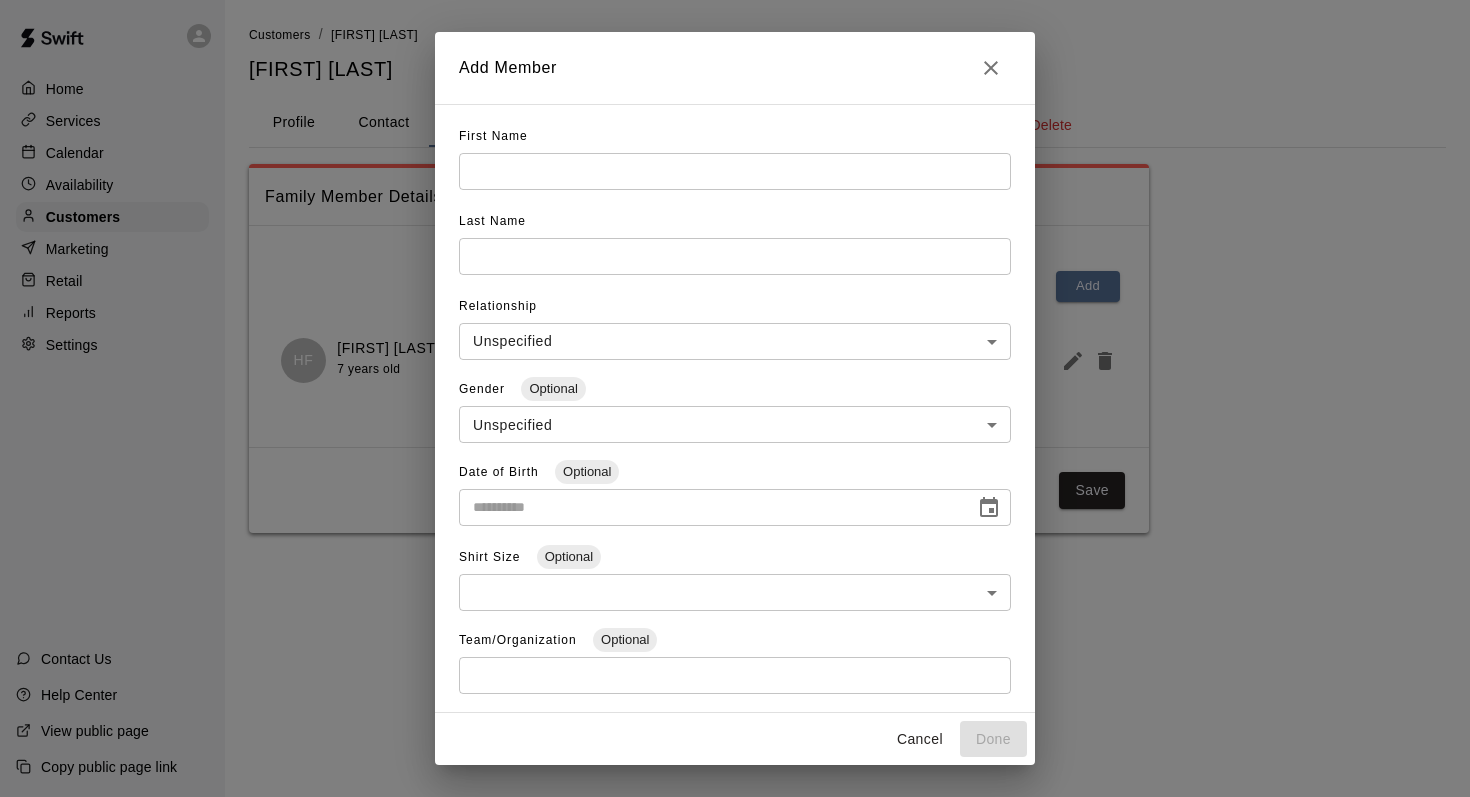 click at bounding box center [735, 171] 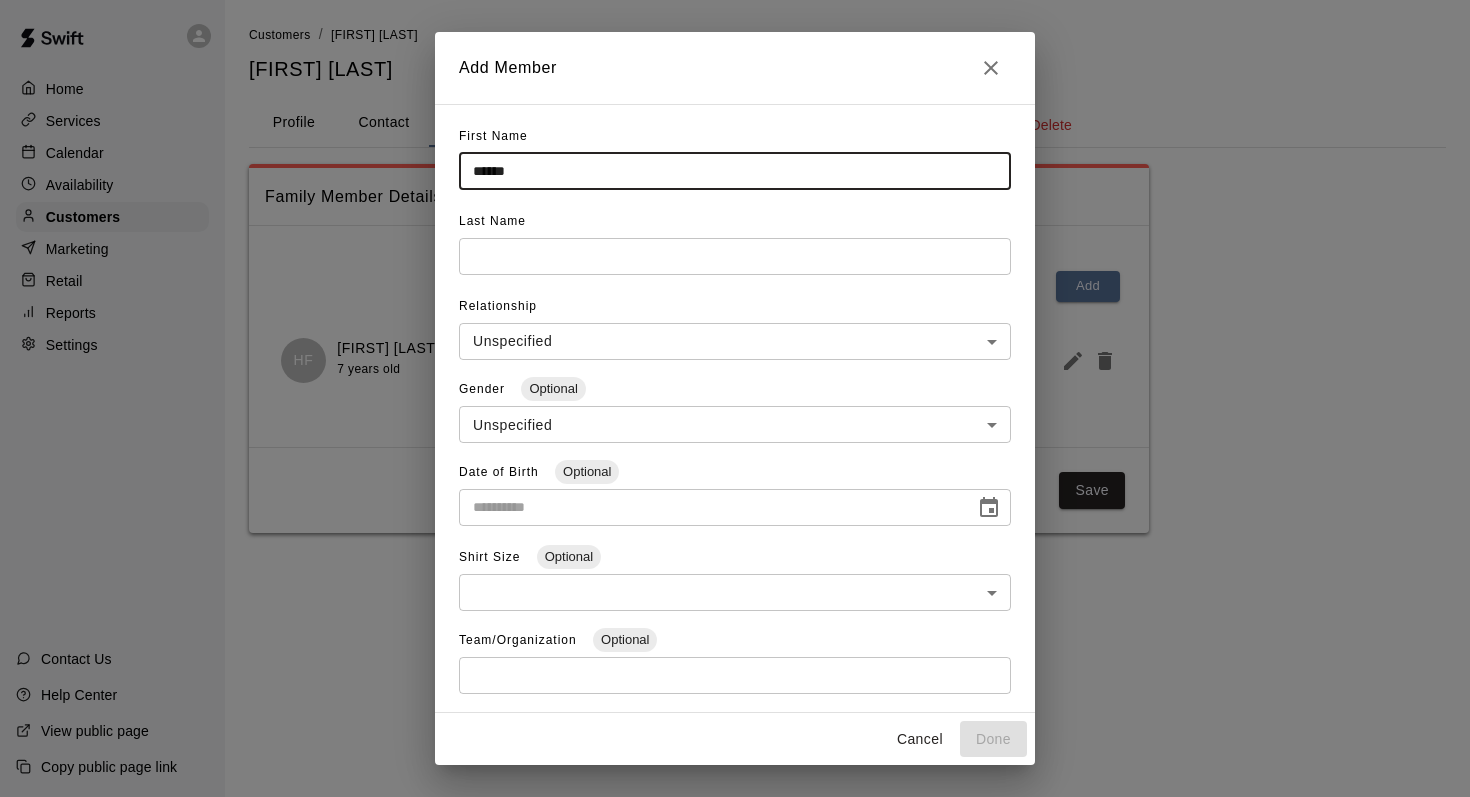 type on "******" 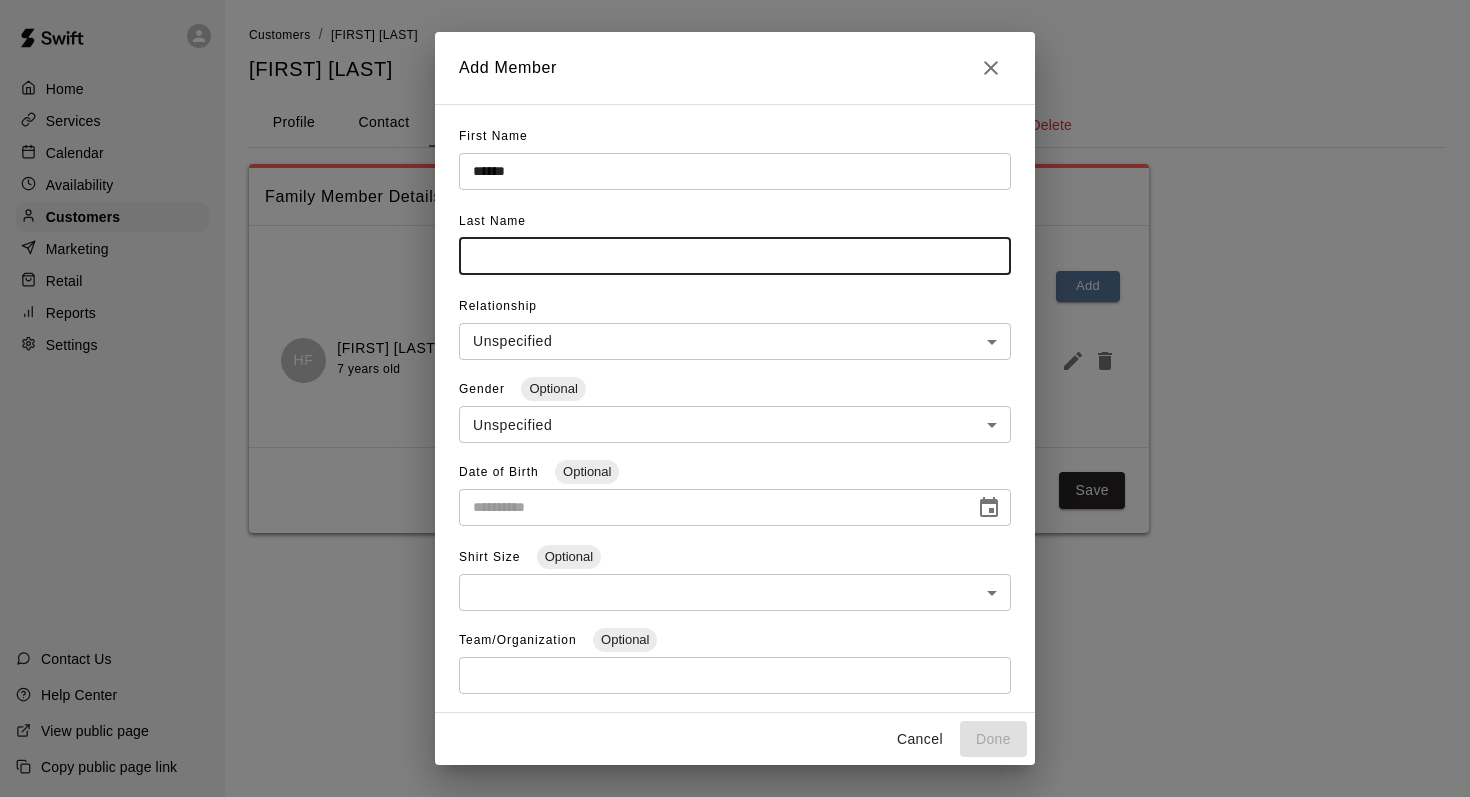 click at bounding box center (735, 256) 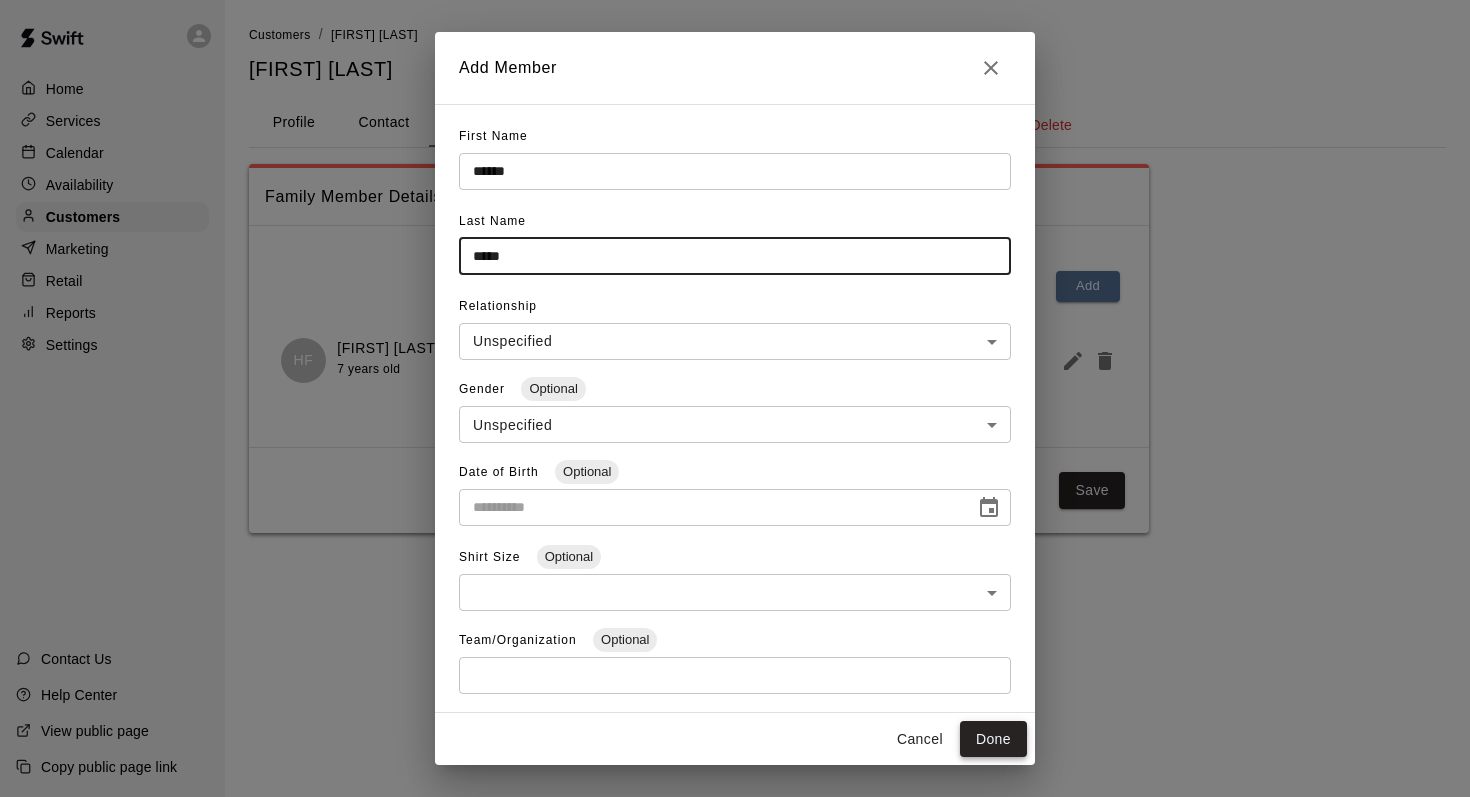 type on "*****" 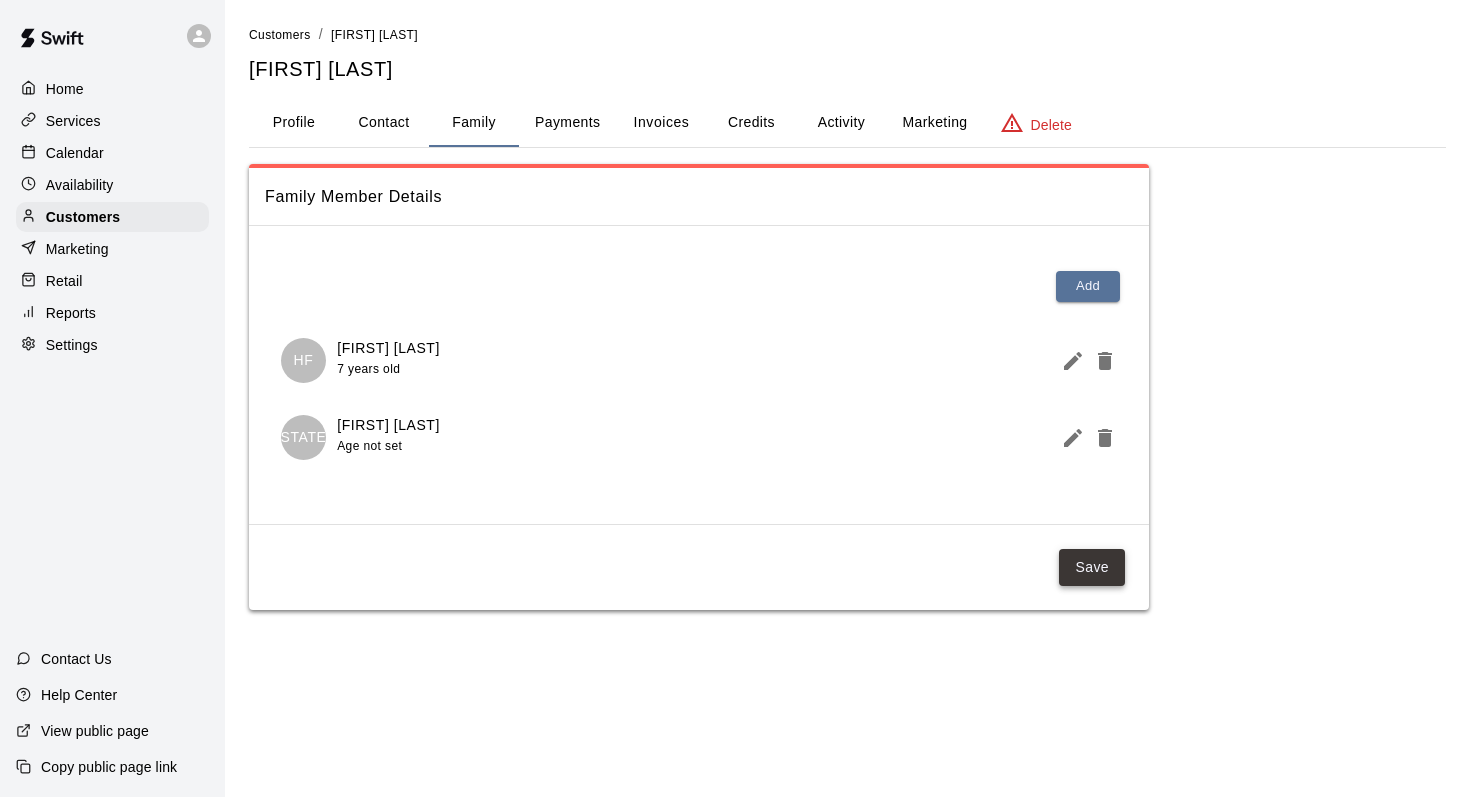 click on "Save" at bounding box center [1092, 567] 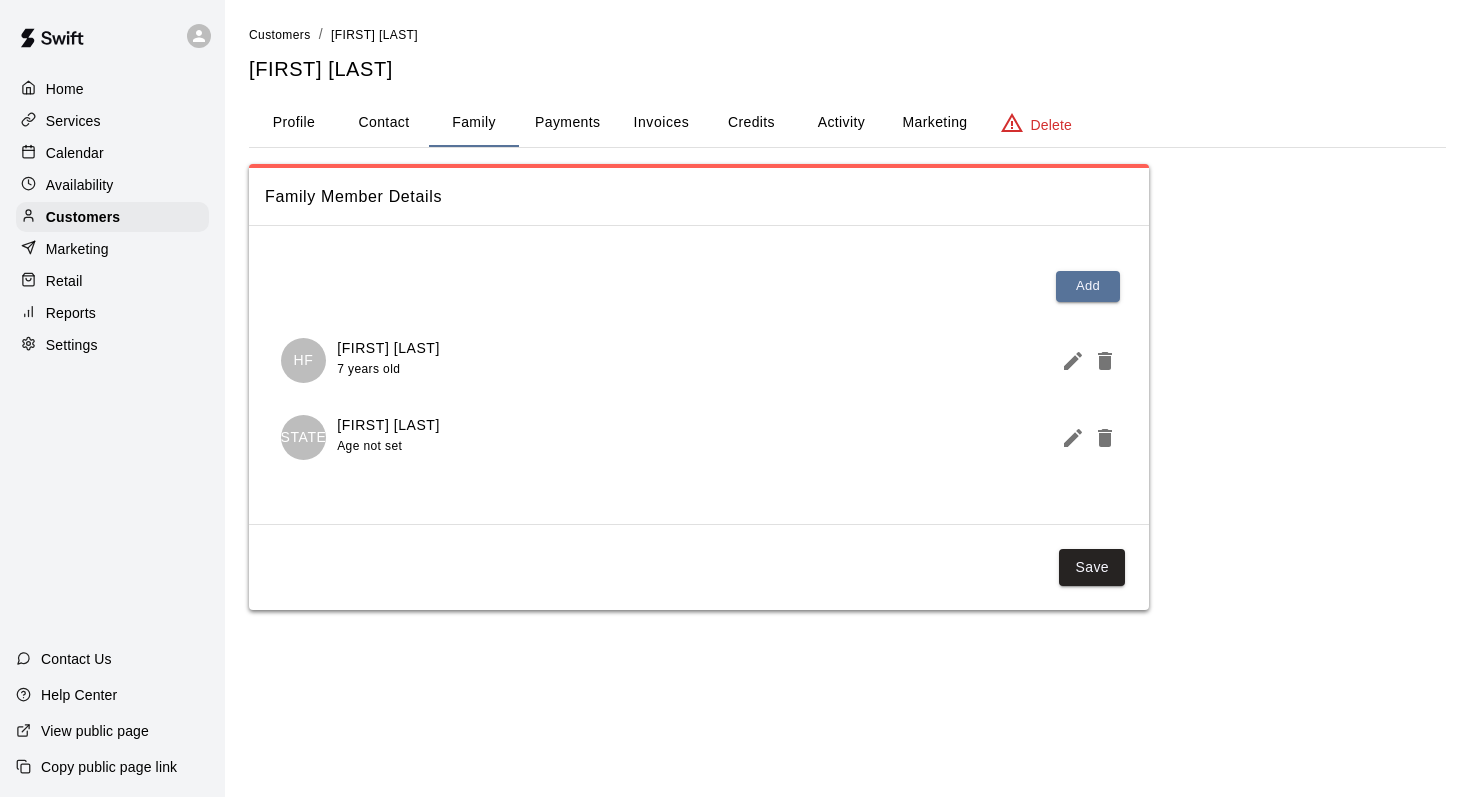 click on "Calendar" at bounding box center [75, 153] 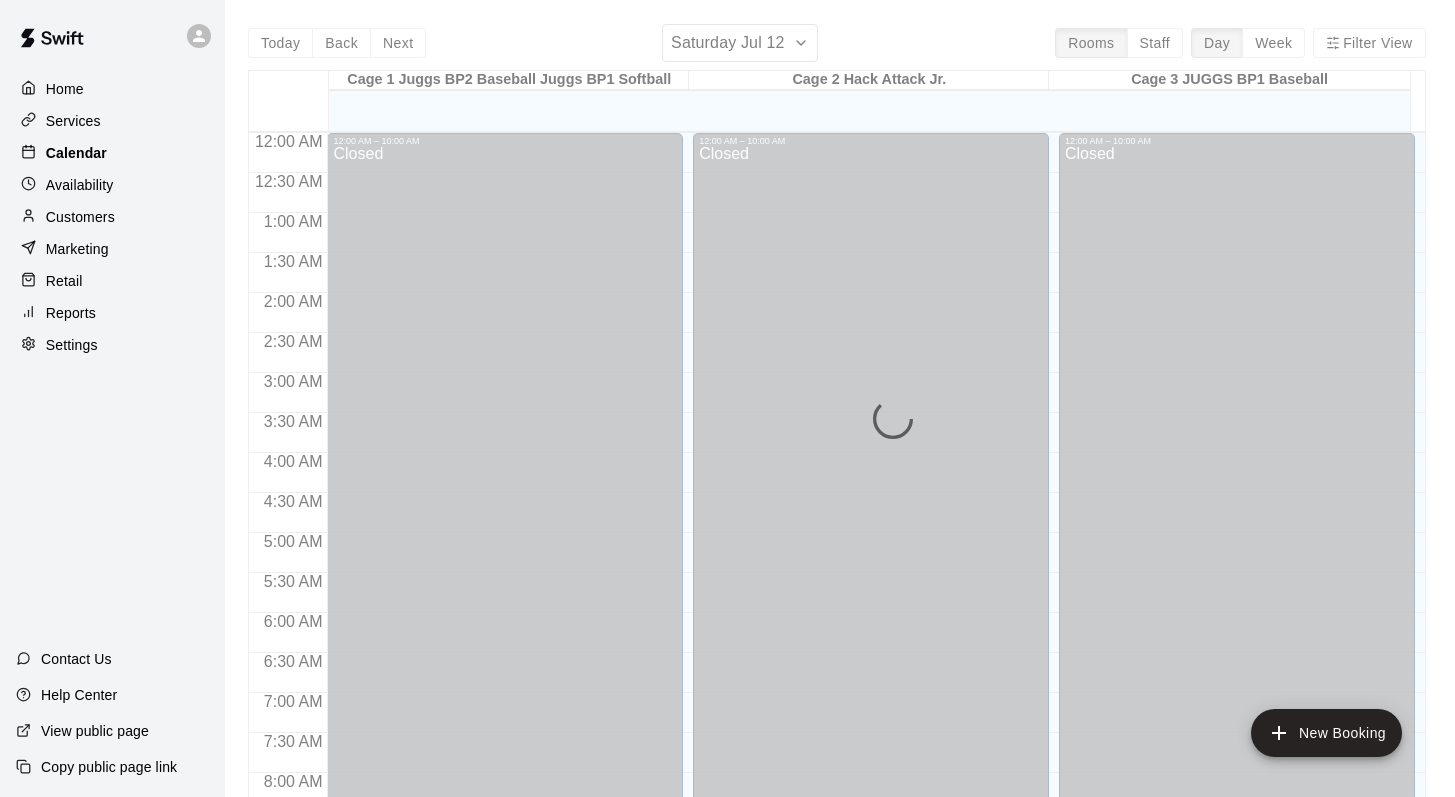 scroll, scrollTop: 1086, scrollLeft: 0, axis: vertical 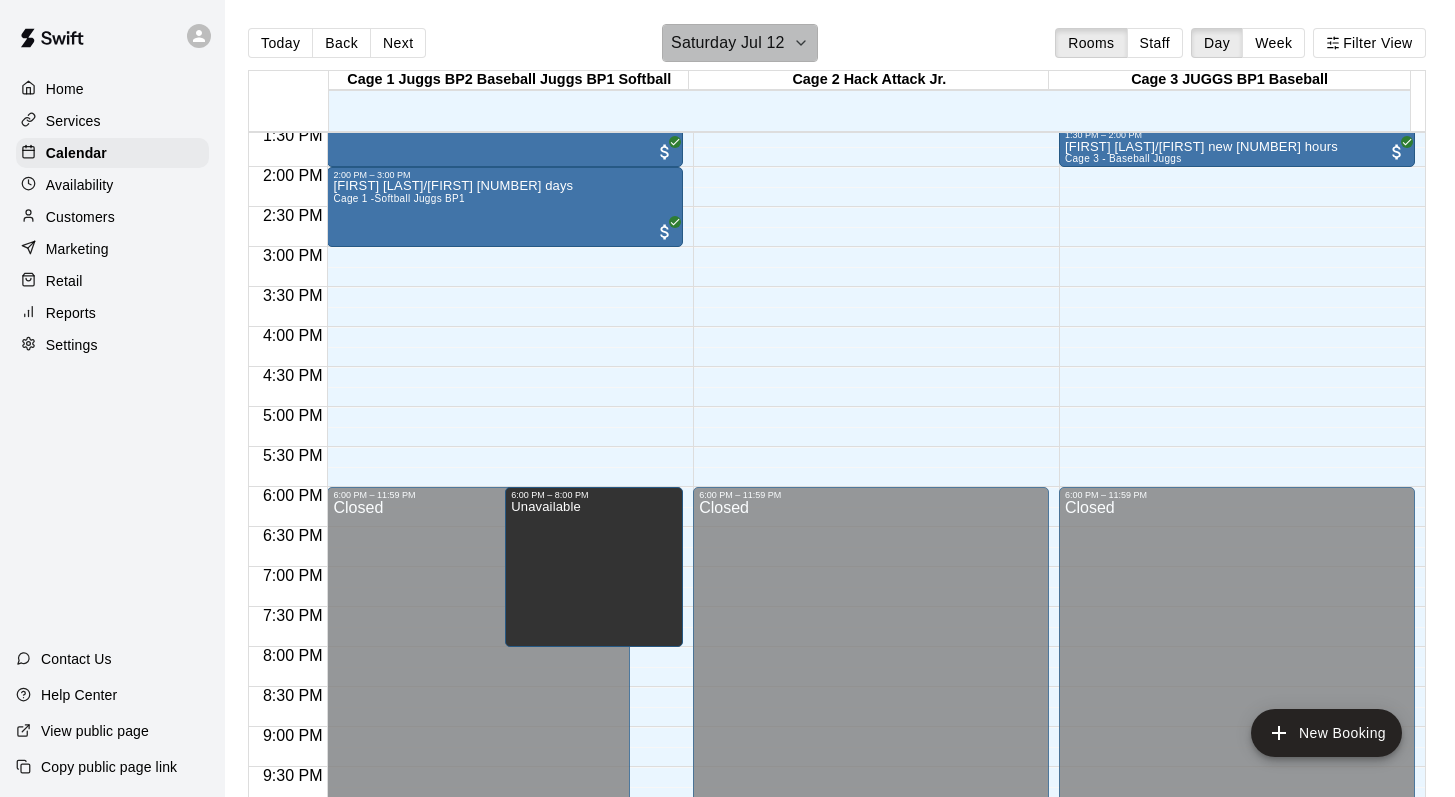 click 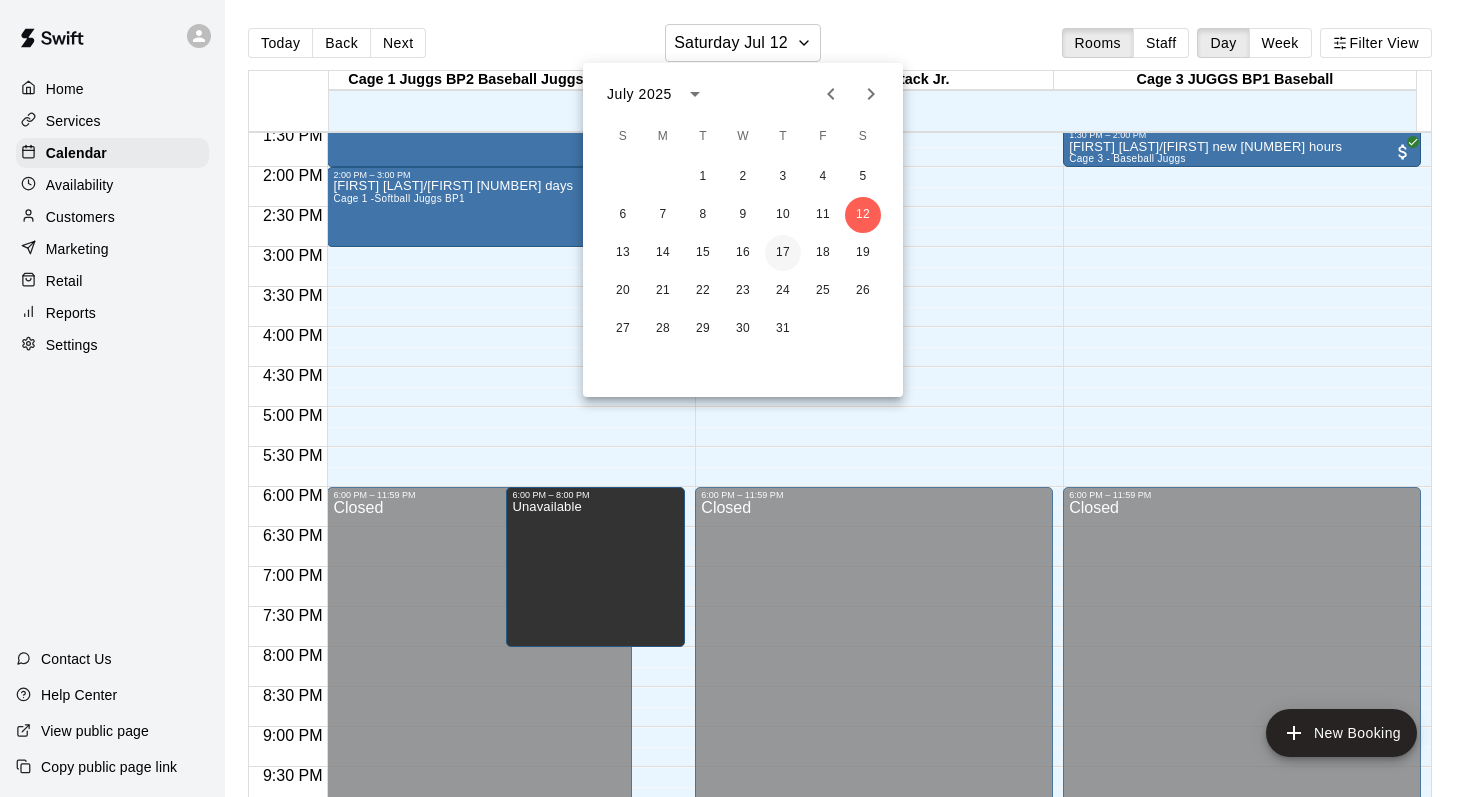 click on "17" at bounding box center [783, 253] 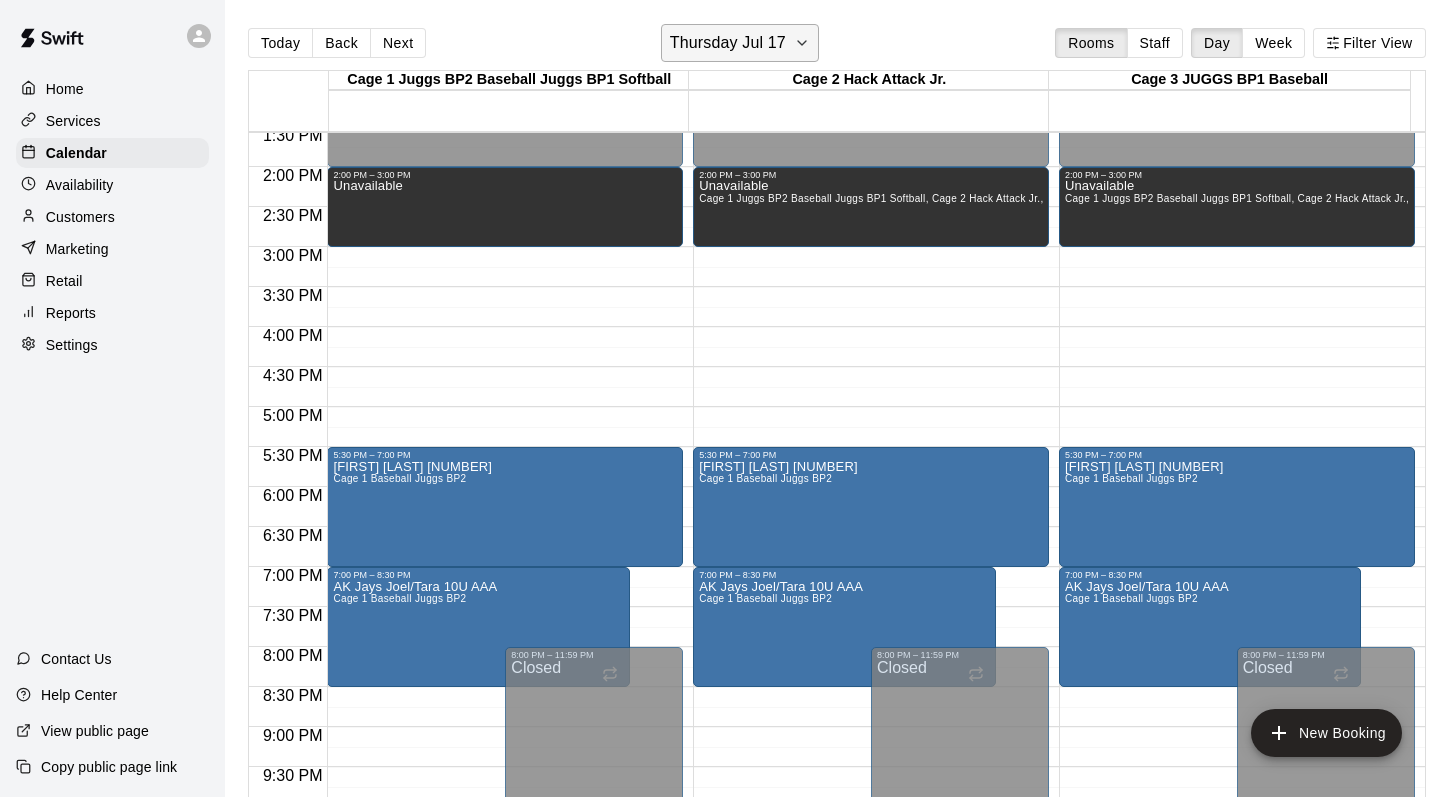 click 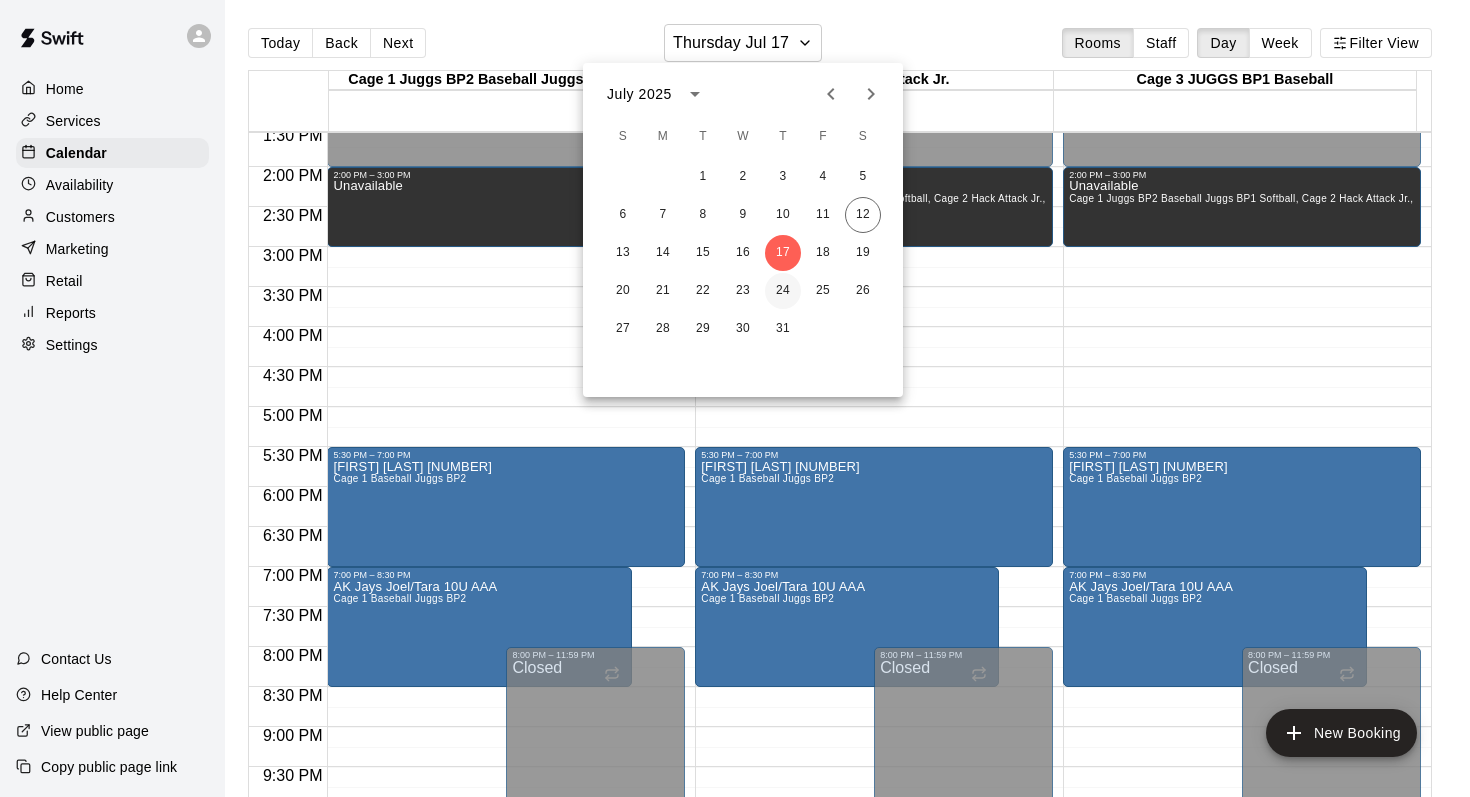 click on "24" at bounding box center [783, 291] 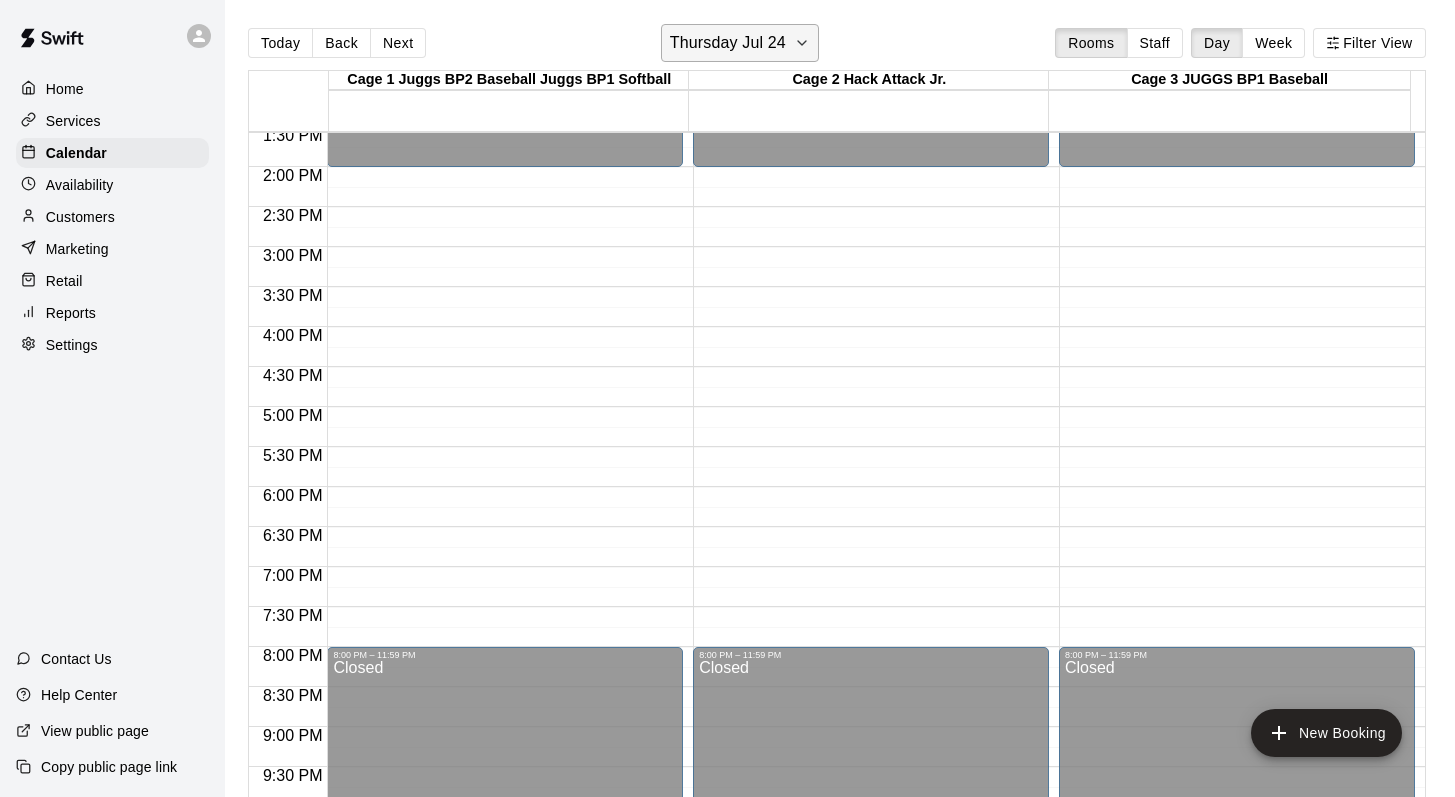 click 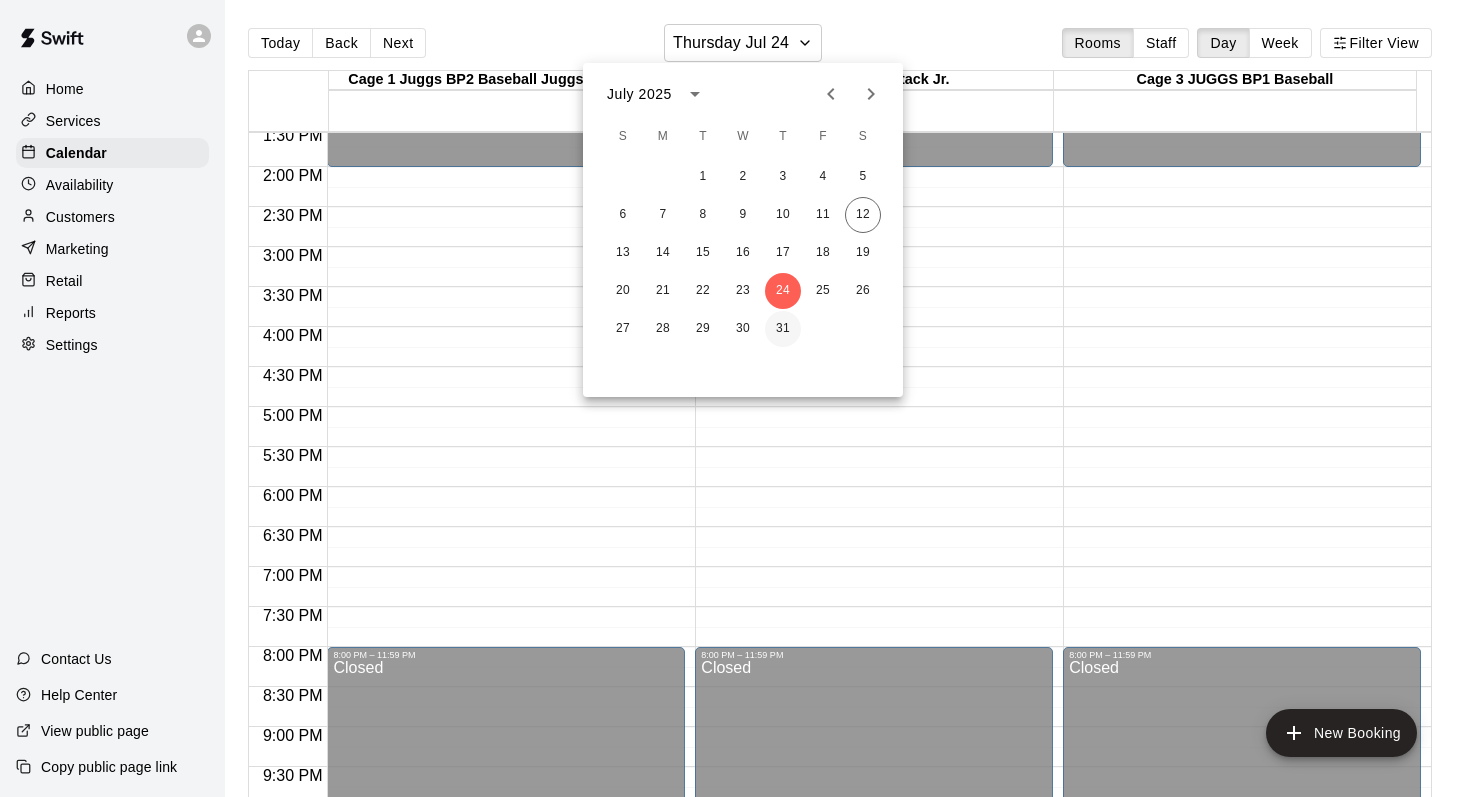 click on "31" at bounding box center [783, 329] 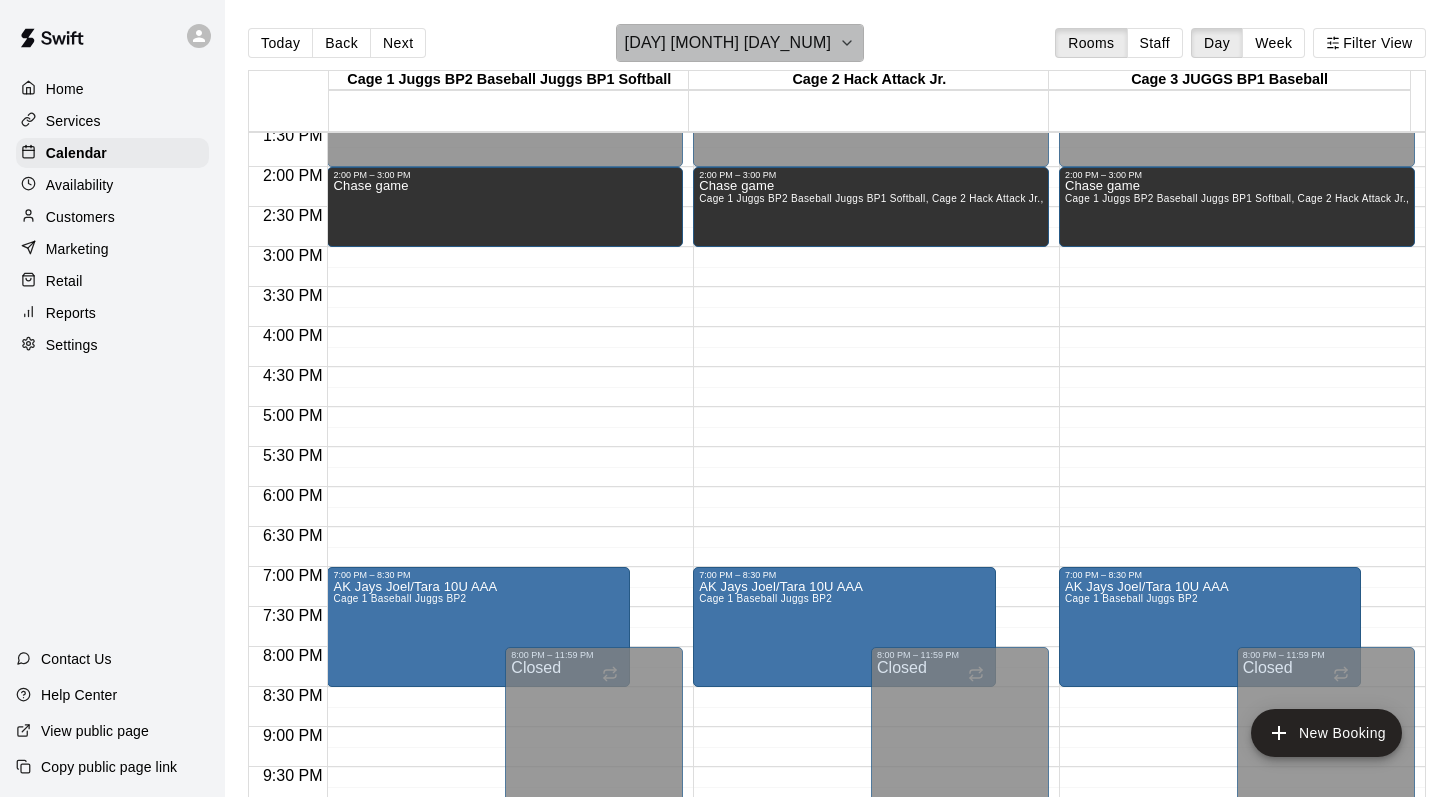 click 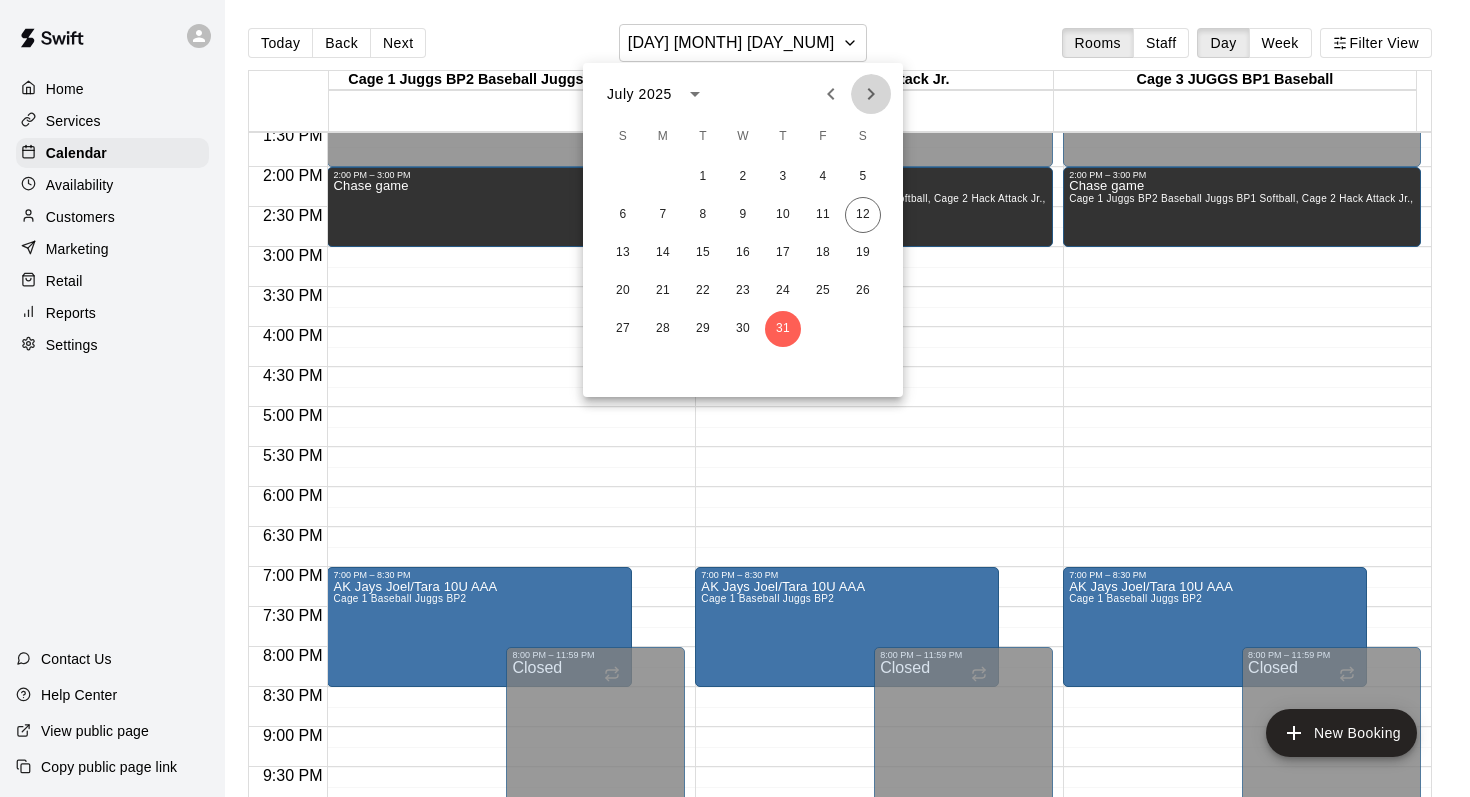 click 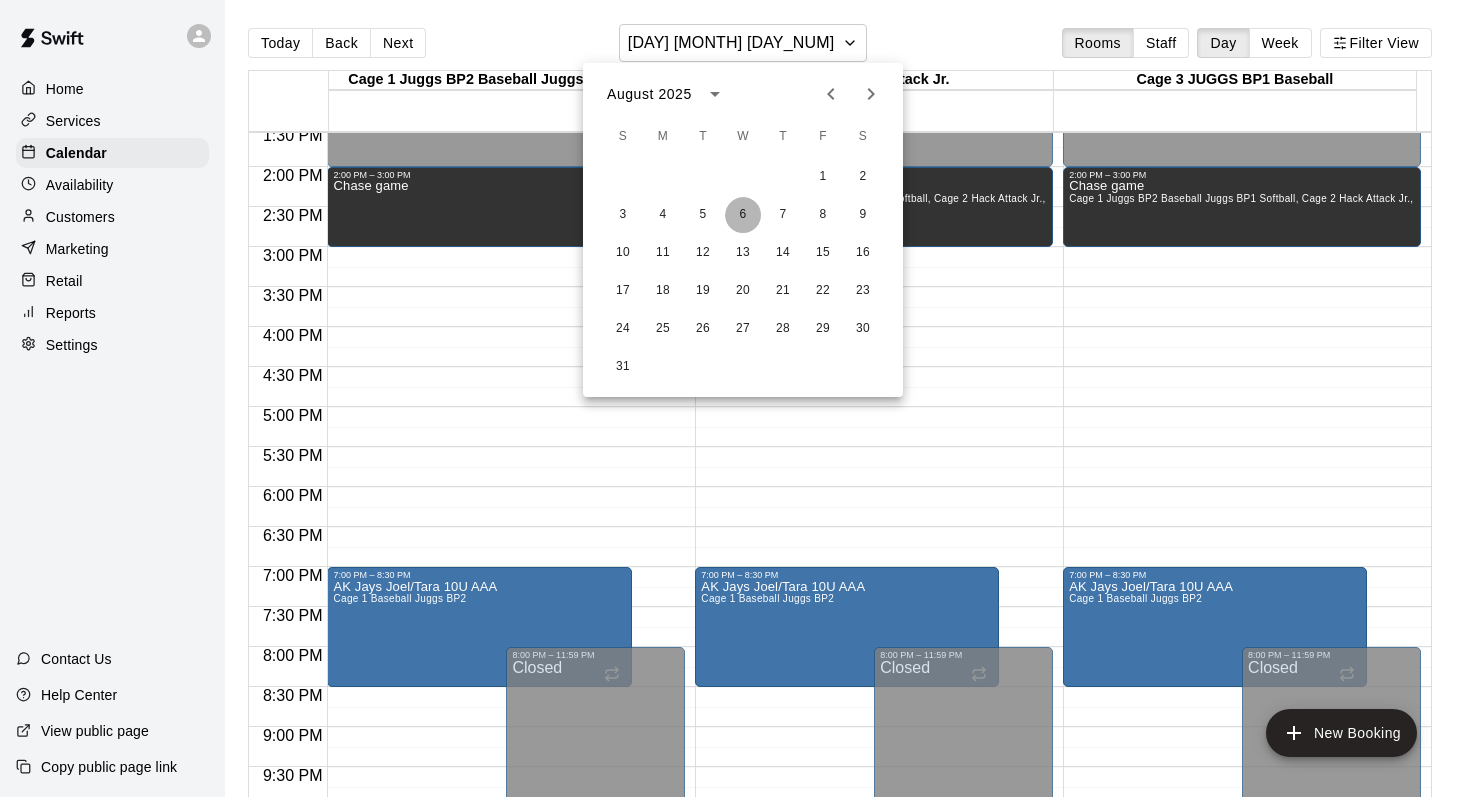 click on "6" at bounding box center (743, 215) 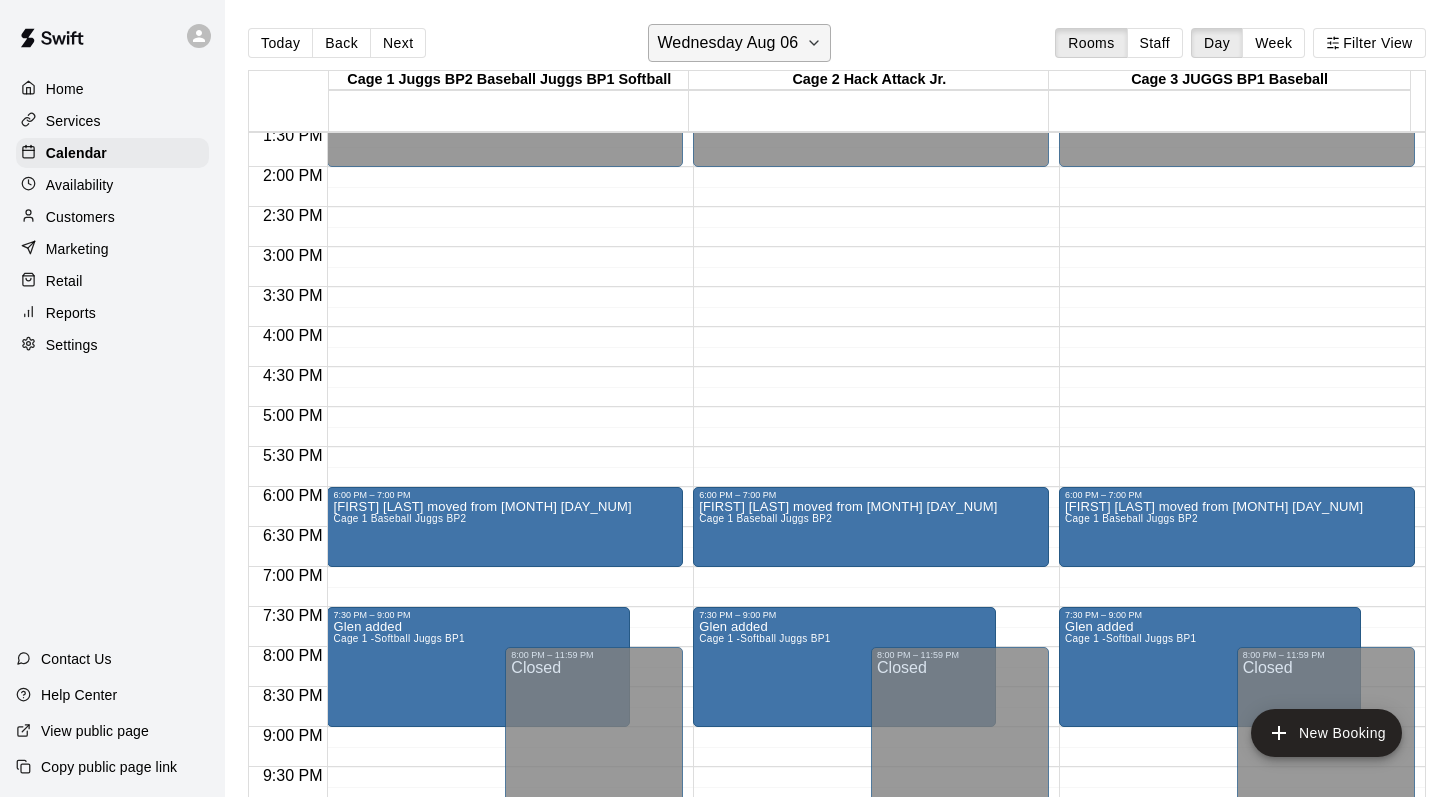 click 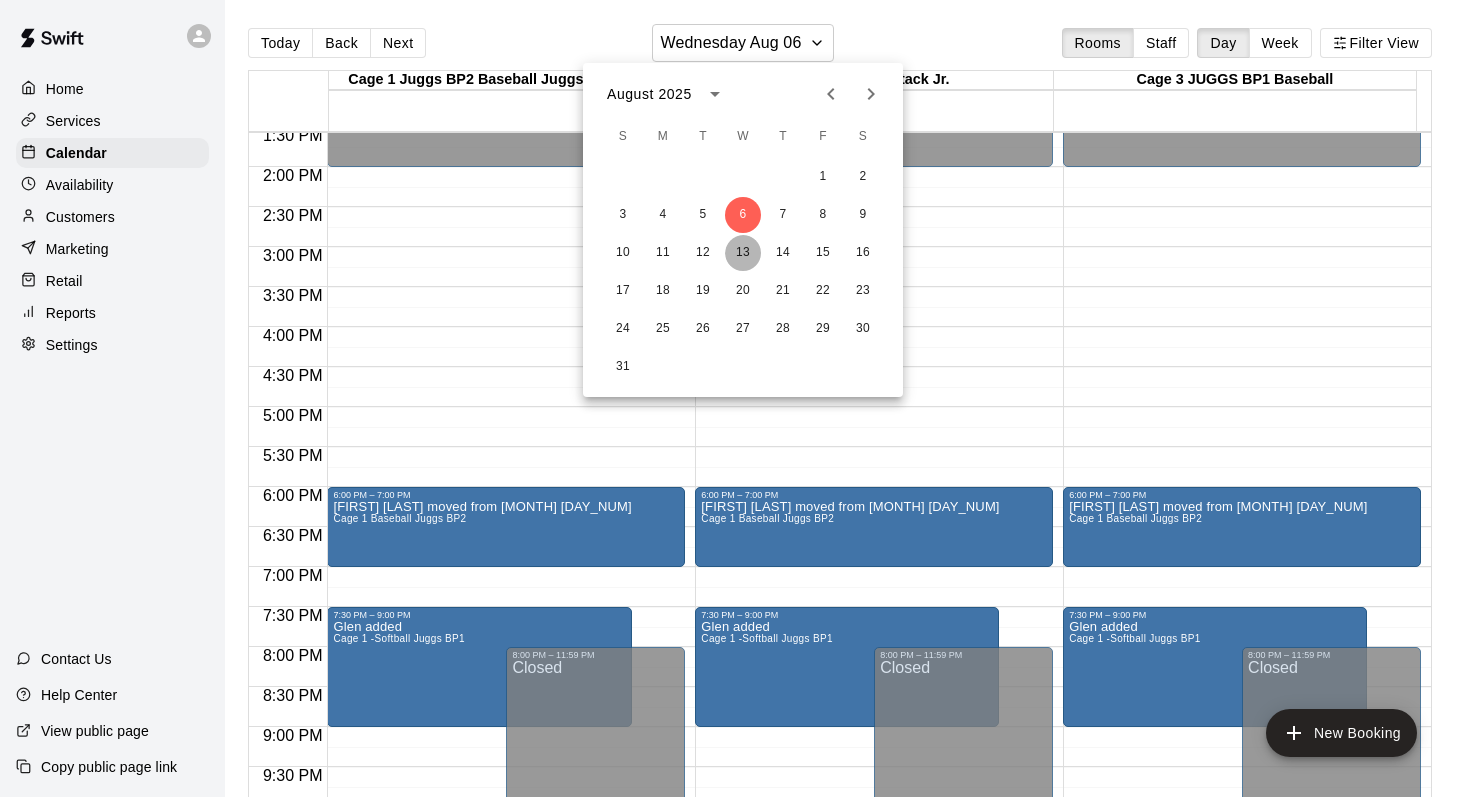 click on "13" at bounding box center (743, 253) 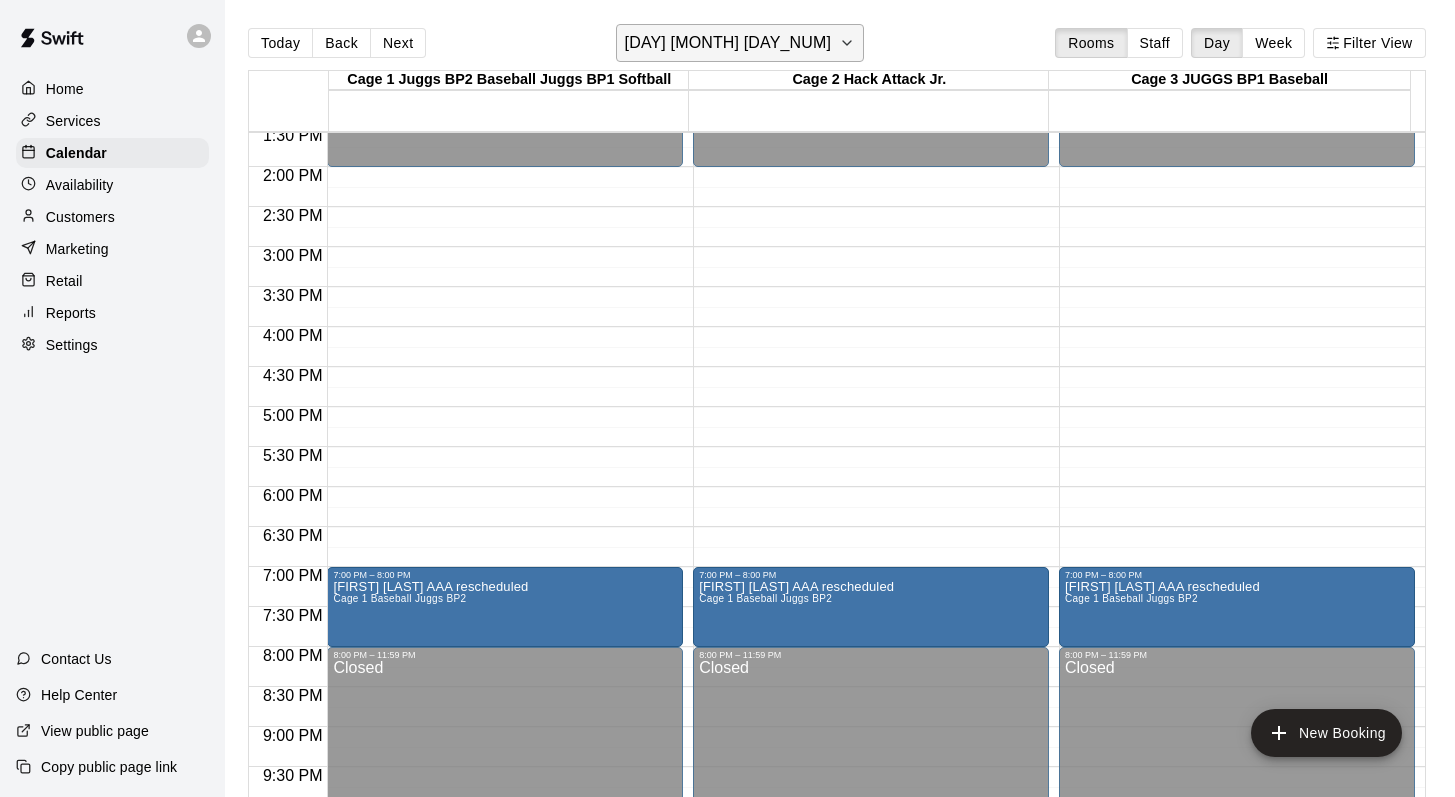 click 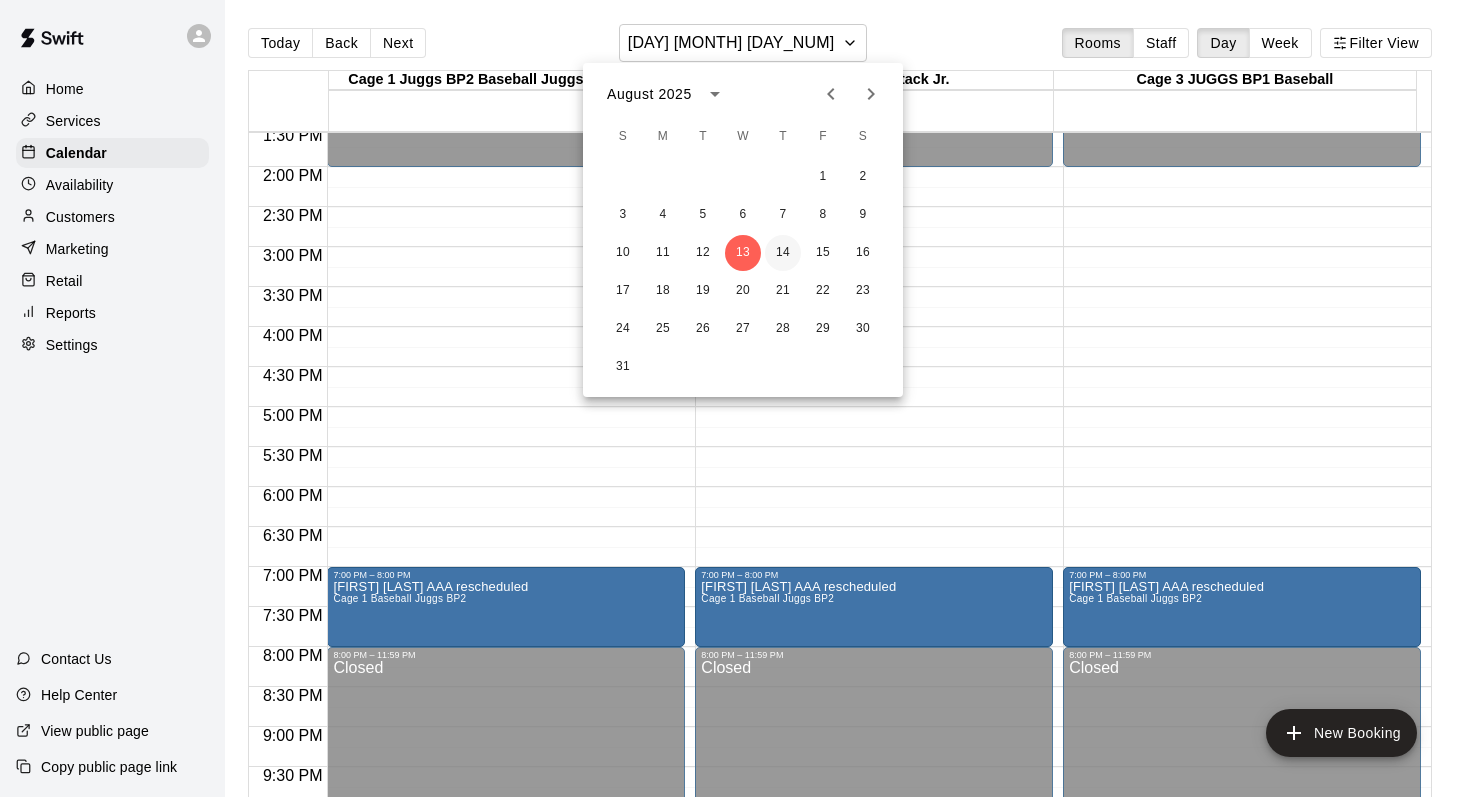 click on "14" at bounding box center (783, 253) 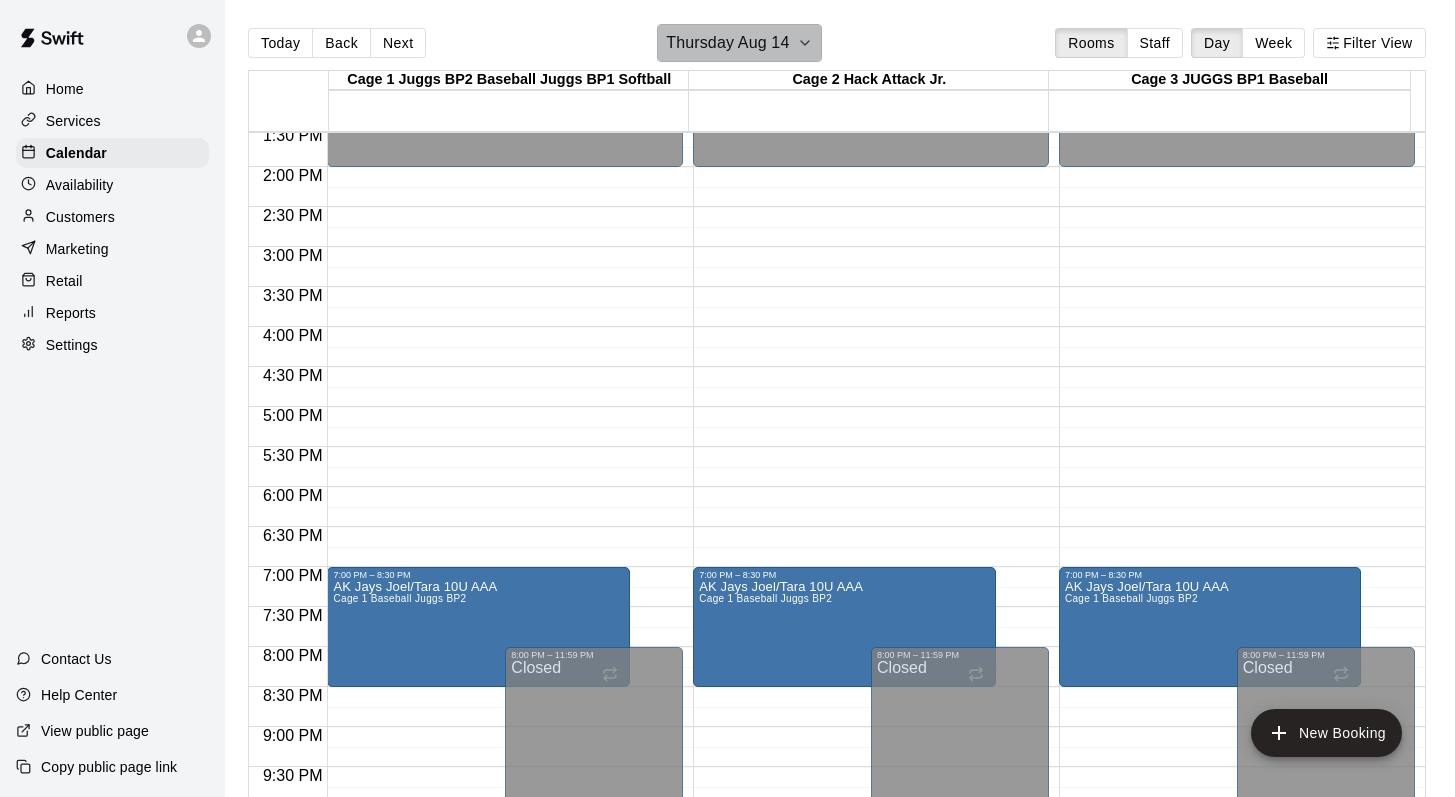 click 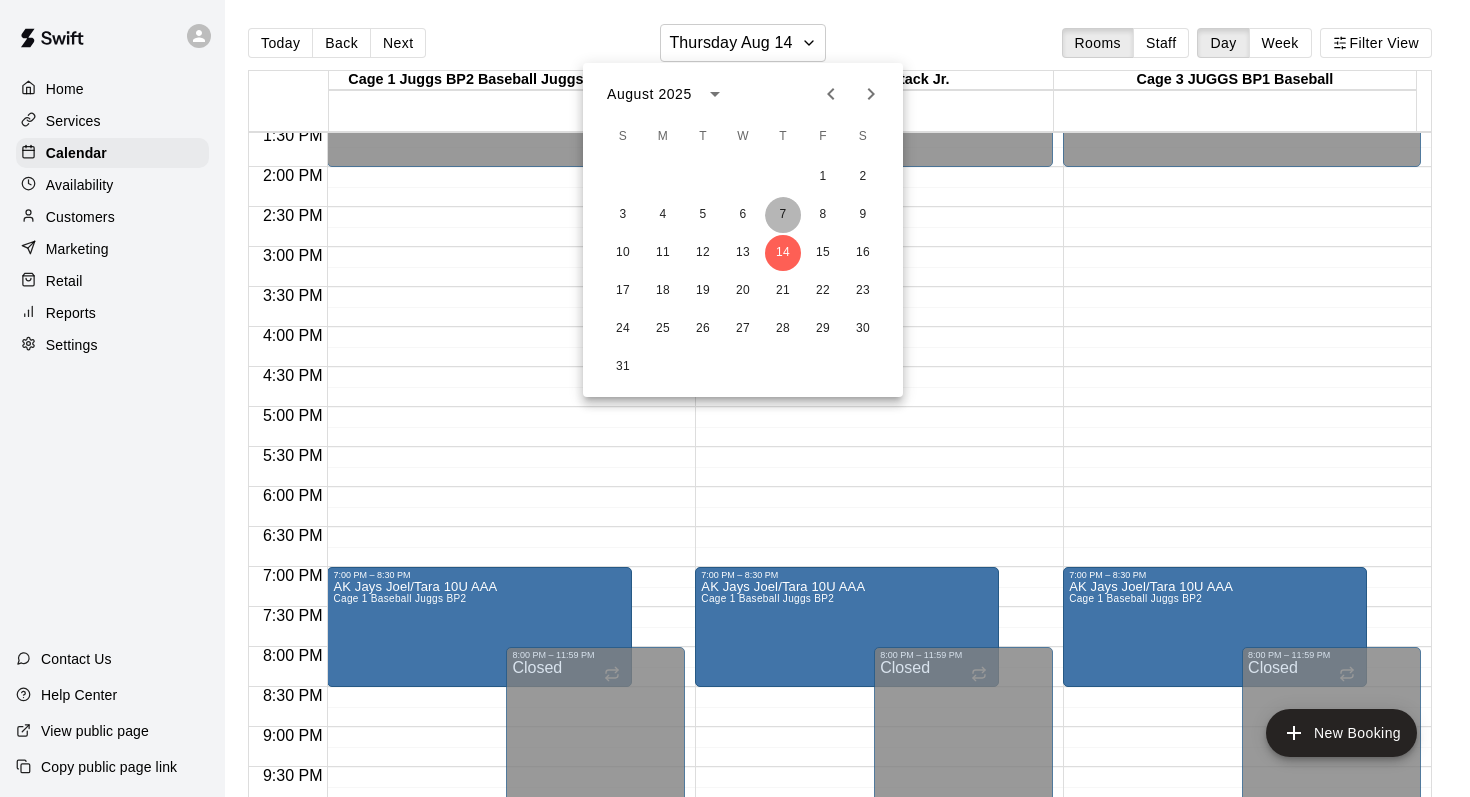 click on "7" at bounding box center (783, 215) 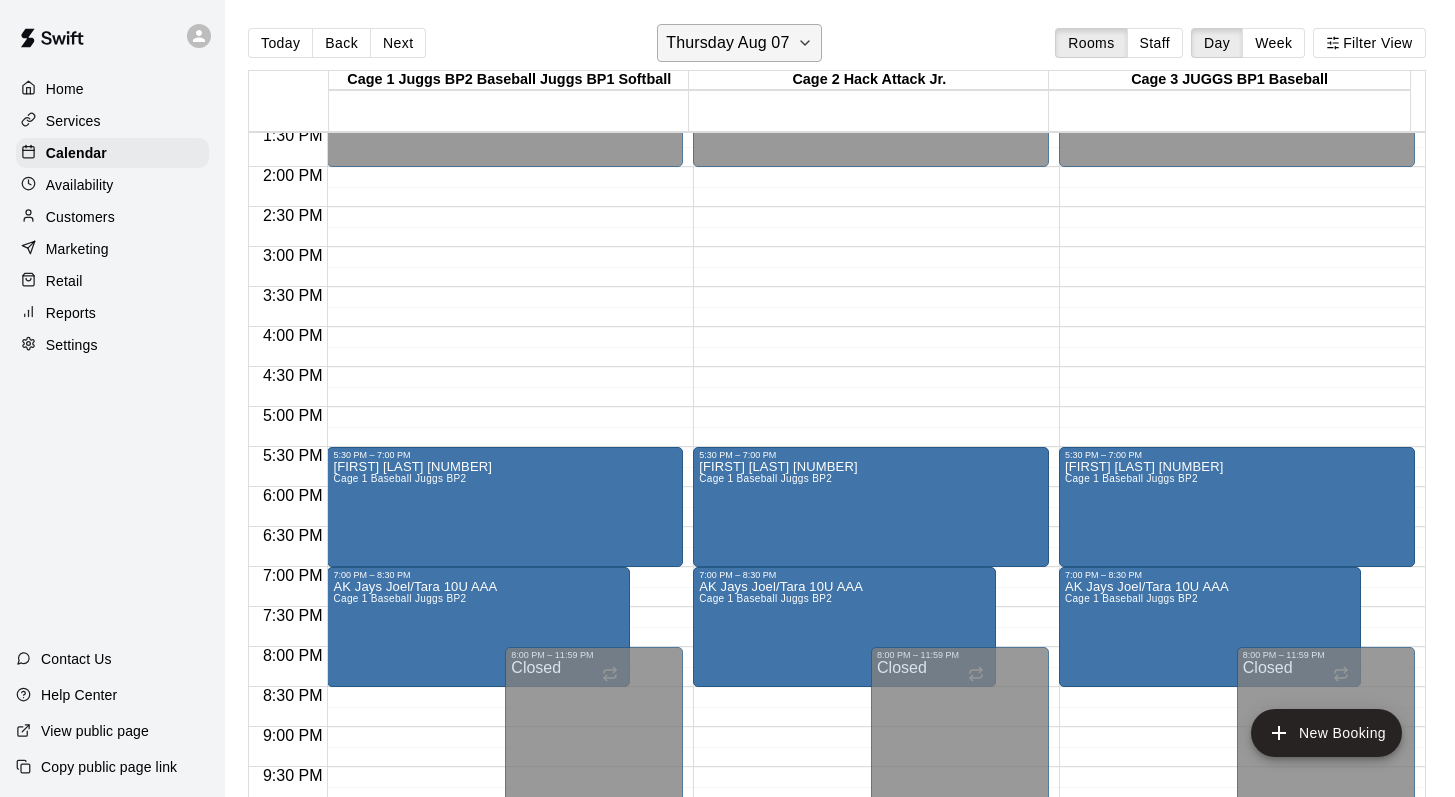 click 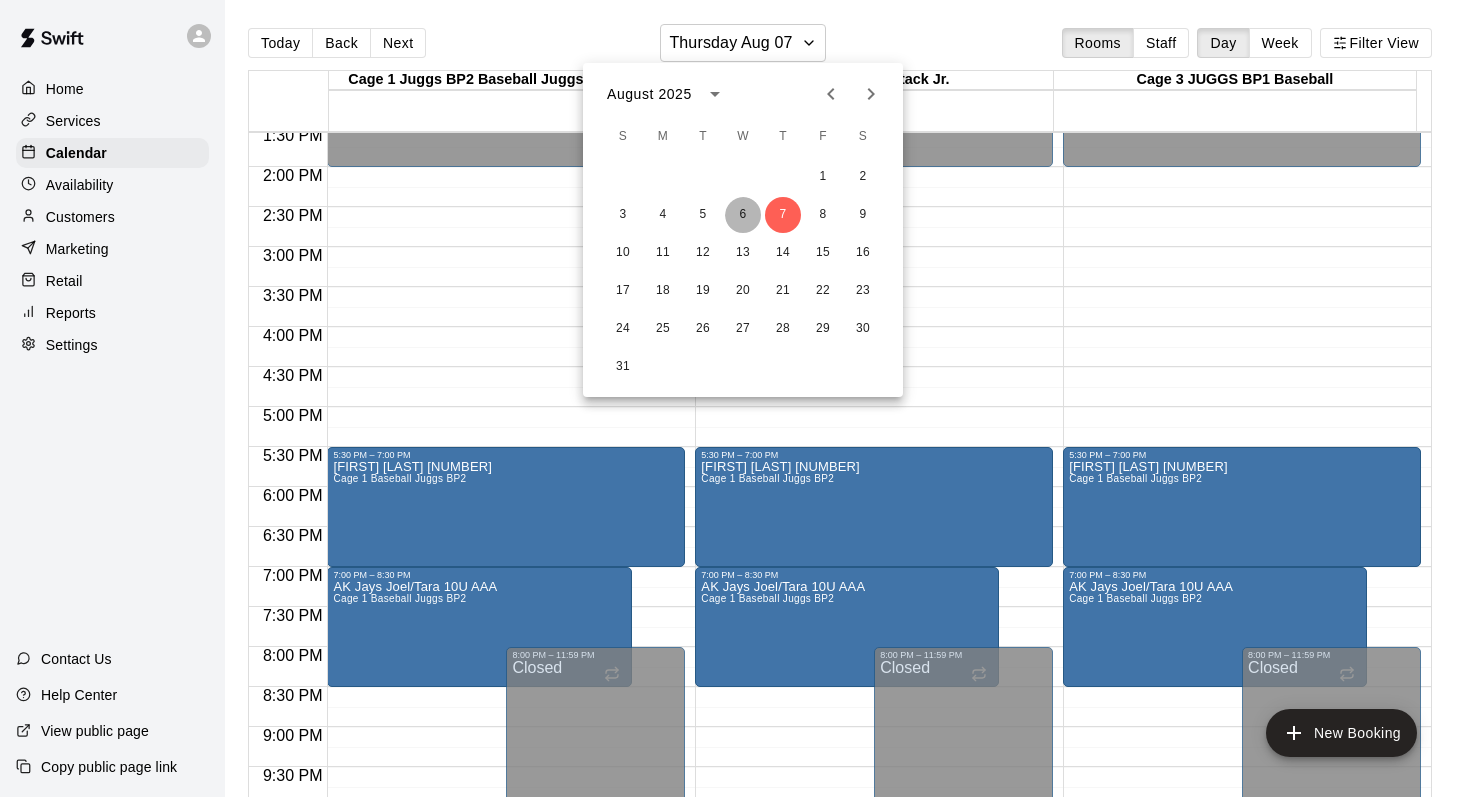 click on "6" at bounding box center [743, 215] 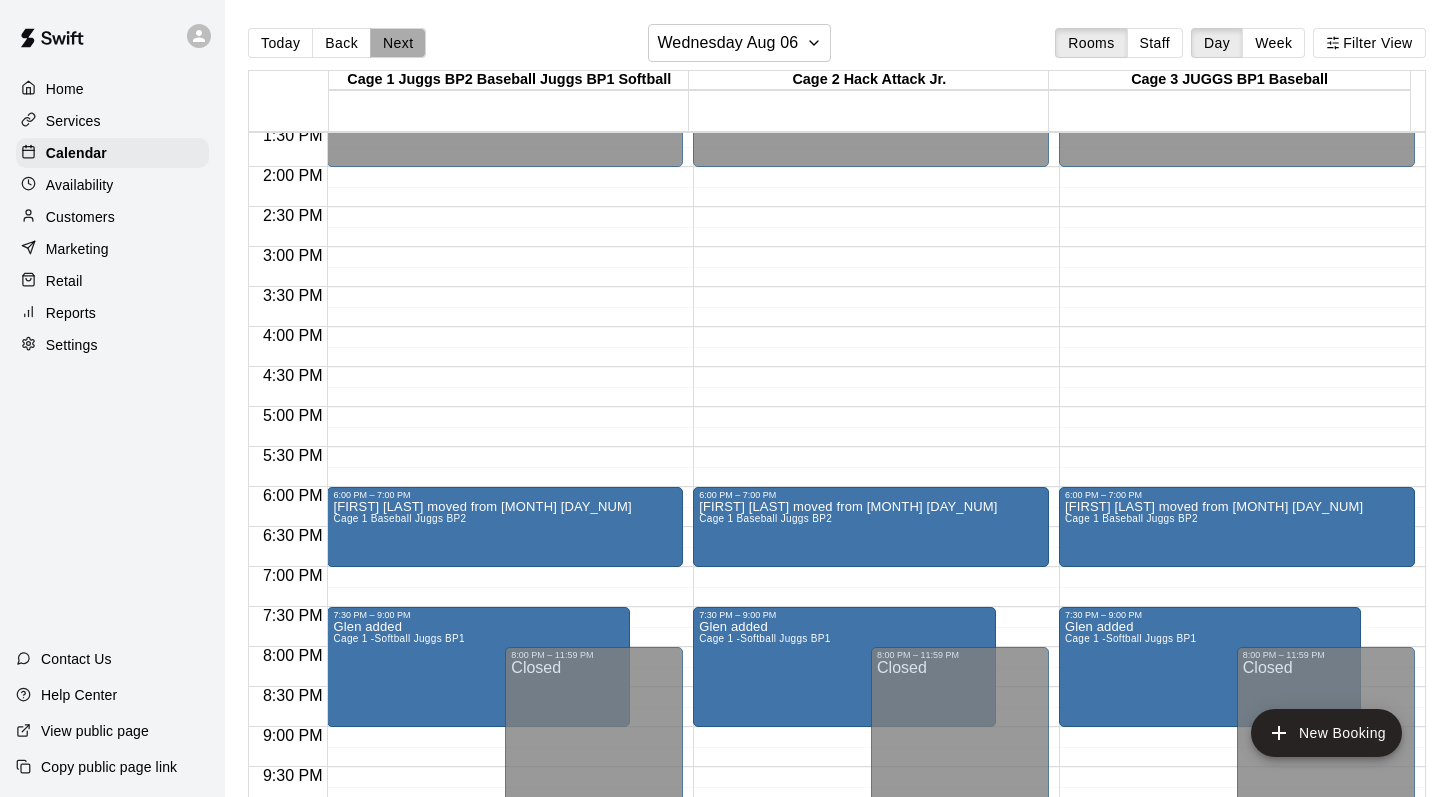 click on "Next" at bounding box center [398, 43] 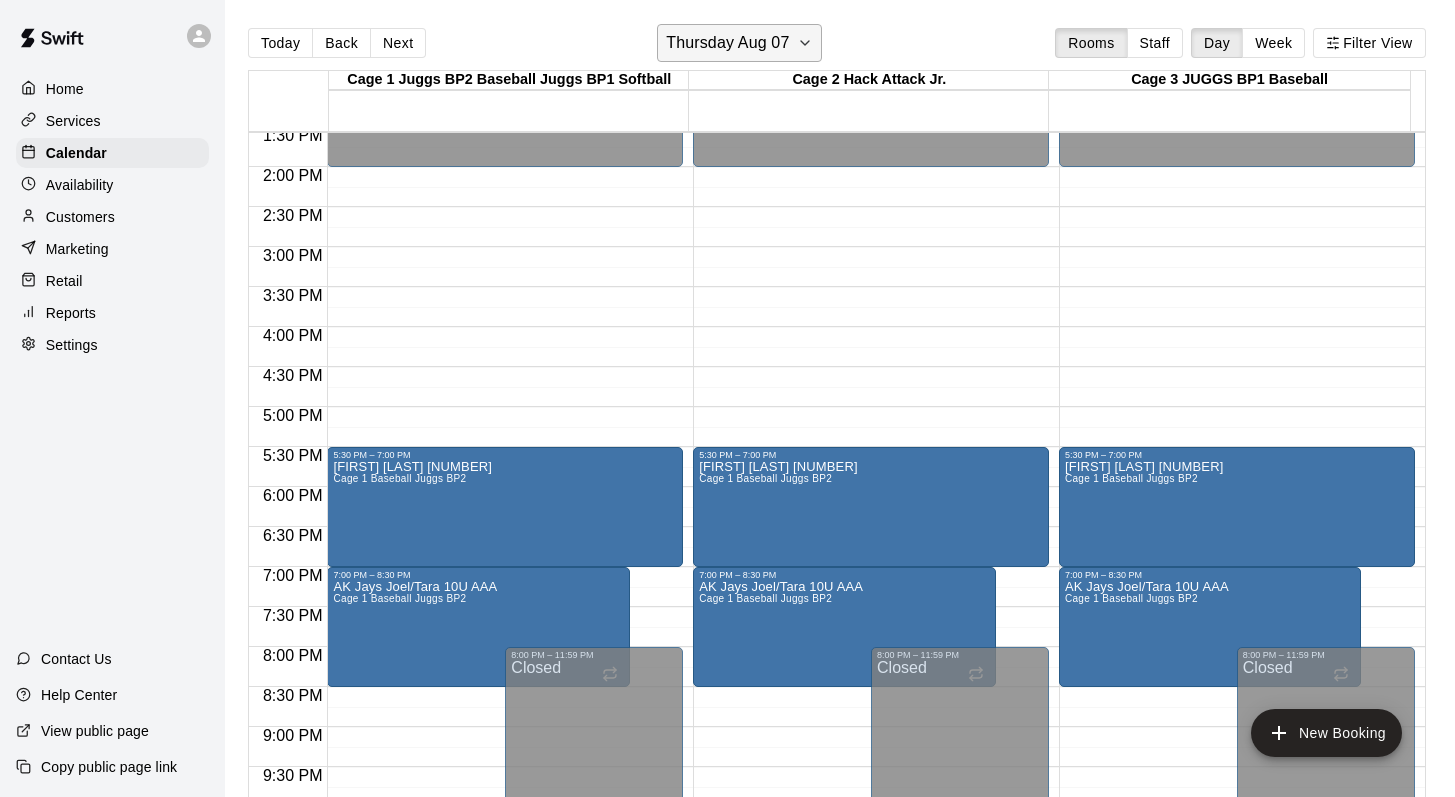 click 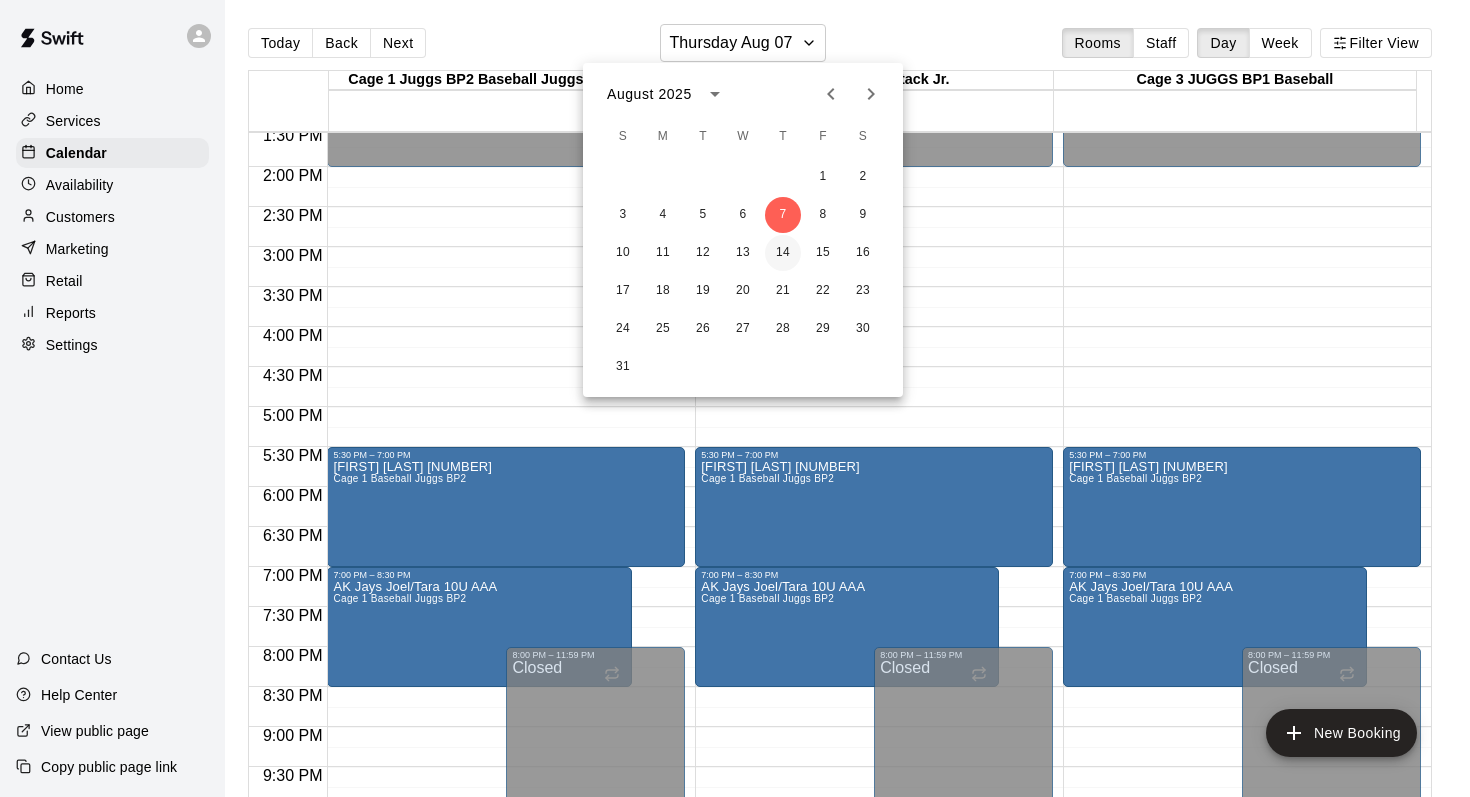 click on "14" at bounding box center (783, 253) 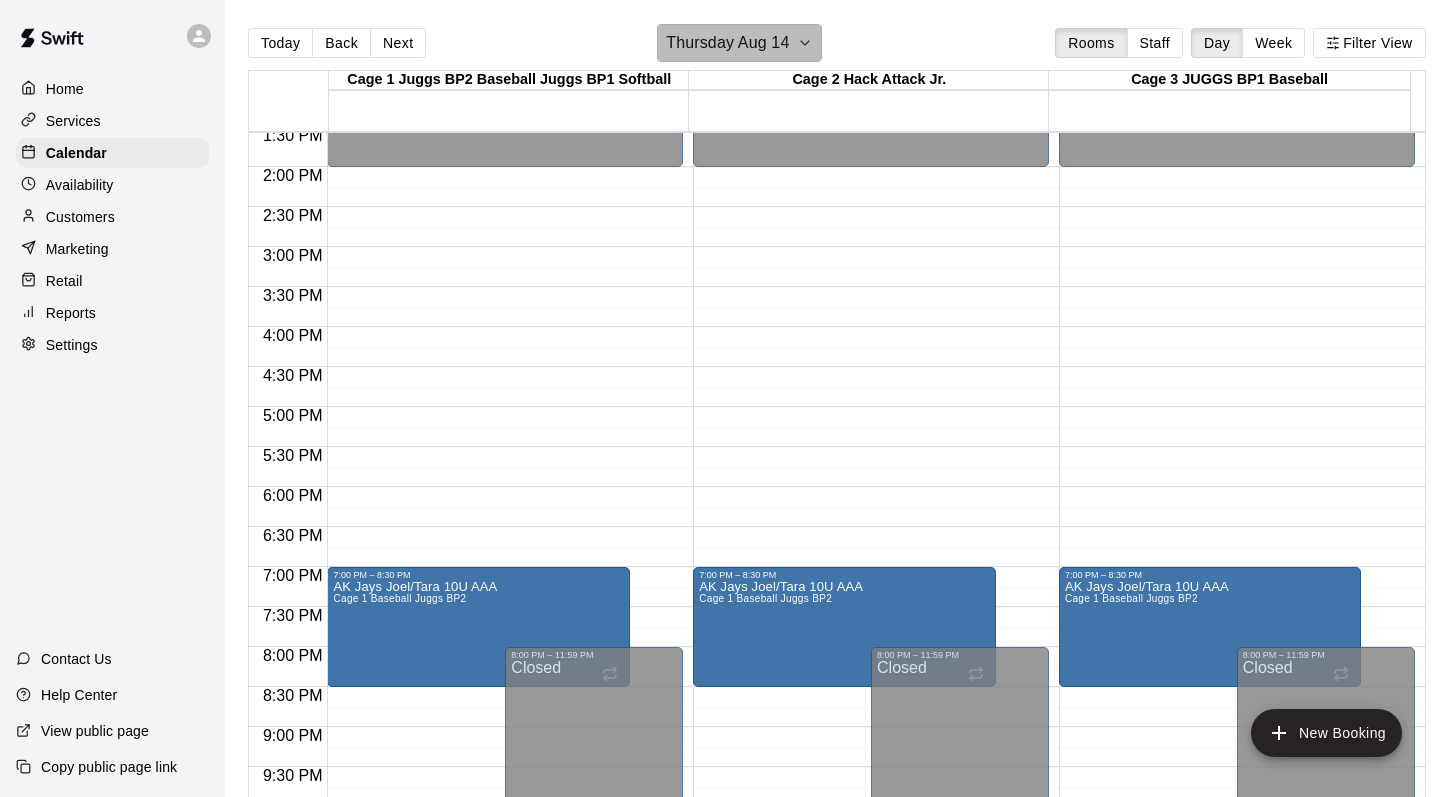 click 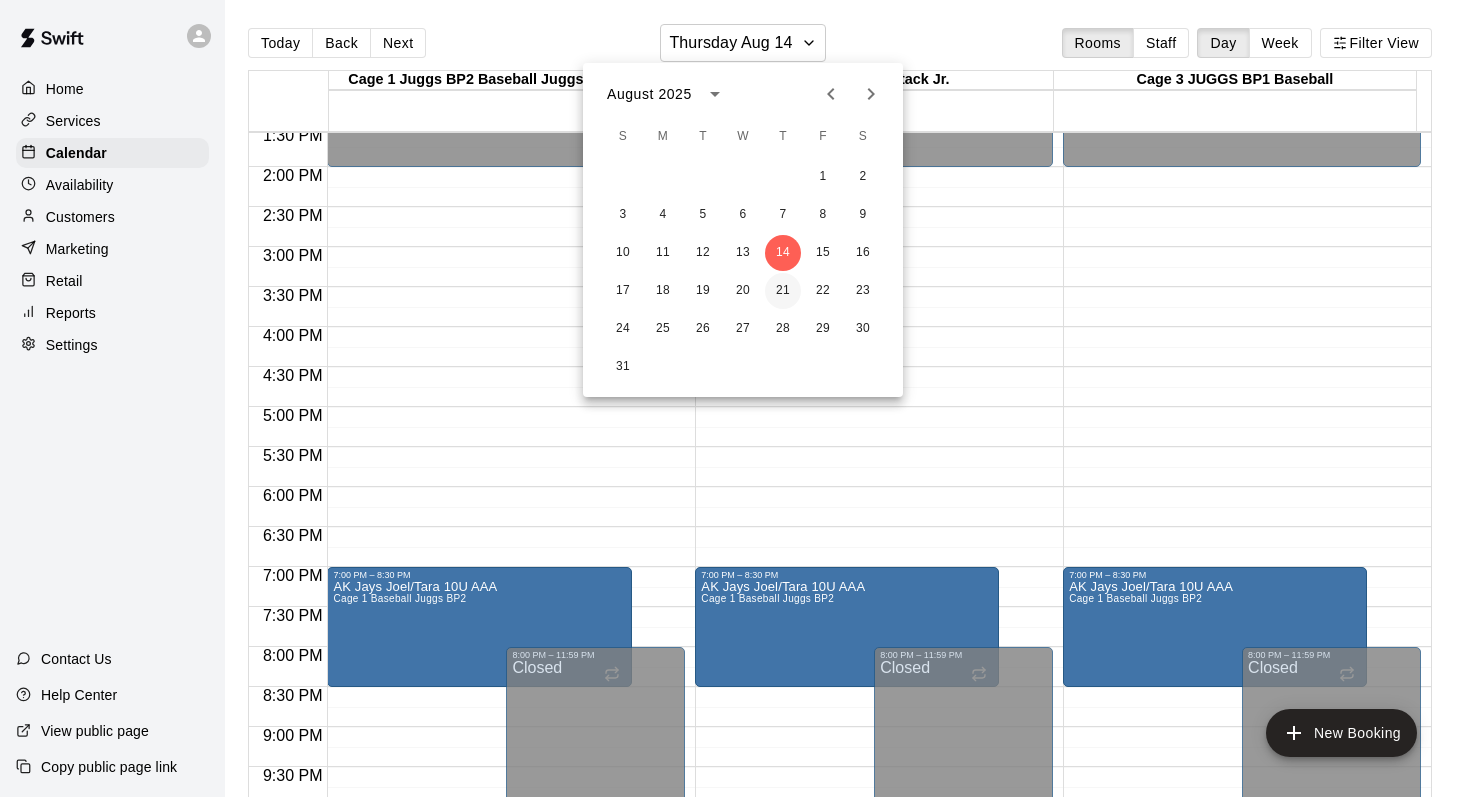 click on "21" at bounding box center (783, 291) 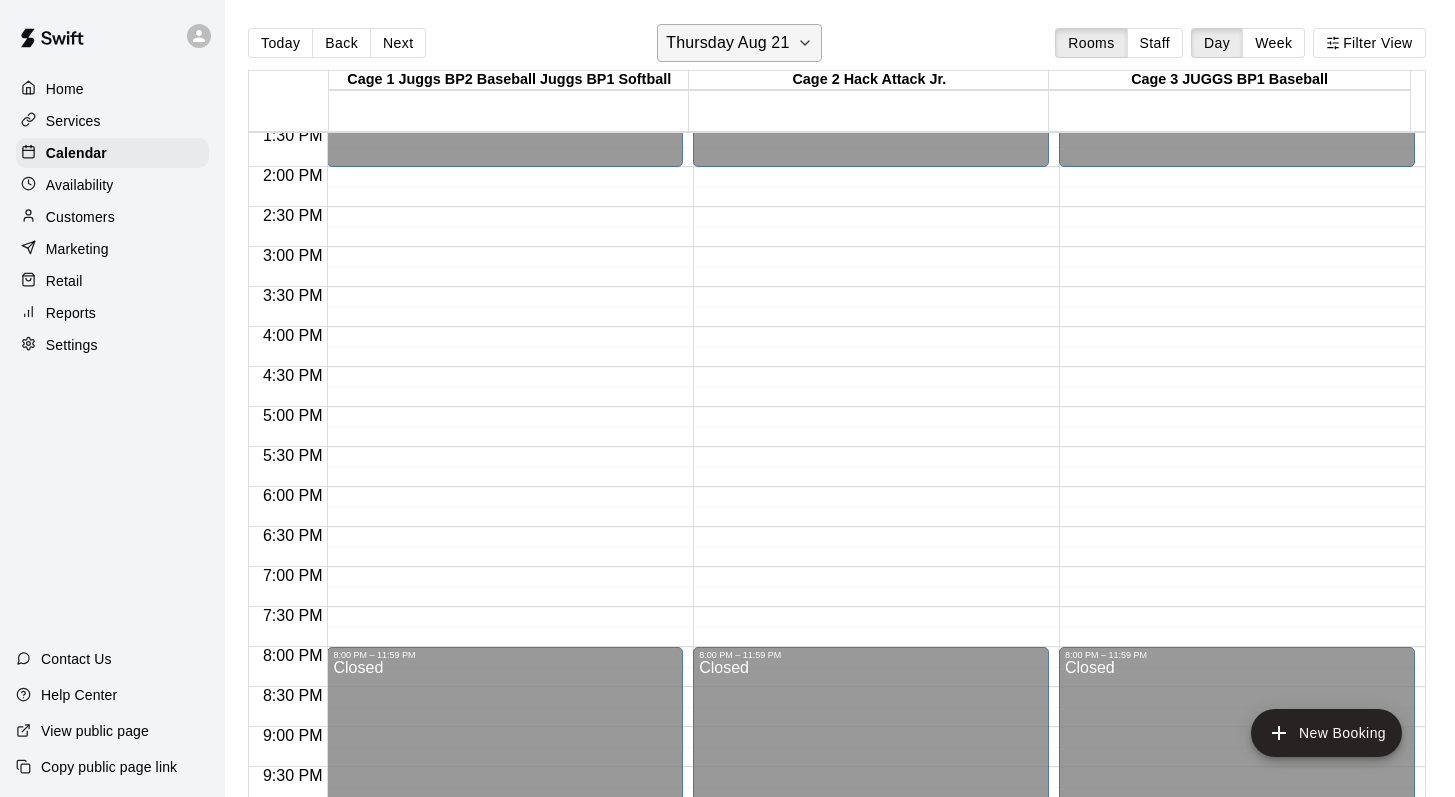 click 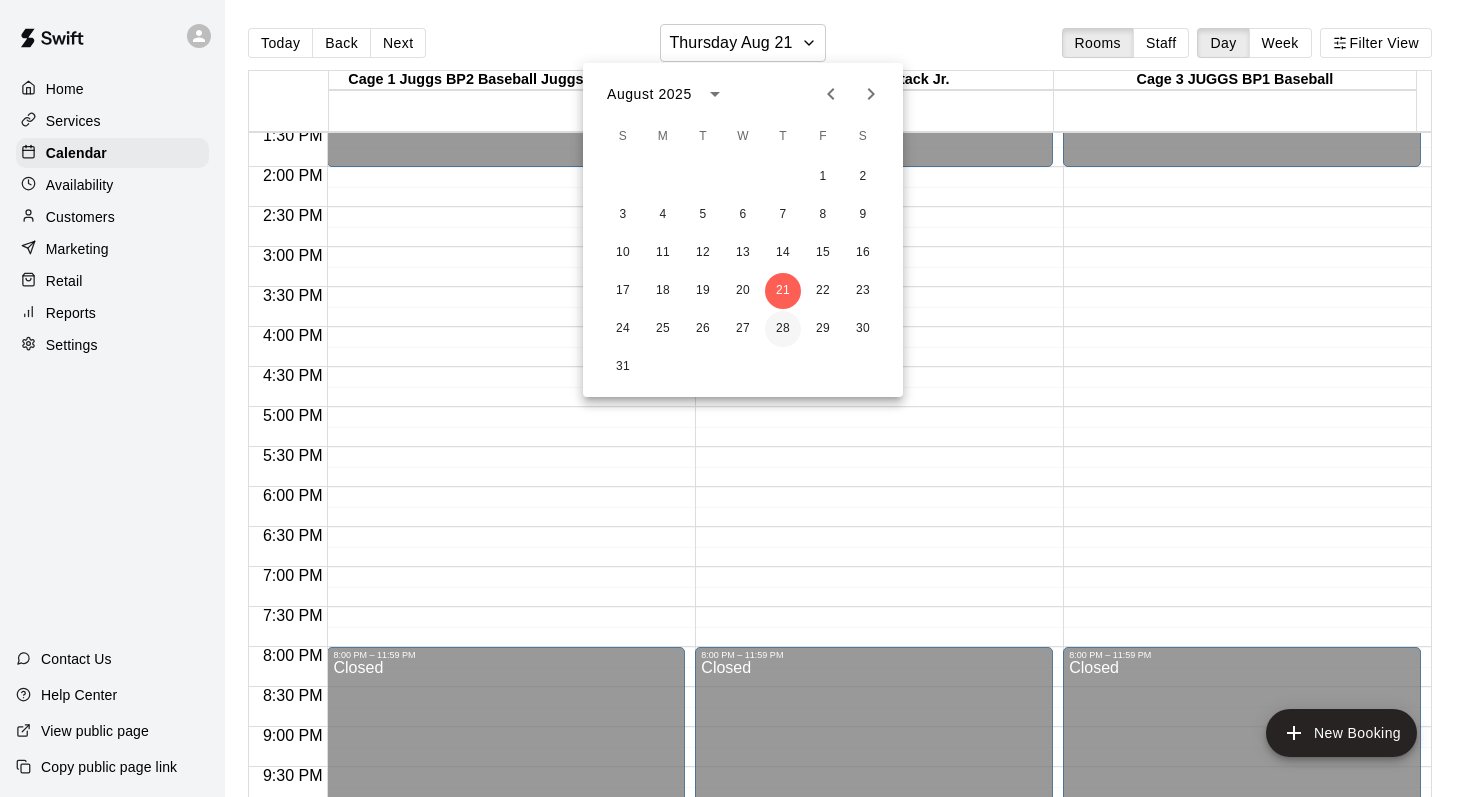 click on "28" at bounding box center [783, 329] 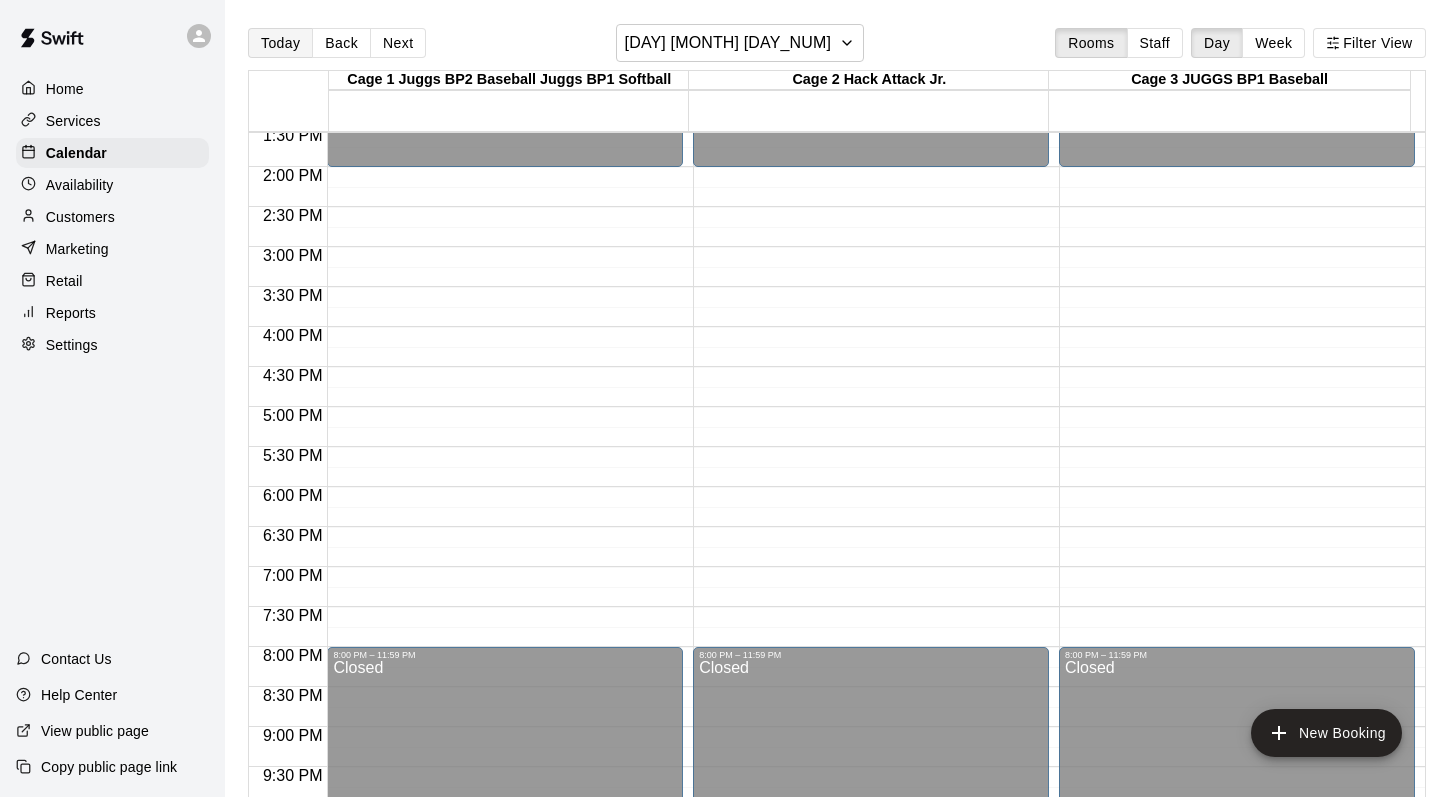 click on "Today" at bounding box center (280, 43) 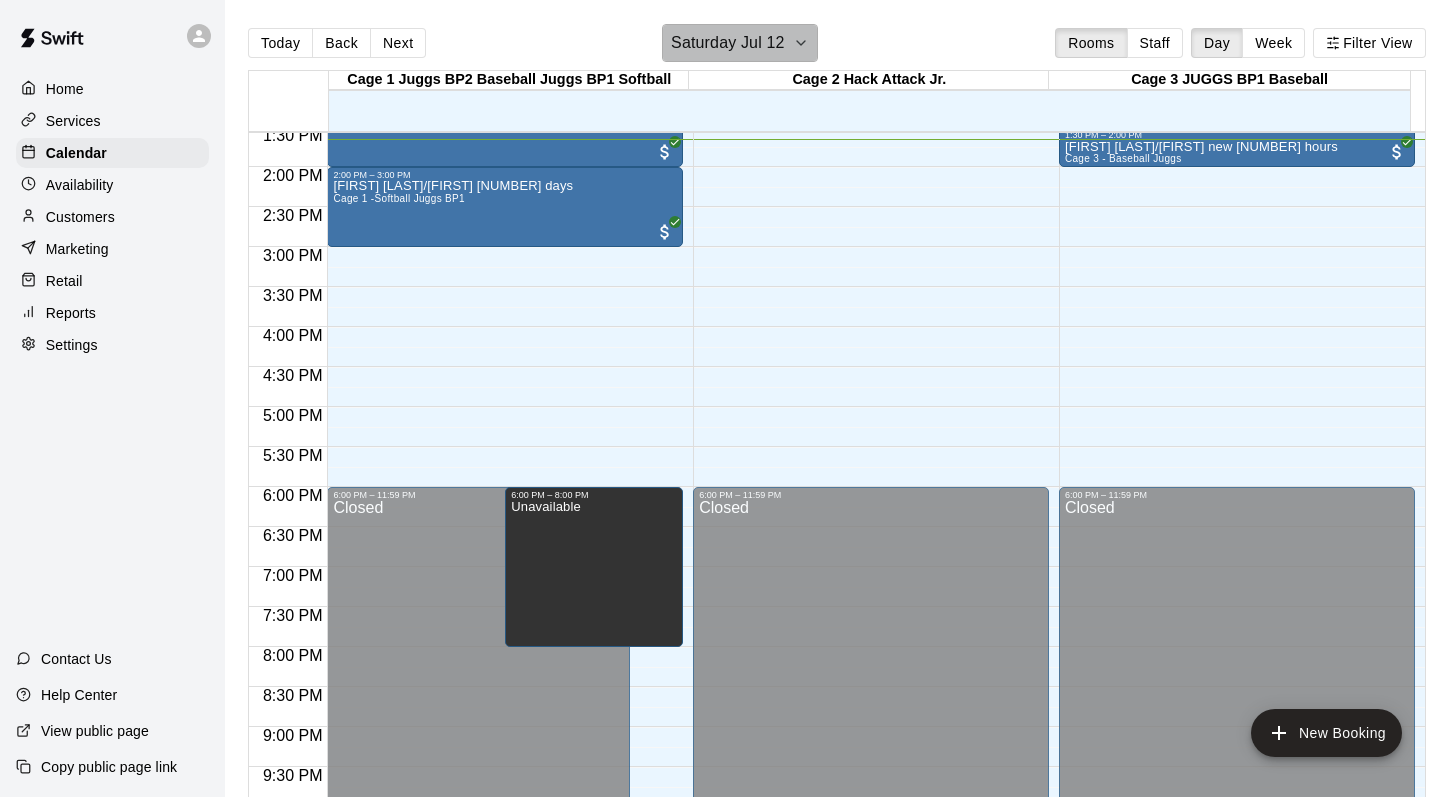 click 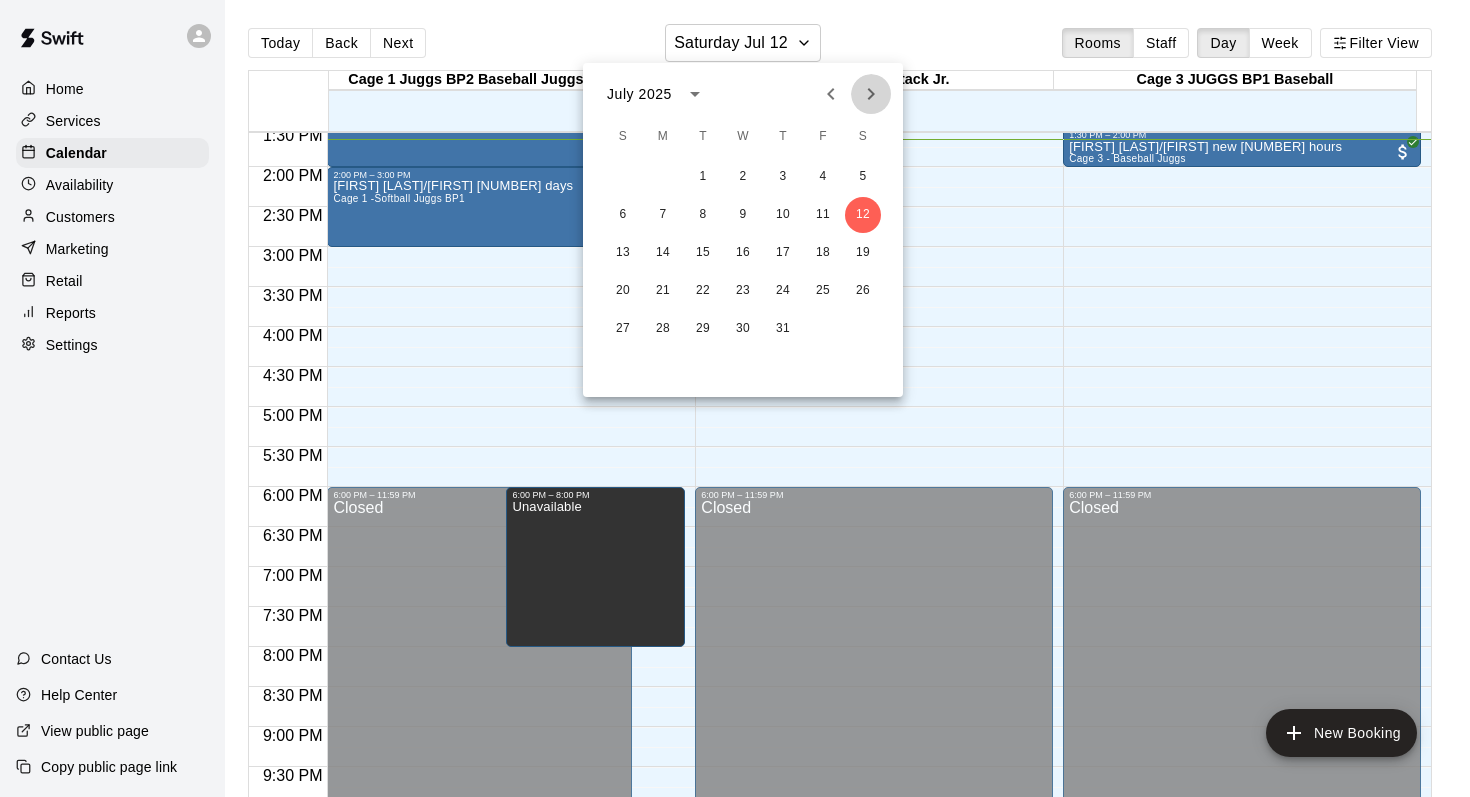 click at bounding box center (871, 94) 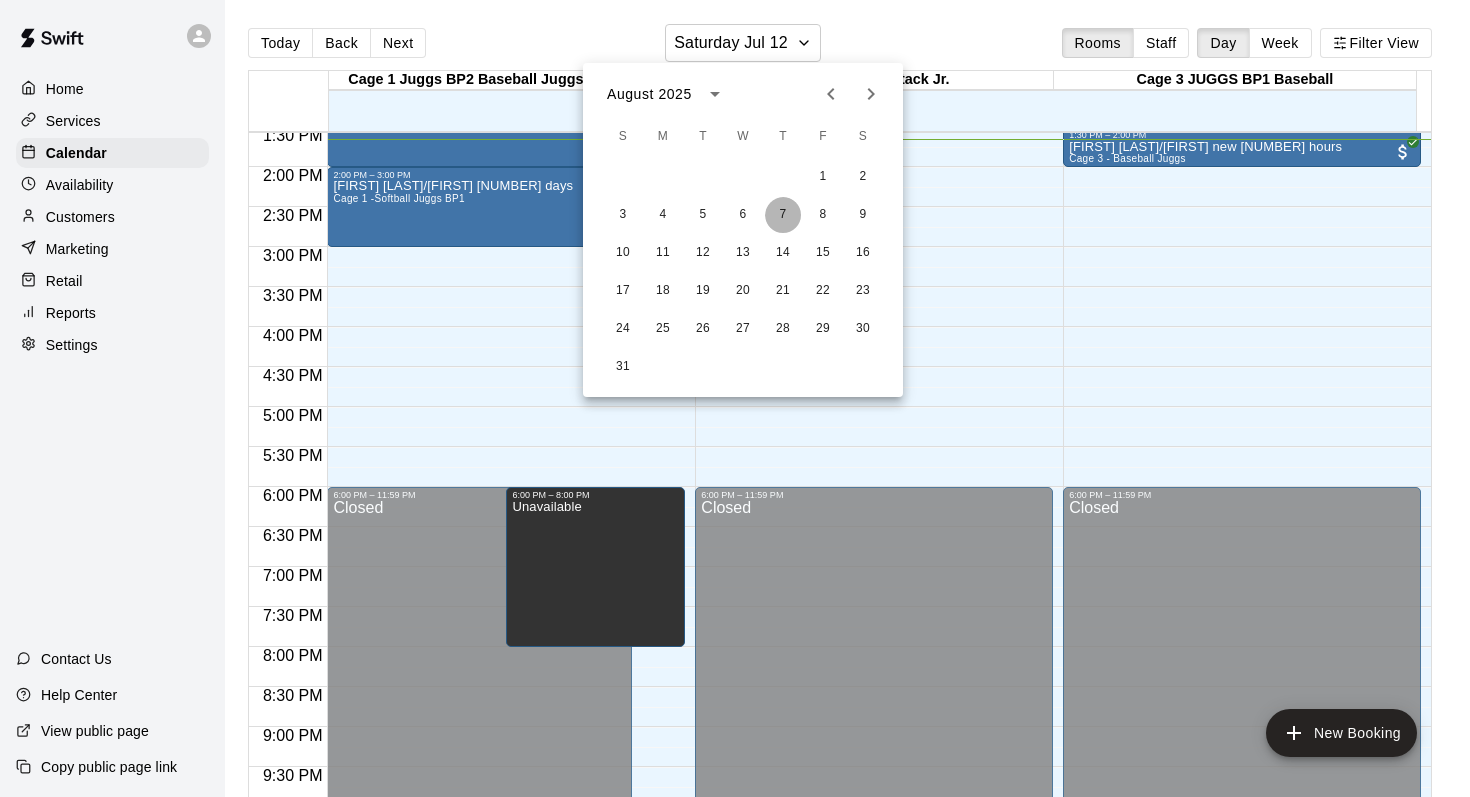 click on "7" at bounding box center [783, 215] 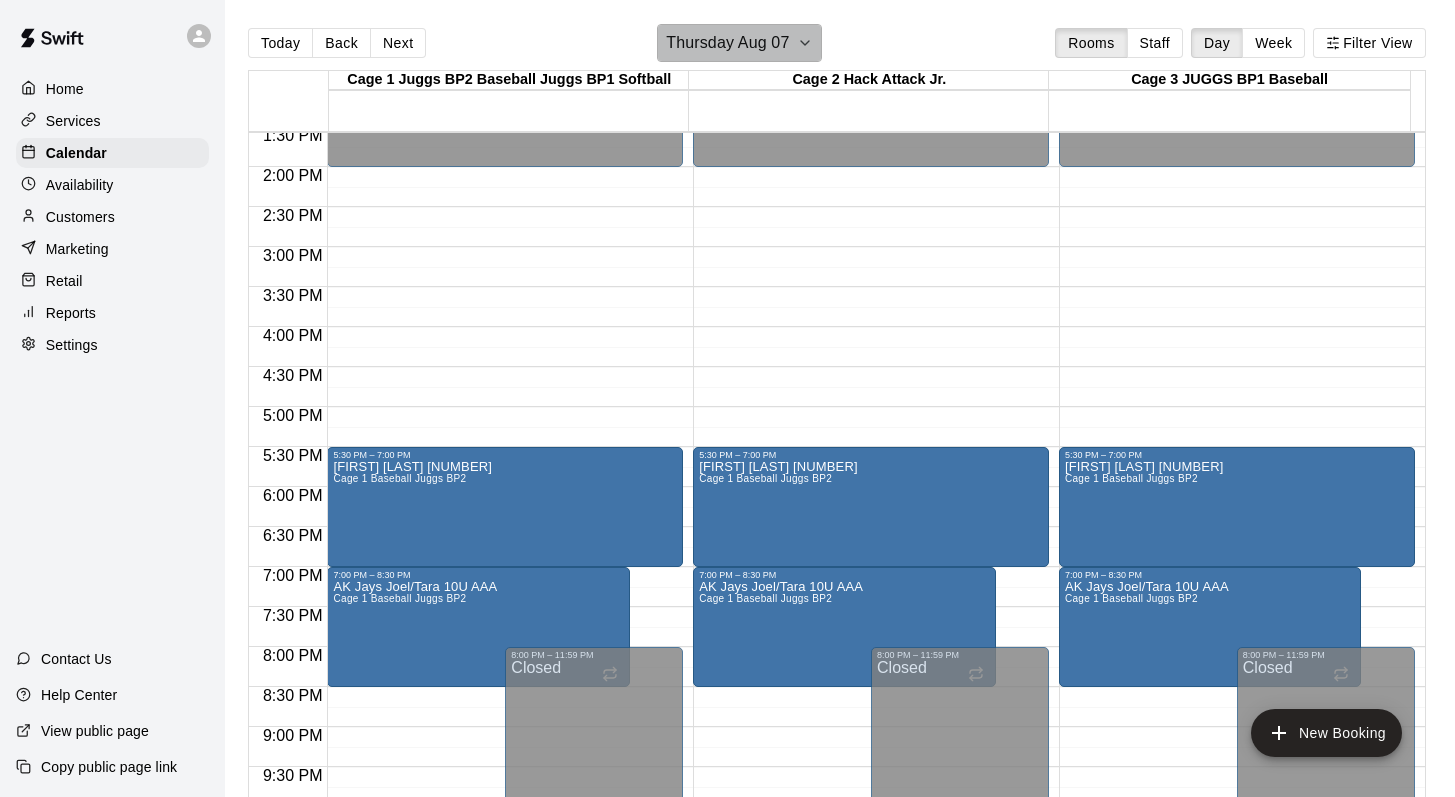 click on "Thursday Aug 07" at bounding box center (739, 43) 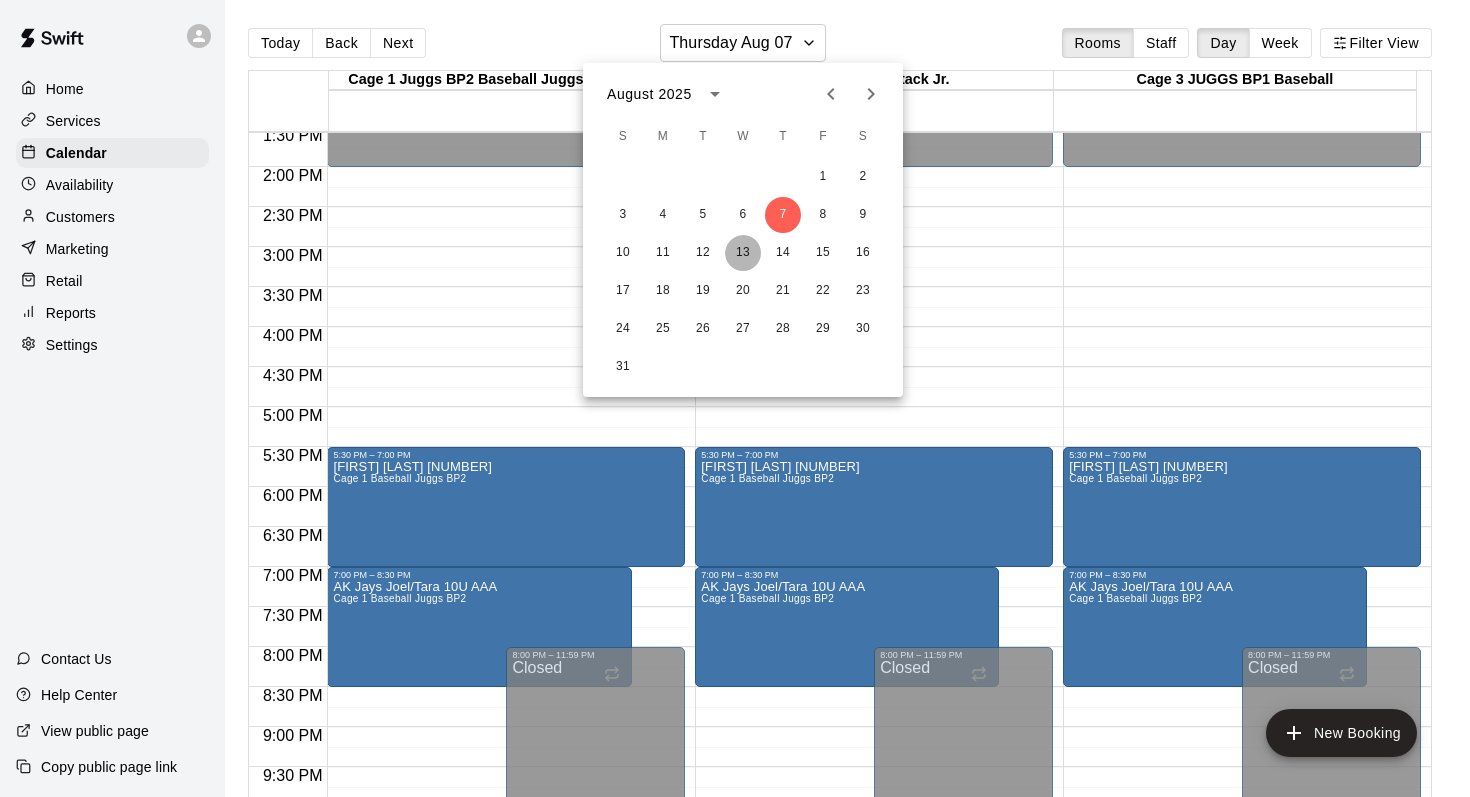 click on "13" at bounding box center (743, 253) 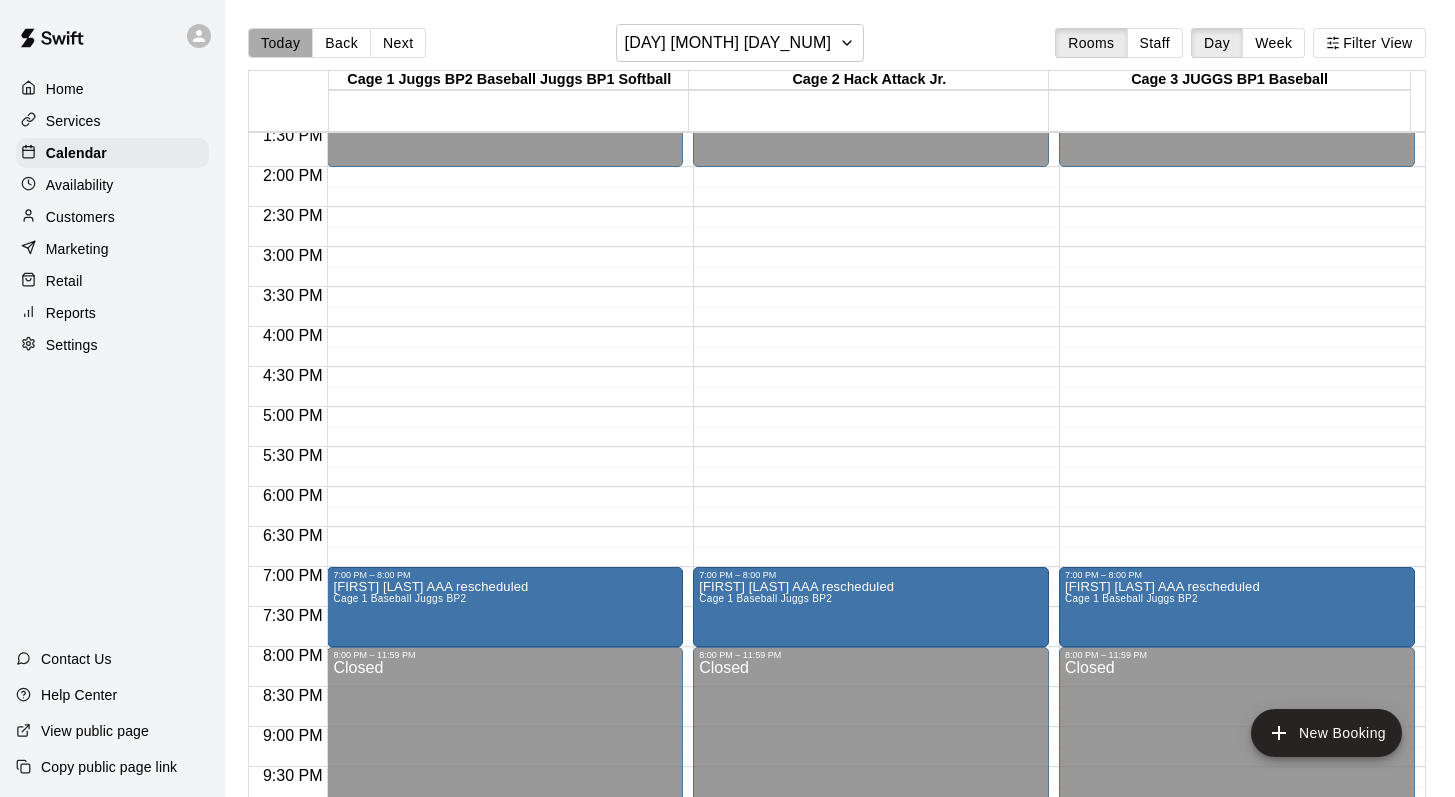 click on "Today" at bounding box center [280, 43] 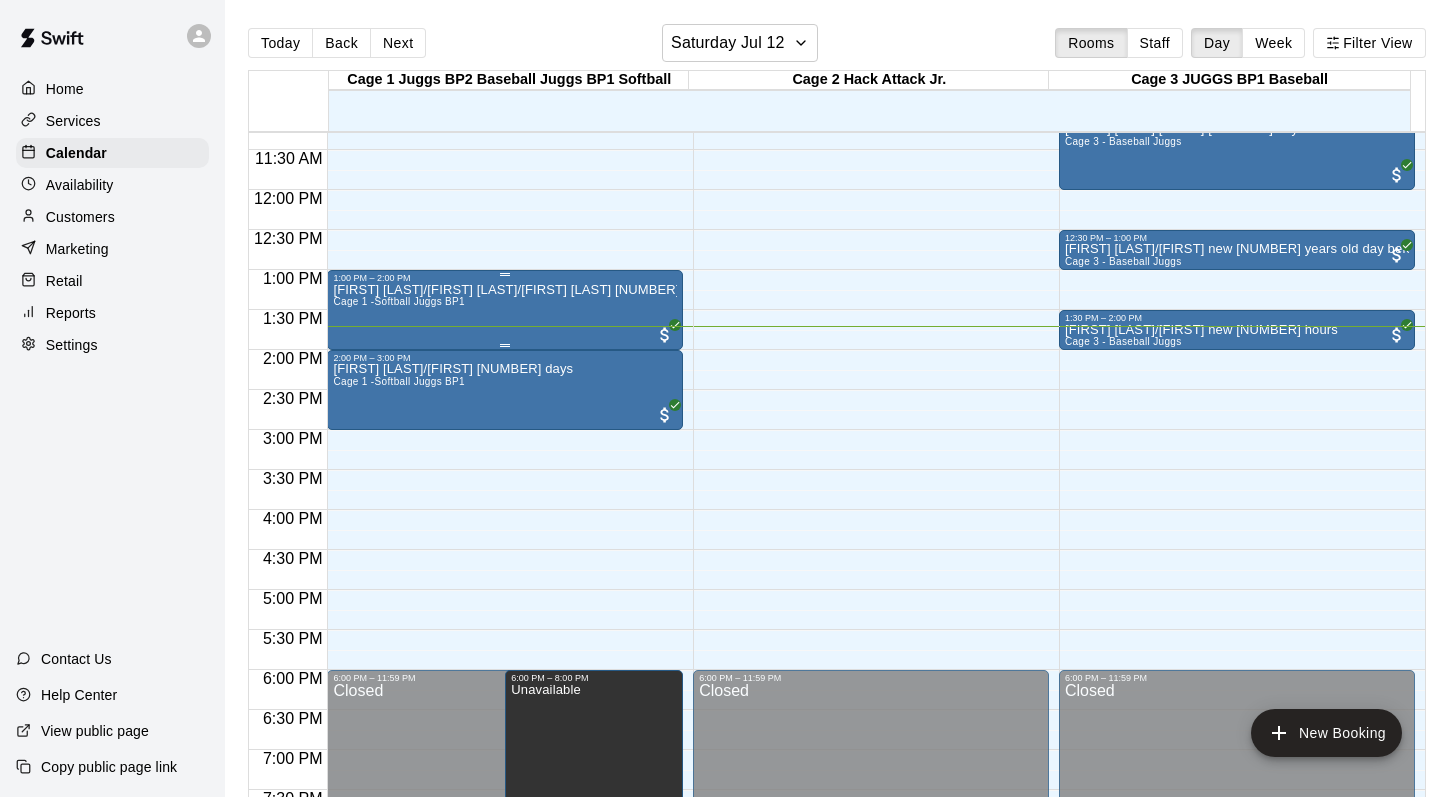 scroll, scrollTop: 882, scrollLeft: 0, axis: vertical 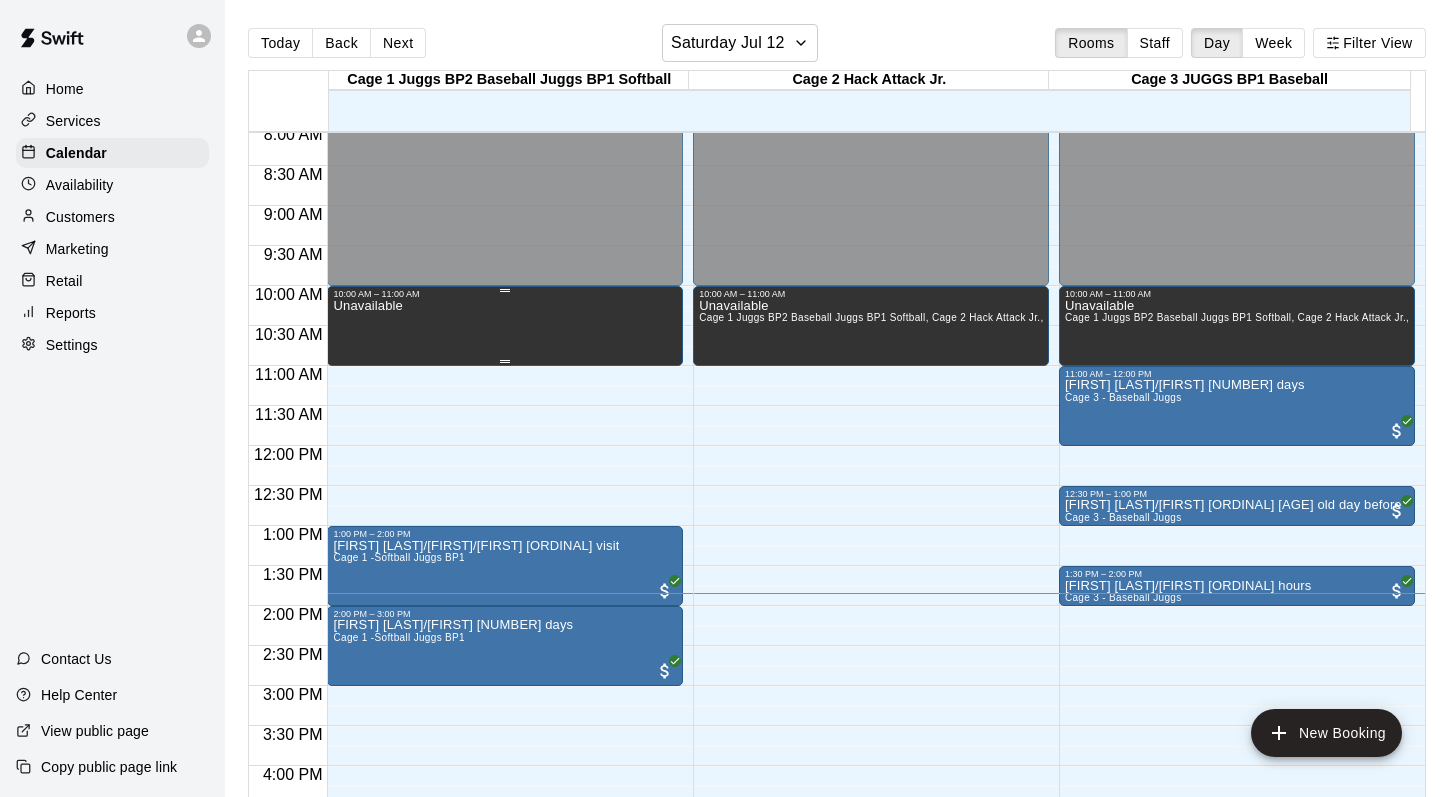 click on "Unavailable" at bounding box center [505, 697] 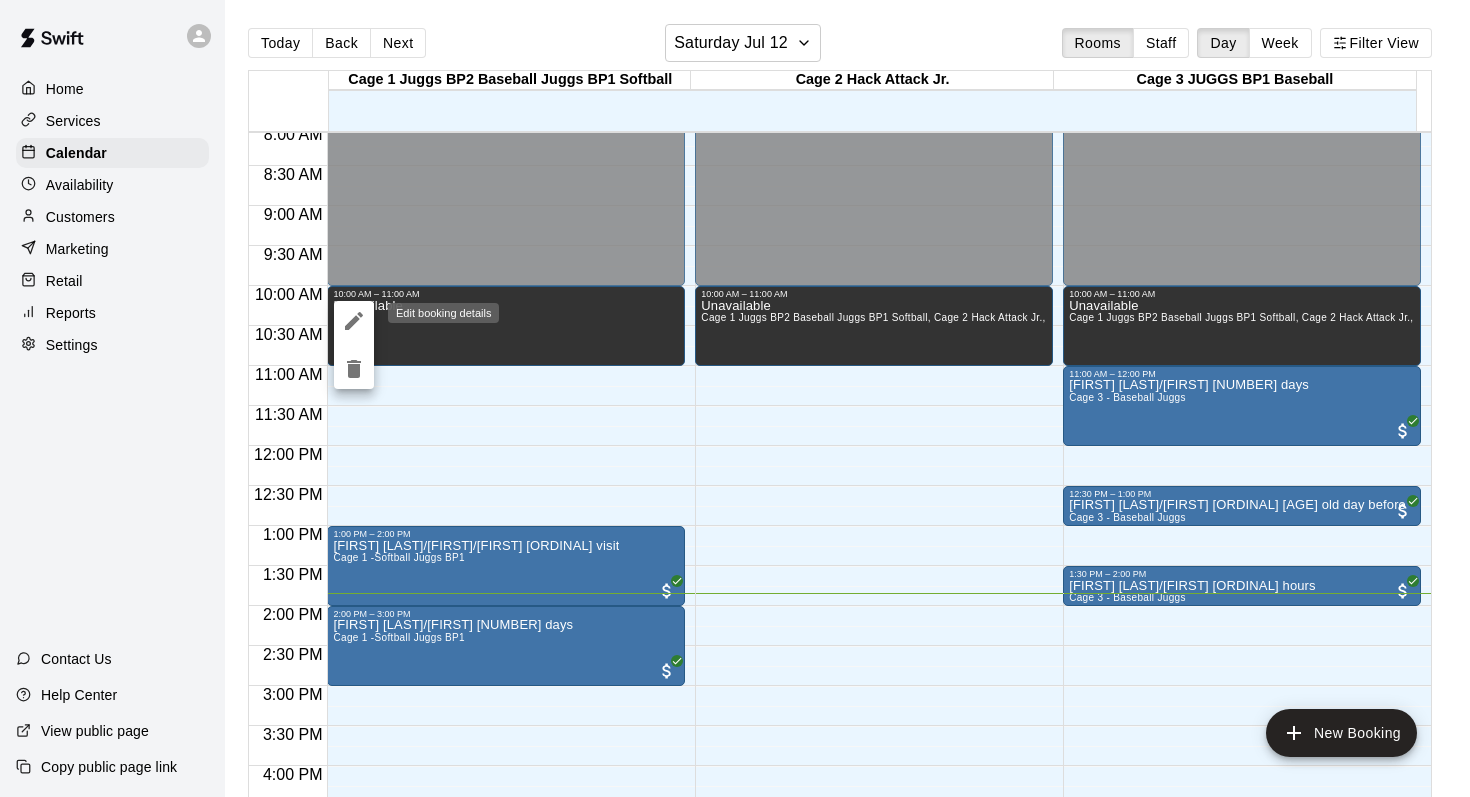 click 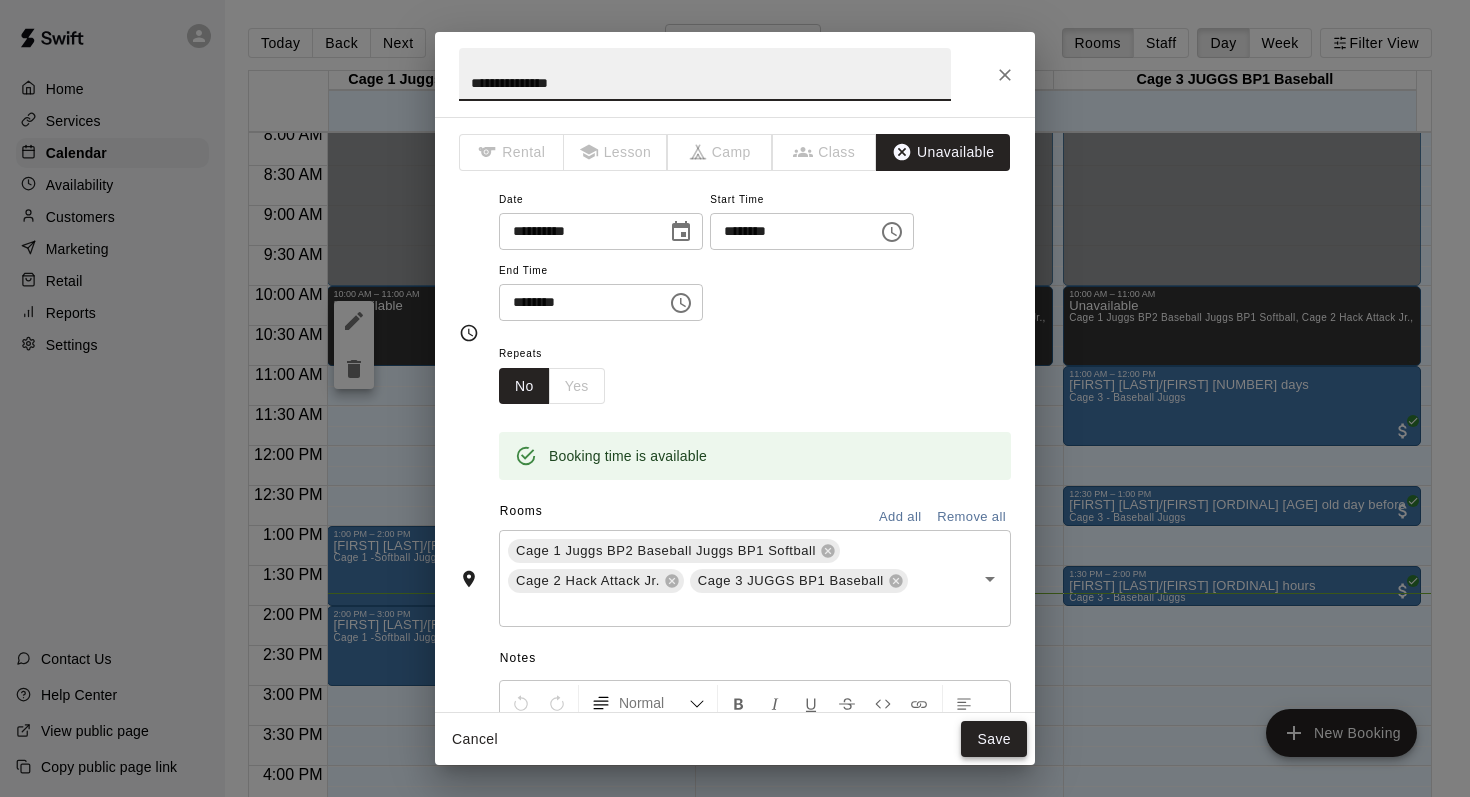 type on "**********" 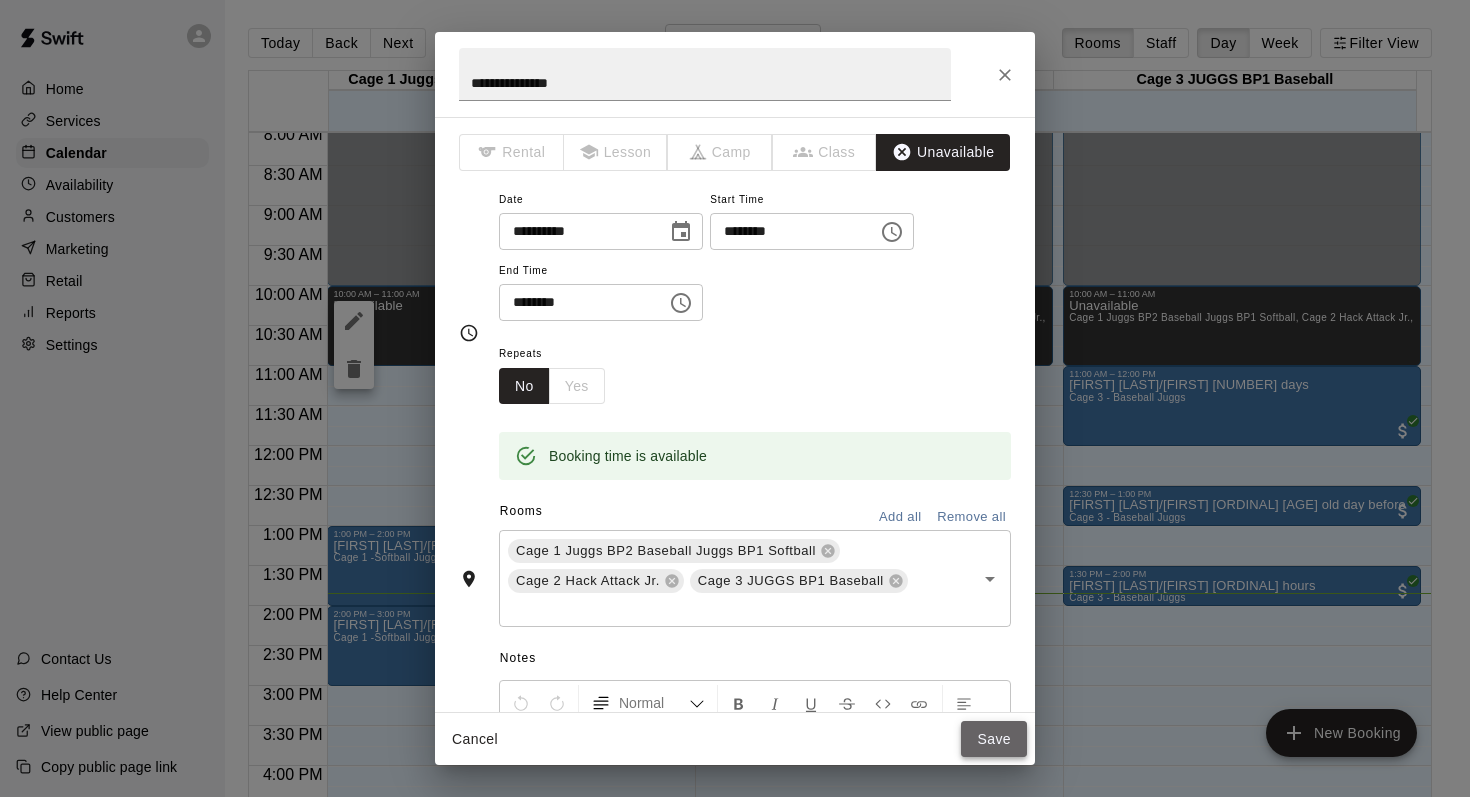 click on "Save" at bounding box center (994, 739) 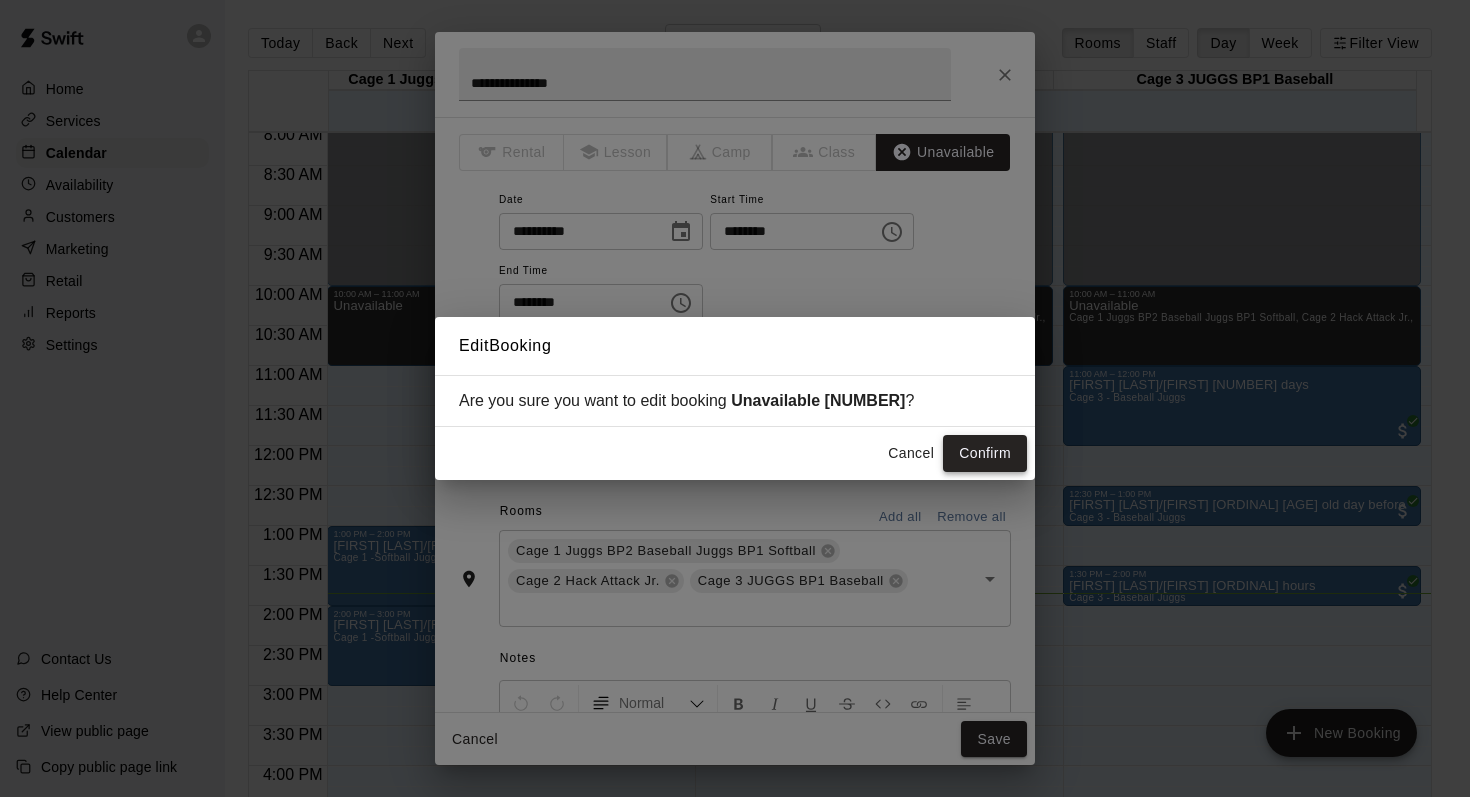 click on "Confirm" at bounding box center (985, 453) 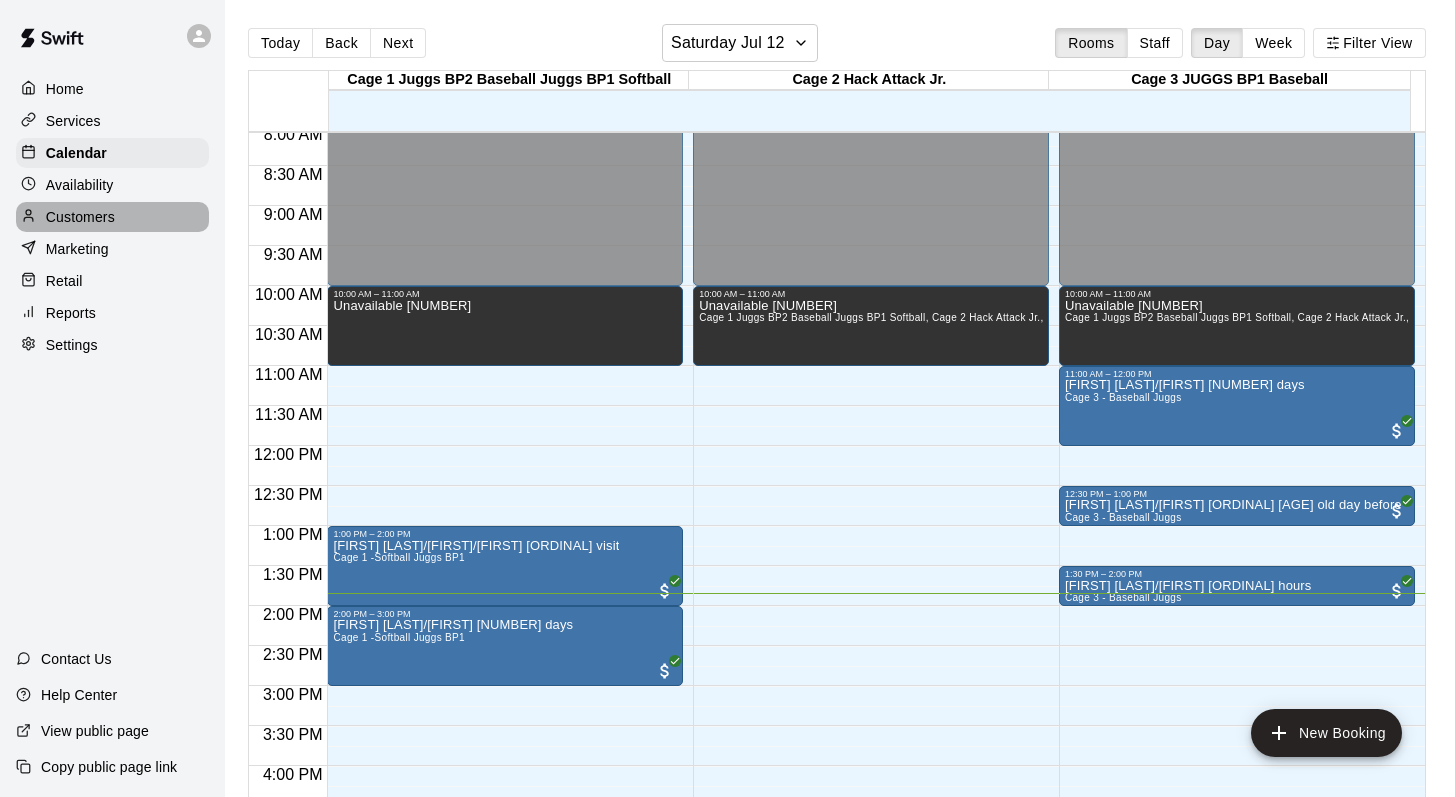 click on "Customers" at bounding box center (80, 217) 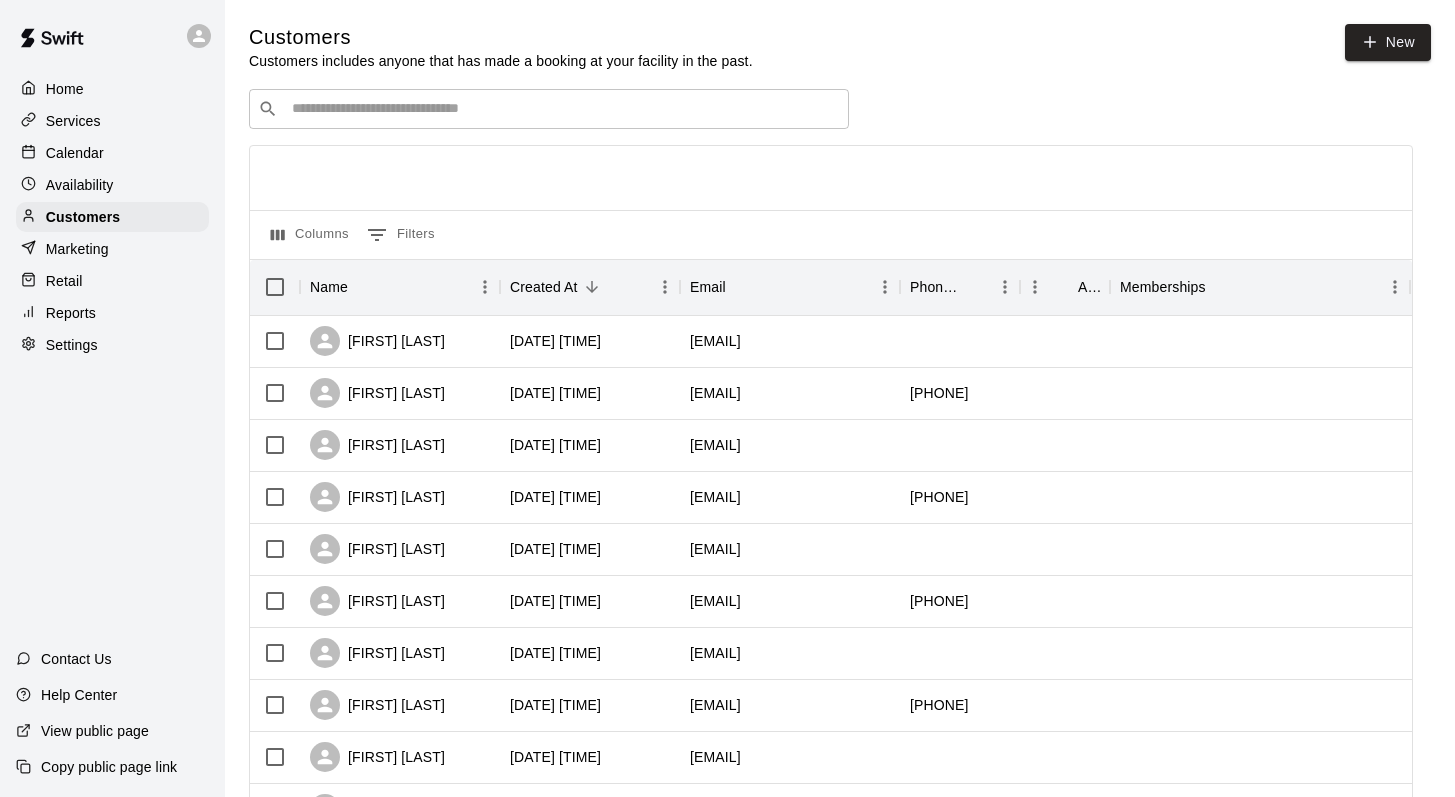 click at bounding box center [563, 109] 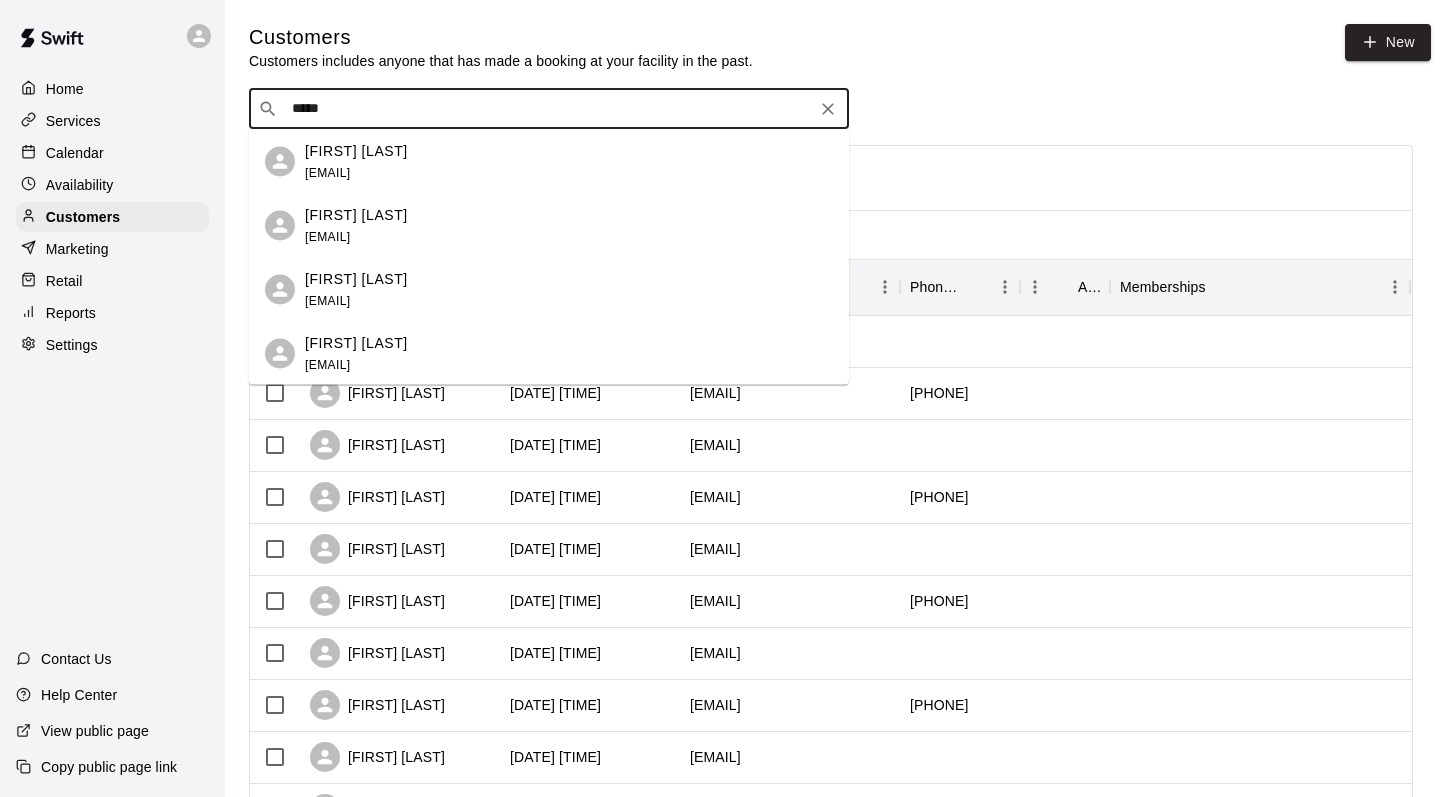 type on "*****" 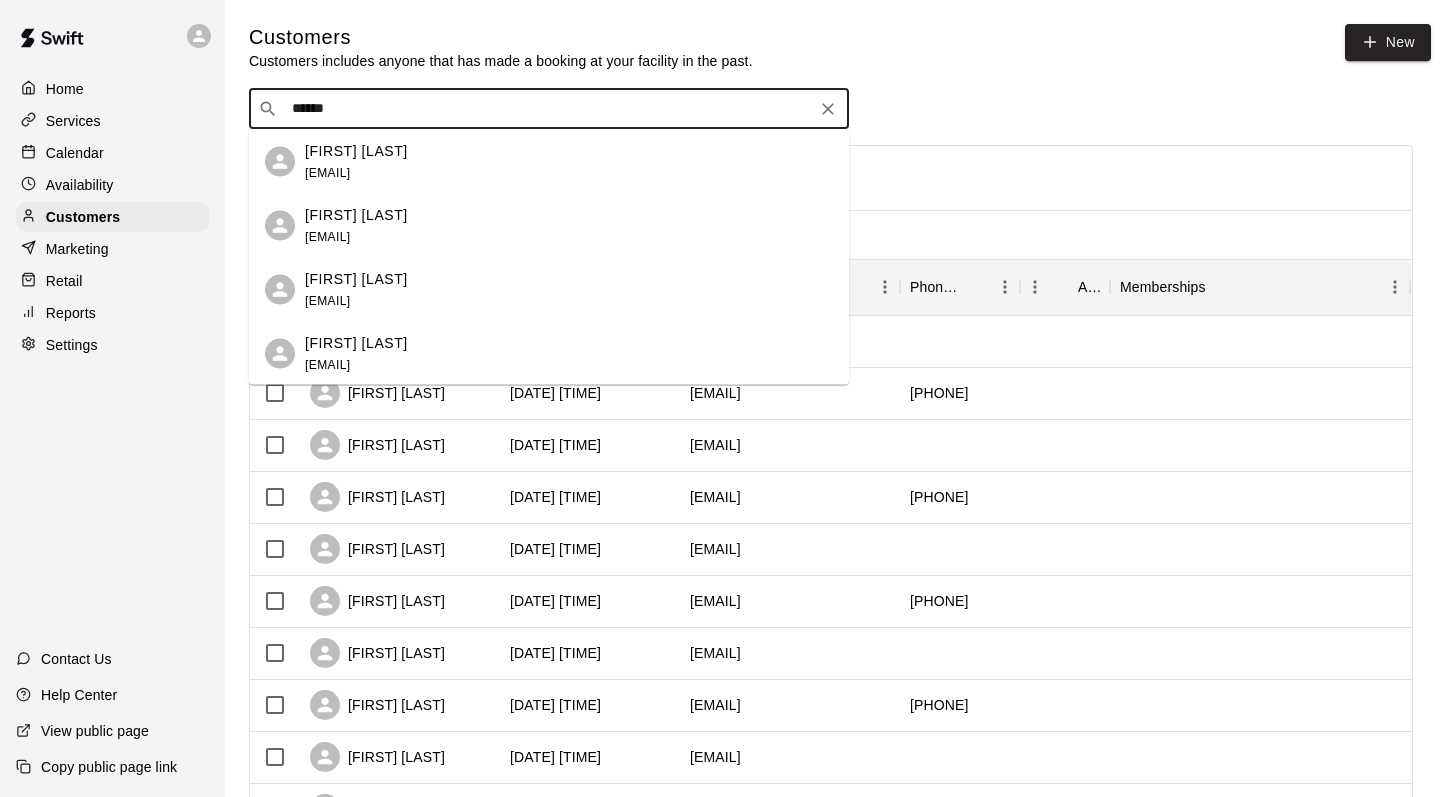 click on "[FIRST] [LAST]" at bounding box center (356, 342) 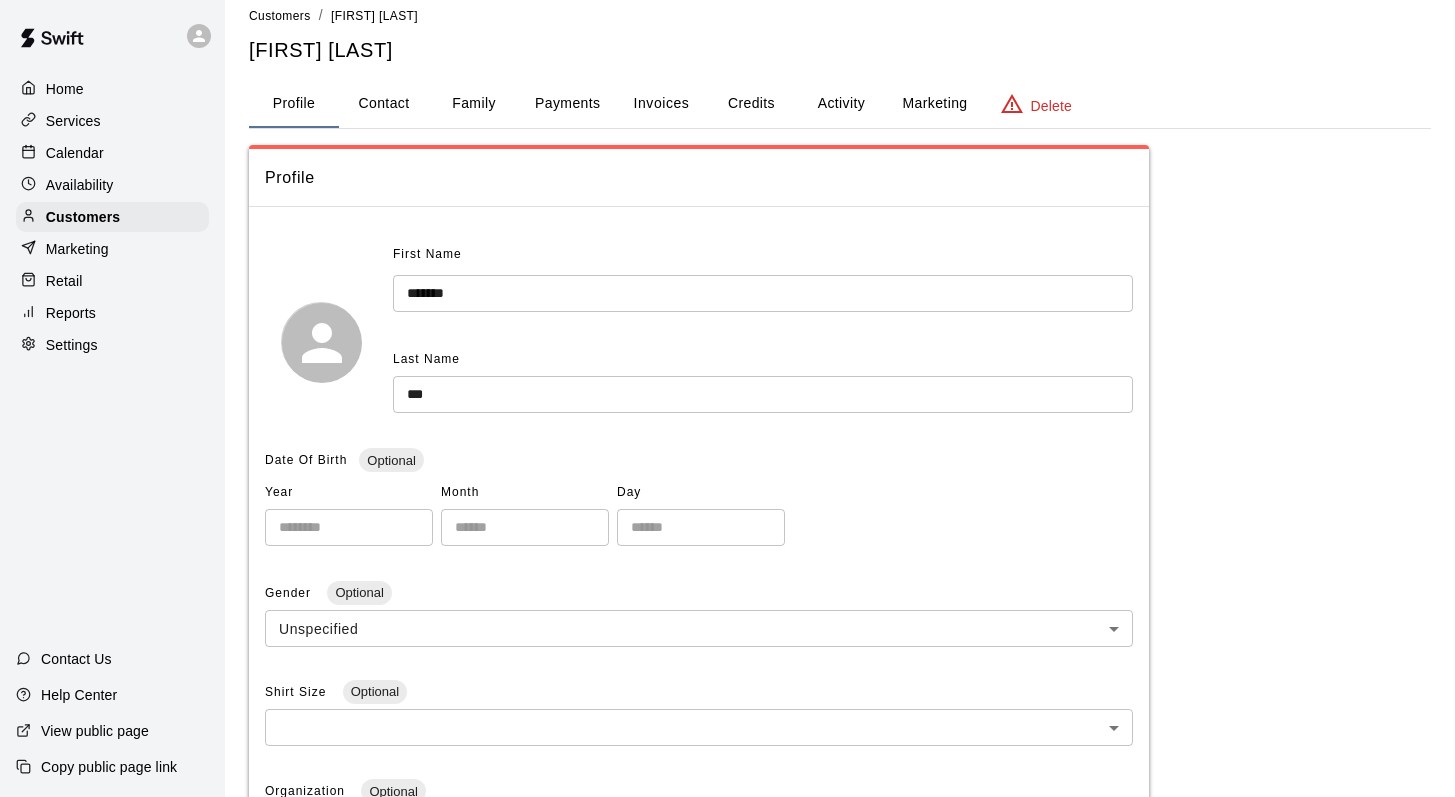scroll, scrollTop: 0, scrollLeft: 0, axis: both 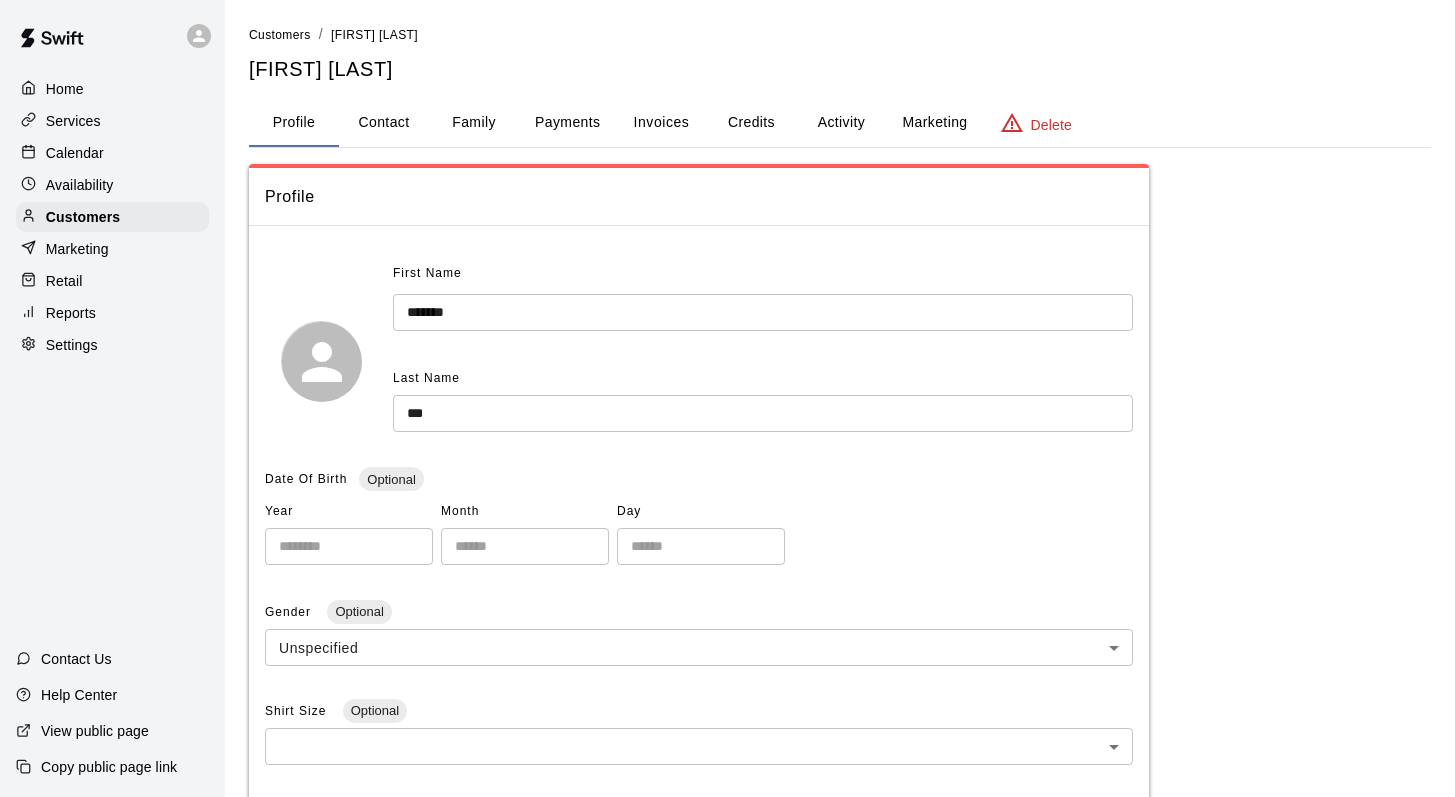 click on "Calendar" at bounding box center (75, 153) 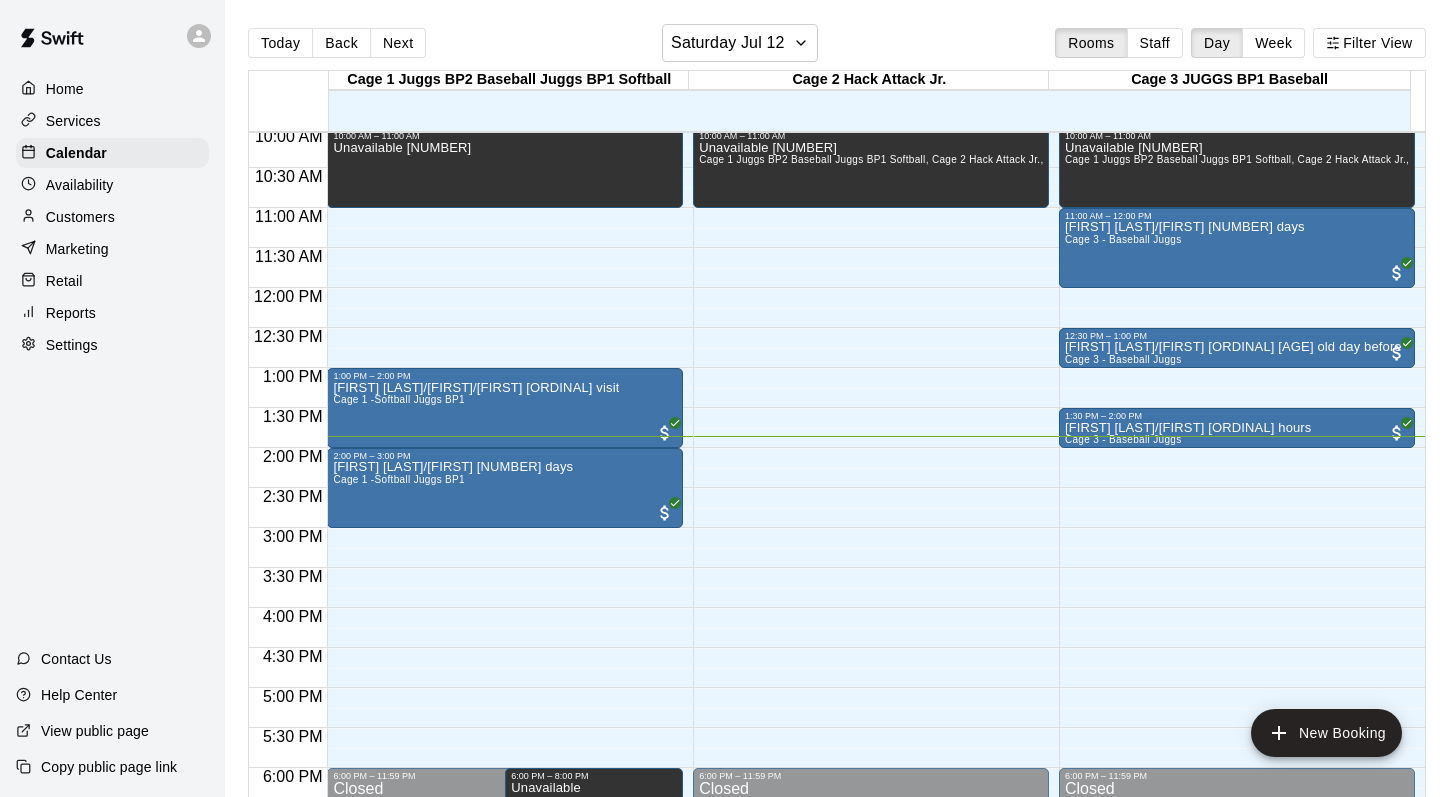 scroll, scrollTop: 748, scrollLeft: 0, axis: vertical 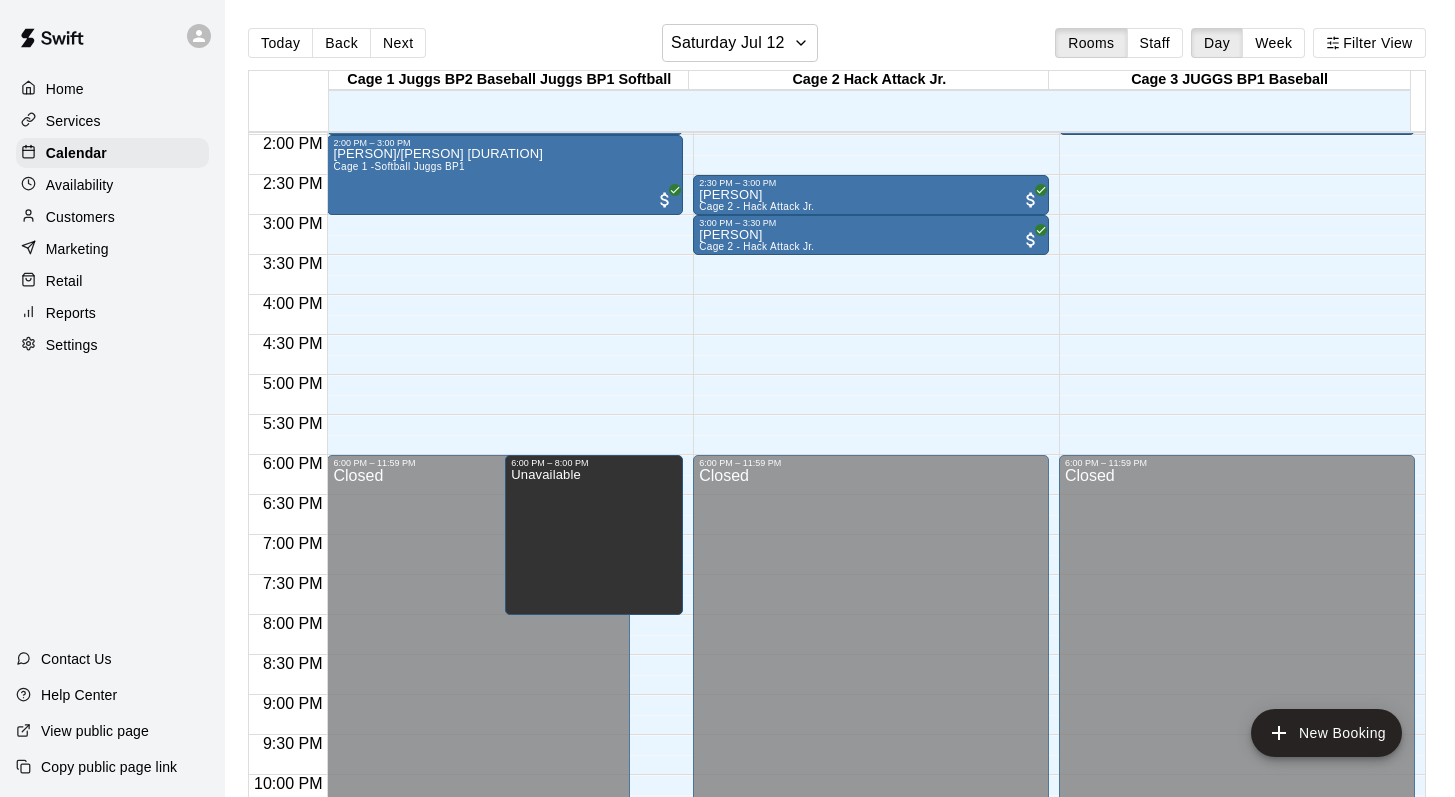 click on "Customers" at bounding box center (80, 217) 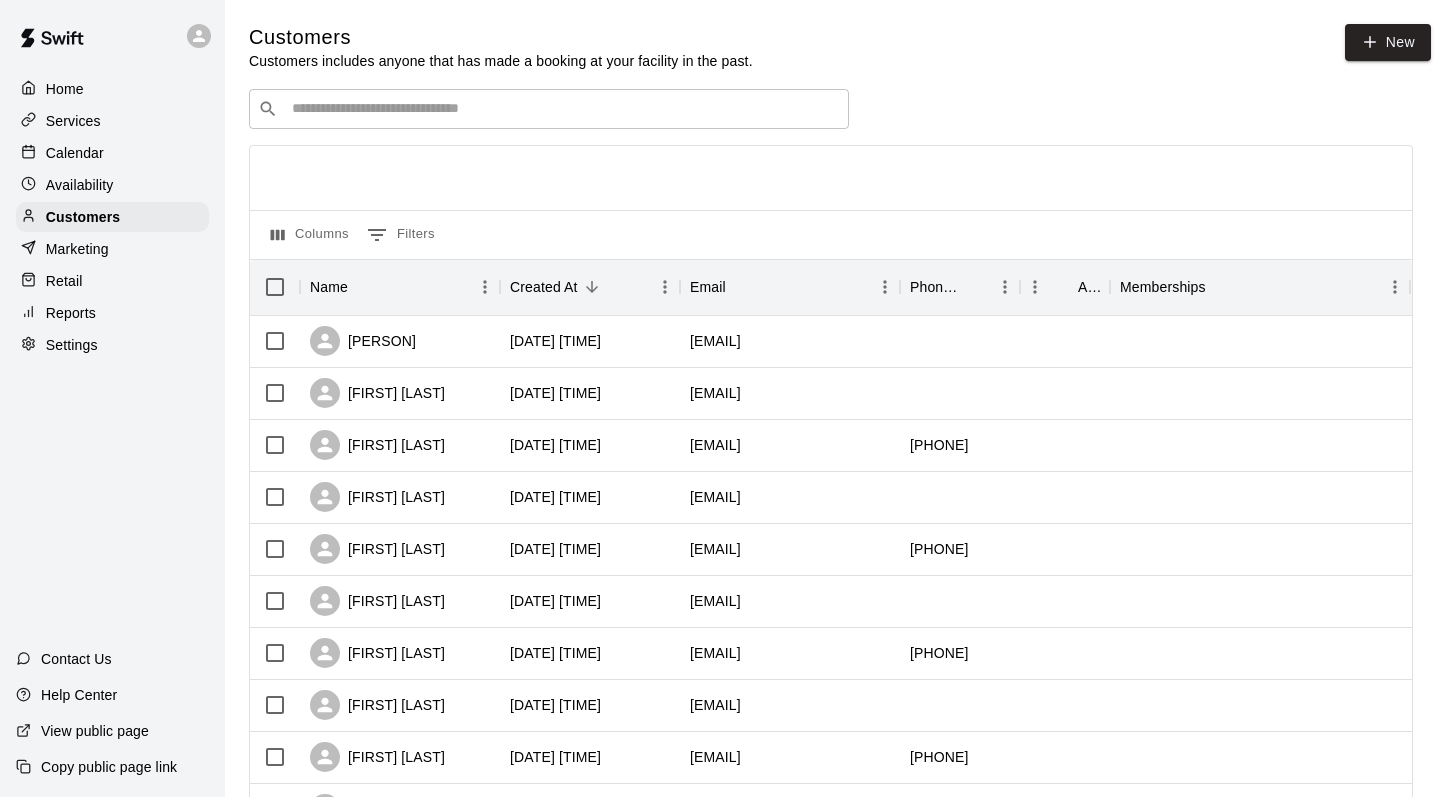 click at bounding box center [563, 109] 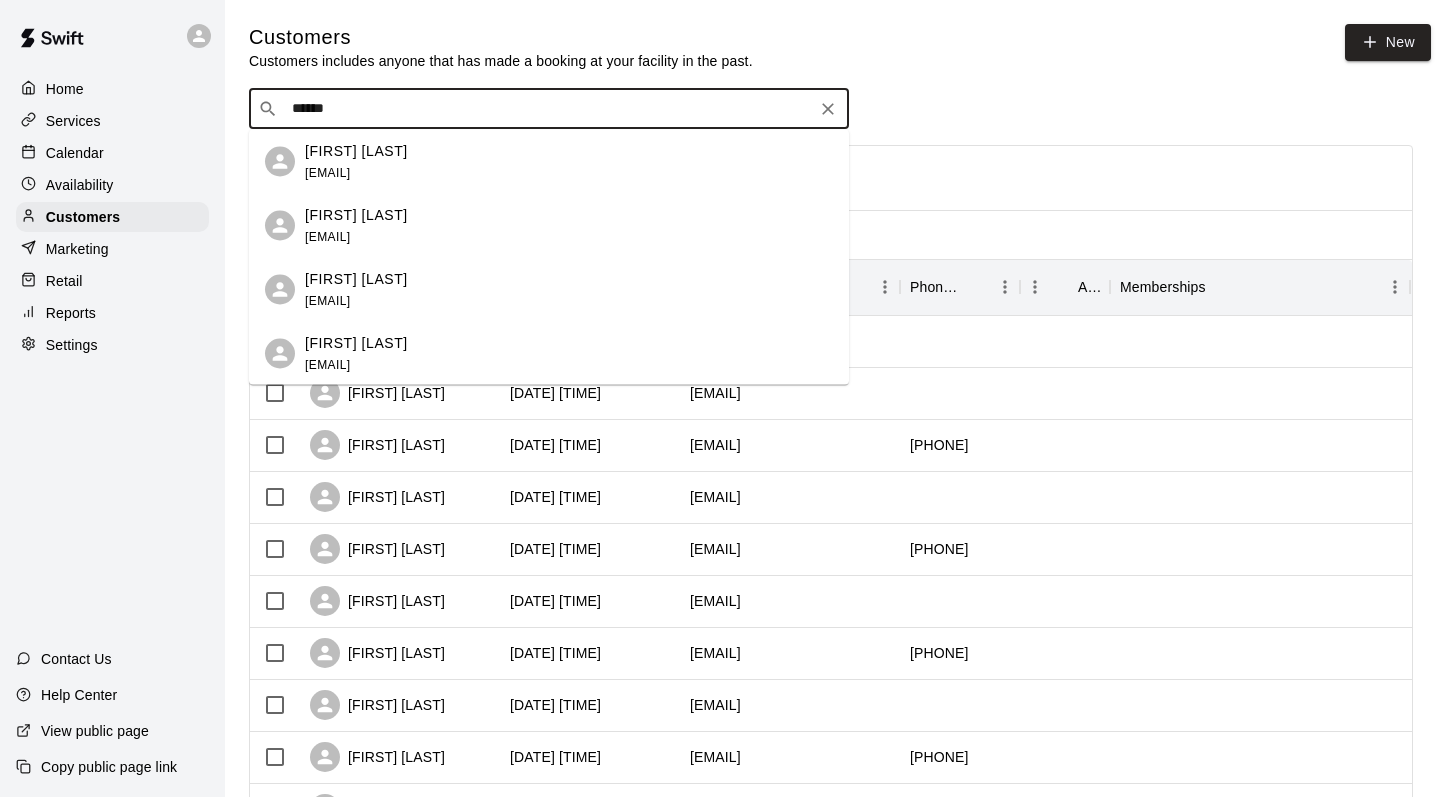 type on "*******" 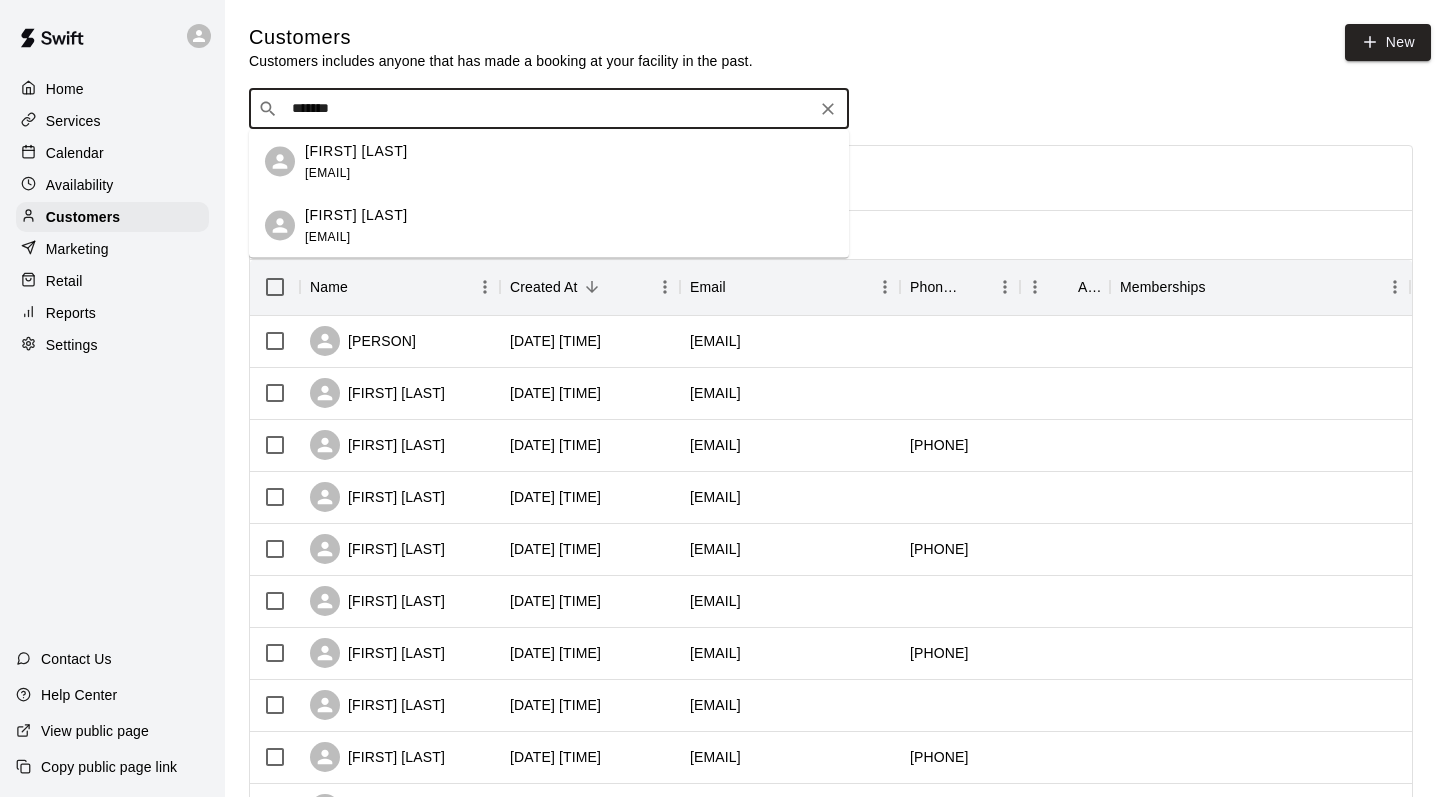 click on "[FIRST] [LAST]" at bounding box center [356, 150] 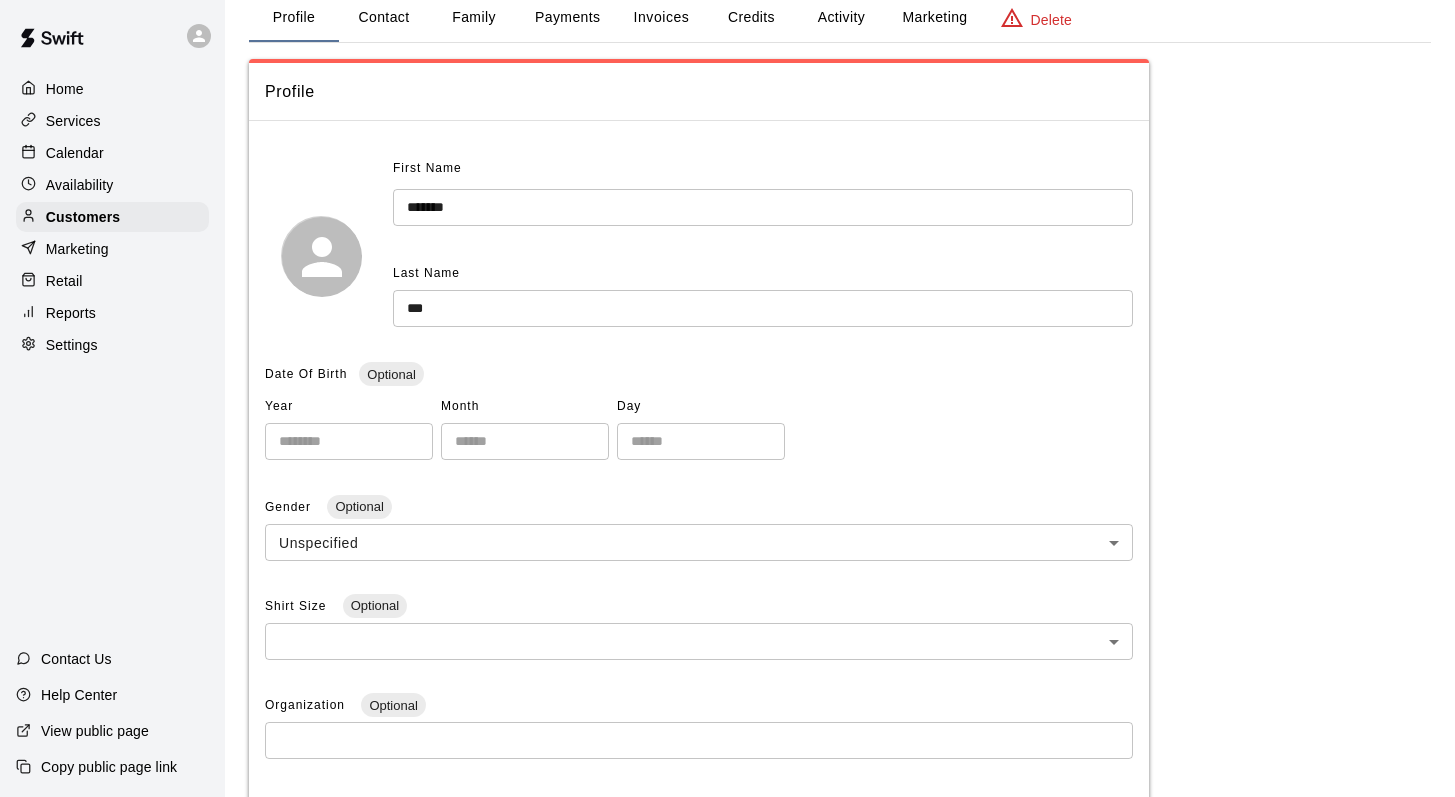 scroll, scrollTop: 0, scrollLeft: 0, axis: both 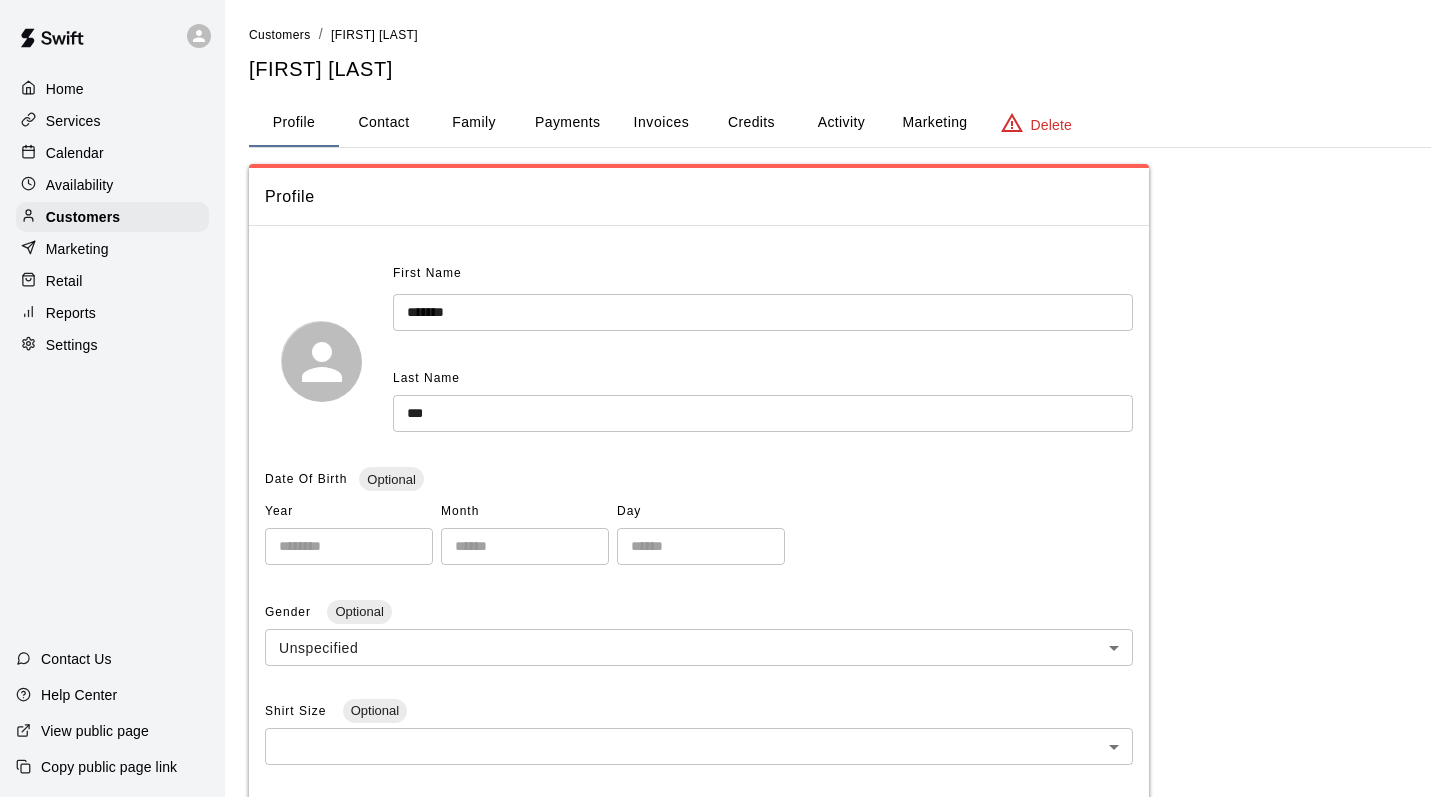 click on "Family" at bounding box center (474, 123) 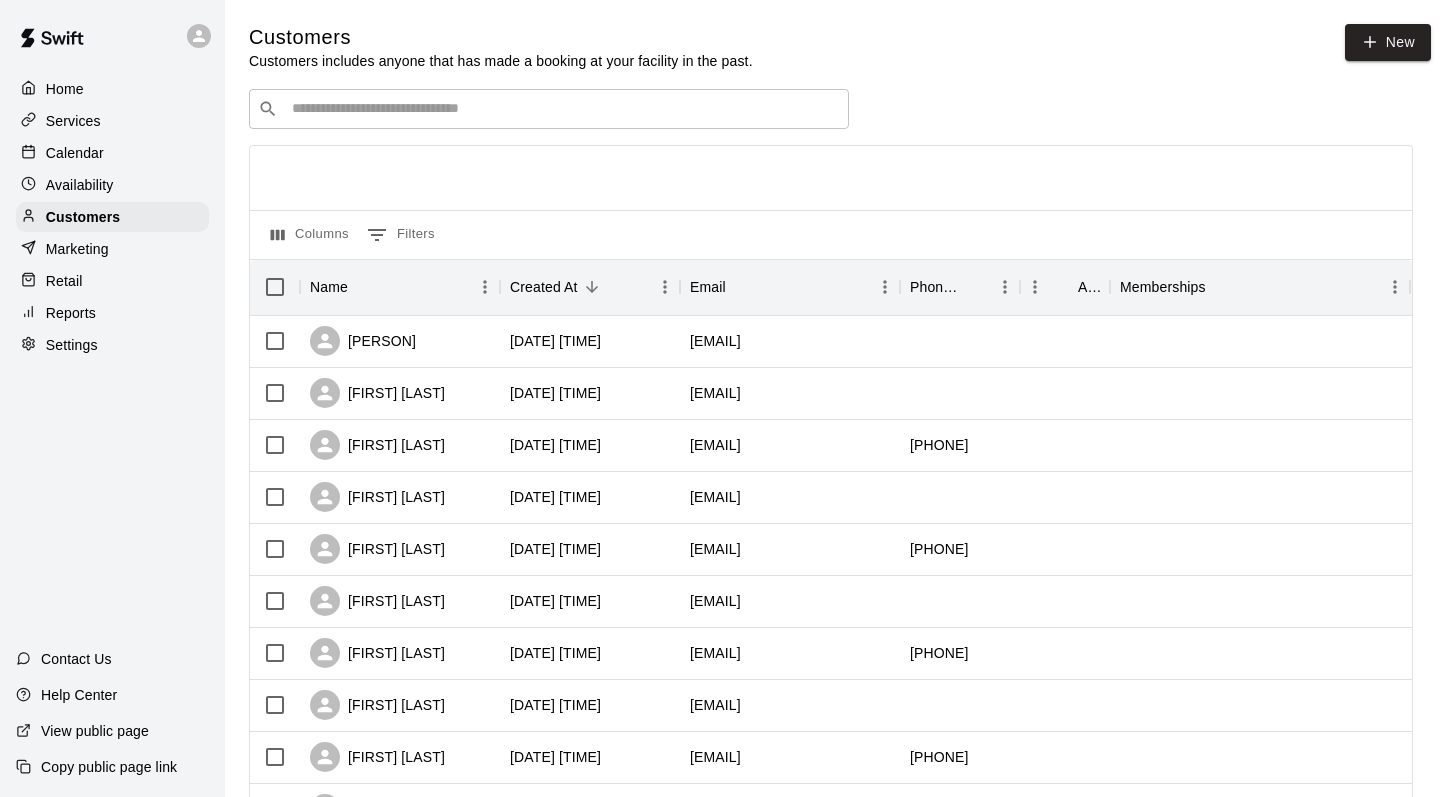 click on "​ ​" at bounding box center (549, 109) 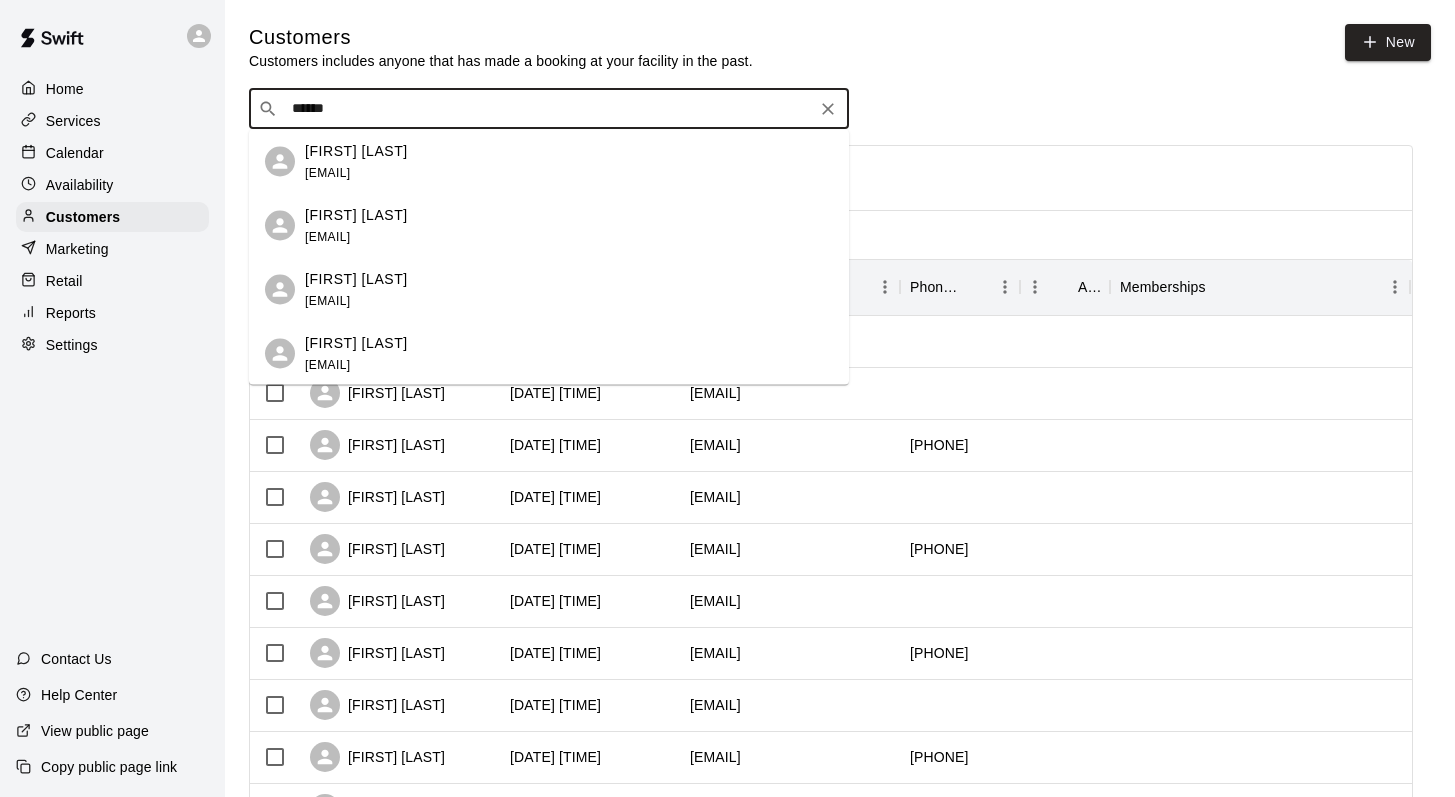 type on "*******" 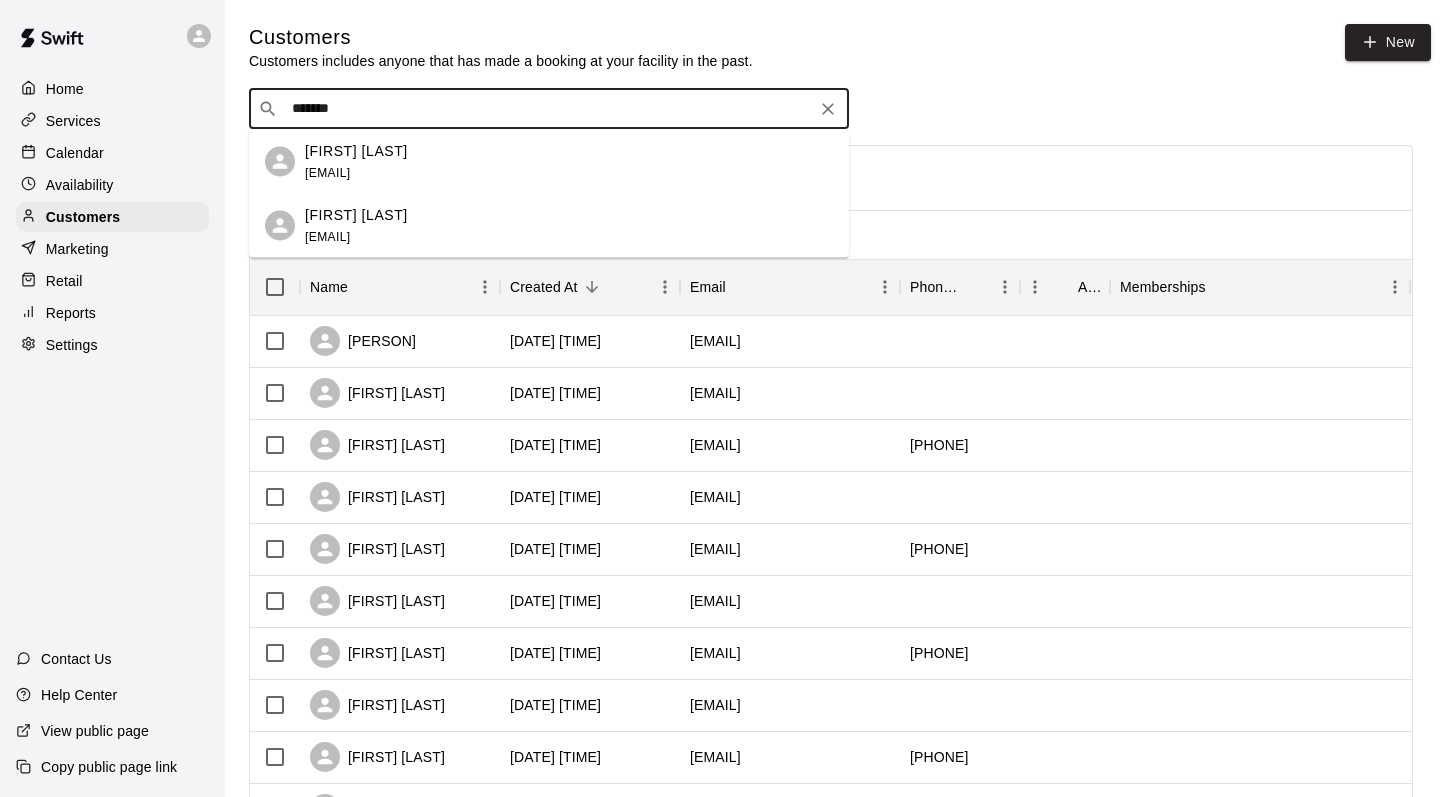 click on "[EMAIL]" at bounding box center (327, 236) 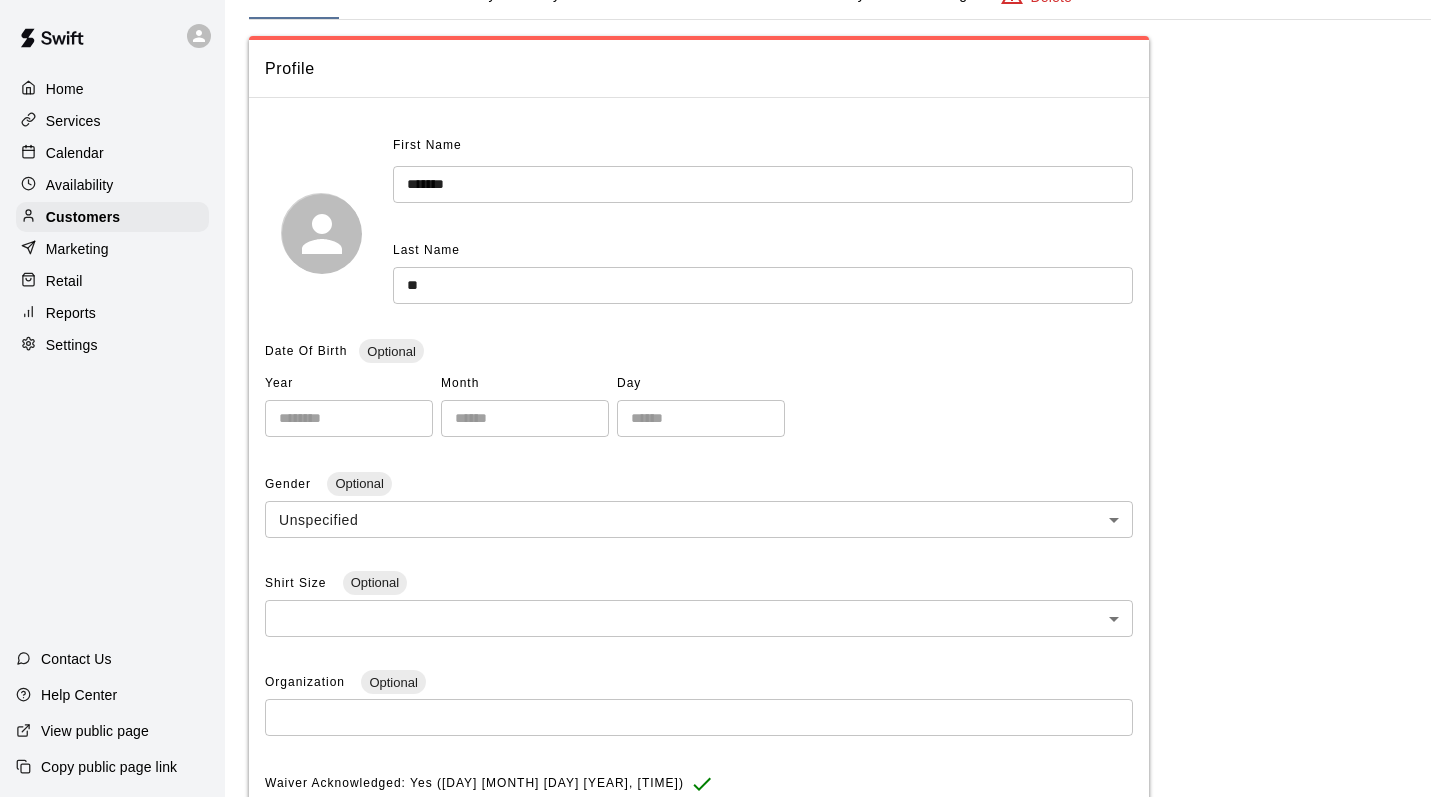 scroll, scrollTop: 0, scrollLeft: 0, axis: both 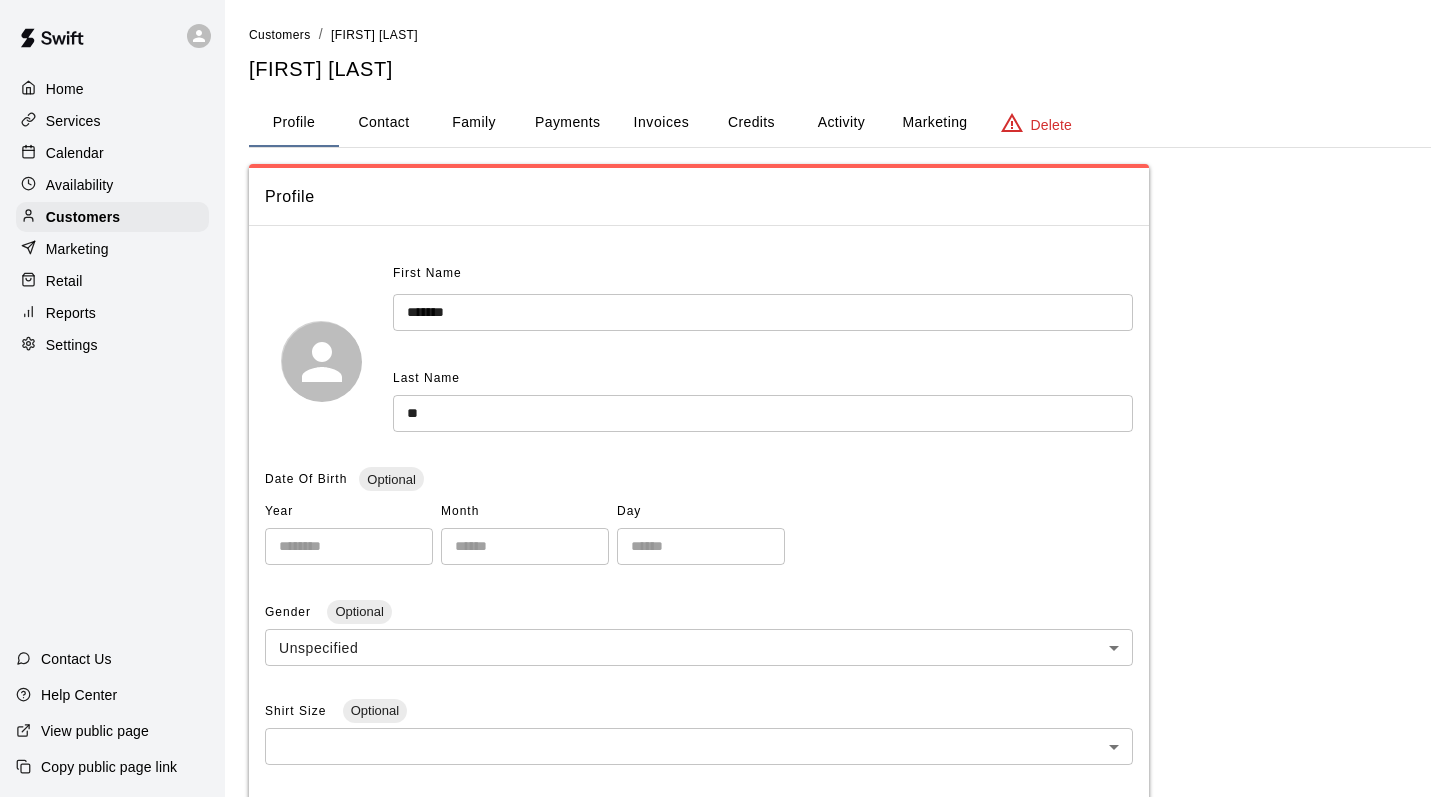 click on "Family" at bounding box center [474, 123] 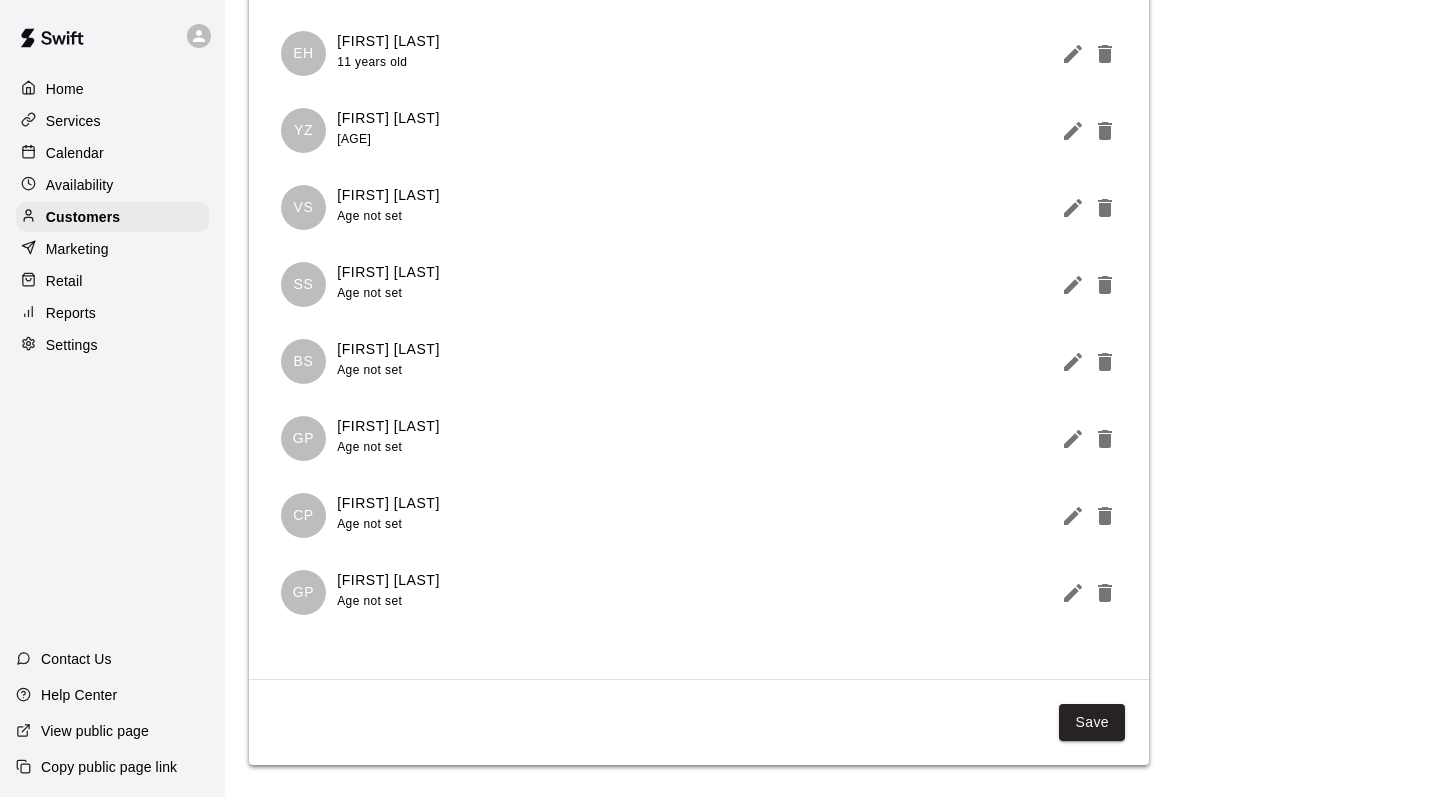 scroll, scrollTop: 314, scrollLeft: 0, axis: vertical 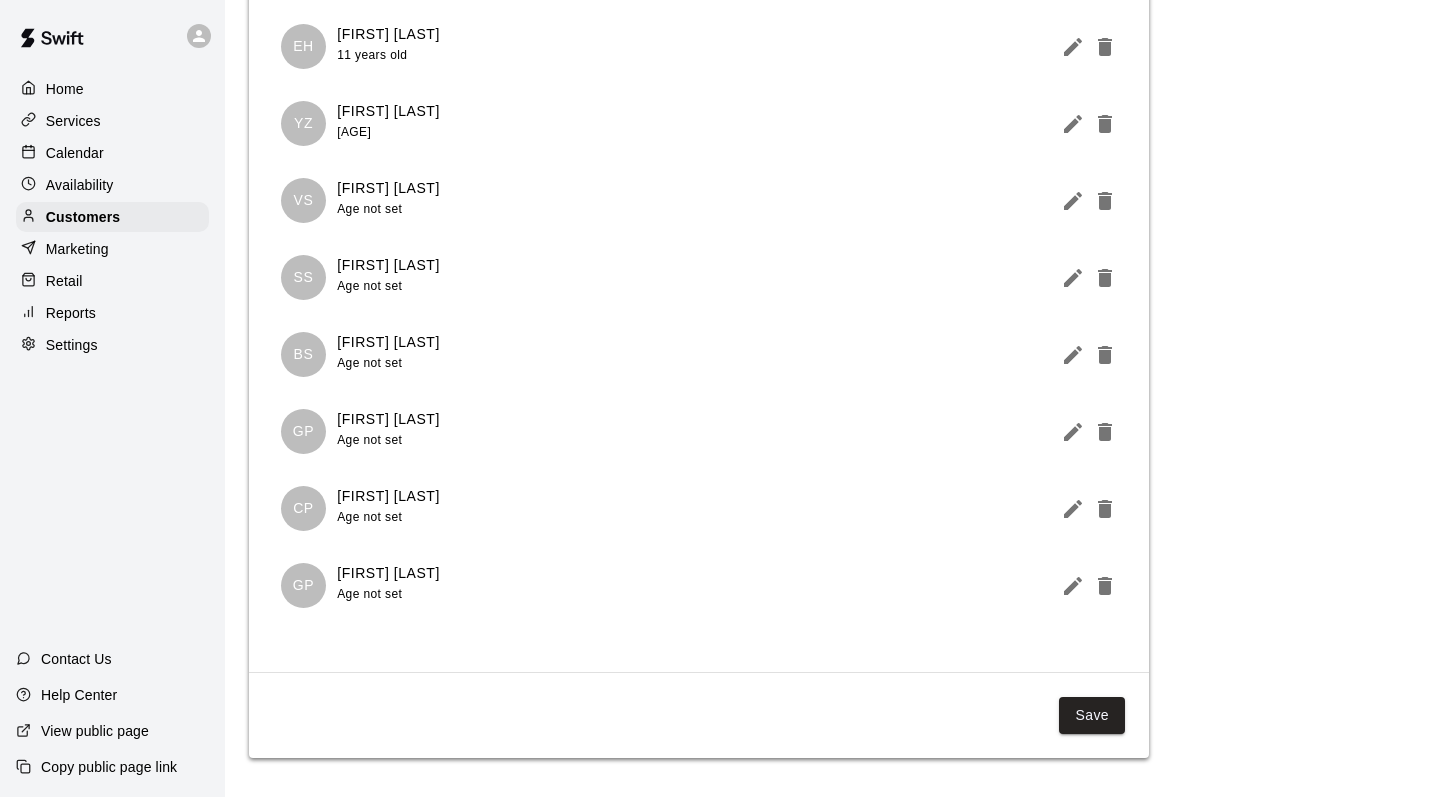 click on "Calendar" at bounding box center [75, 153] 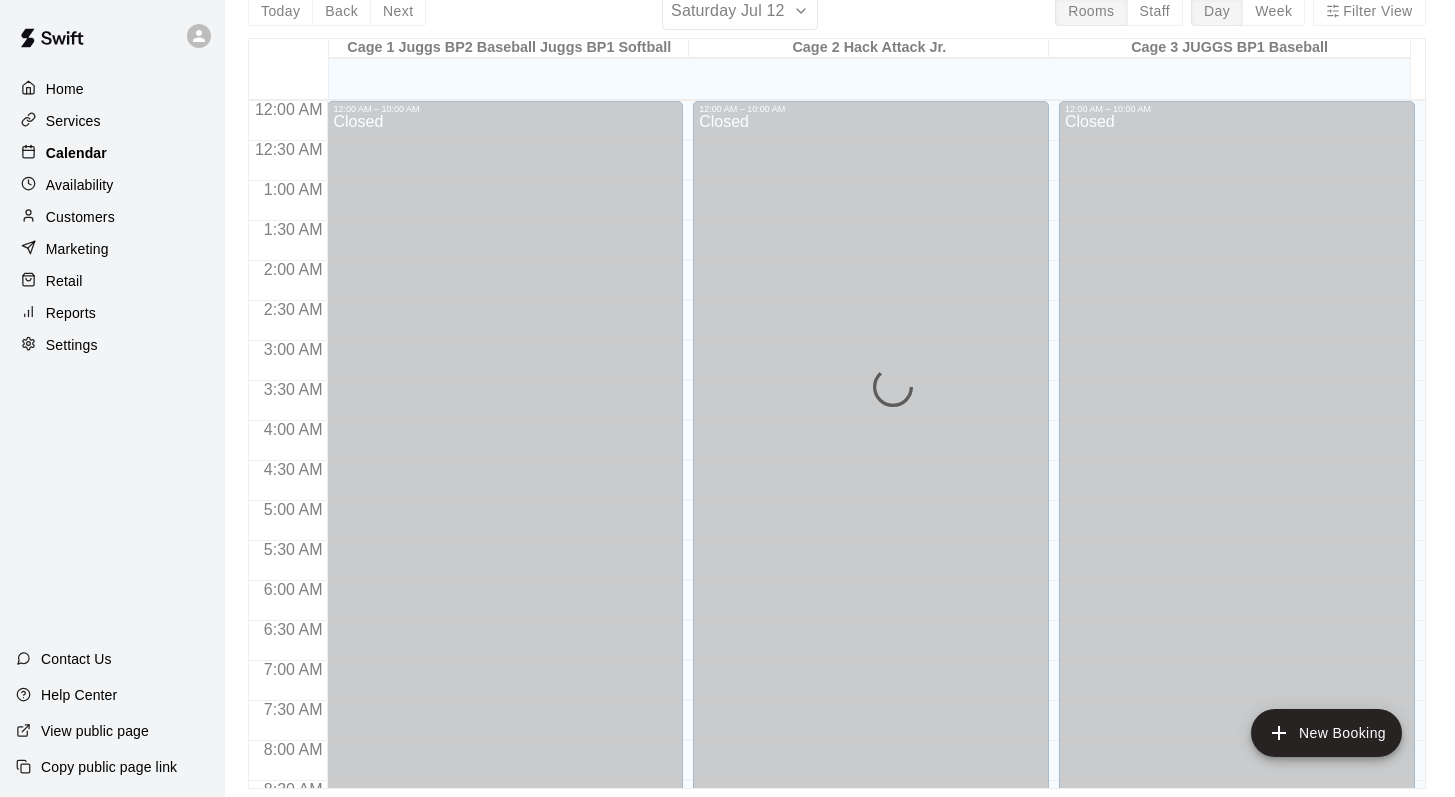 scroll, scrollTop: 0, scrollLeft: 0, axis: both 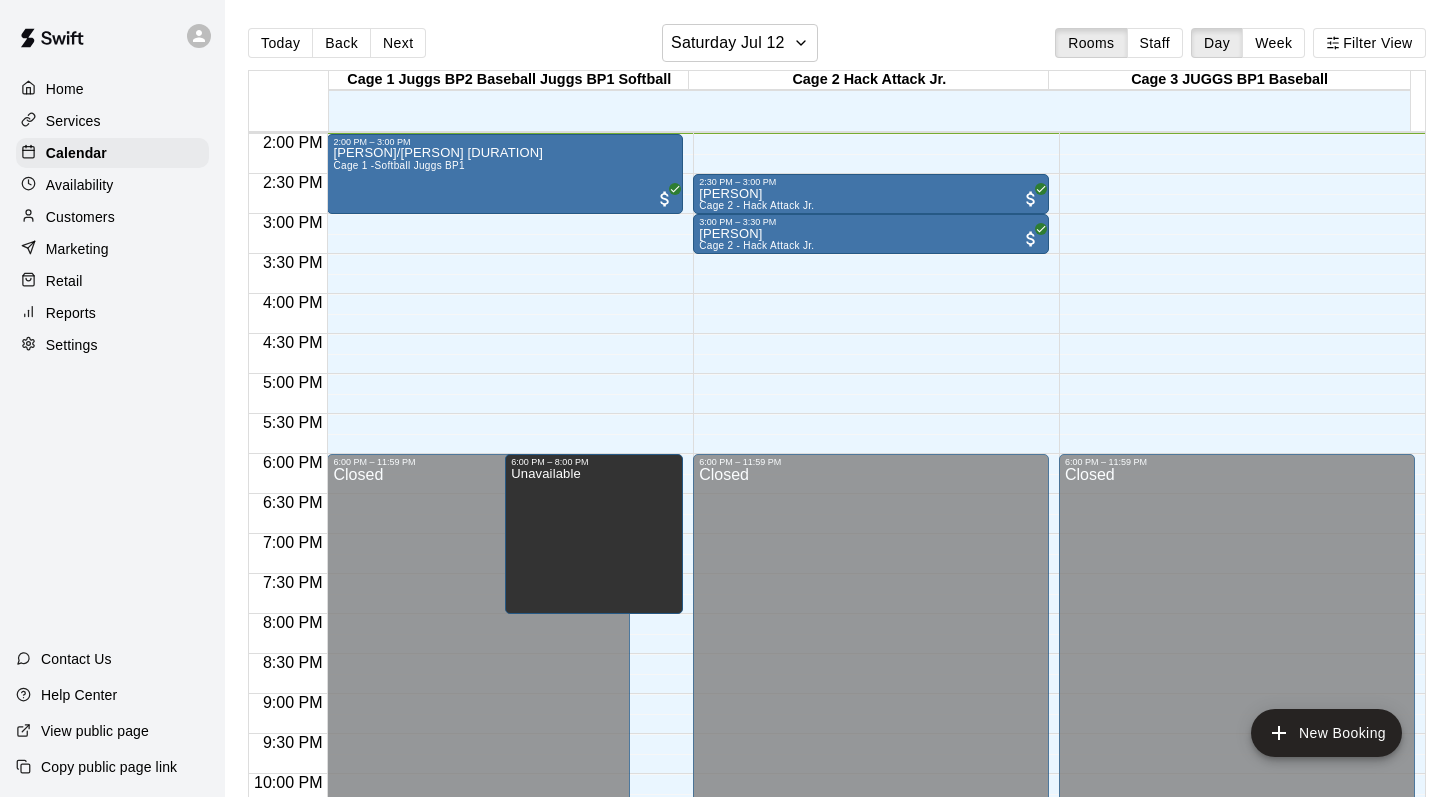 click on "Customers" at bounding box center [80, 217] 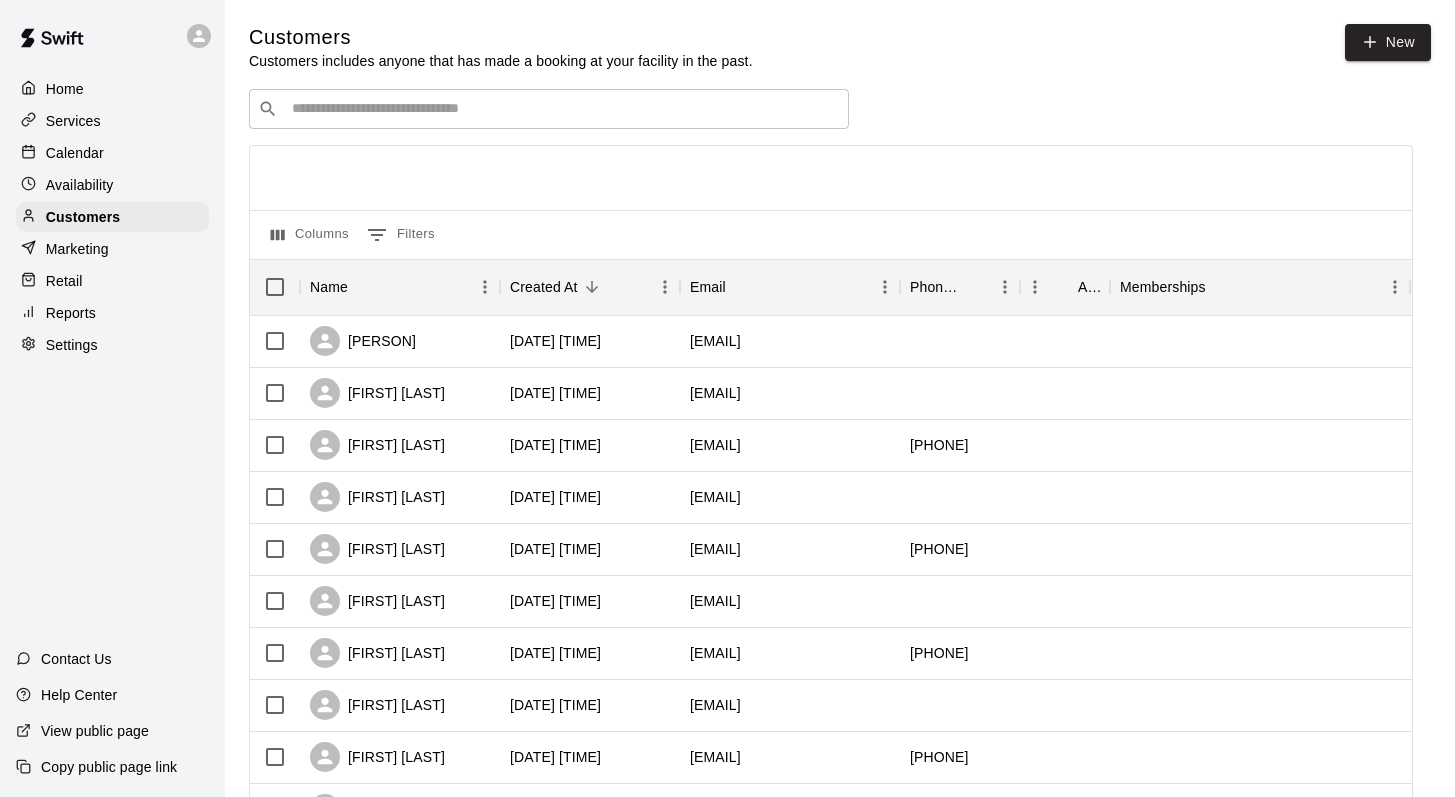 click at bounding box center (563, 109) 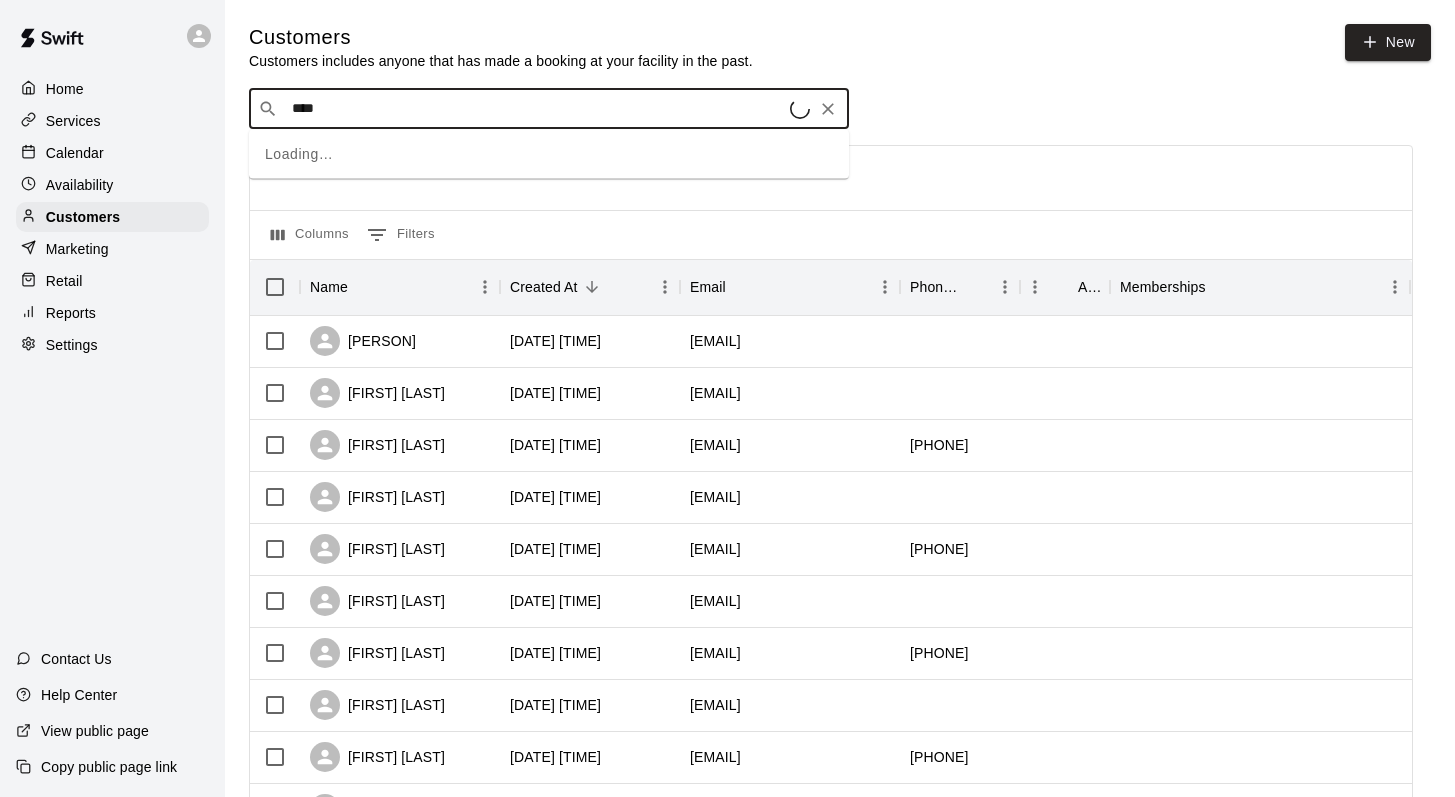 type on "*****" 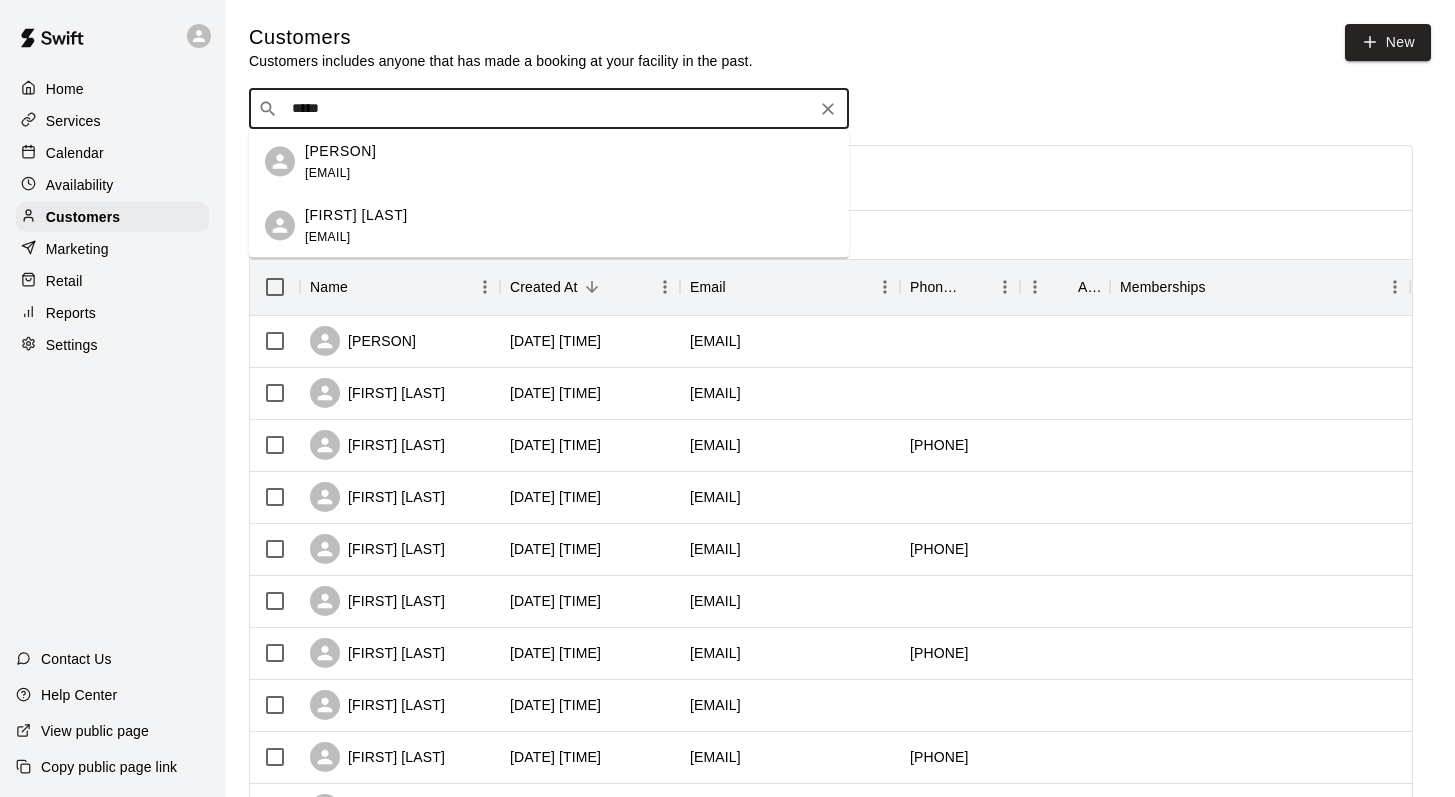 click on "[PERSON]" at bounding box center [340, 150] 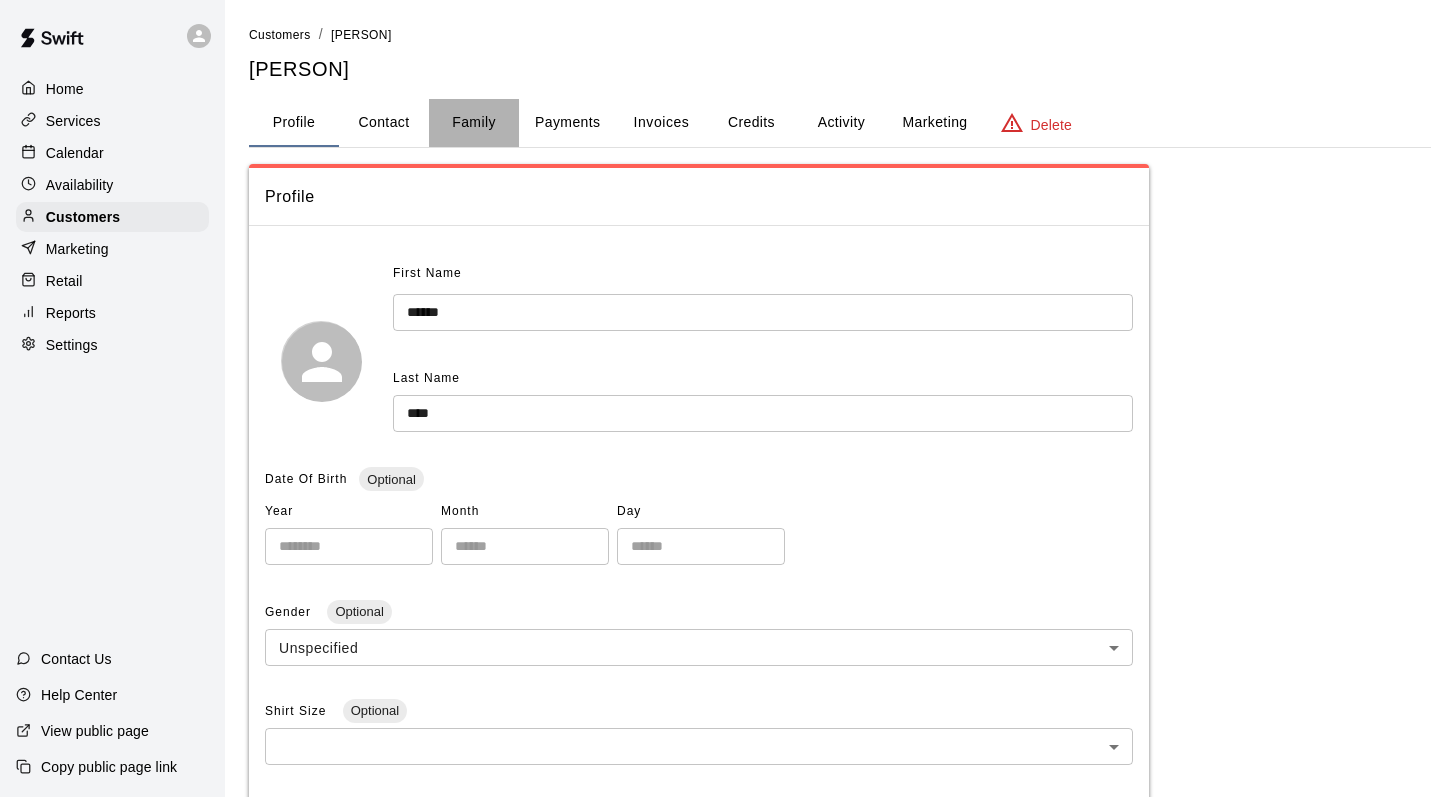 click on "Family" at bounding box center (474, 123) 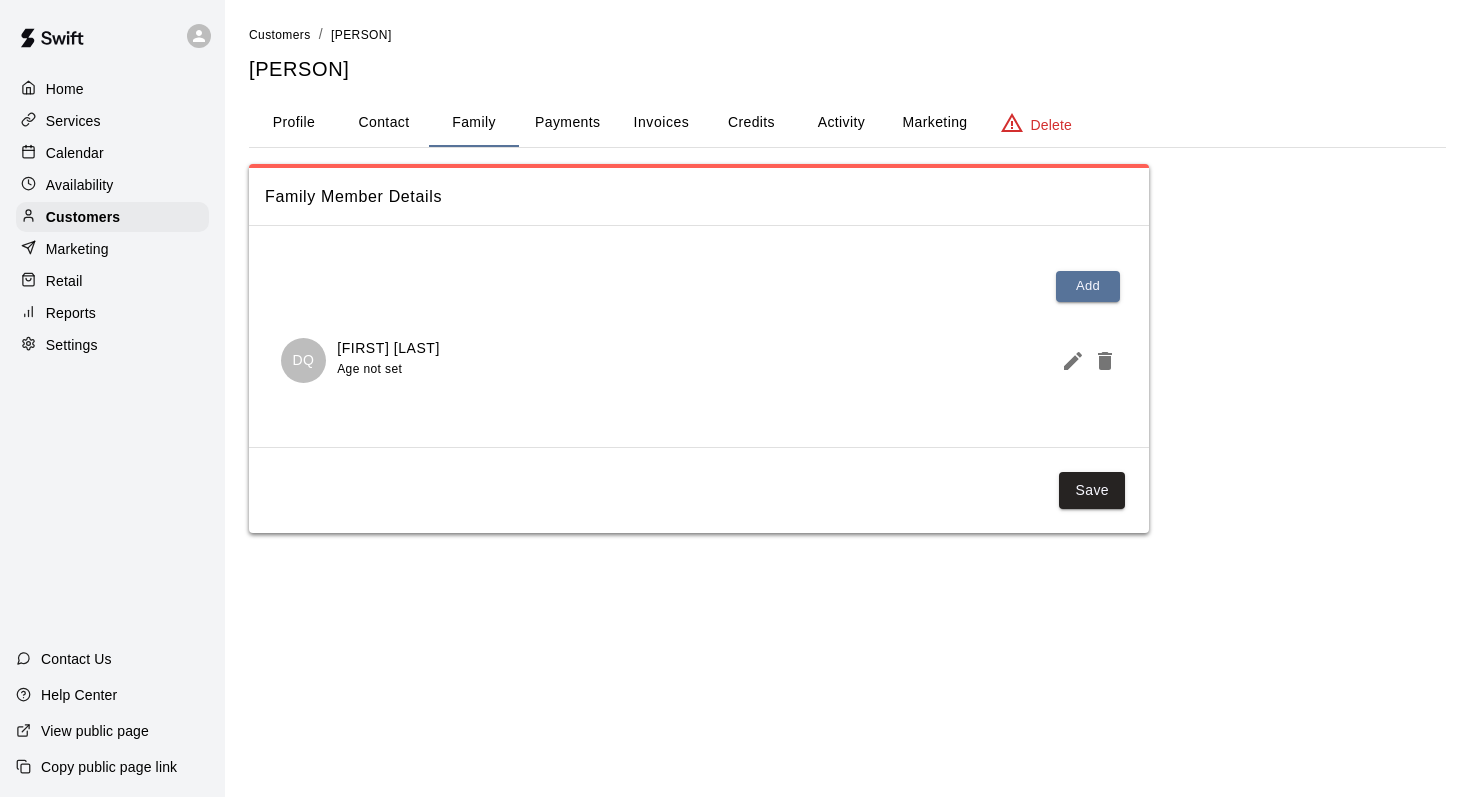 click on "Activity" at bounding box center (841, 123) 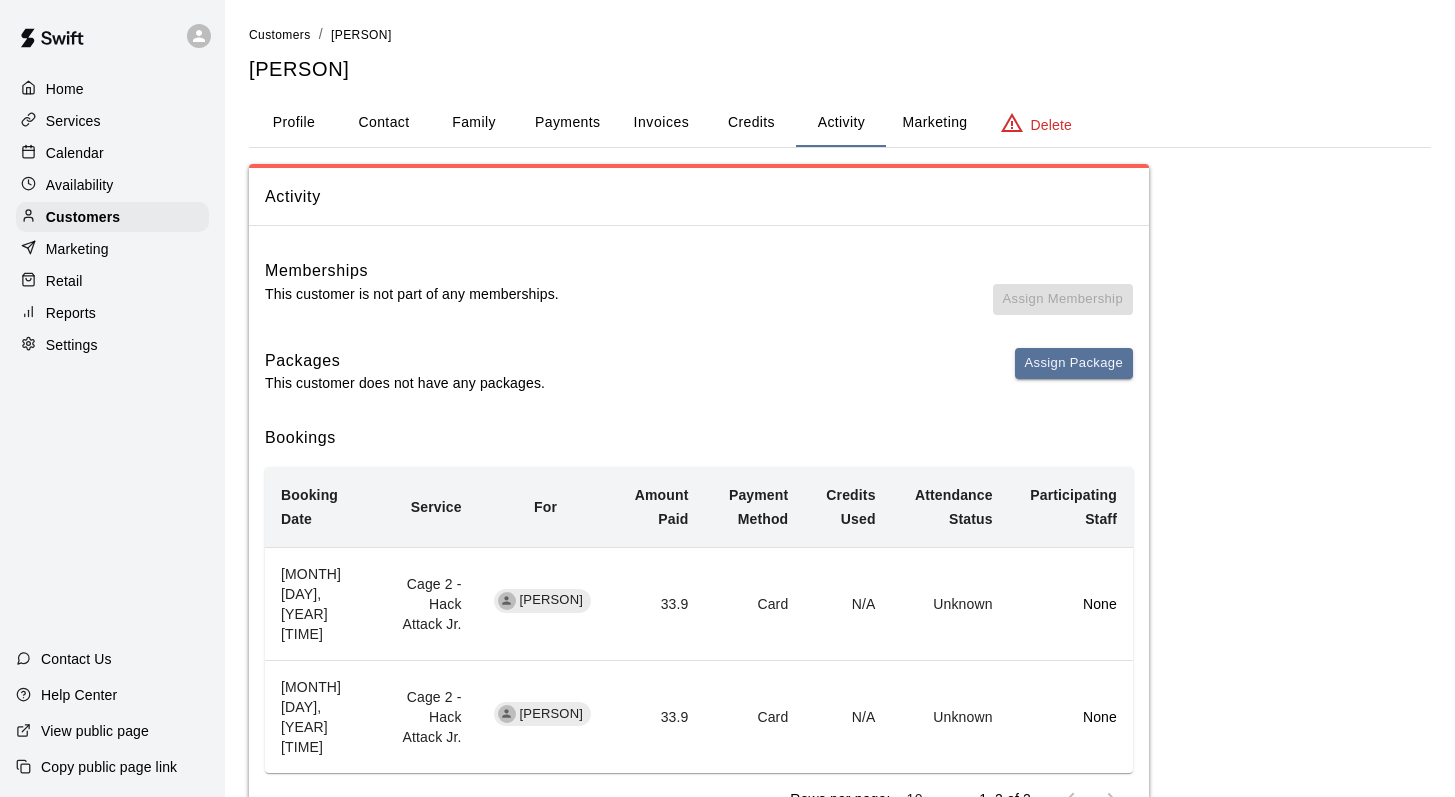 click on "Calendar" at bounding box center (75, 153) 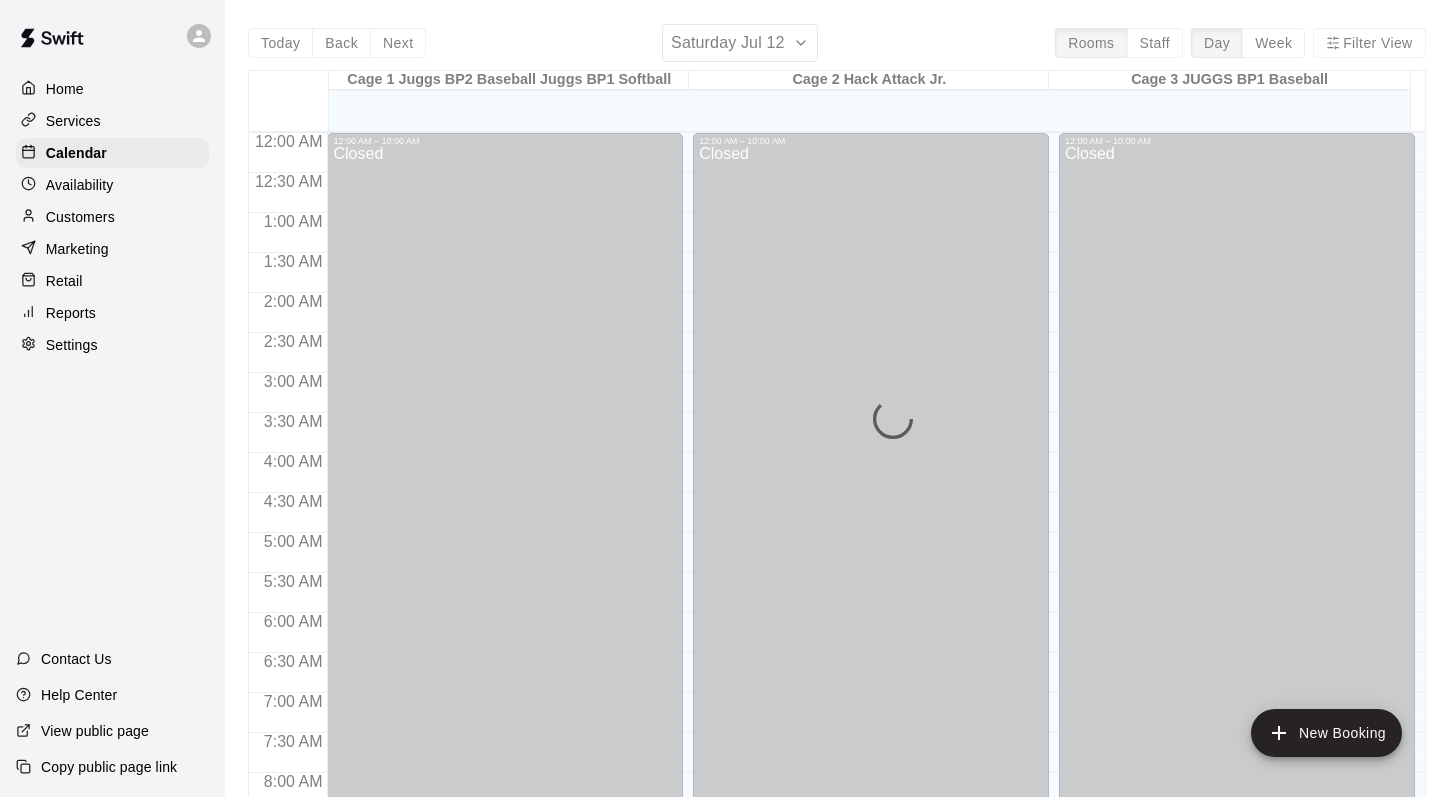 scroll, scrollTop: 1120, scrollLeft: 0, axis: vertical 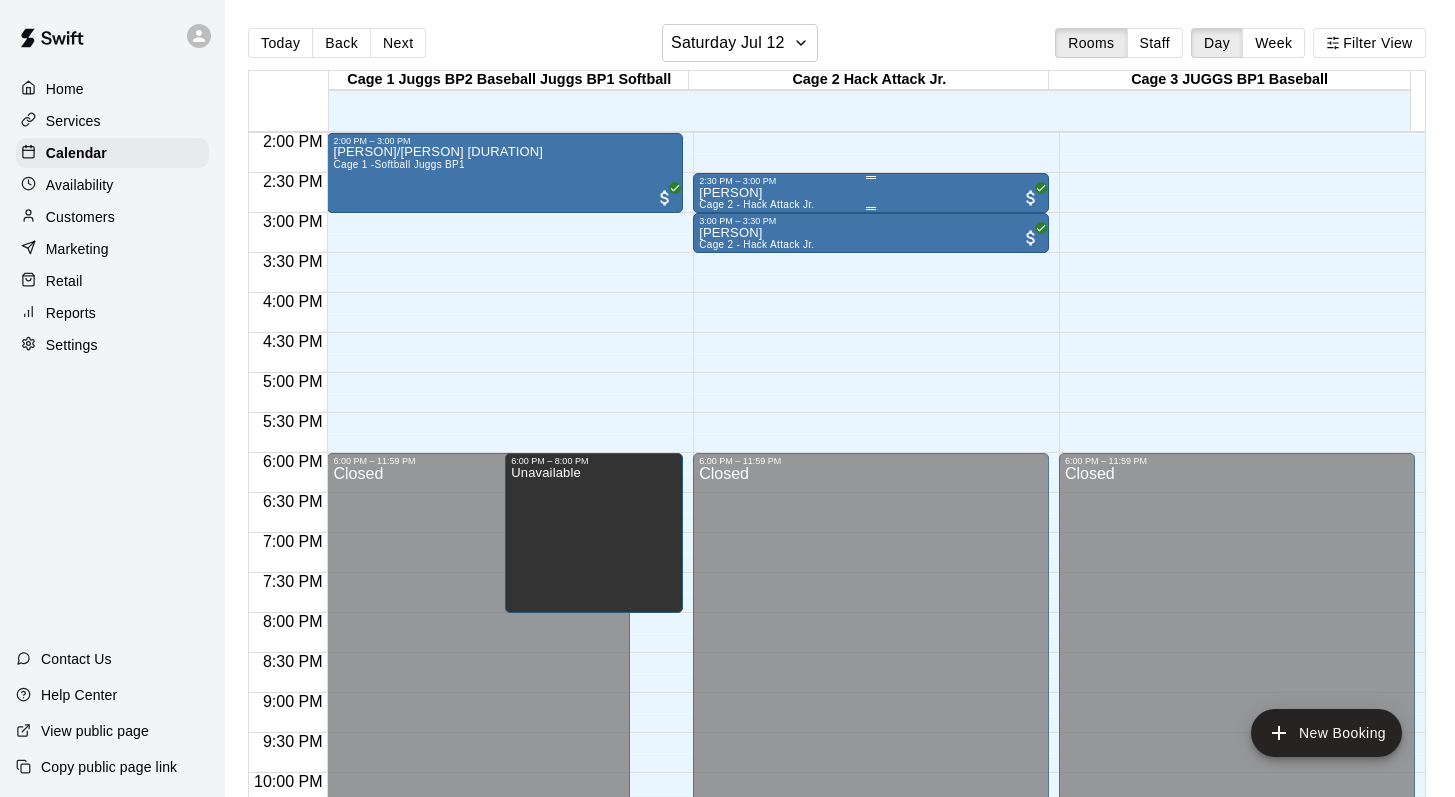 click on "[PERSON]" at bounding box center [756, 193] 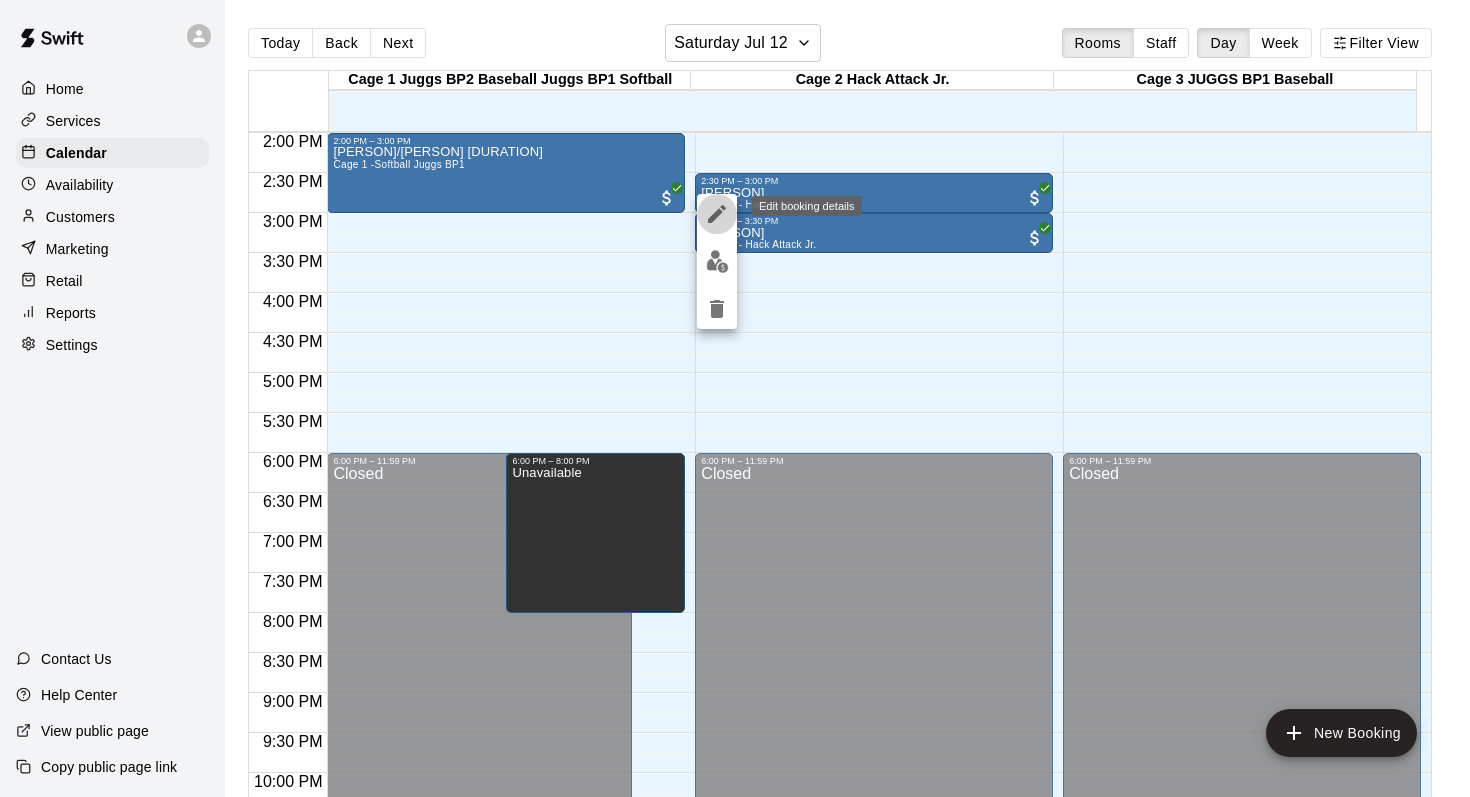 click 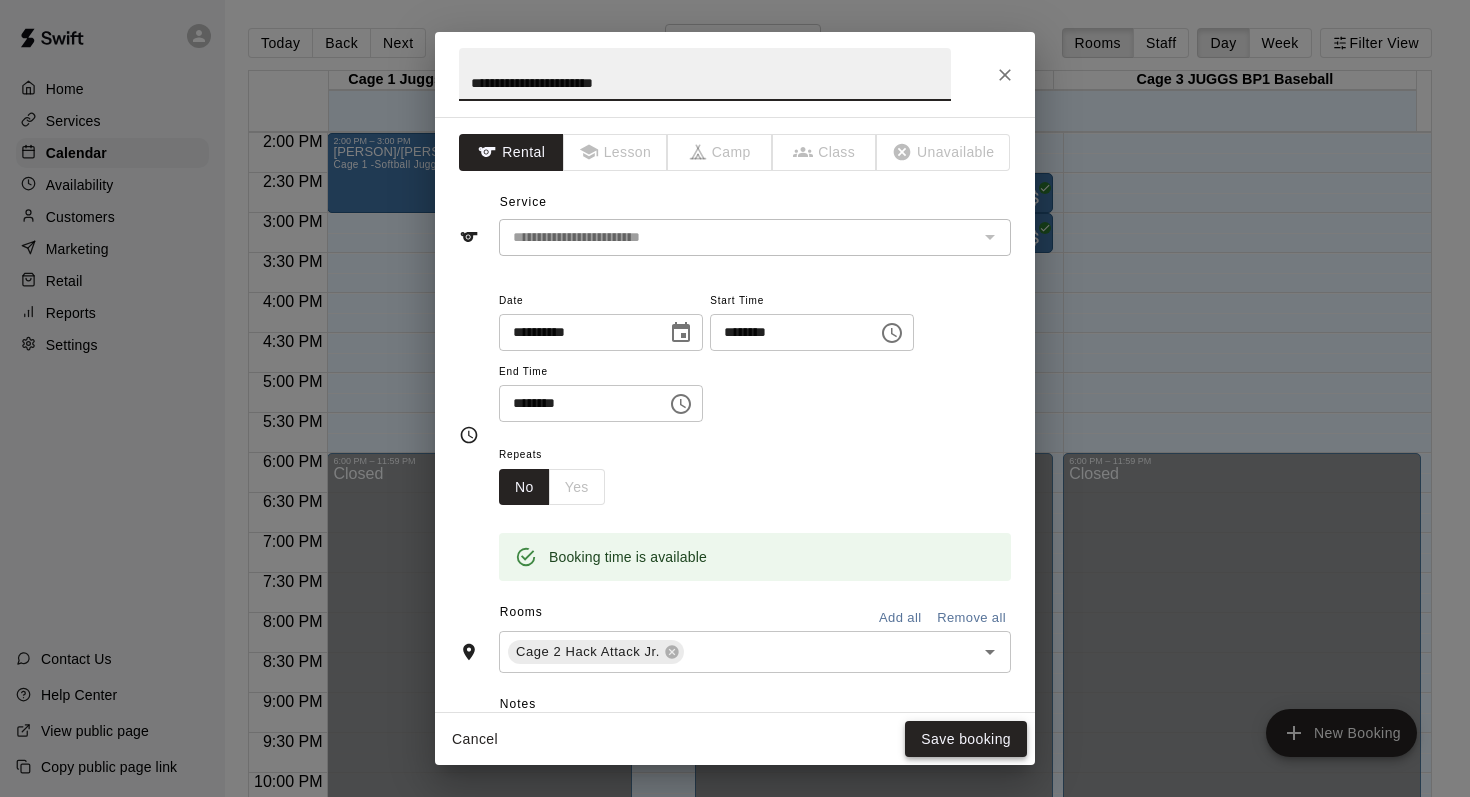 type on "**********" 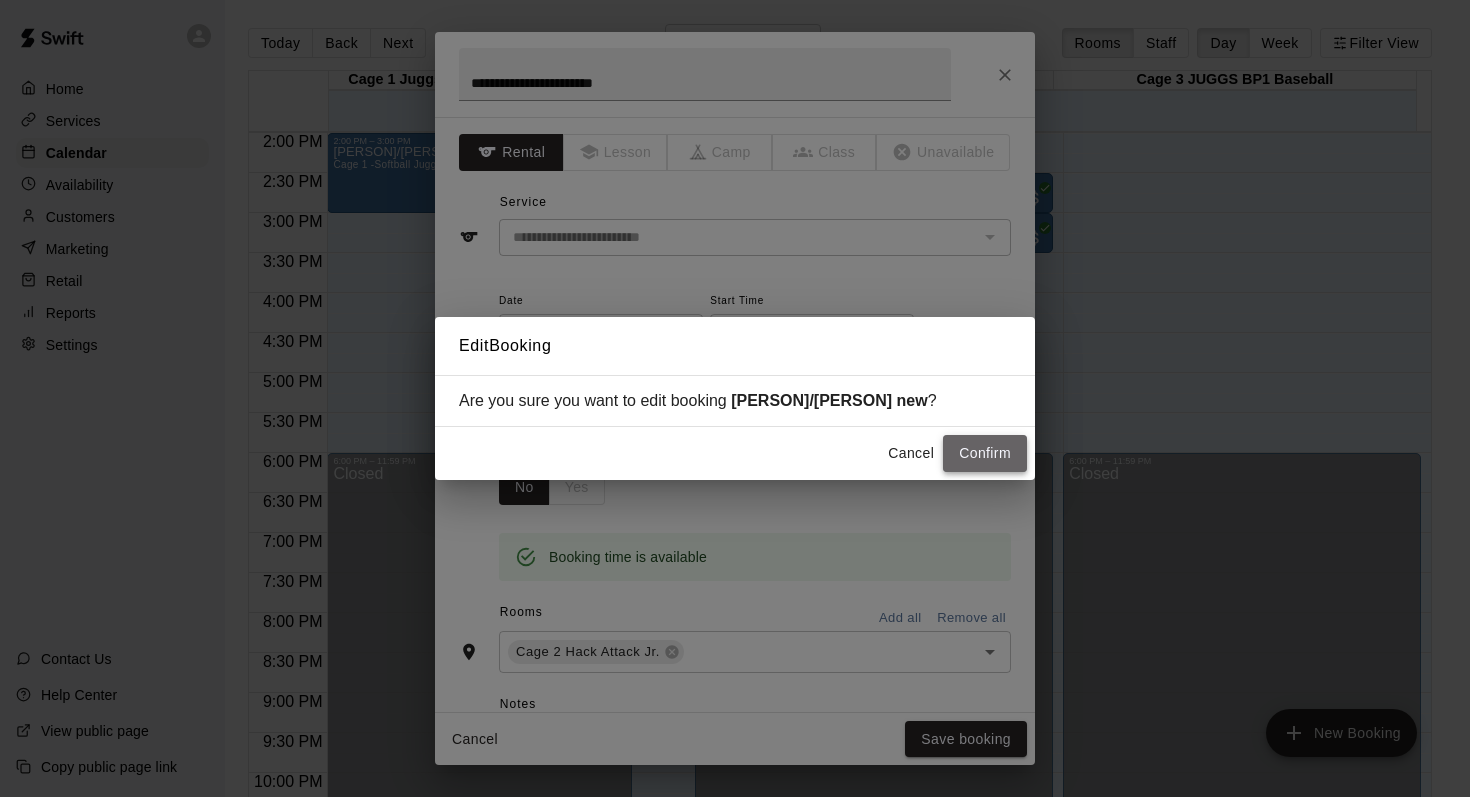 click on "Confirm" at bounding box center [985, 453] 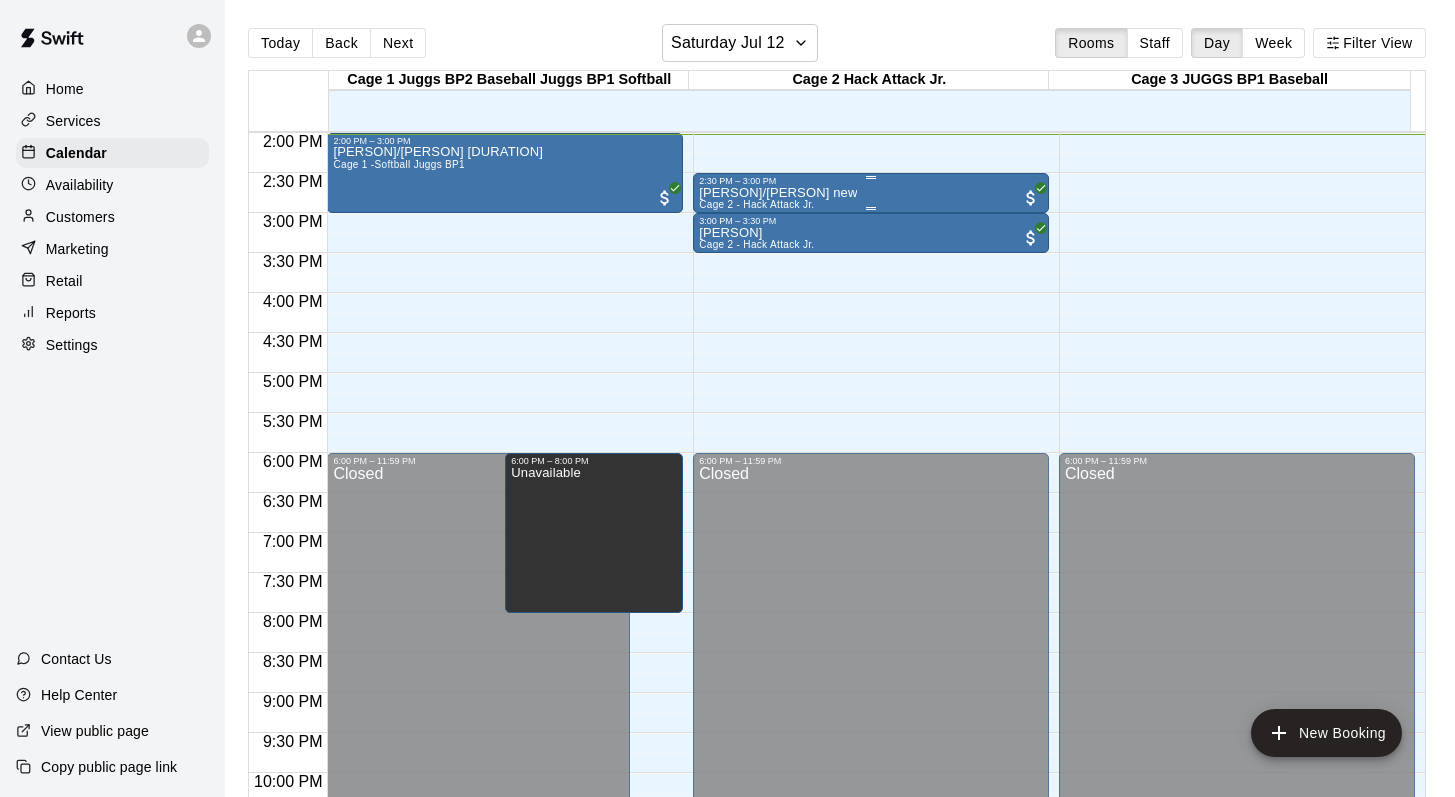 click on "[PERSON]/[PERSON] new" at bounding box center (778, 193) 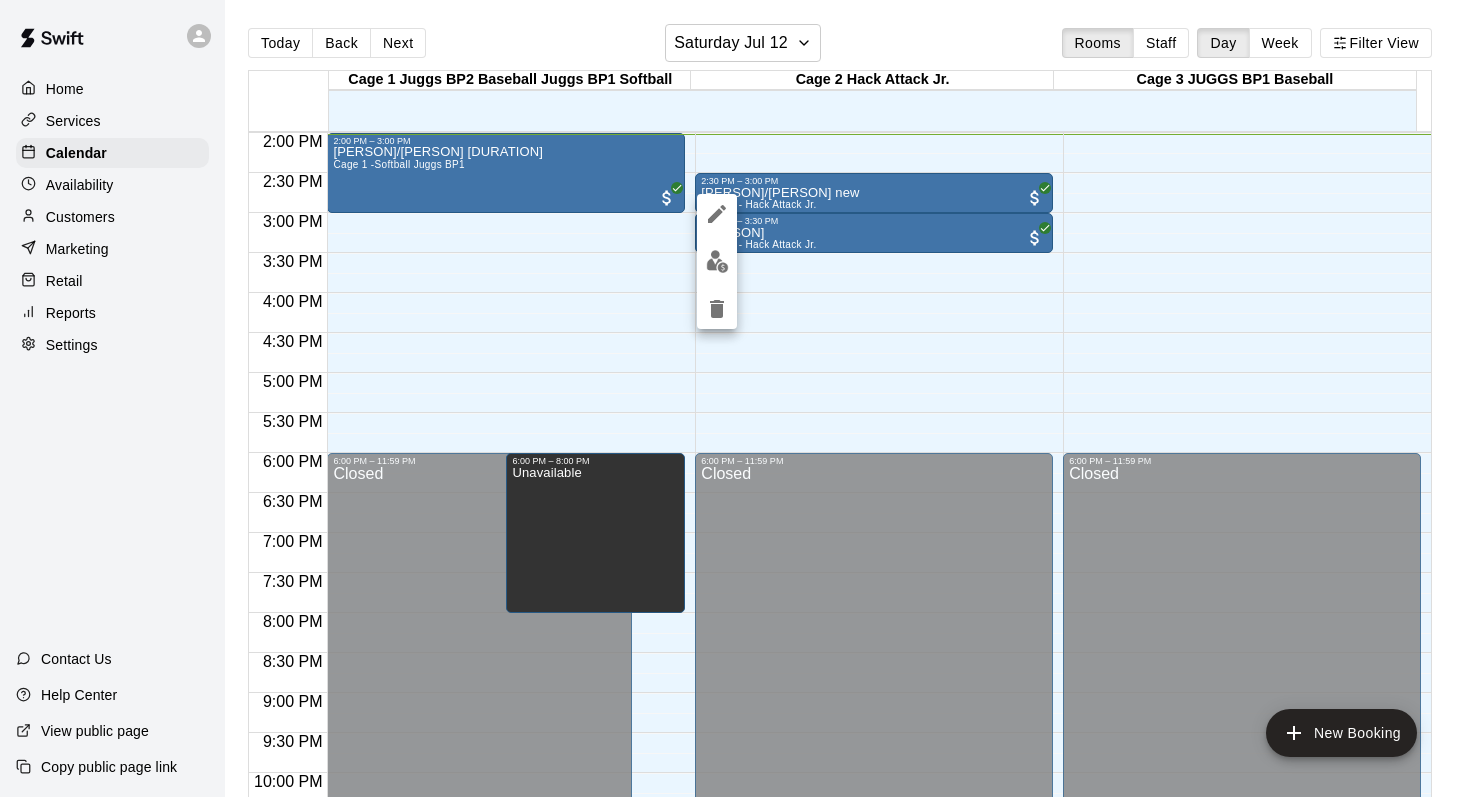 click 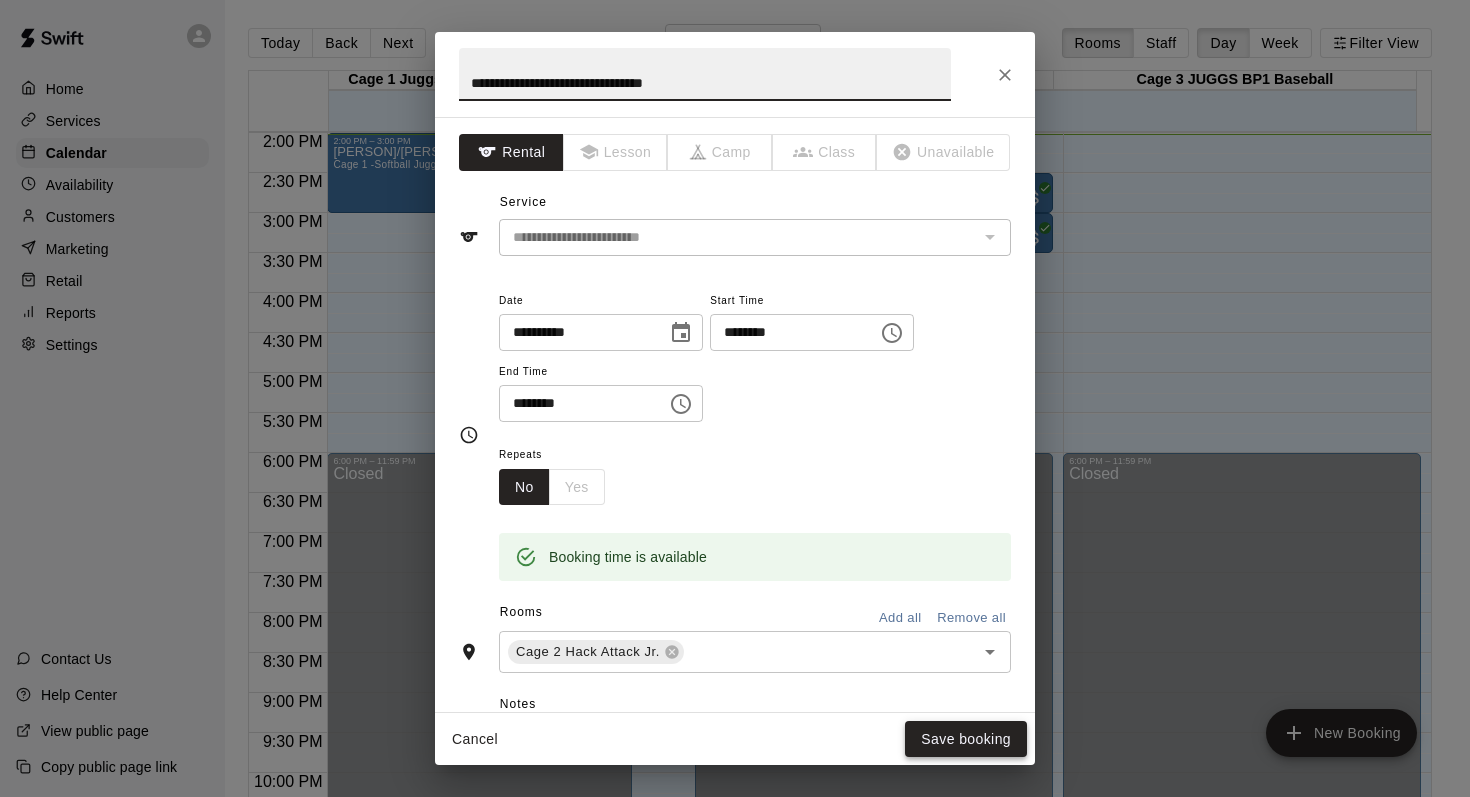 type on "**********" 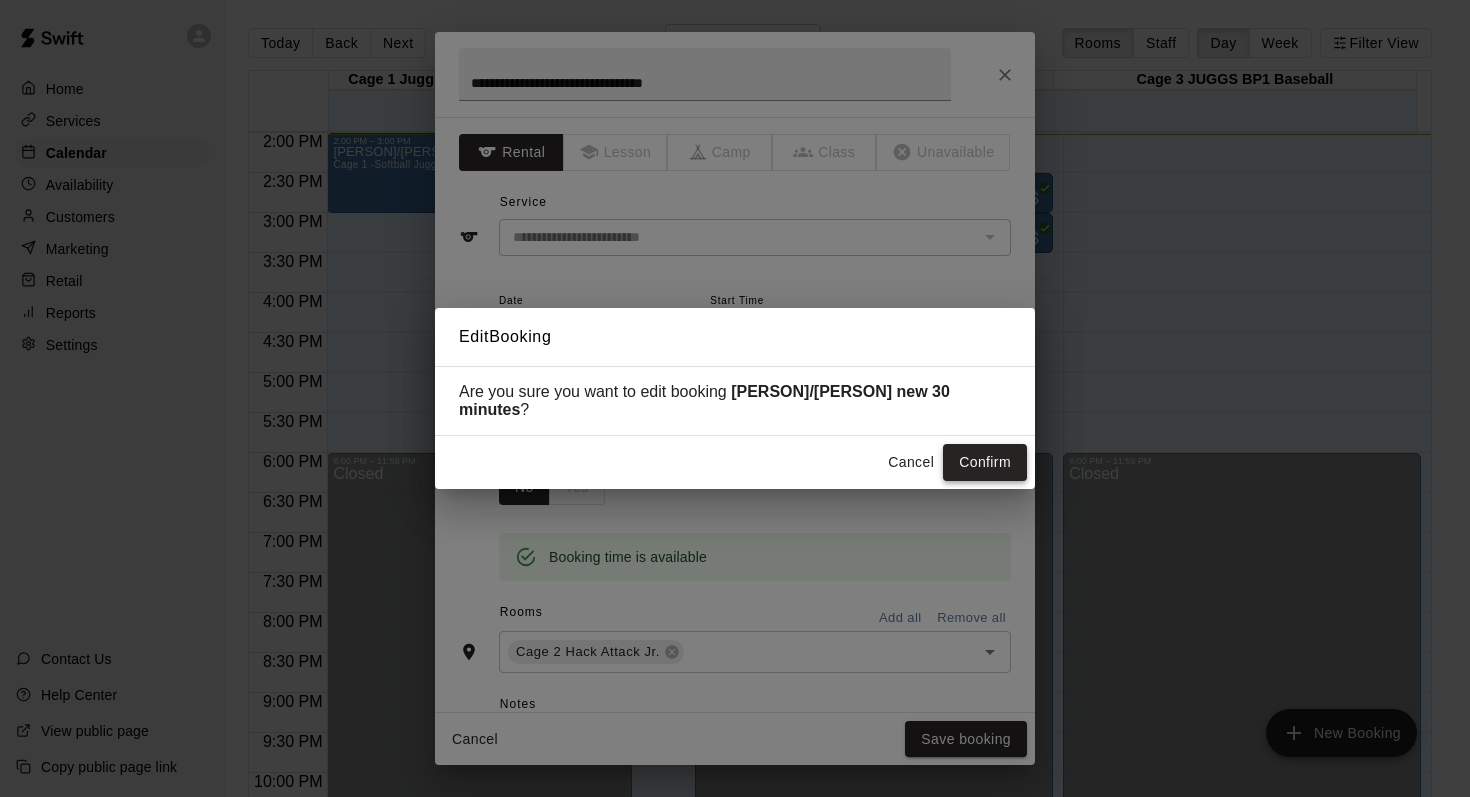 click on "Confirm" at bounding box center [985, 462] 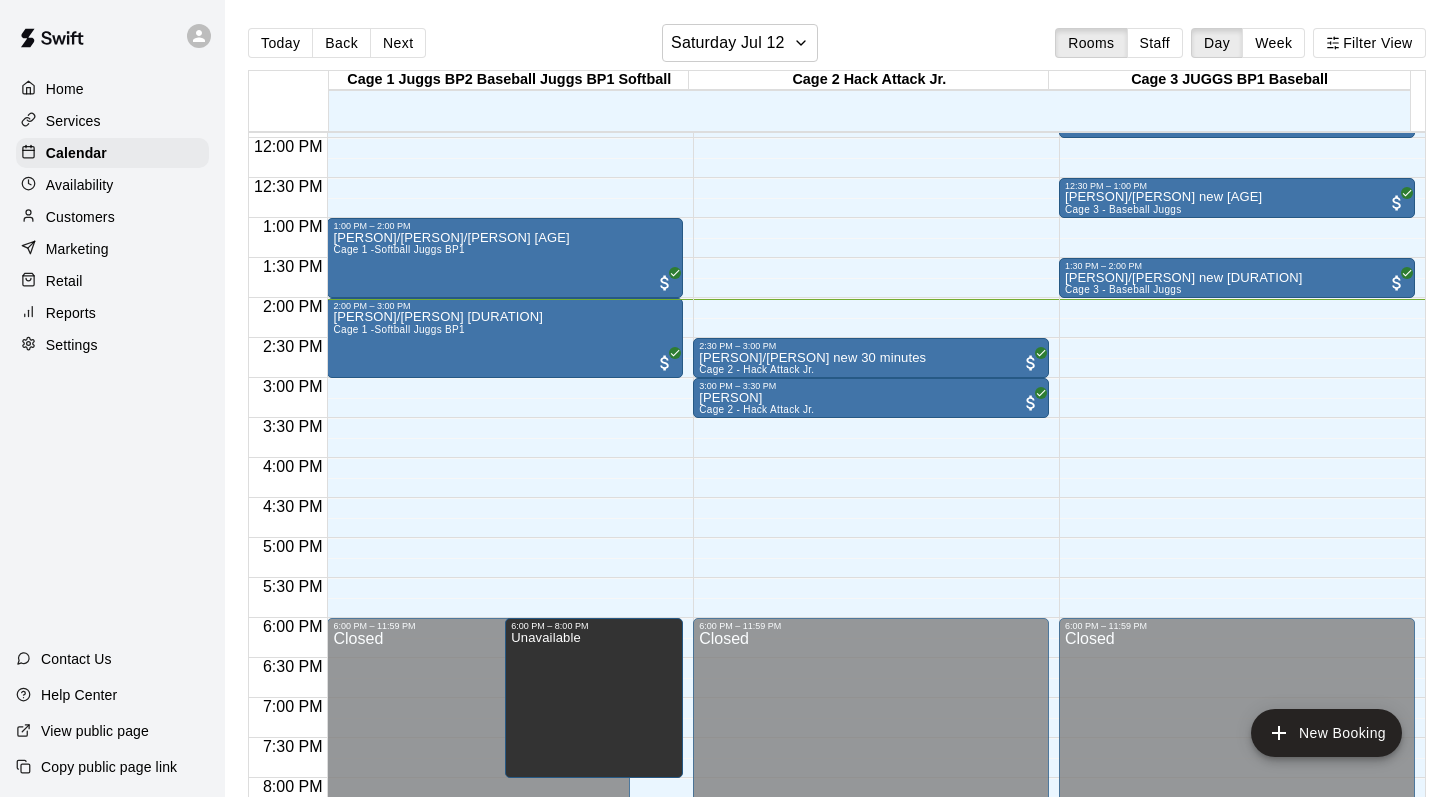scroll, scrollTop: 789, scrollLeft: 0, axis: vertical 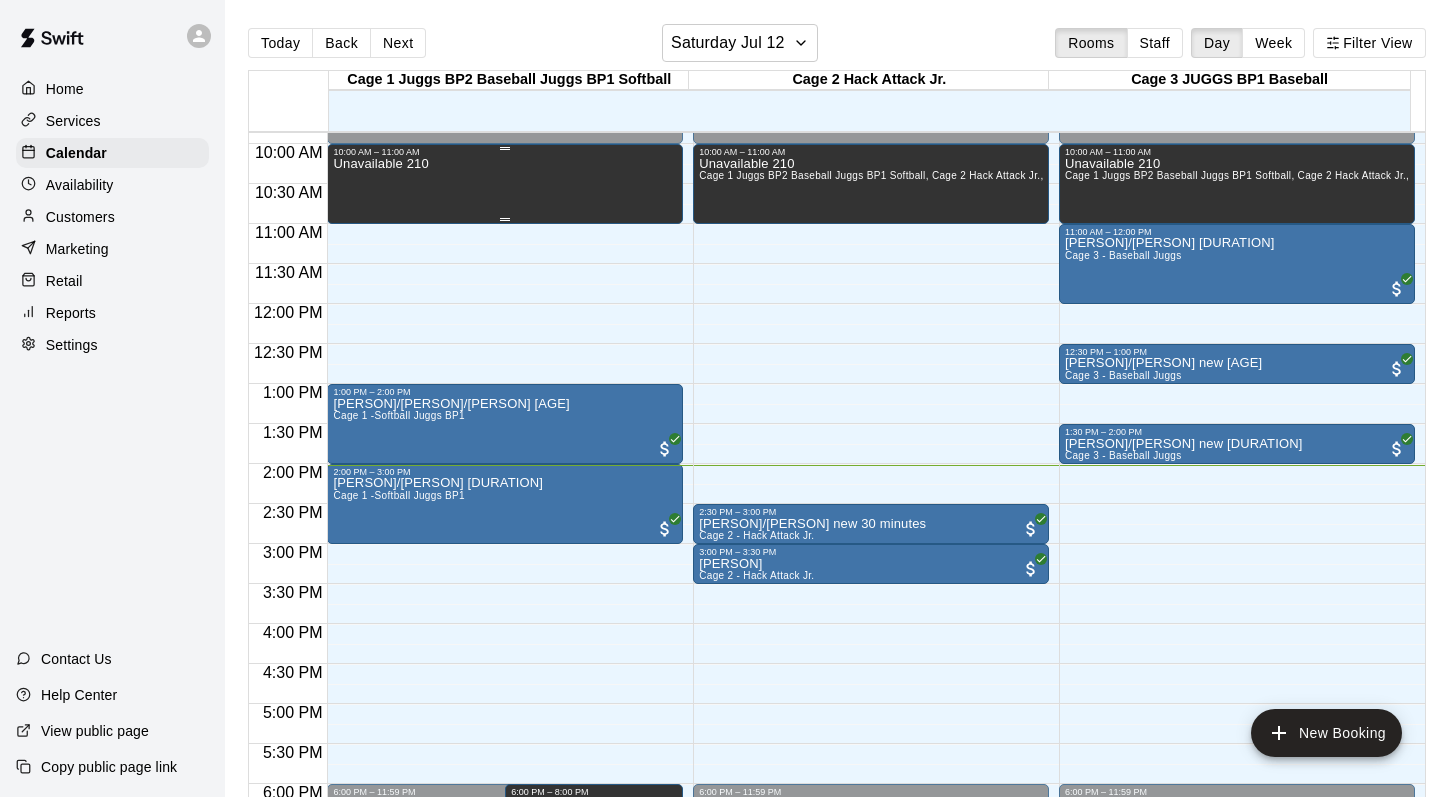 click on "Unavailable 210" at bounding box center [505, 555] 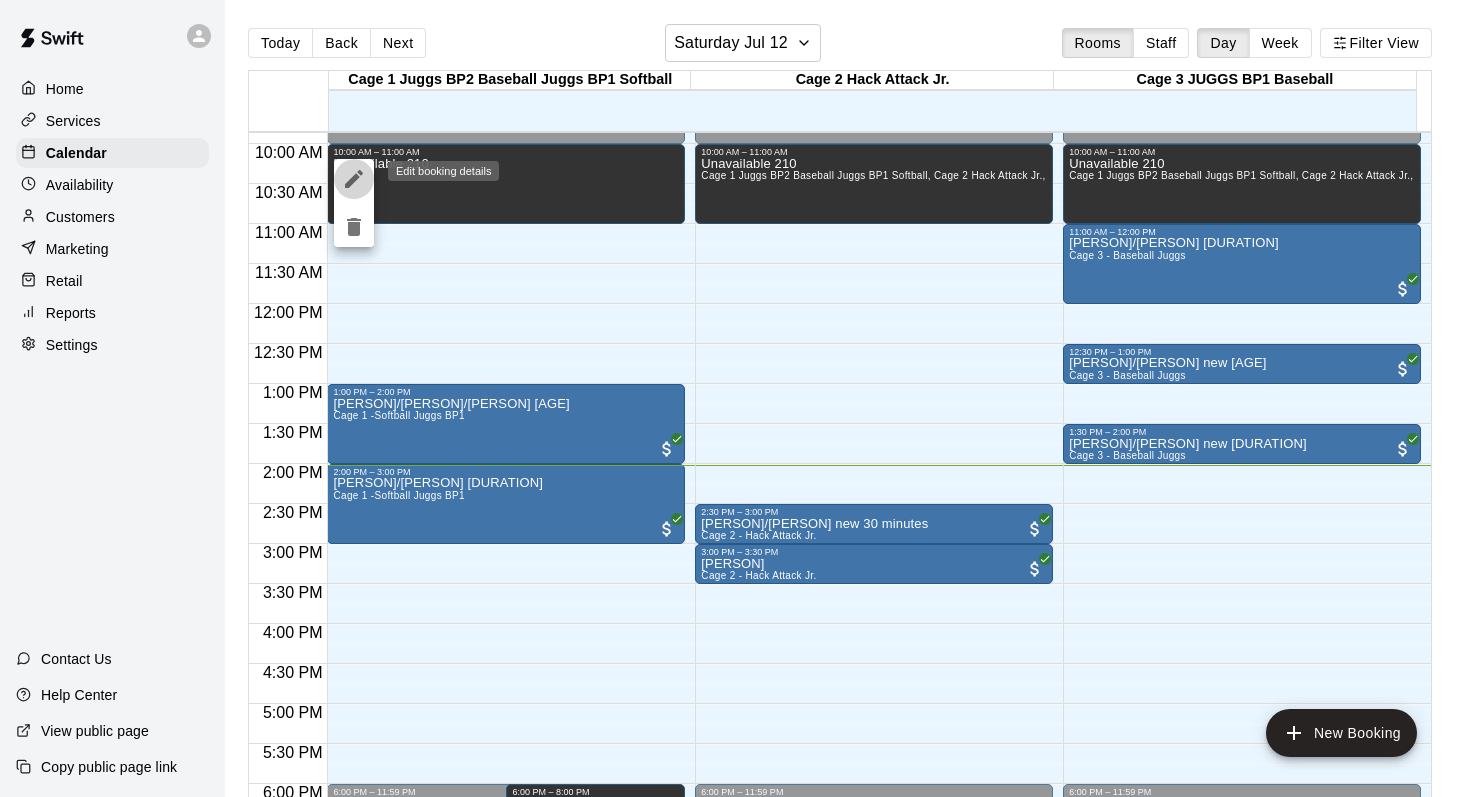 click 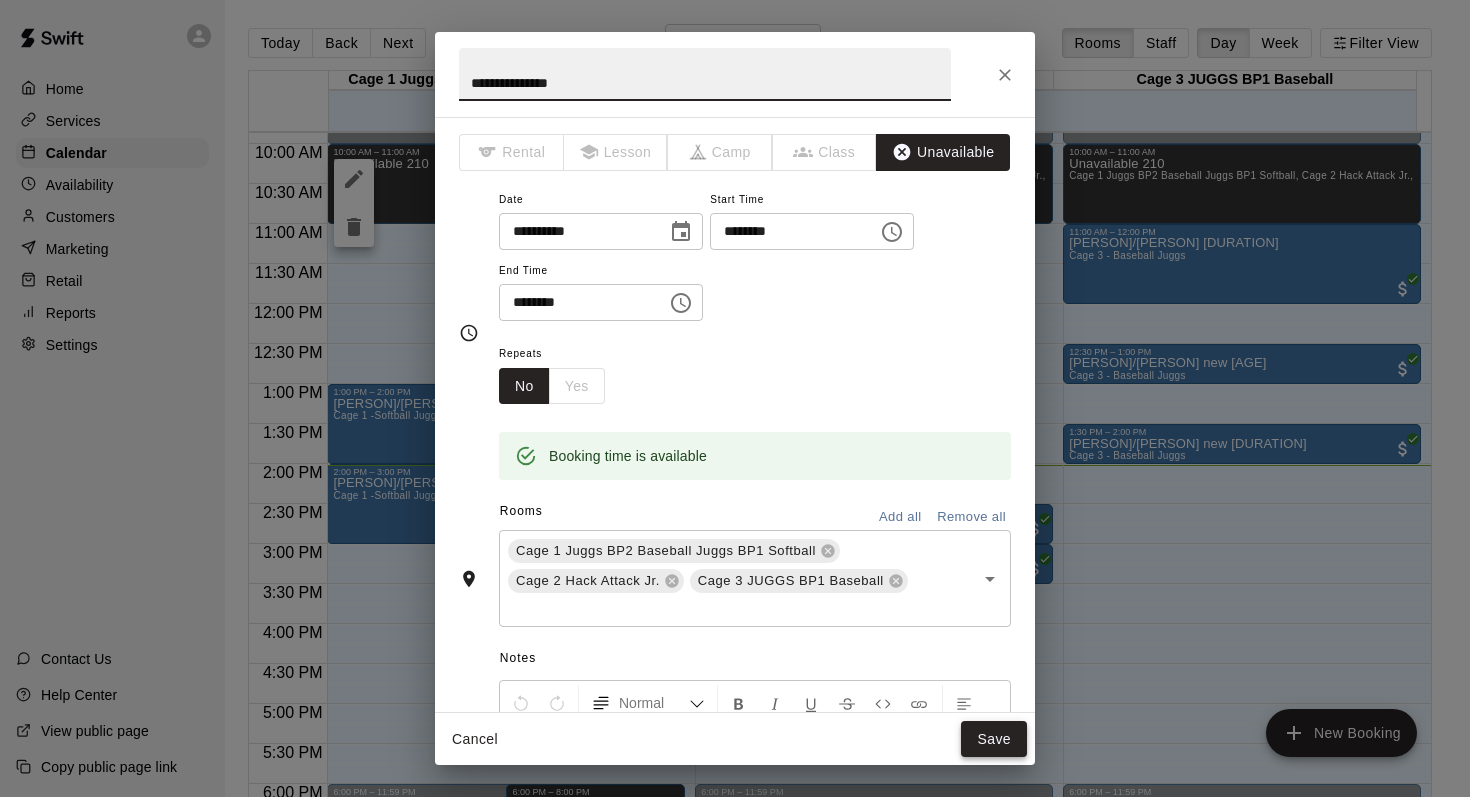 type on "**********" 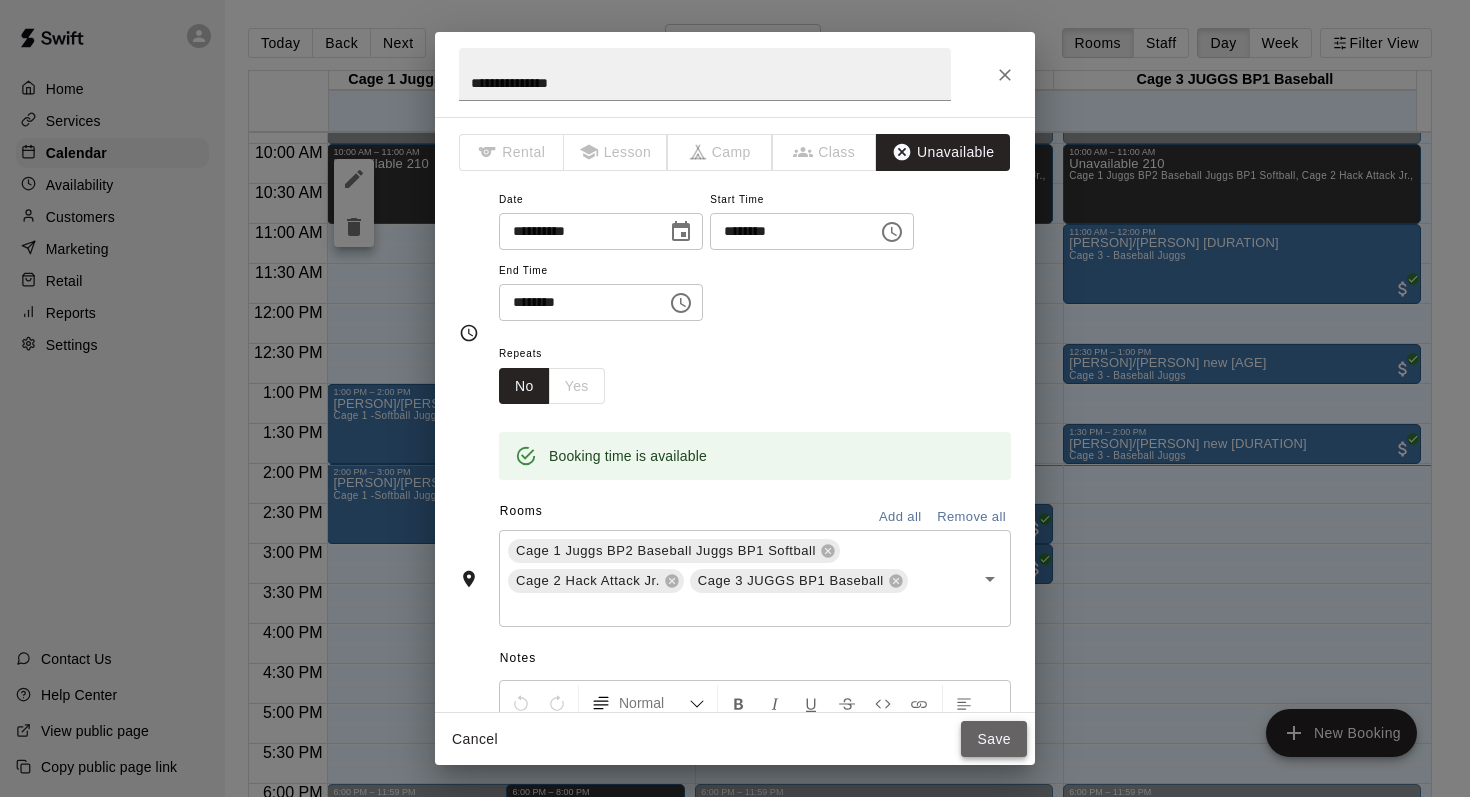 click on "Save" at bounding box center [994, 739] 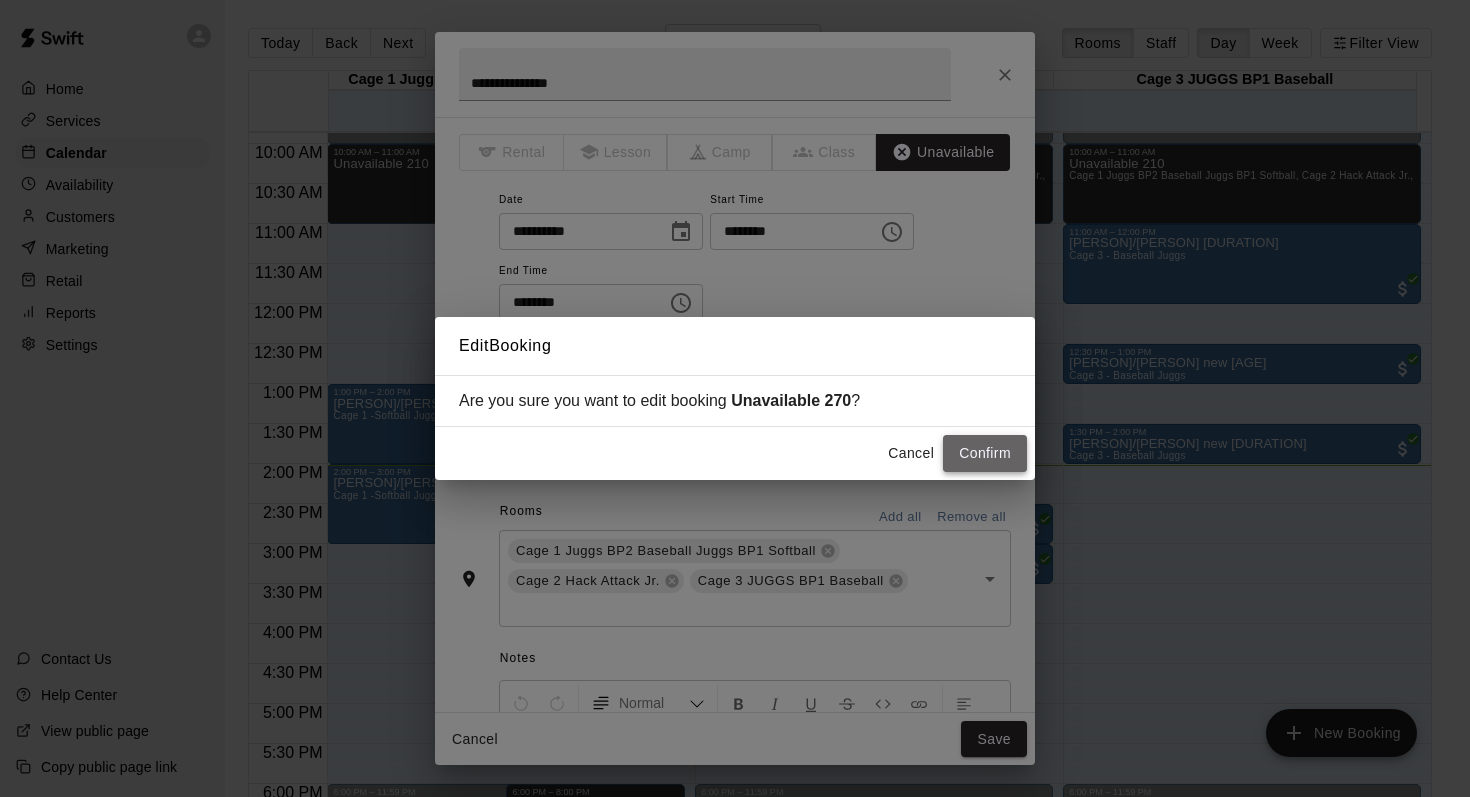 click on "Confirm" at bounding box center [985, 453] 